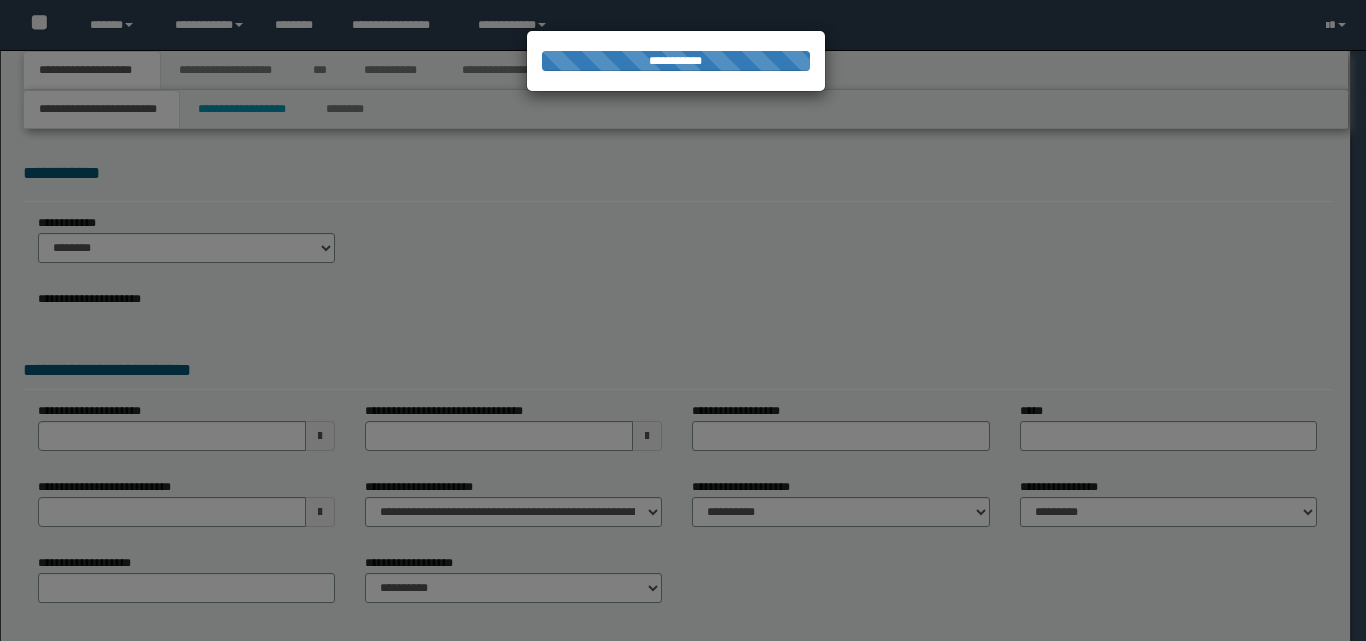 scroll, scrollTop: 0, scrollLeft: 0, axis: both 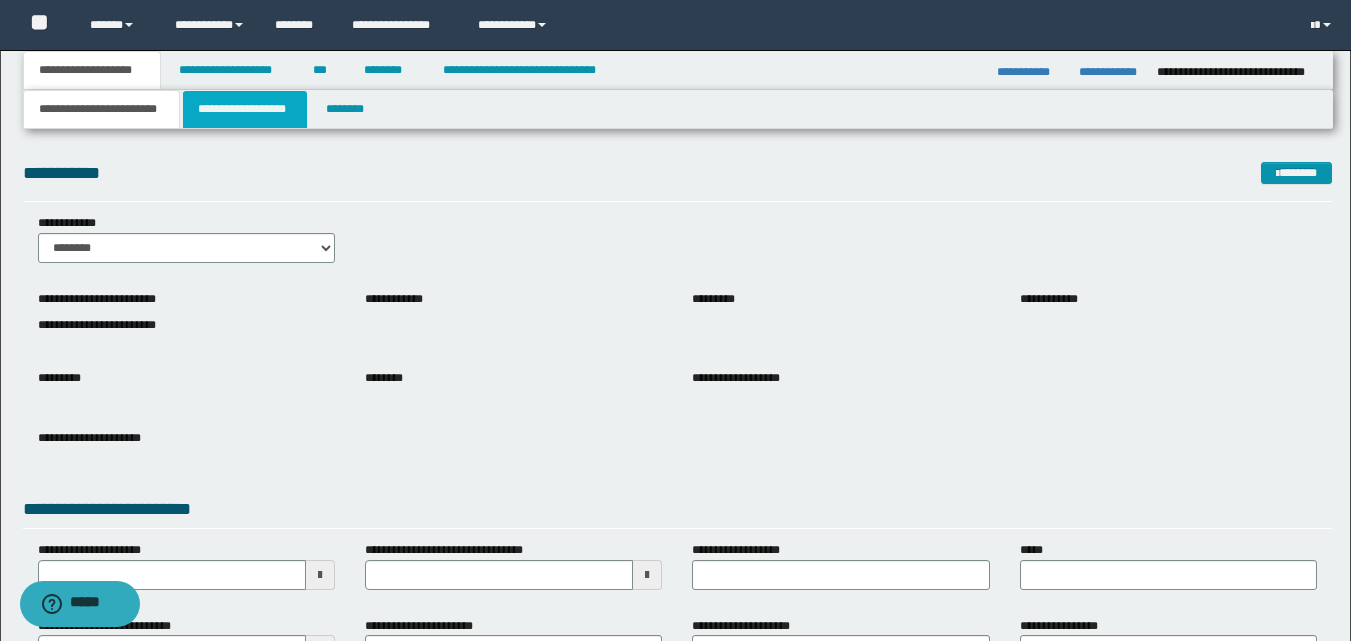 click on "**********" at bounding box center [245, 109] 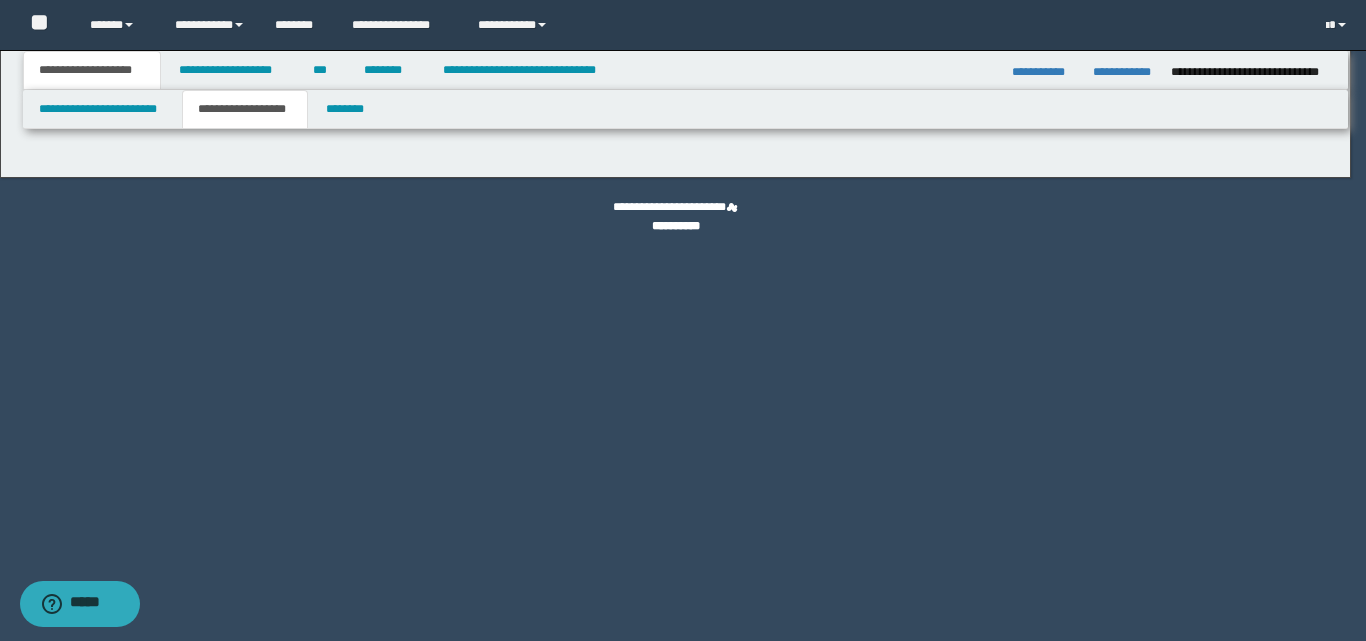 type on "********" 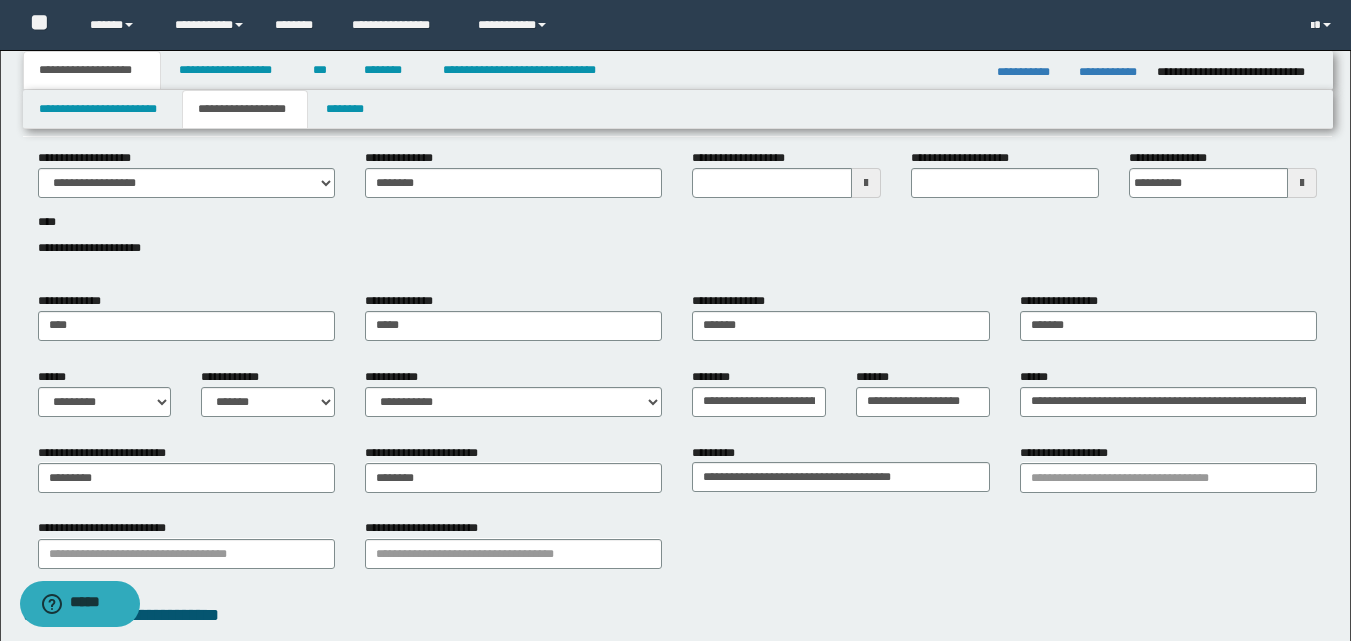 scroll, scrollTop: 100, scrollLeft: 0, axis: vertical 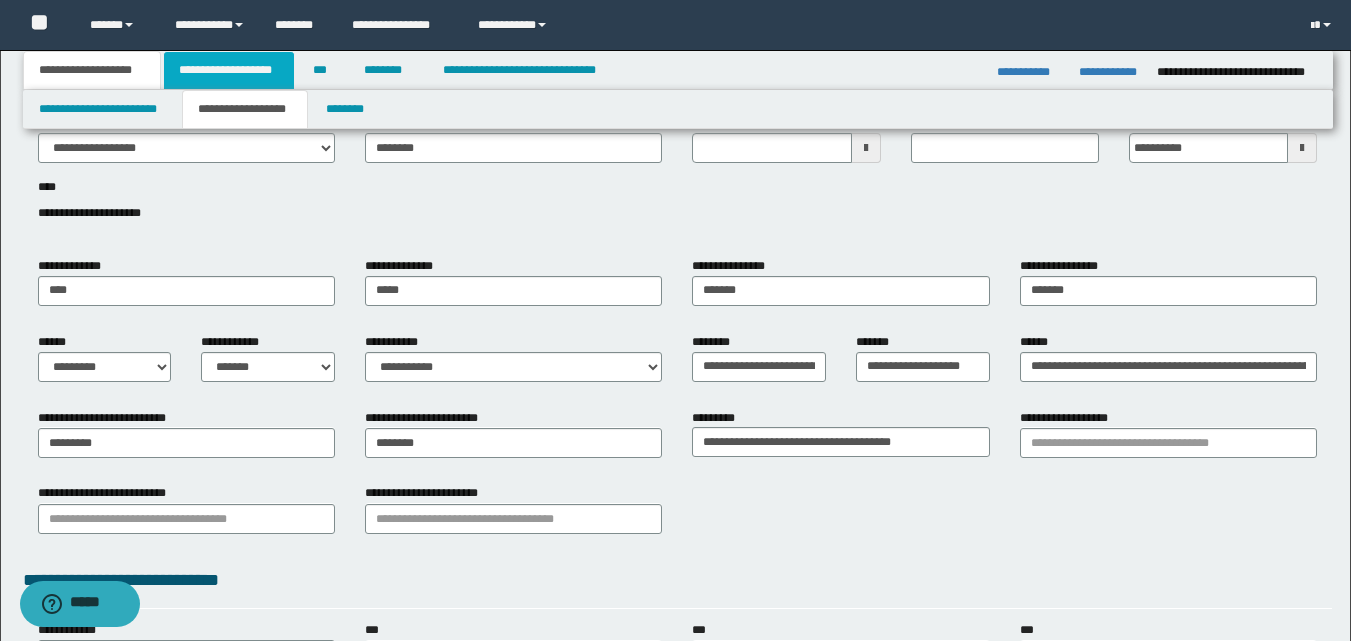 click on "**********" at bounding box center [229, 70] 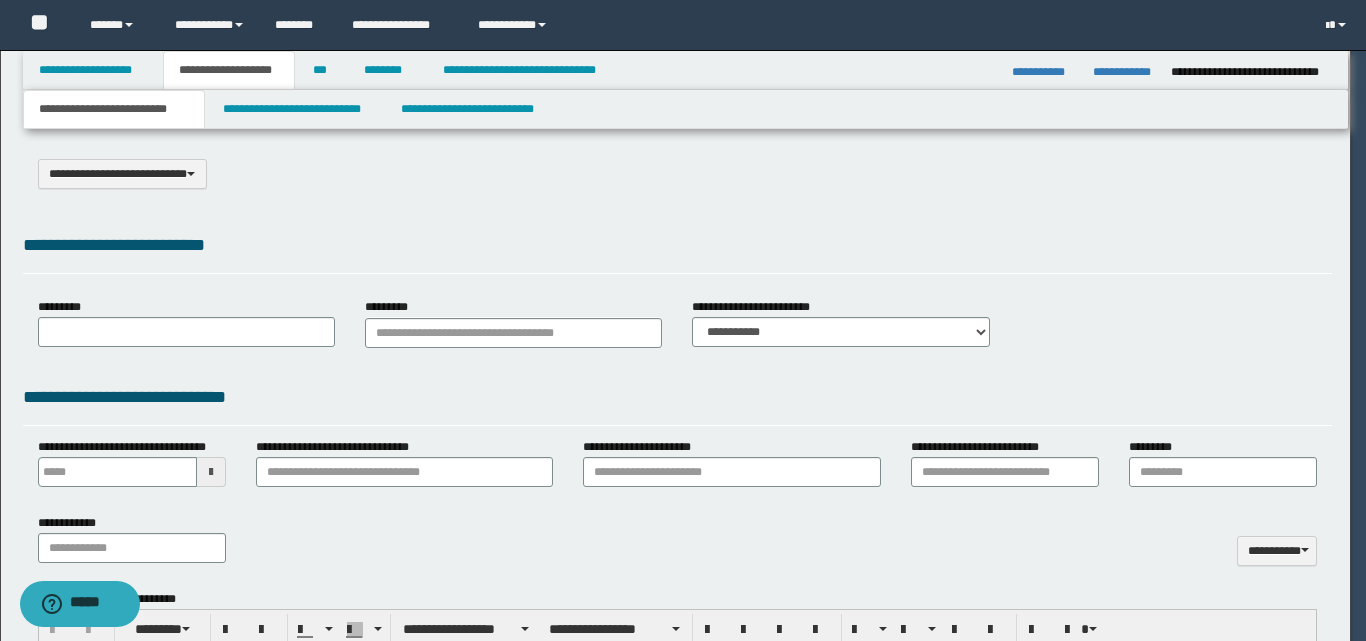 select on "*" 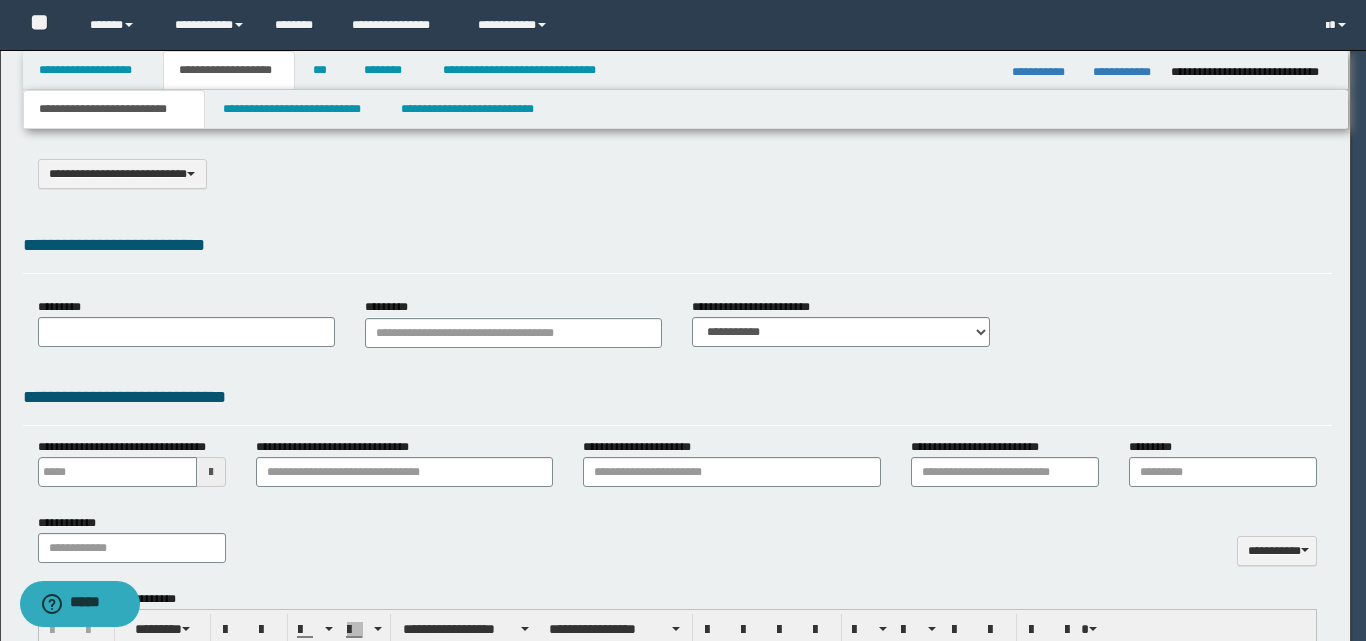 scroll, scrollTop: 0, scrollLeft: 0, axis: both 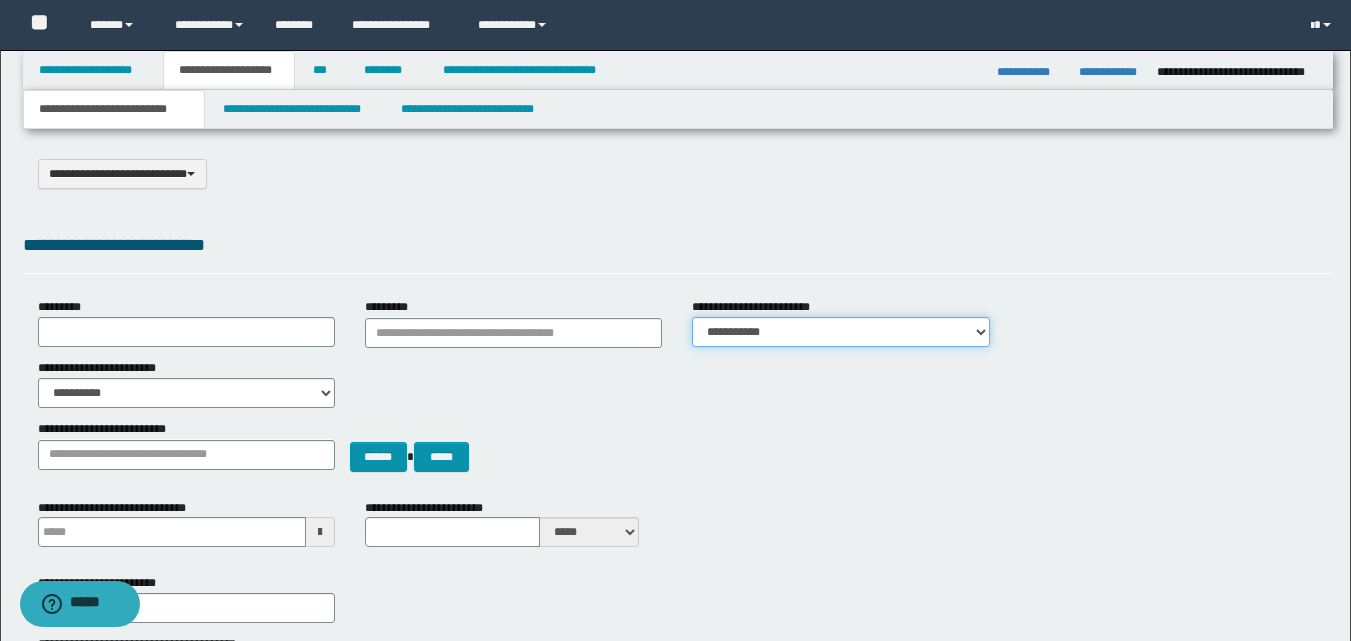 click on "**********" at bounding box center (840, 332) 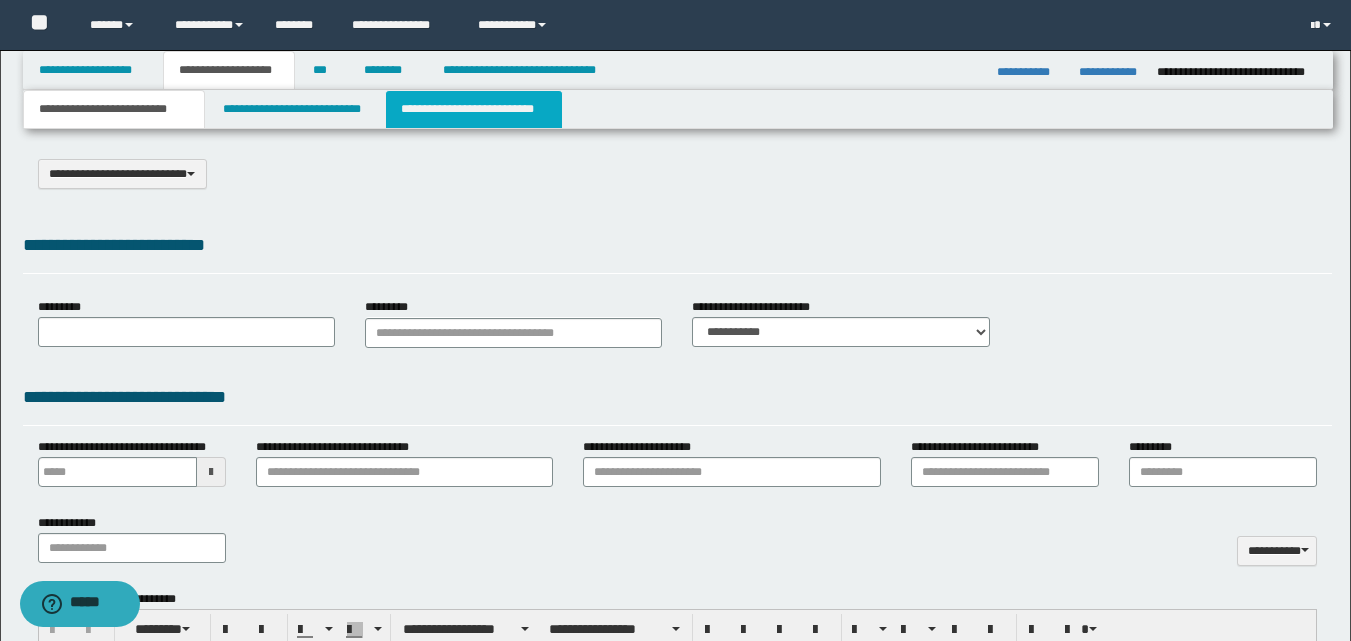 click on "**********" at bounding box center (474, 109) 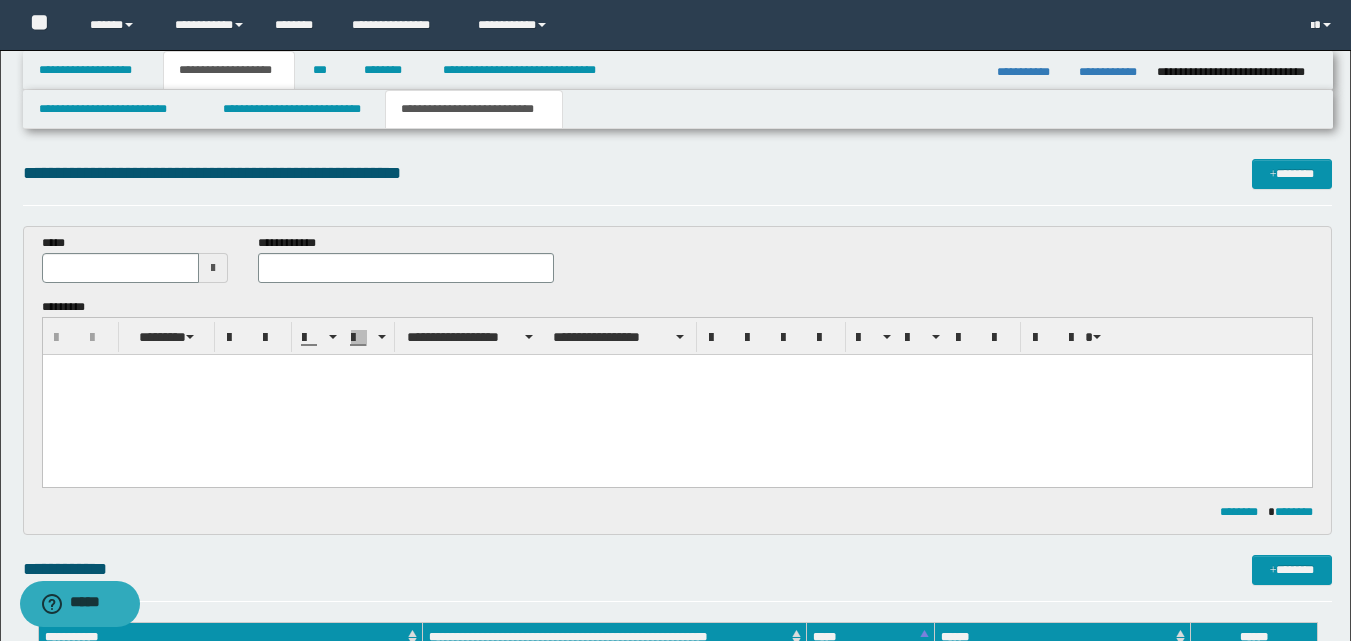 scroll, scrollTop: 0, scrollLeft: 0, axis: both 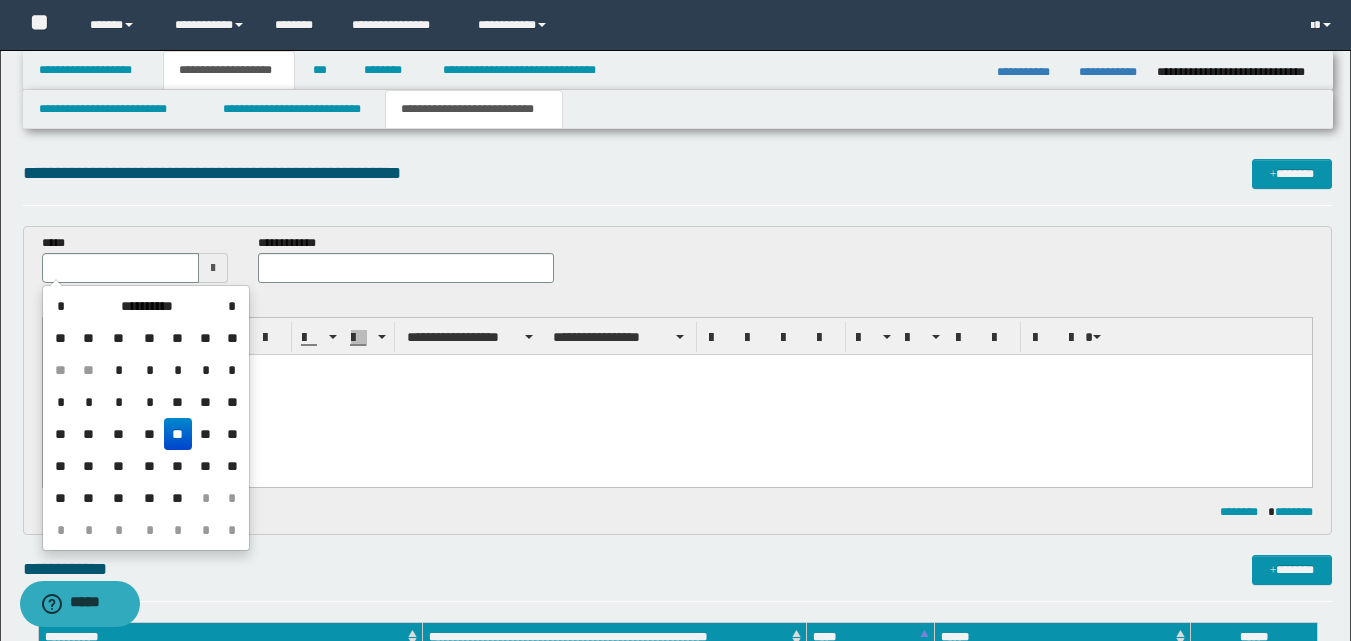 click on "**" at bounding box center [178, 434] 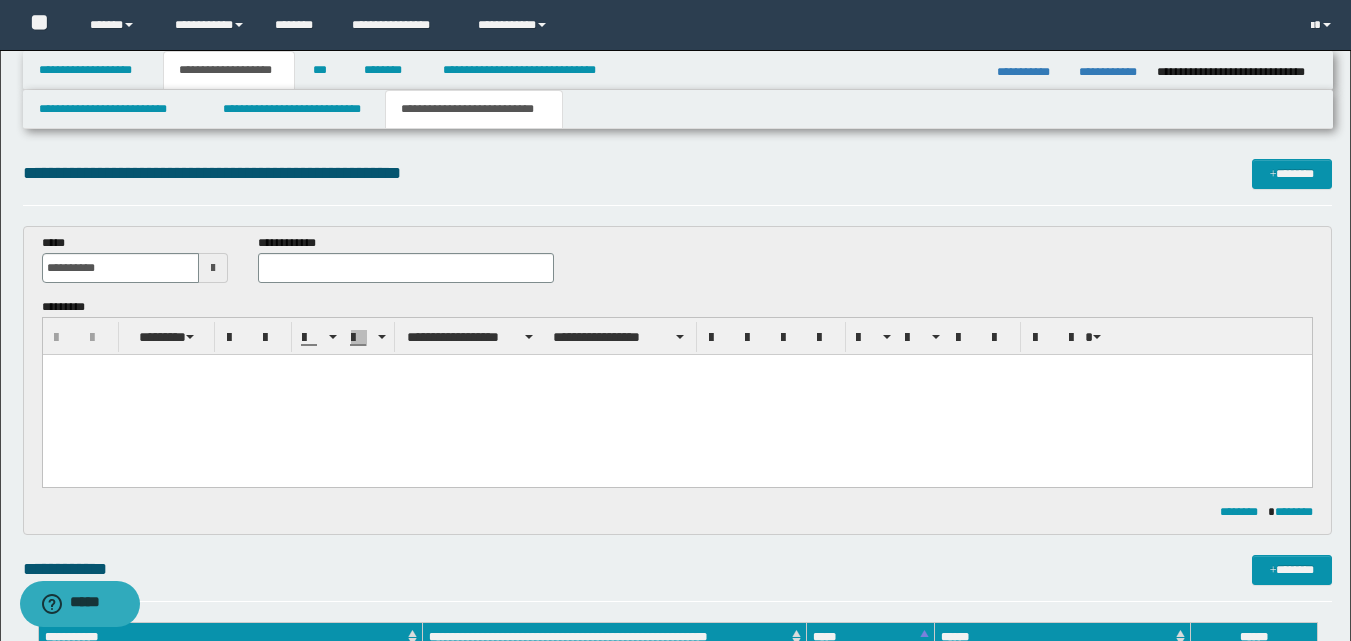 click on "**********" at bounding box center [405, 266] 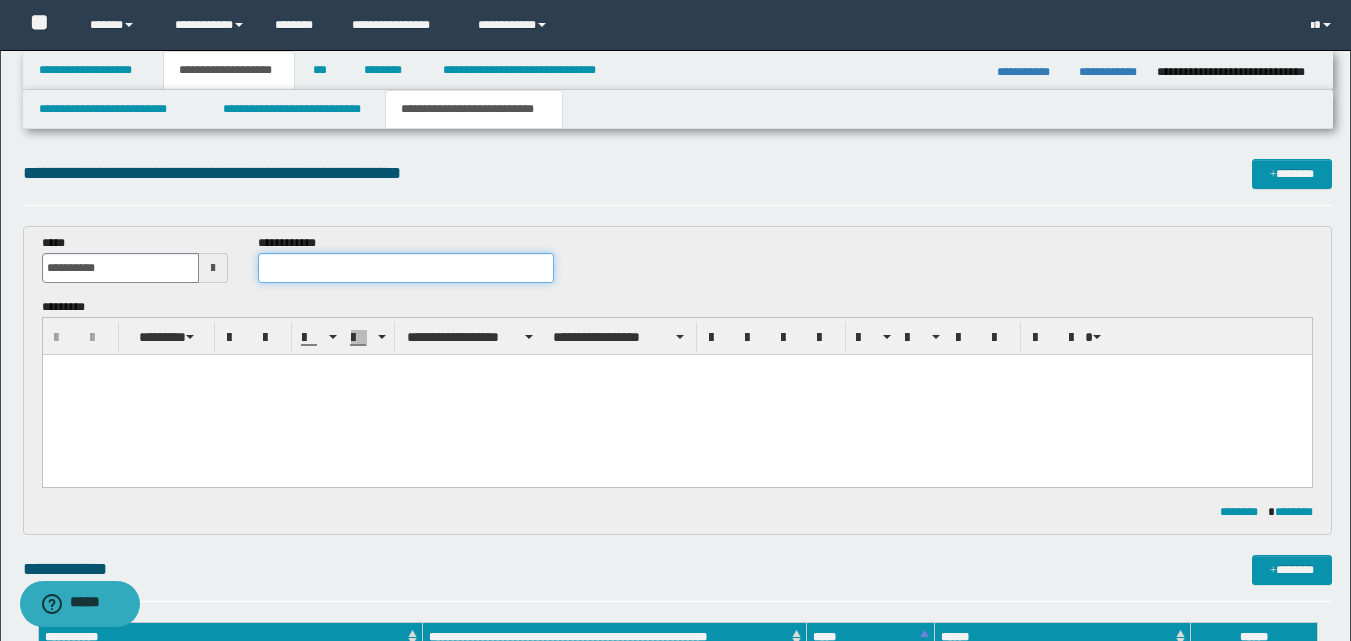 click at bounding box center [405, 268] 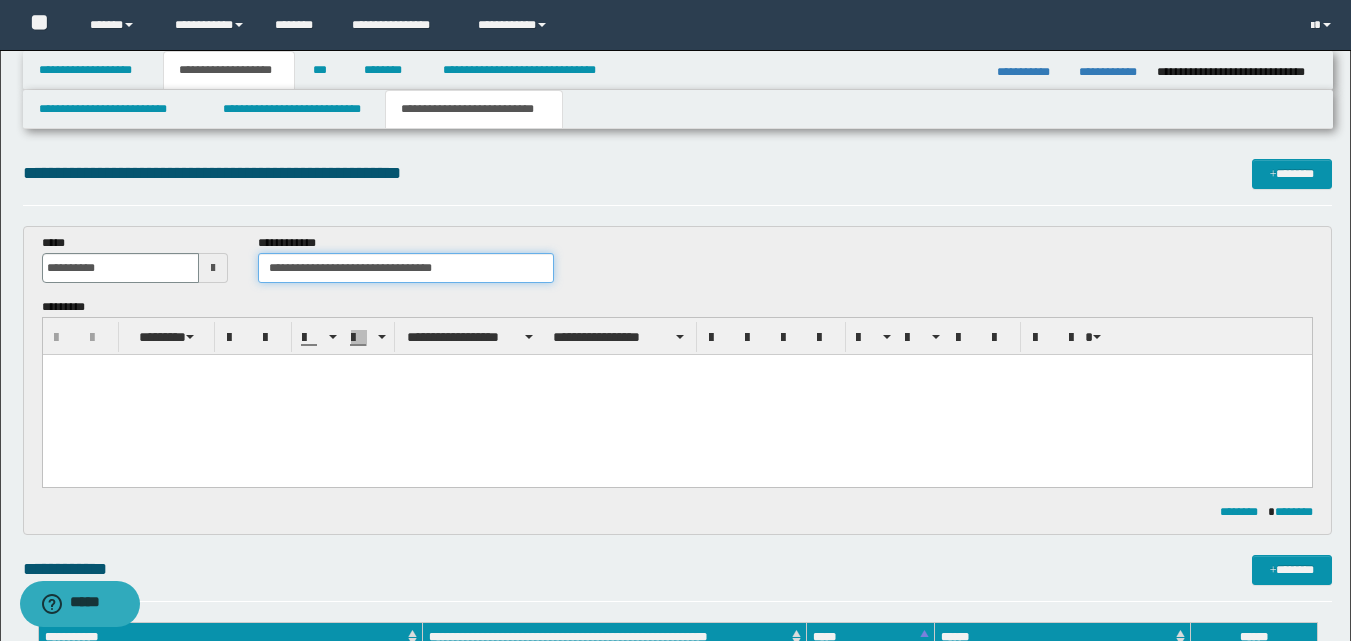type on "**********" 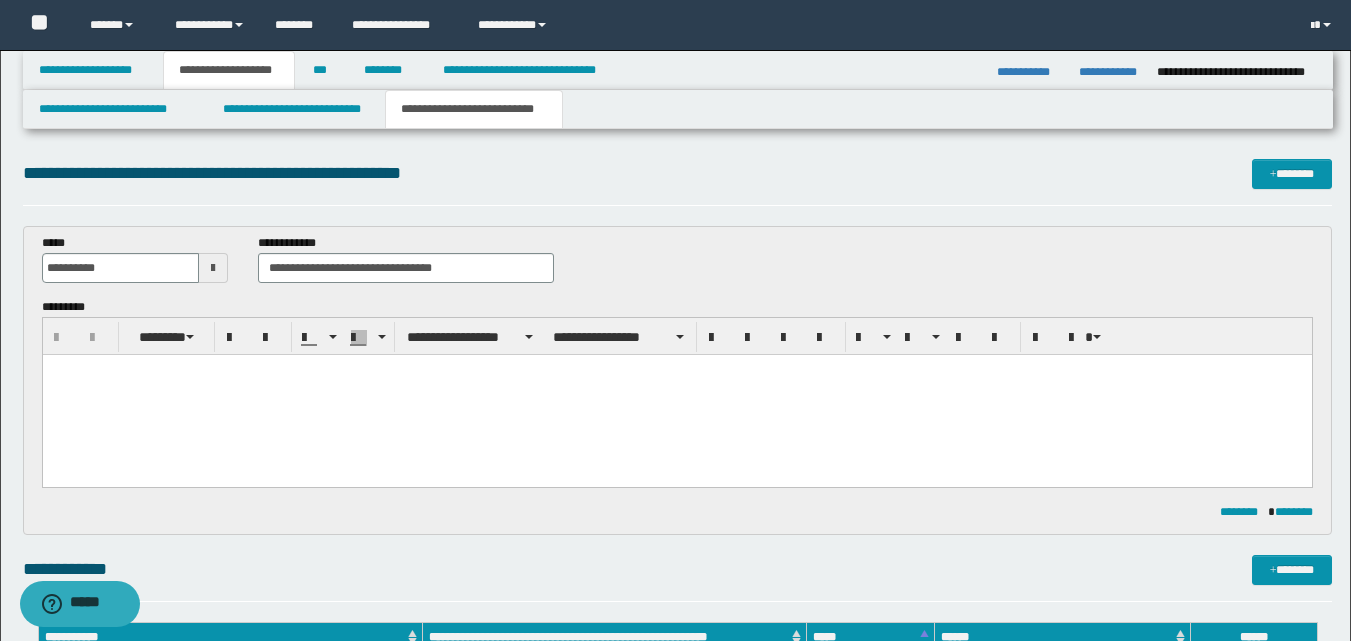 click at bounding box center [676, 395] 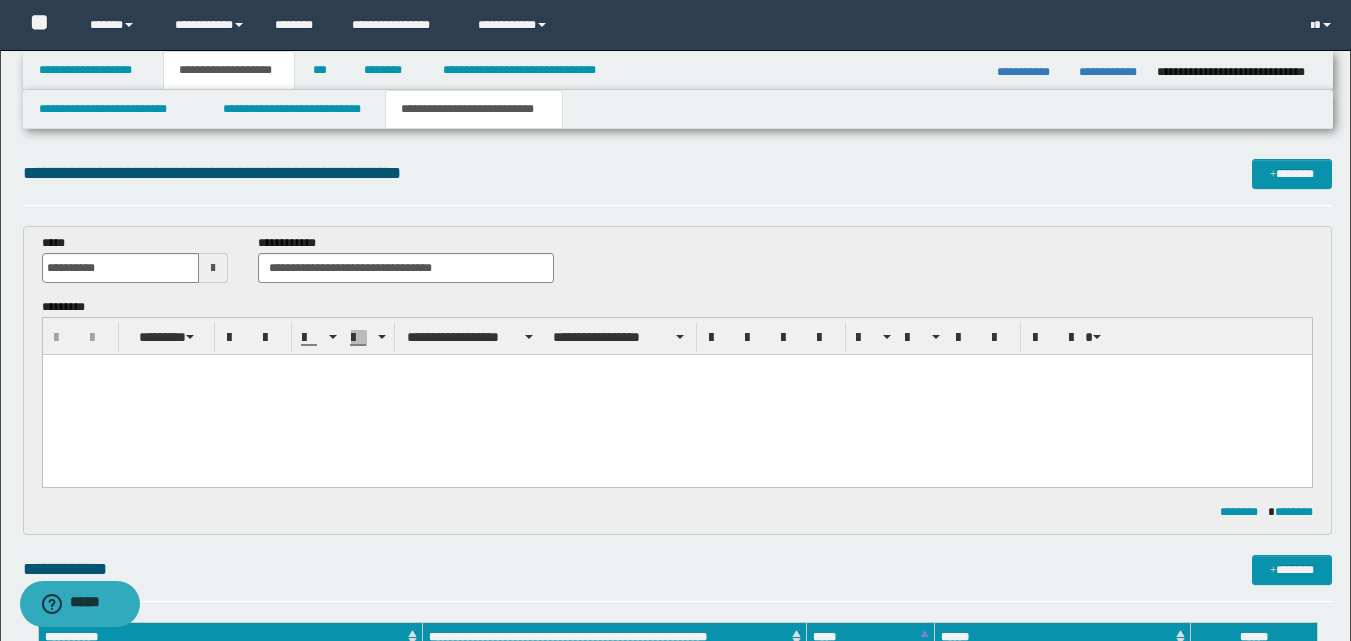 type 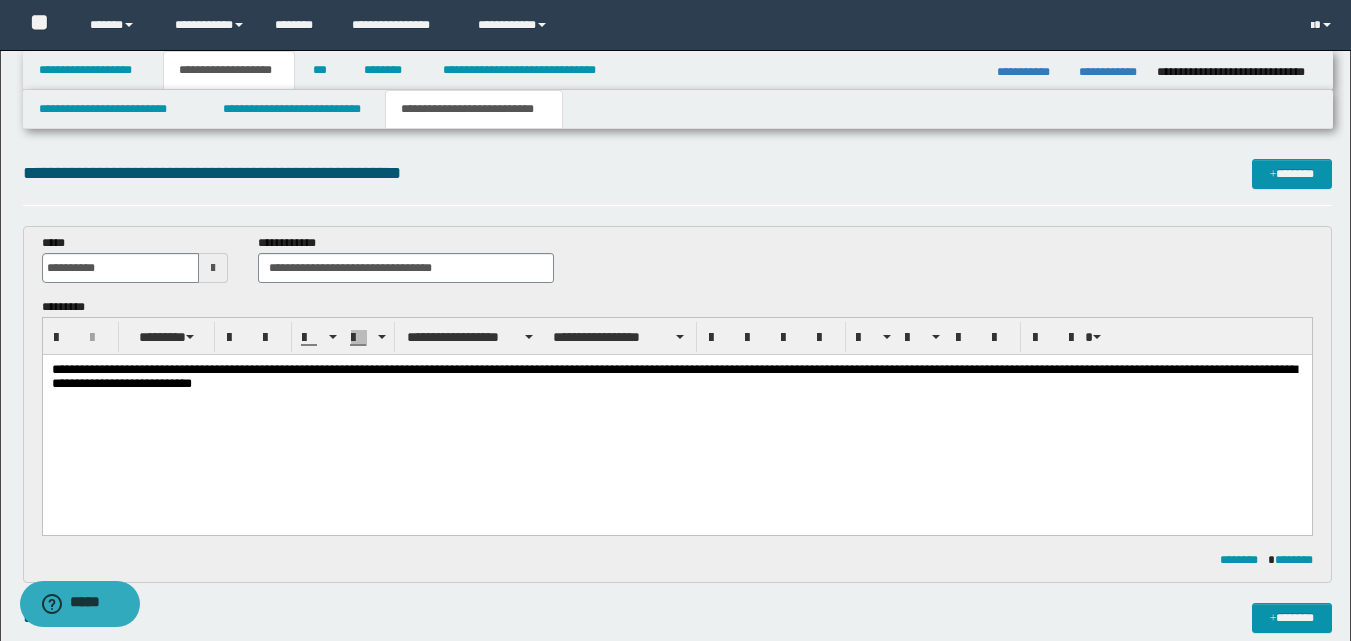 click on "**********" at bounding box center (676, 379) 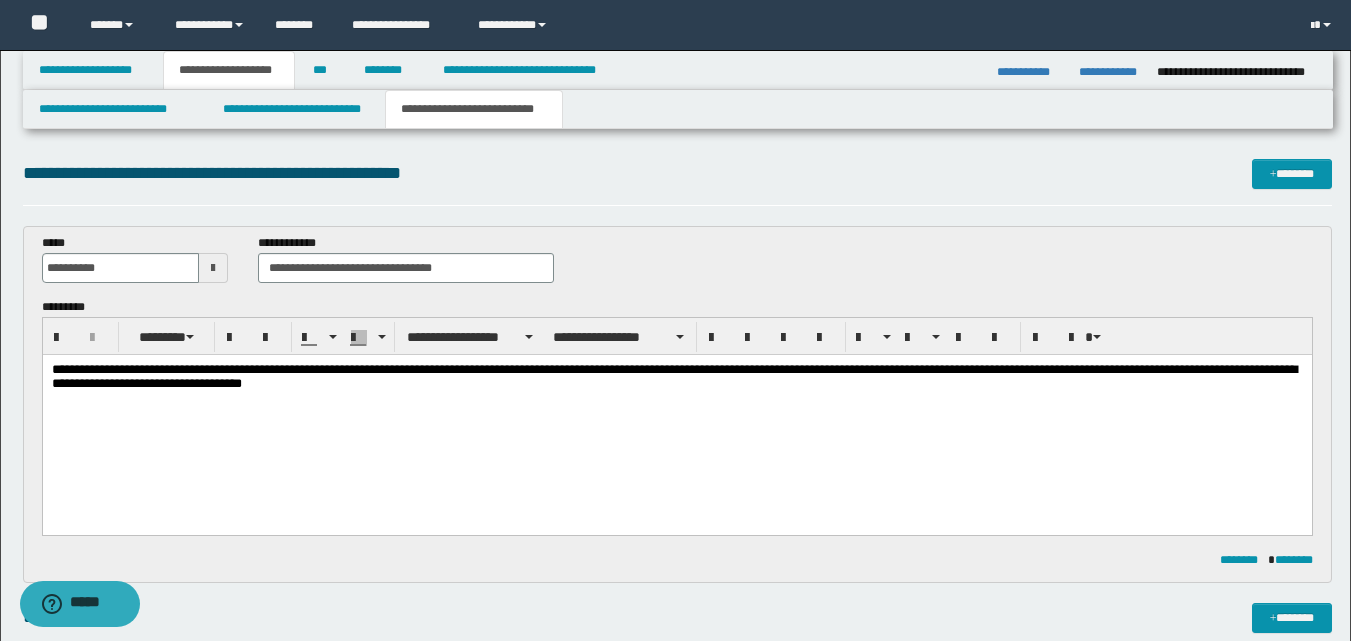 click on "**********" at bounding box center [676, 379] 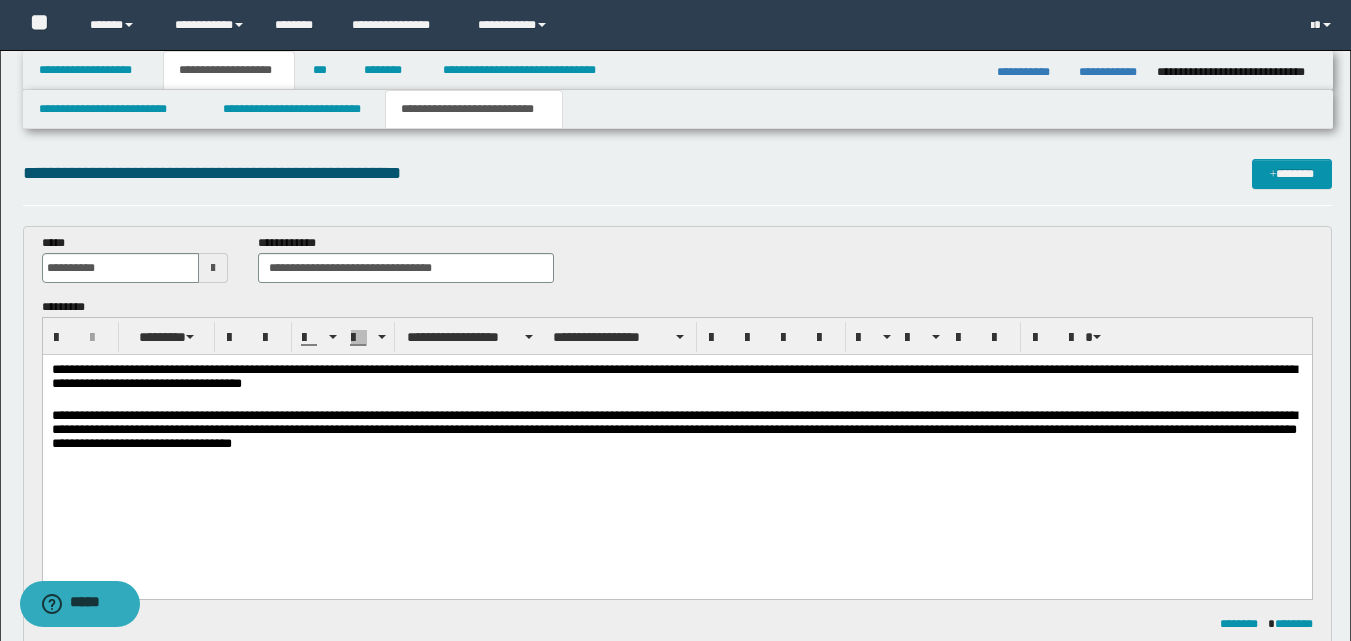 click at bounding box center (676, 402) 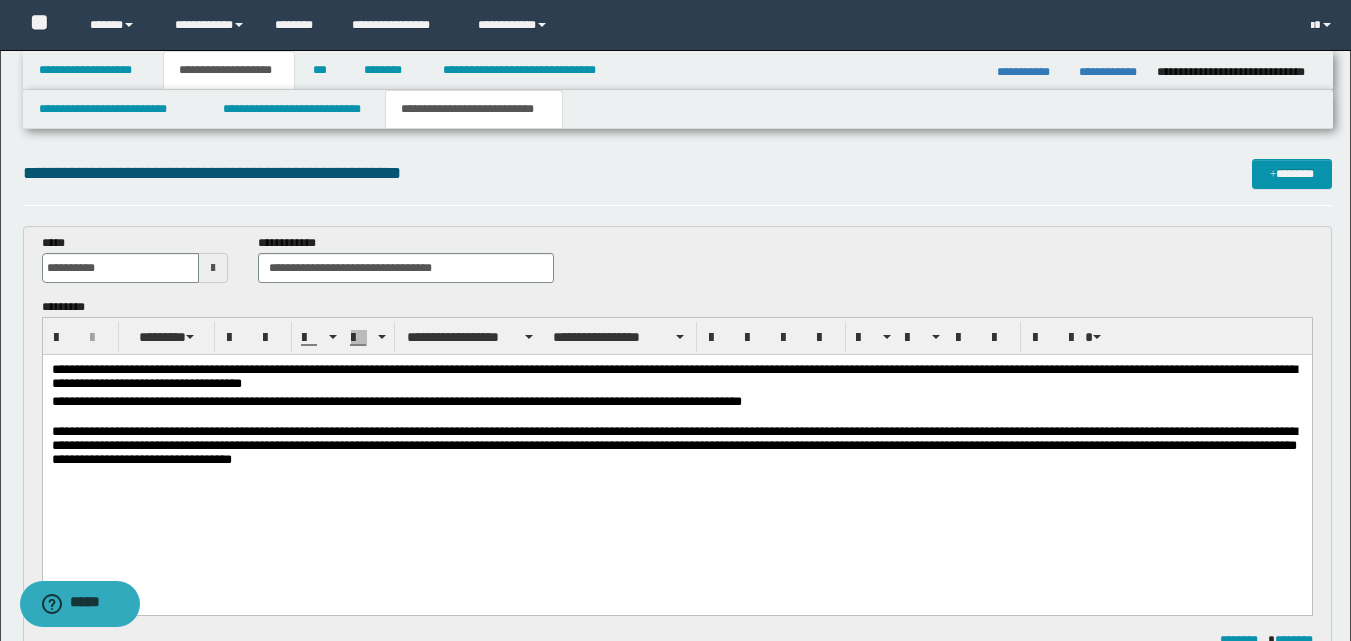 click on "**********" at bounding box center [676, 379] 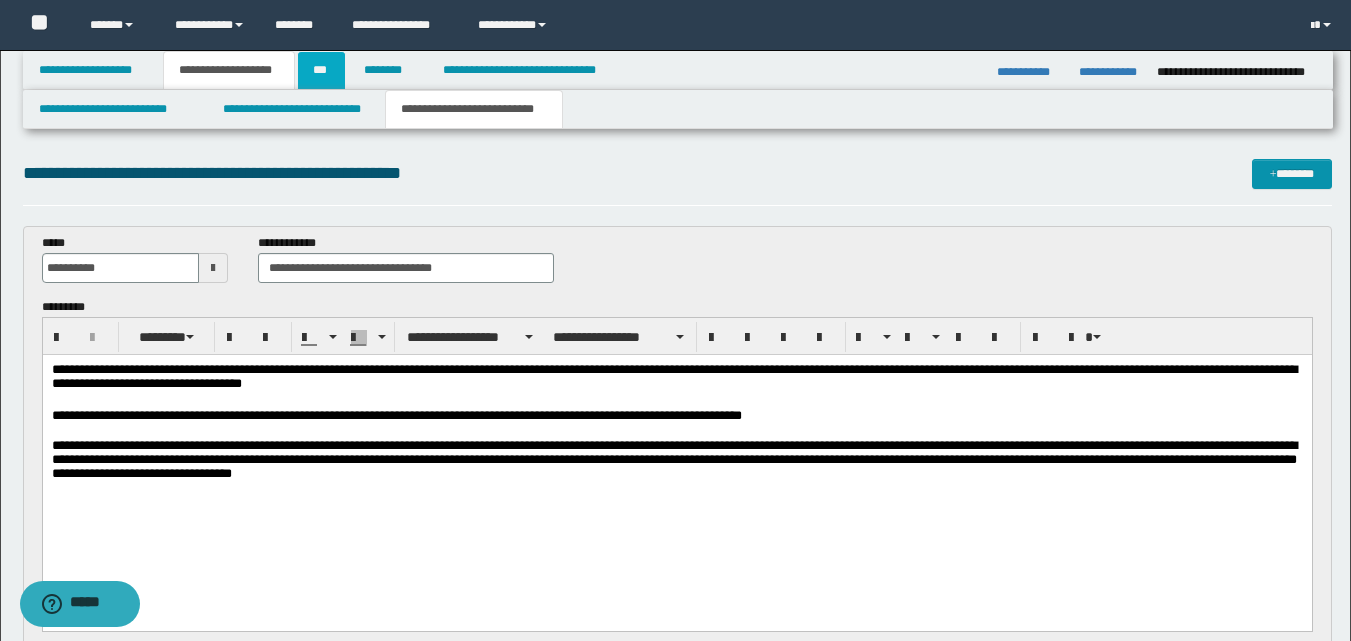 click on "***" at bounding box center (321, 70) 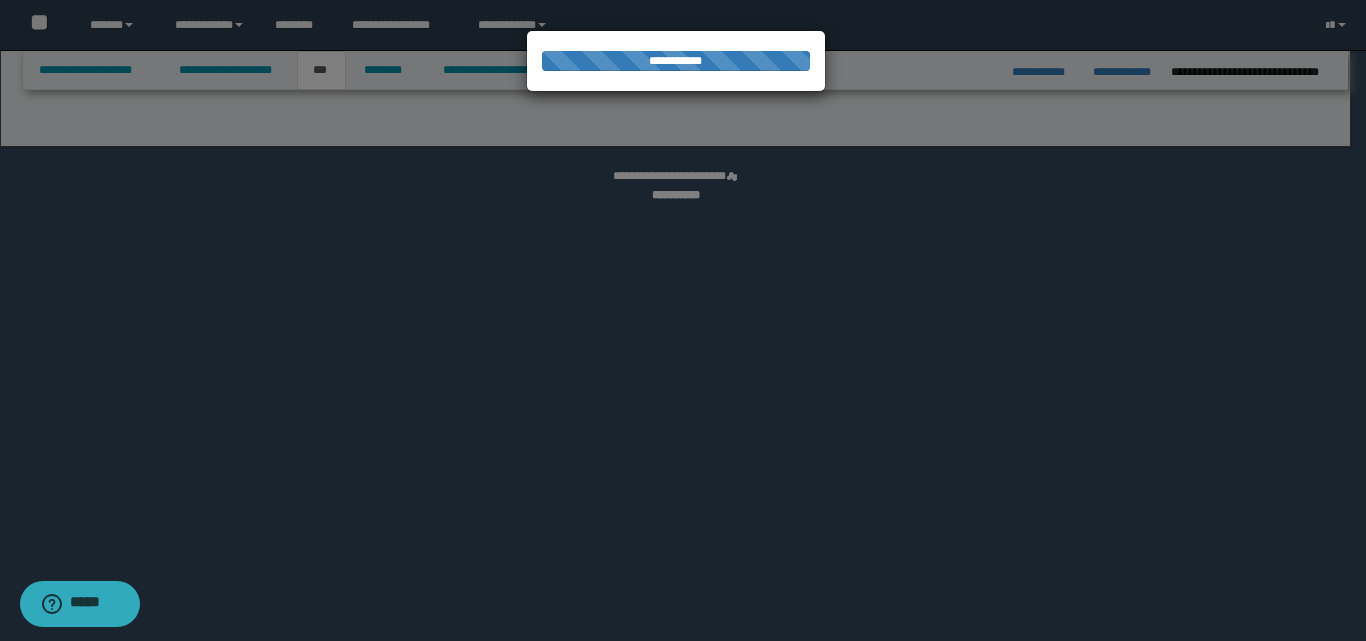 select on "***" 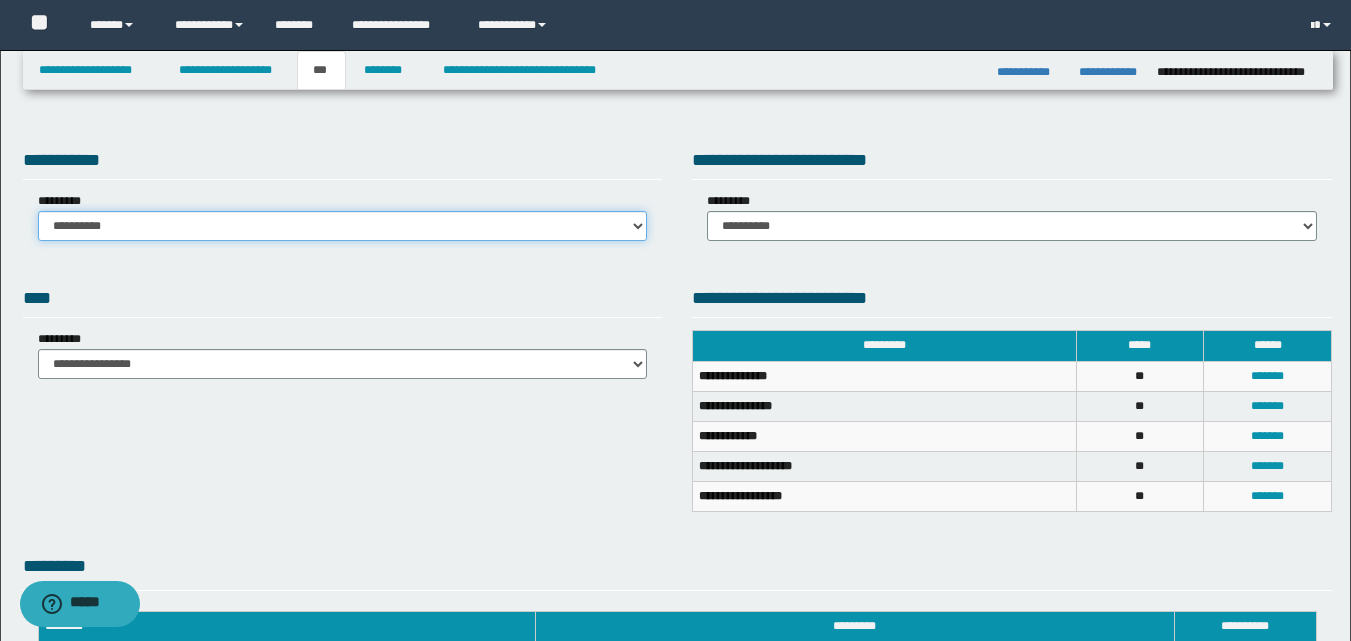 click on "**********" at bounding box center [343, 226] 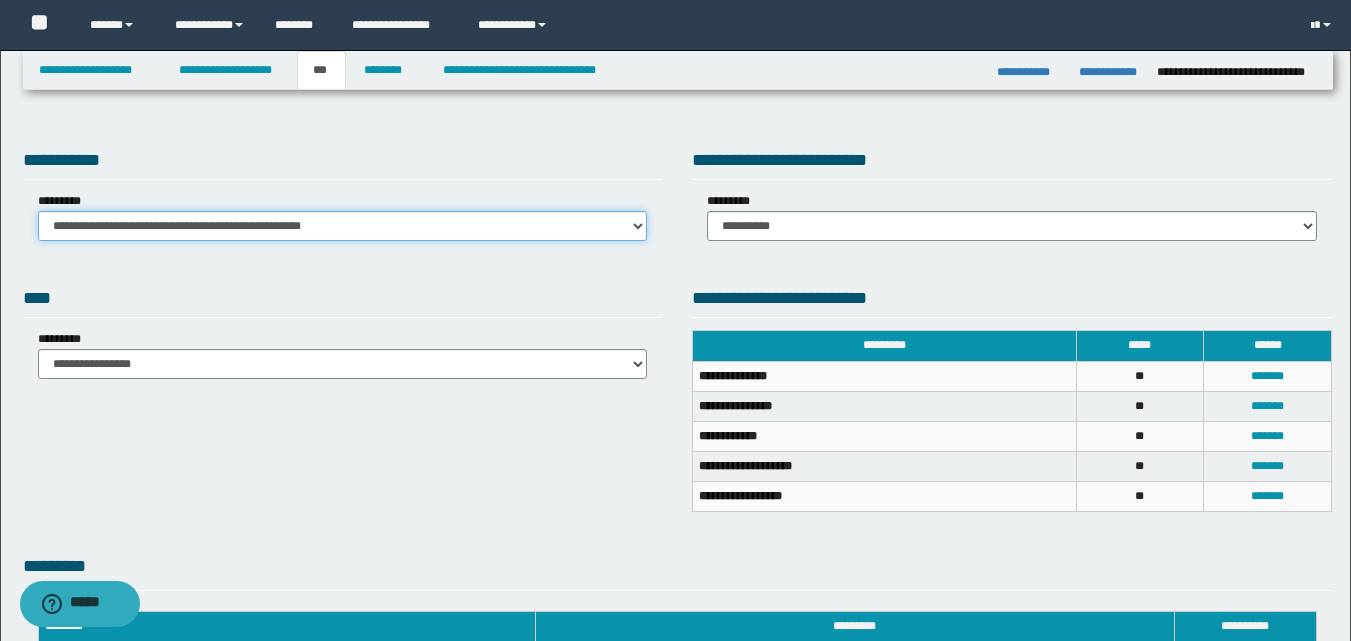 click on "**********" at bounding box center [343, 226] 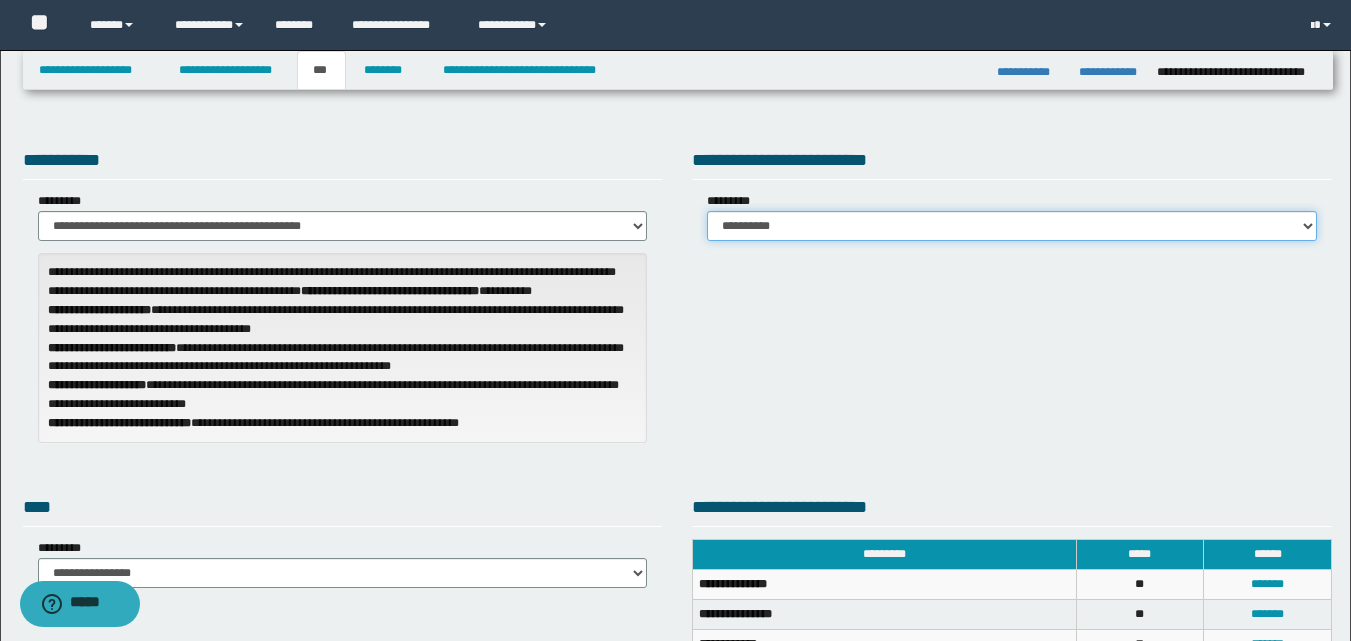 click on "**********" at bounding box center [1012, 226] 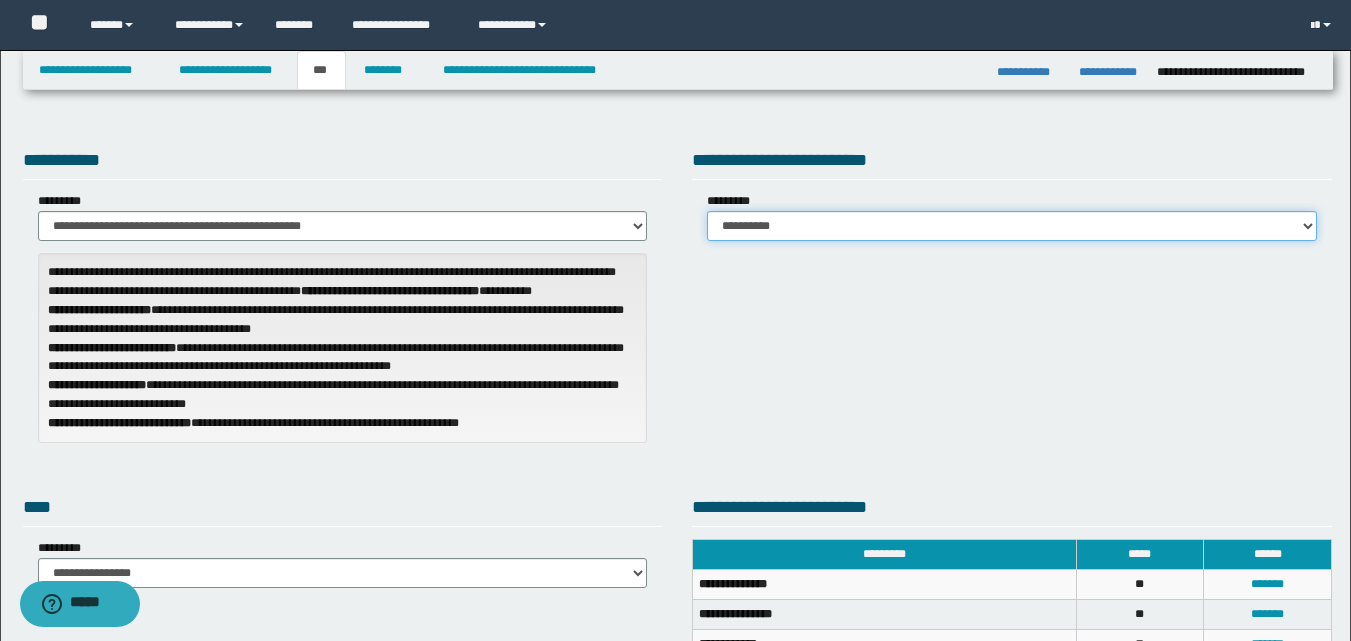 select on "*" 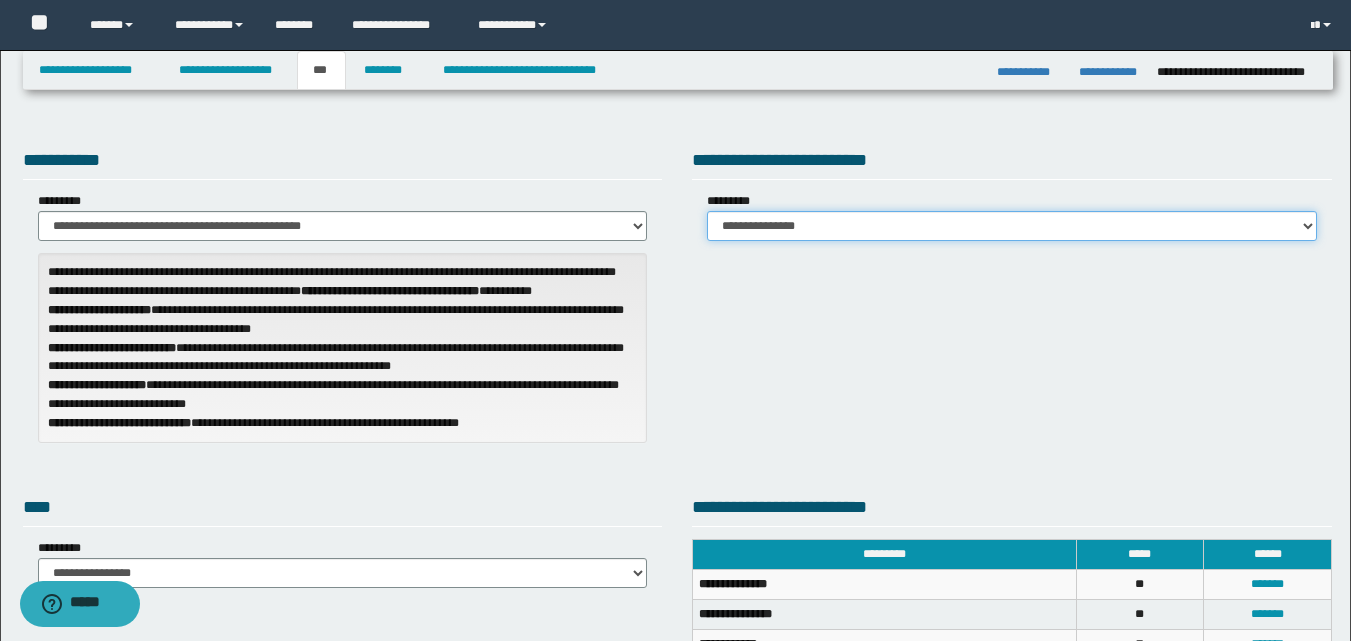 click on "**********" at bounding box center [1012, 226] 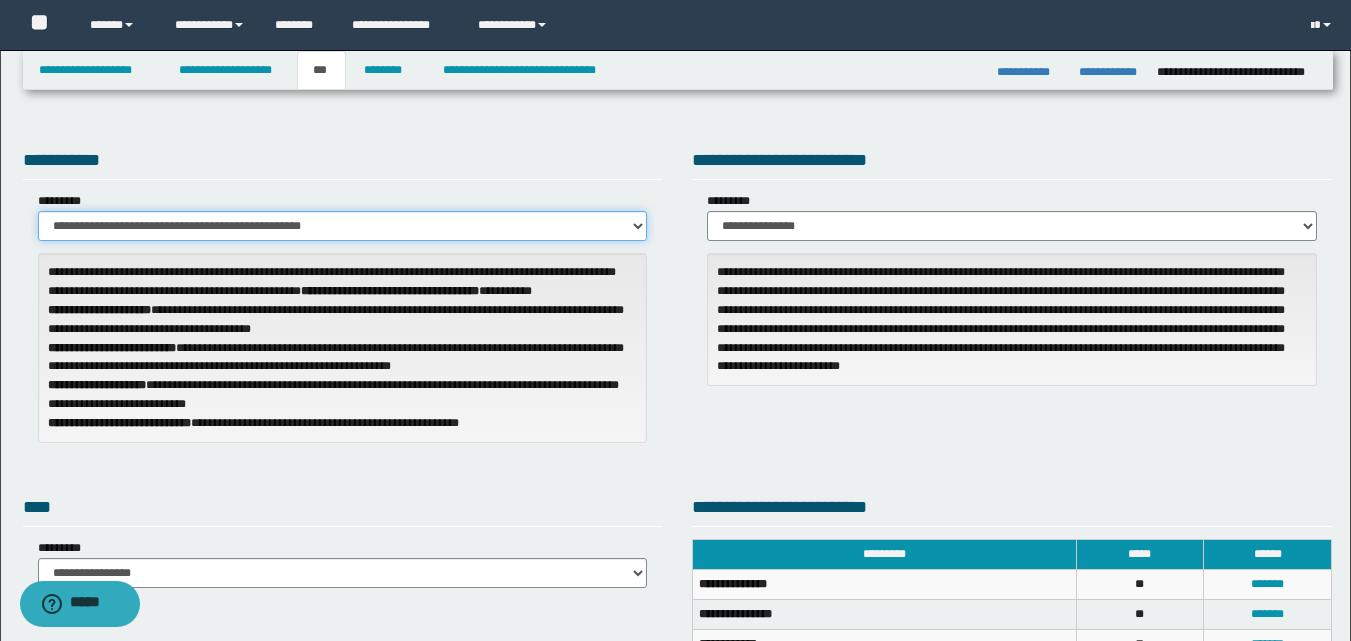 click on "**********" at bounding box center [343, 226] 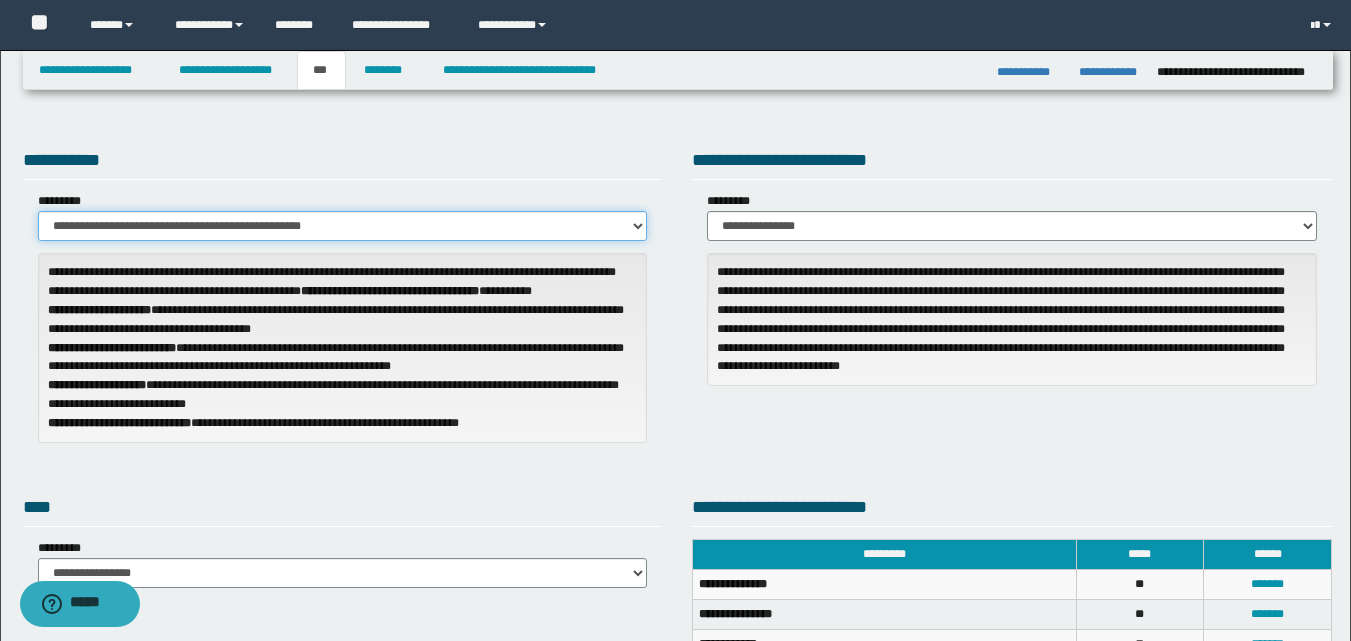 select on "*" 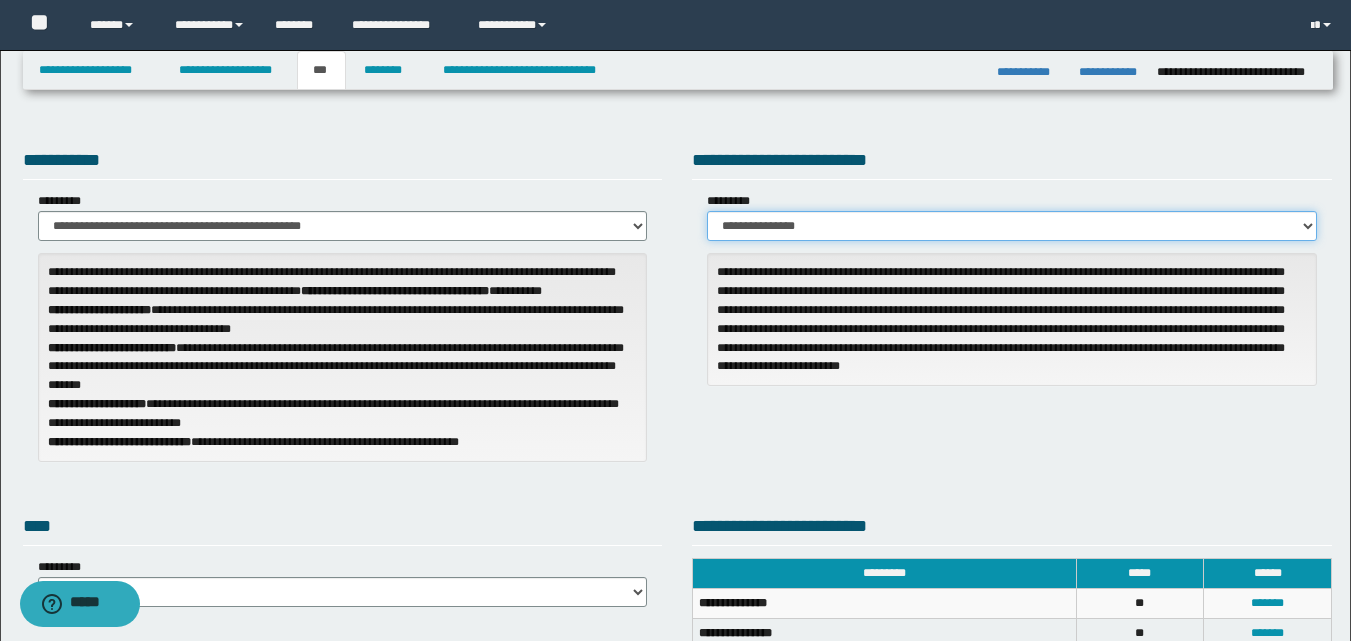 click on "**********" at bounding box center (1012, 226) 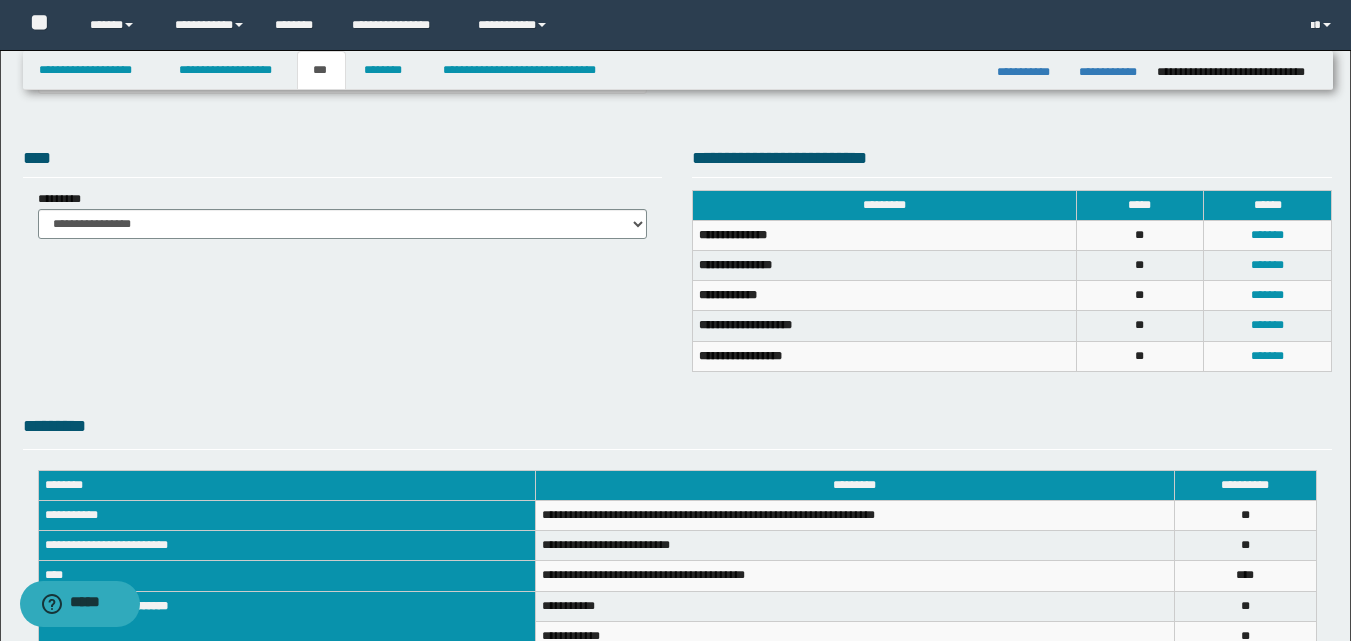scroll, scrollTop: 400, scrollLeft: 0, axis: vertical 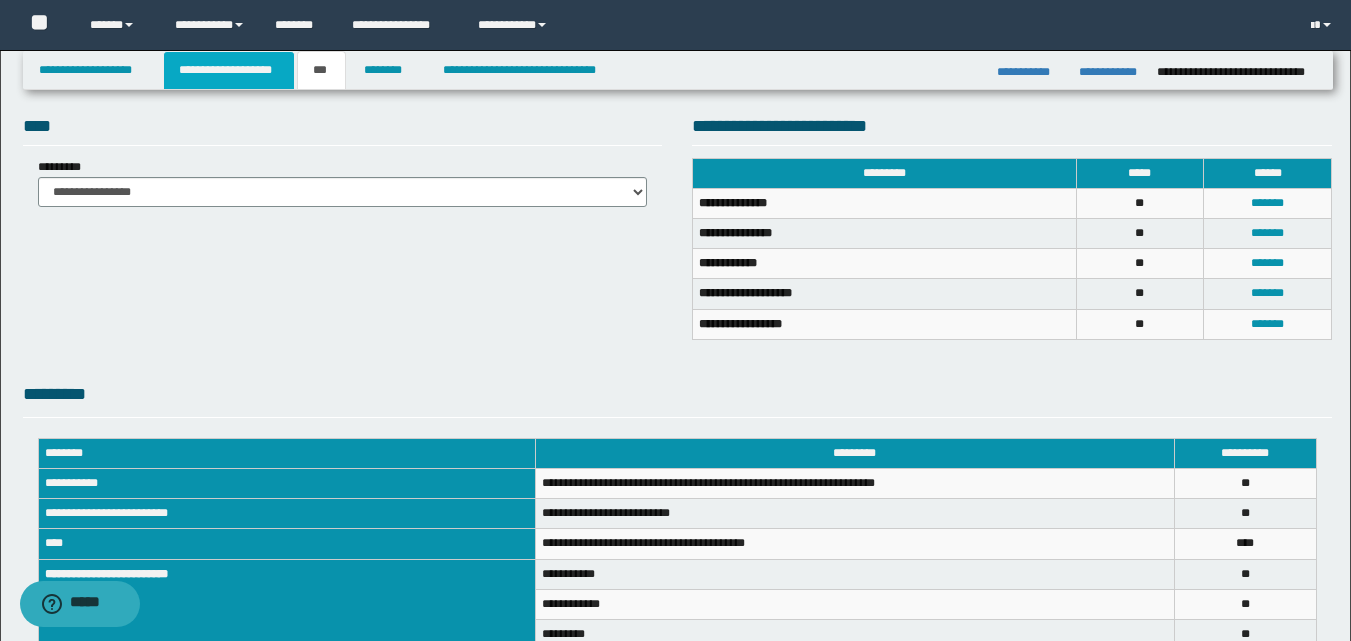 click on "**********" at bounding box center [229, 70] 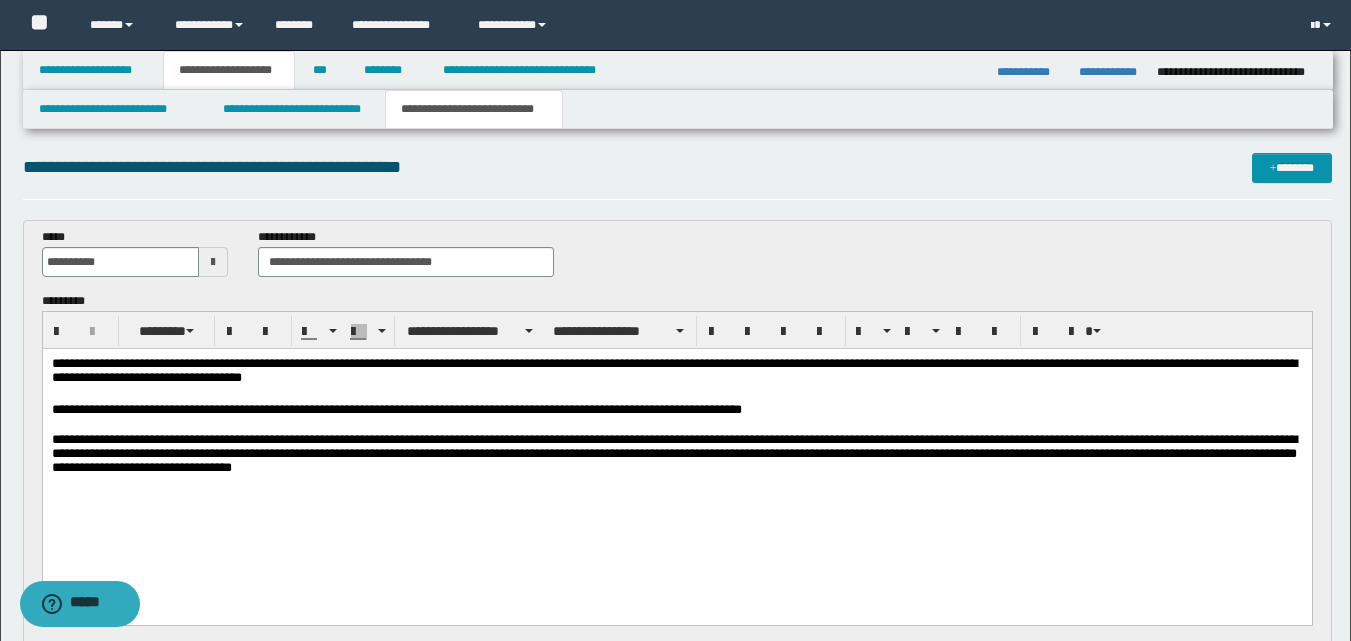 scroll, scrollTop: 0, scrollLeft: 0, axis: both 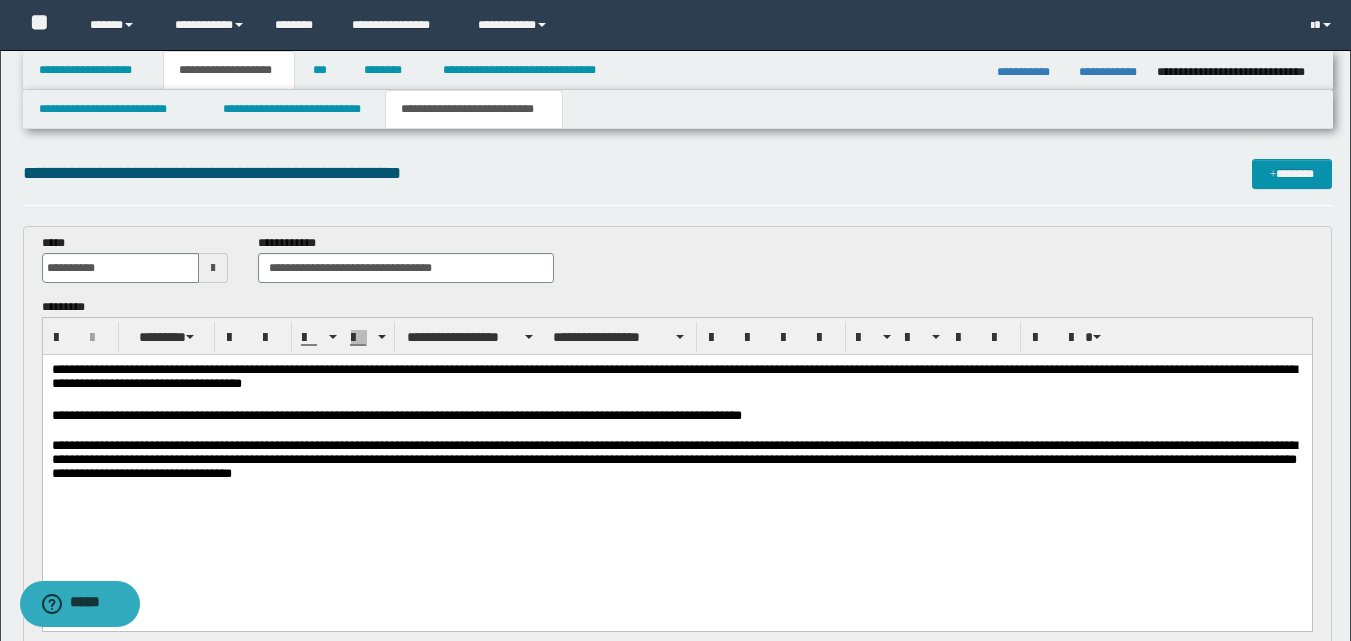 click on "**********" at bounding box center (676, 463) 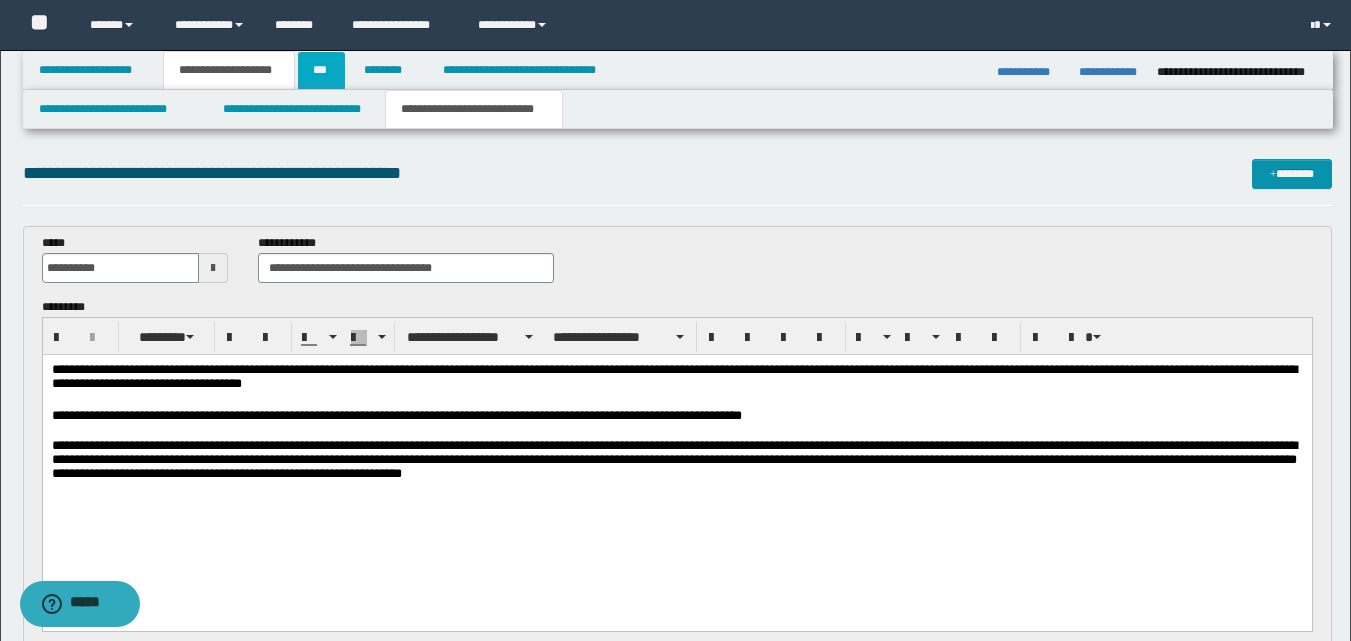 click on "***" at bounding box center (321, 70) 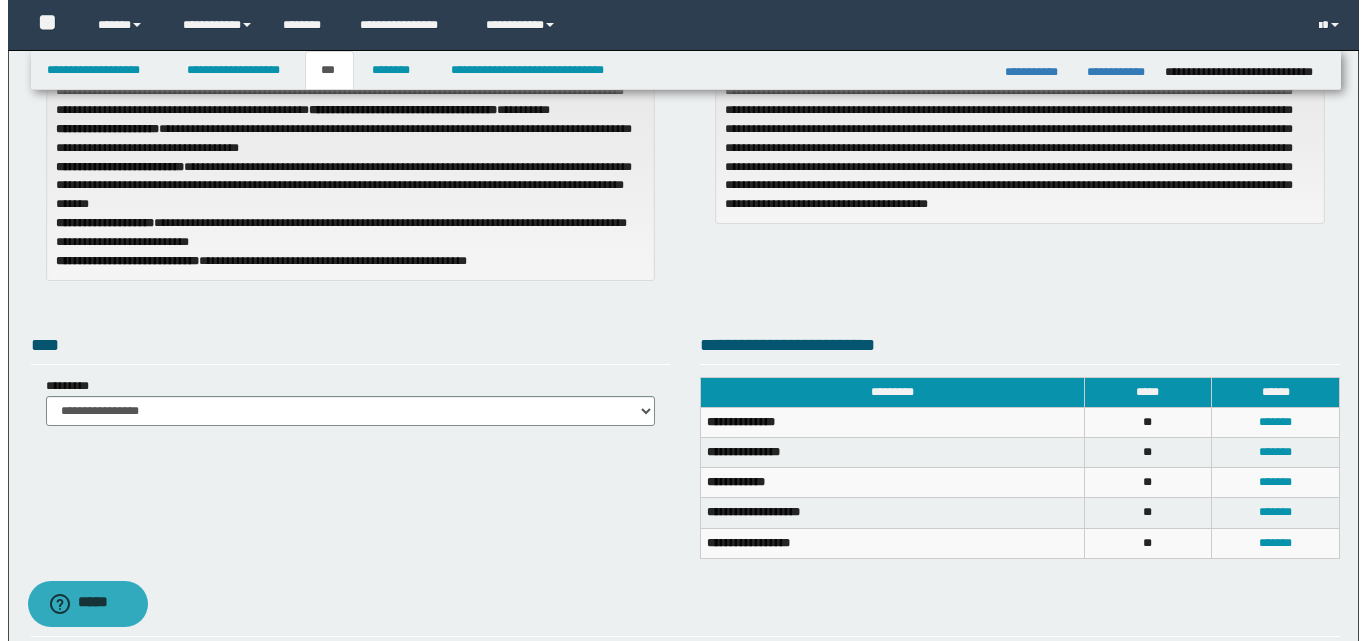 scroll, scrollTop: 300, scrollLeft: 0, axis: vertical 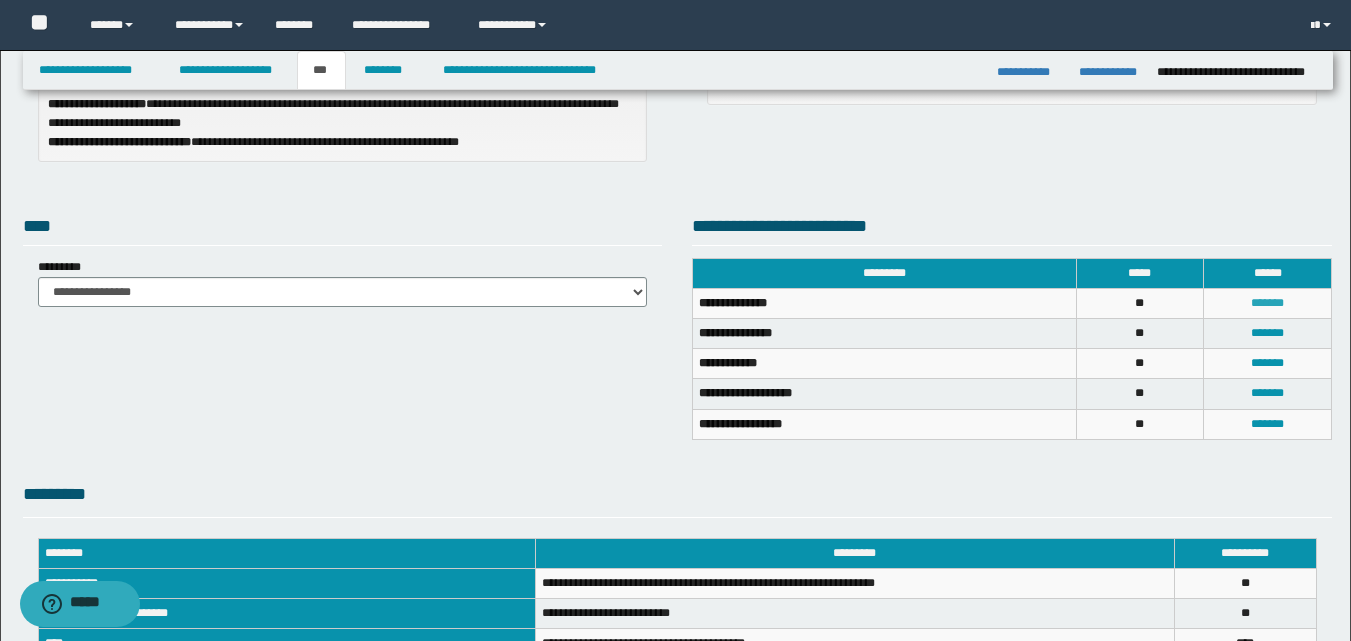 click on "*******" at bounding box center [1267, 303] 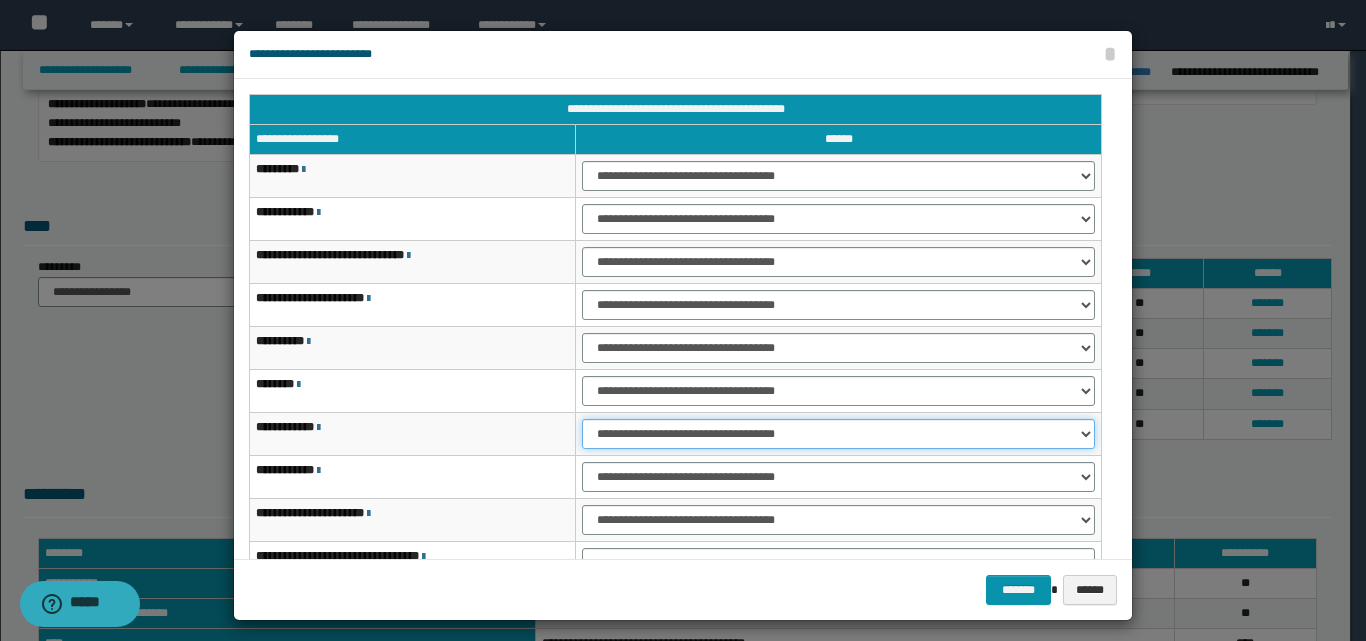 click on "**********" at bounding box center [838, 434] 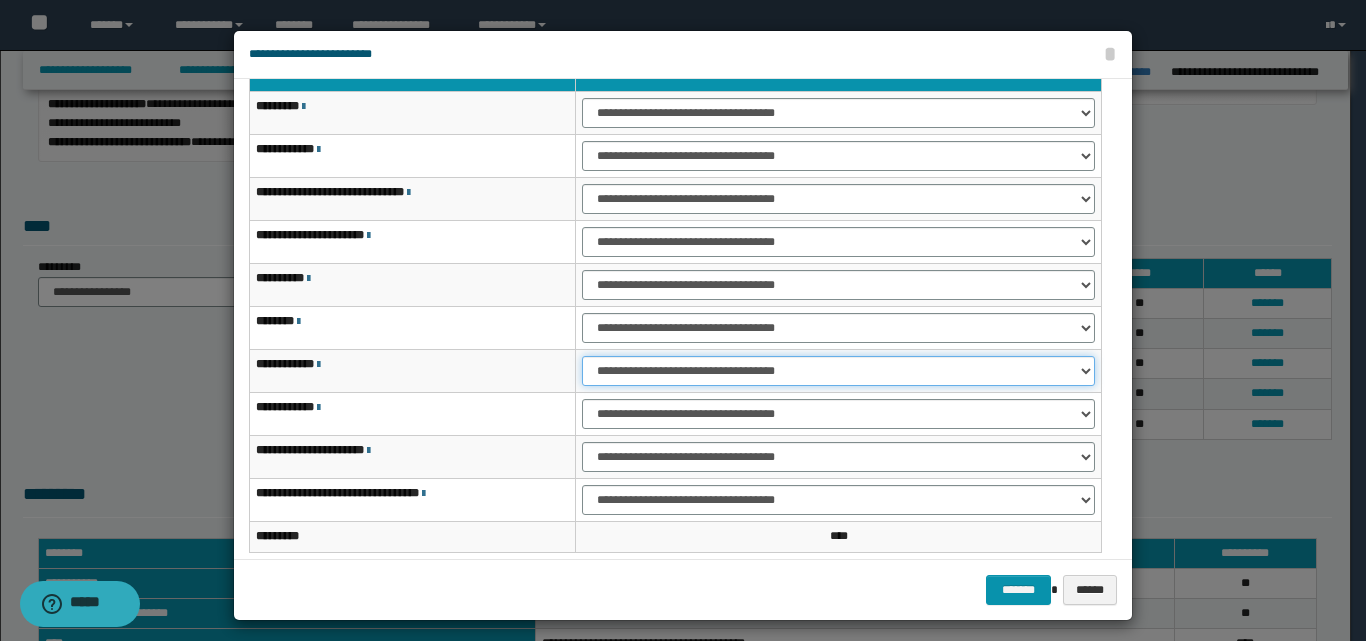 scroll, scrollTop: 121, scrollLeft: 0, axis: vertical 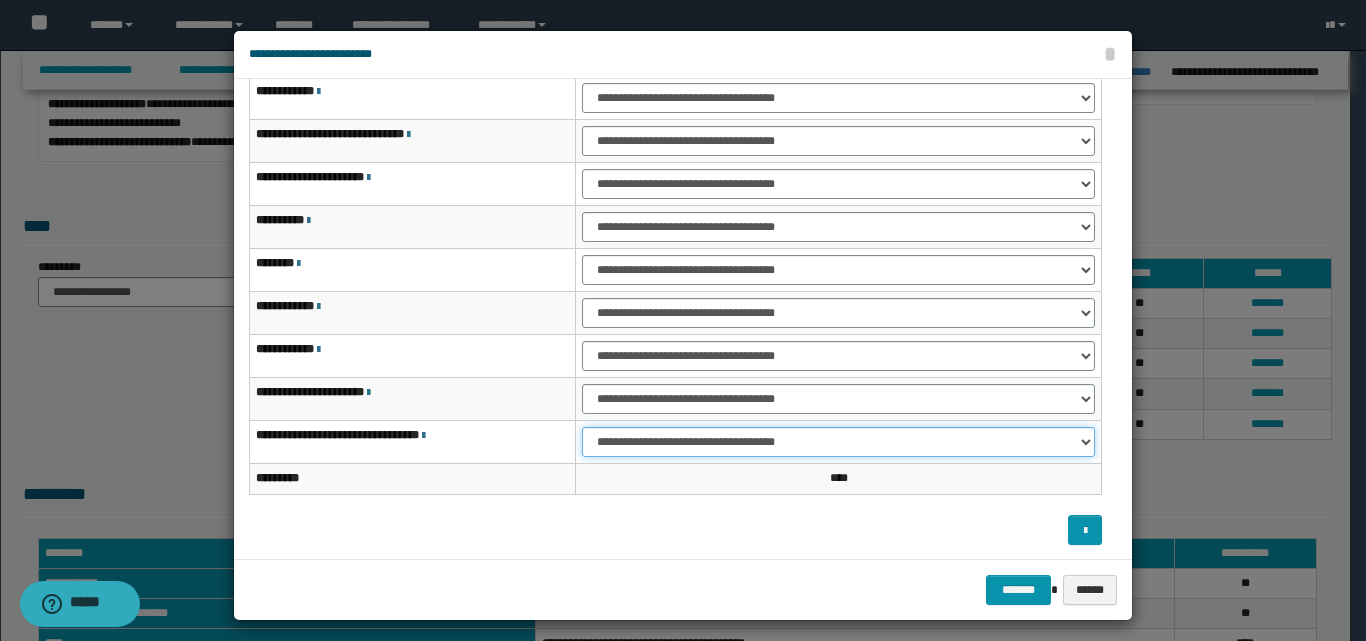 click on "**********" at bounding box center (838, 442) 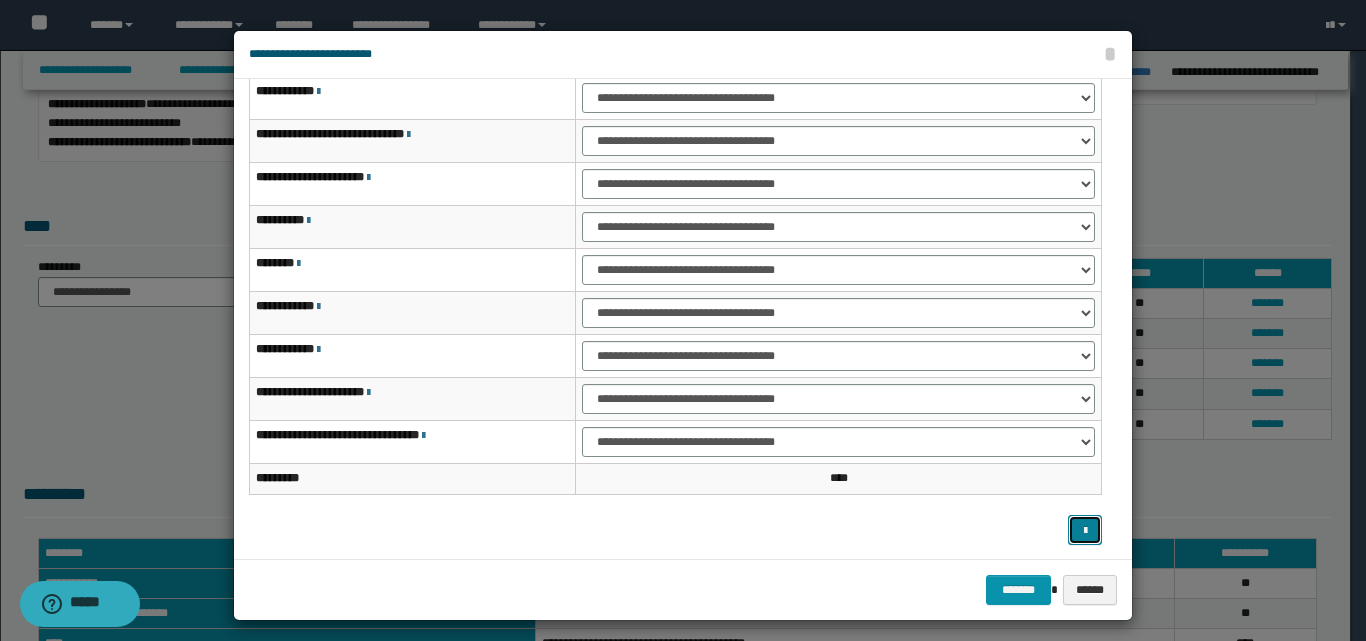 click at bounding box center [1085, 531] 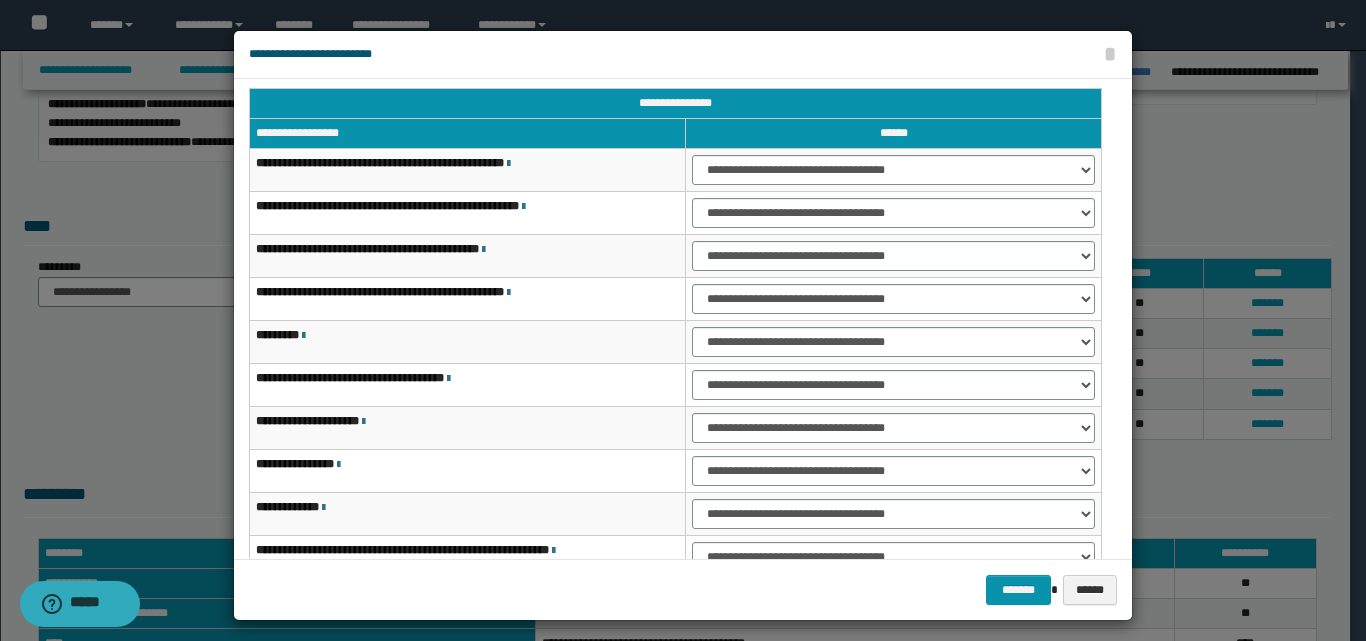 scroll, scrollTop: 0, scrollLeft: 0, axis: both 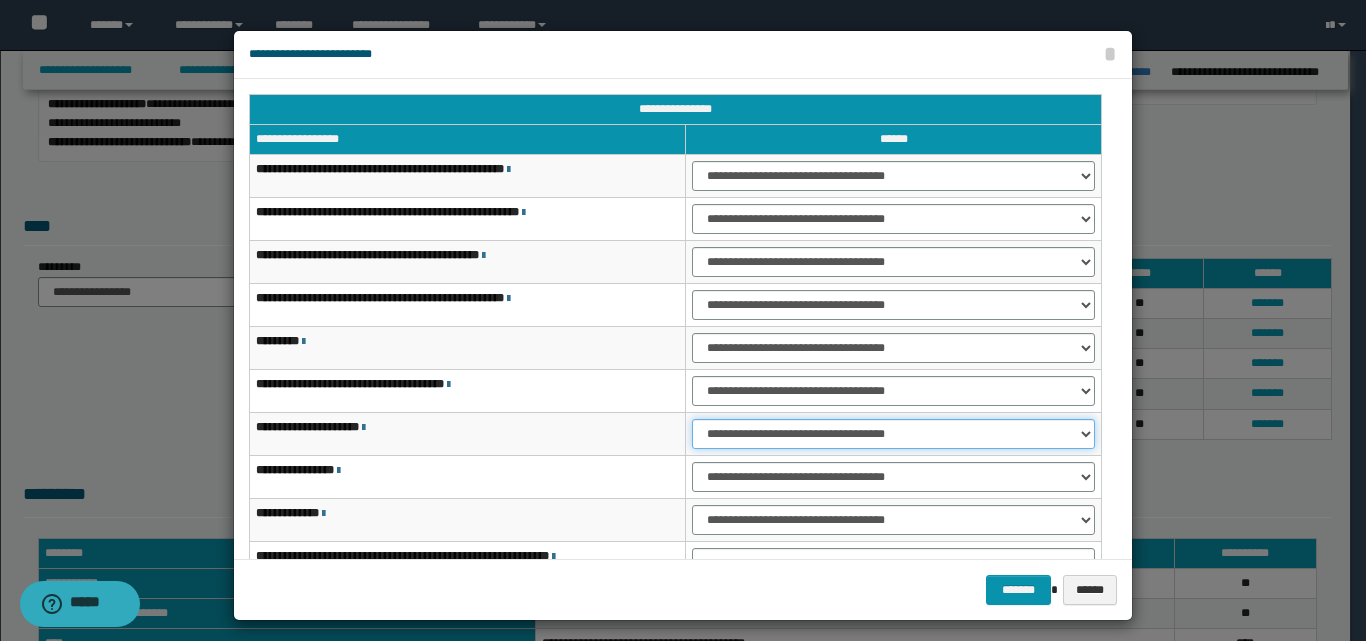 click on "**********" at bounding box center [893, 434] 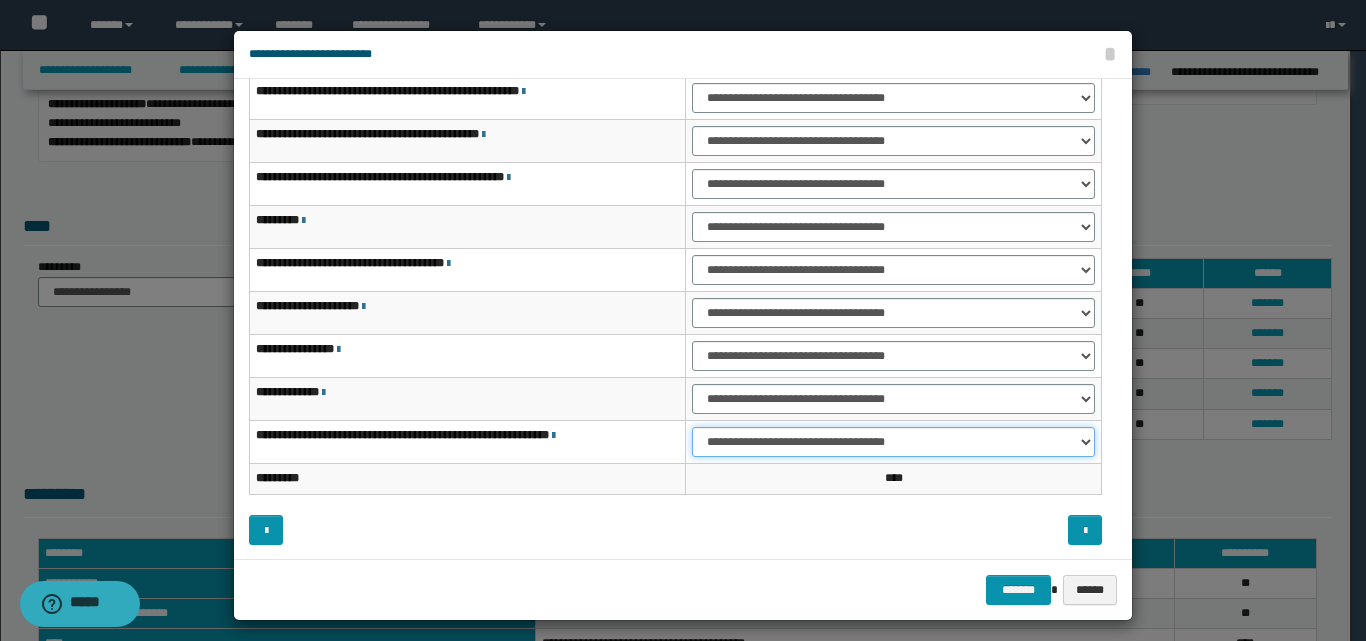 click on "**********" at bounding box center [893, 442] 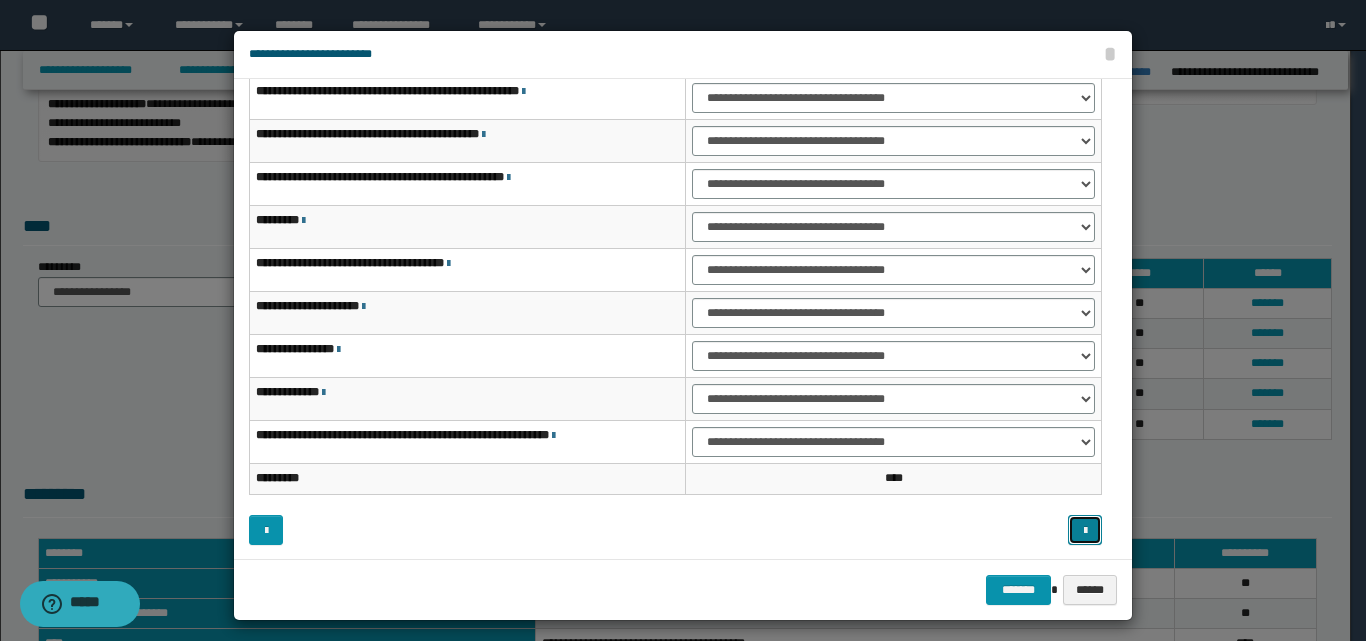drag, startPoint x: 1081, startPoint y: 524, endPoint x: 1032, endPoint y: 507, distance: 51.86521 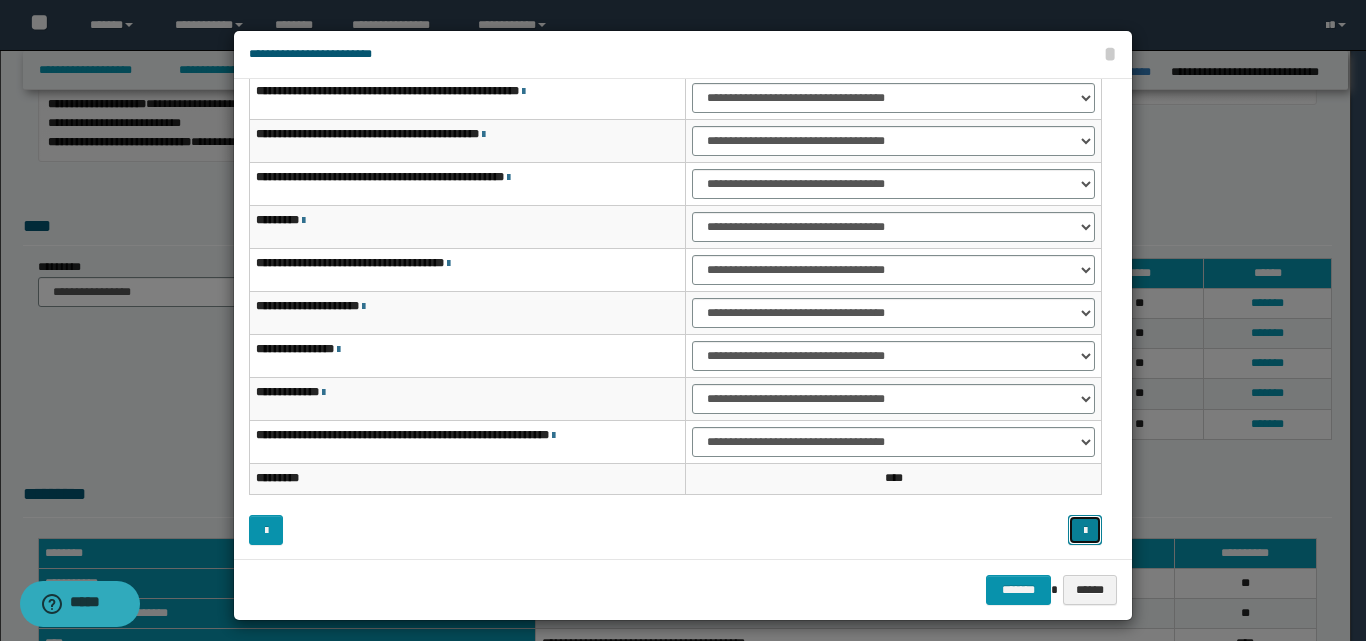 click at bounding box center (1085, 531) 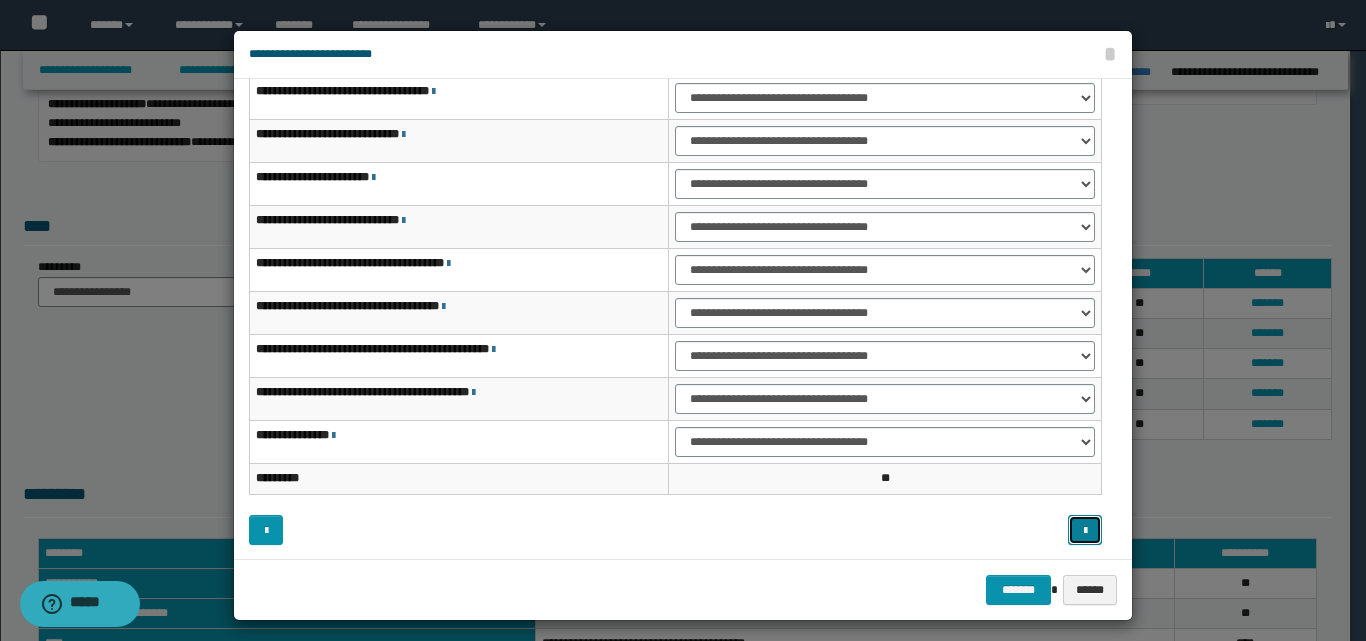 scroll, scrollTop: 0, scrollLeft: 0, axis: both 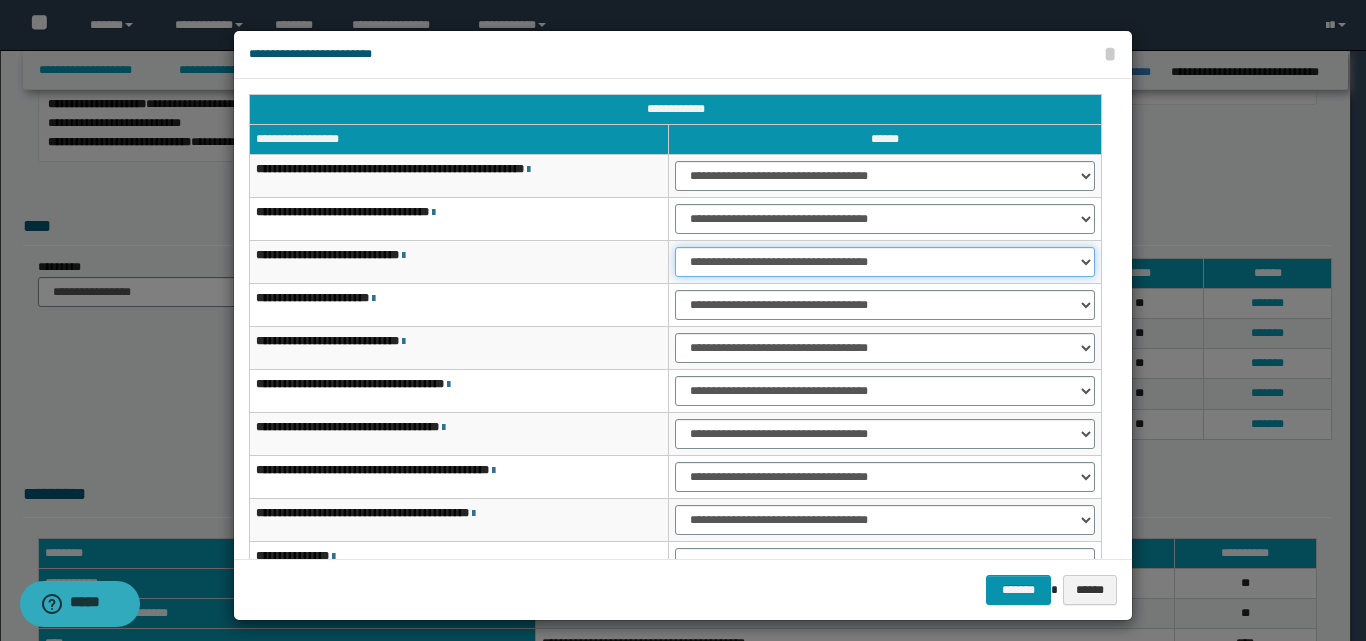 click on "**********" at bounding box center (885, 262) 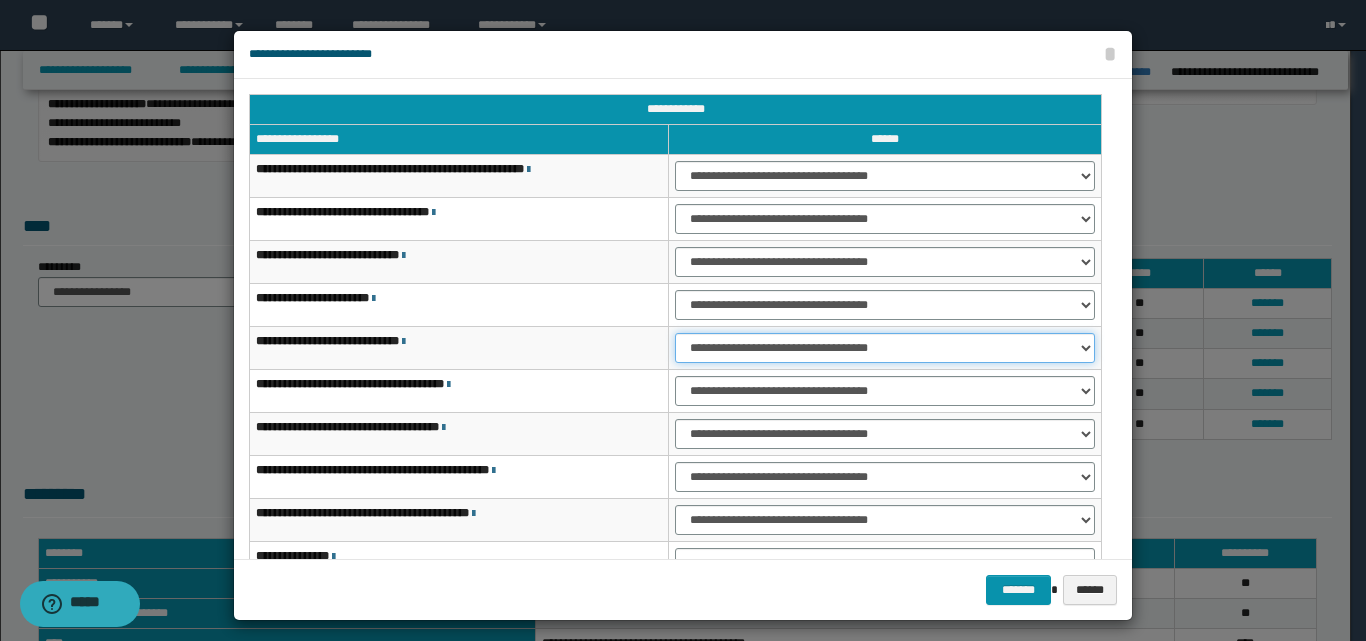 click on "**********" at bounding box center [885, 348] 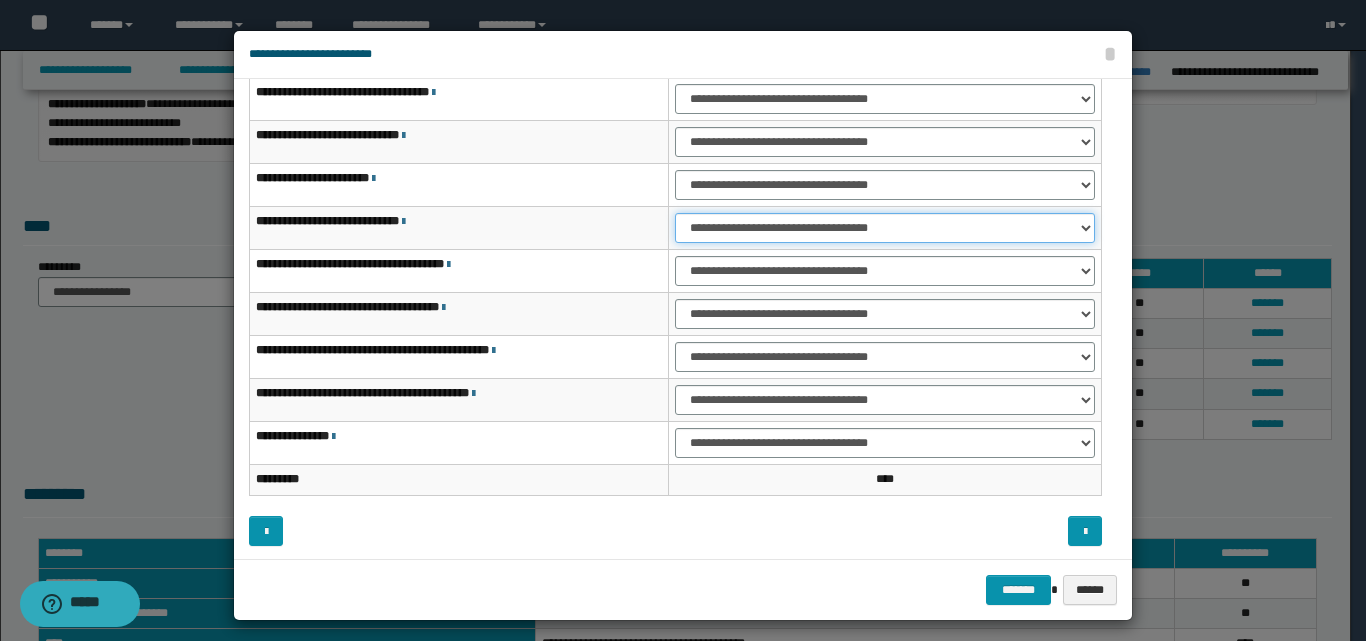 scroll, scrollTop: 121, scrollLeft: 0, axis: vertical 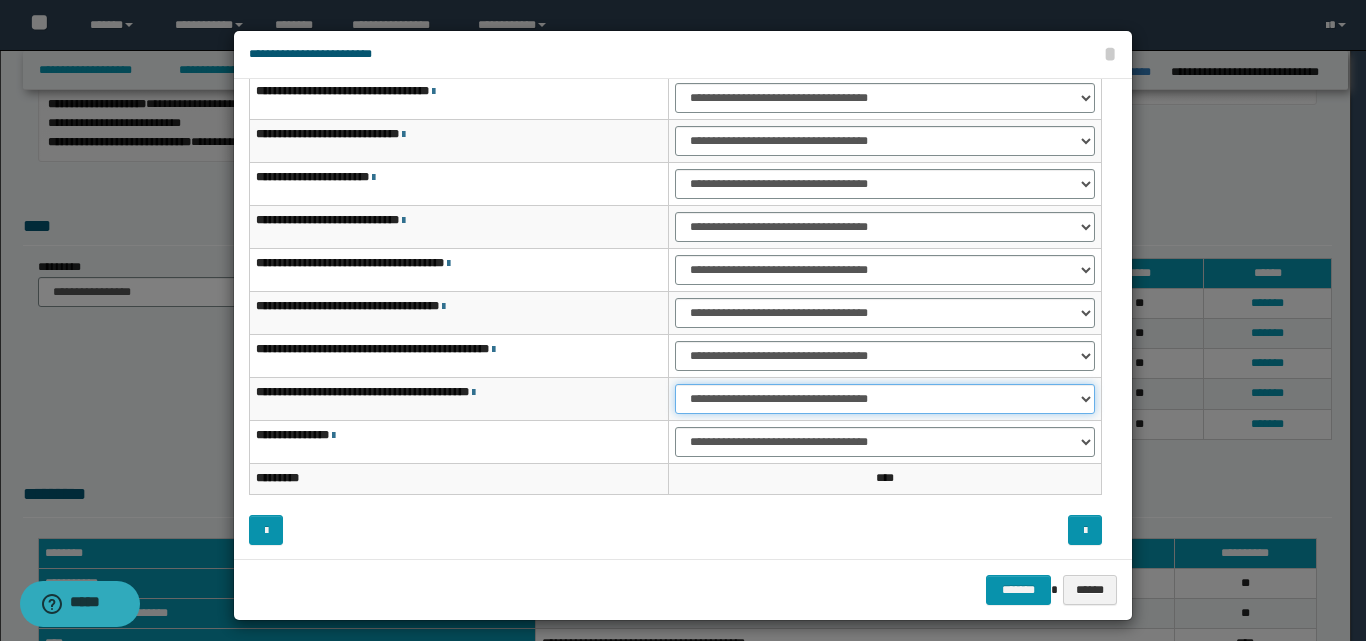 click on "**********" at bounding box center [885, 399] 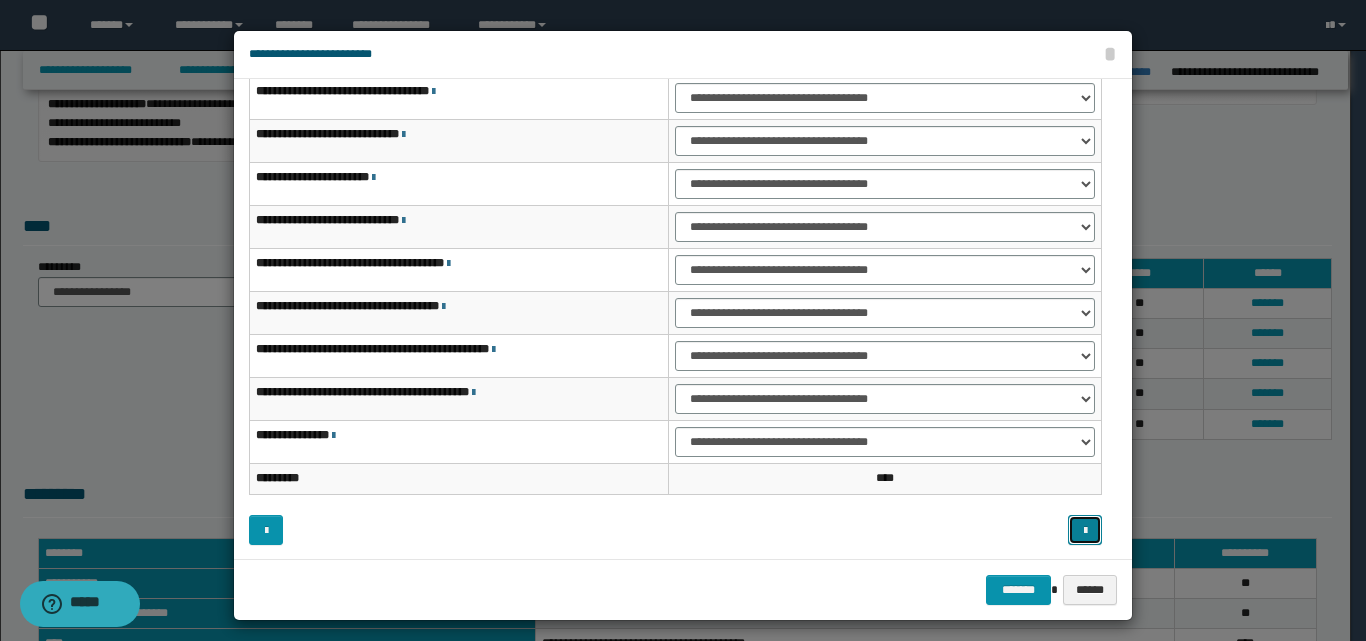 click at bounding box center [1085, 531] 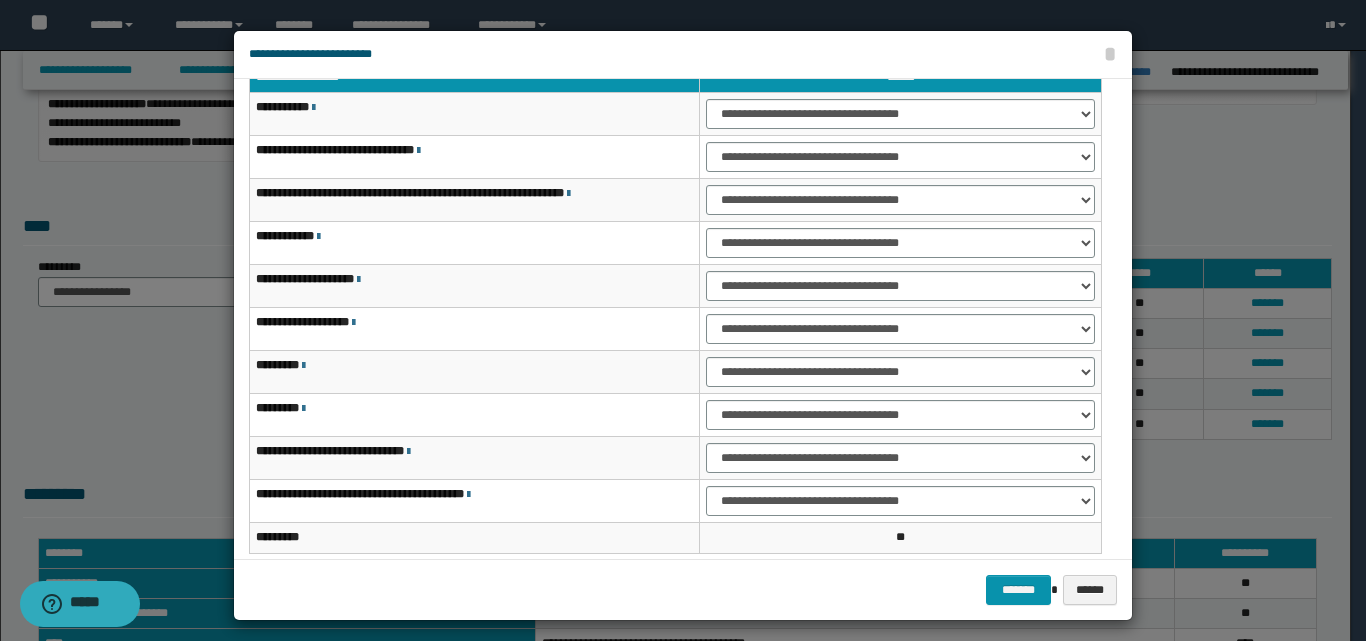 scroll, scrollTop: 121, scrollLeft: 0, axis: vertical 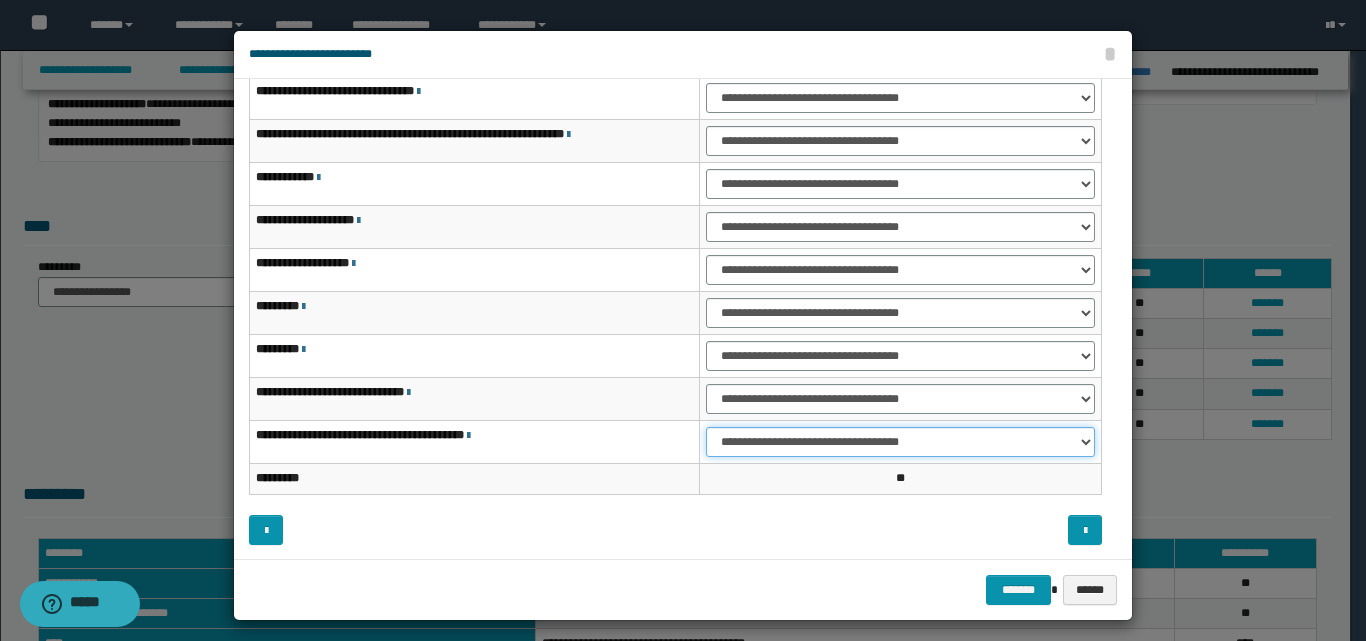 click on "**********" at bounding box center (900, 442) 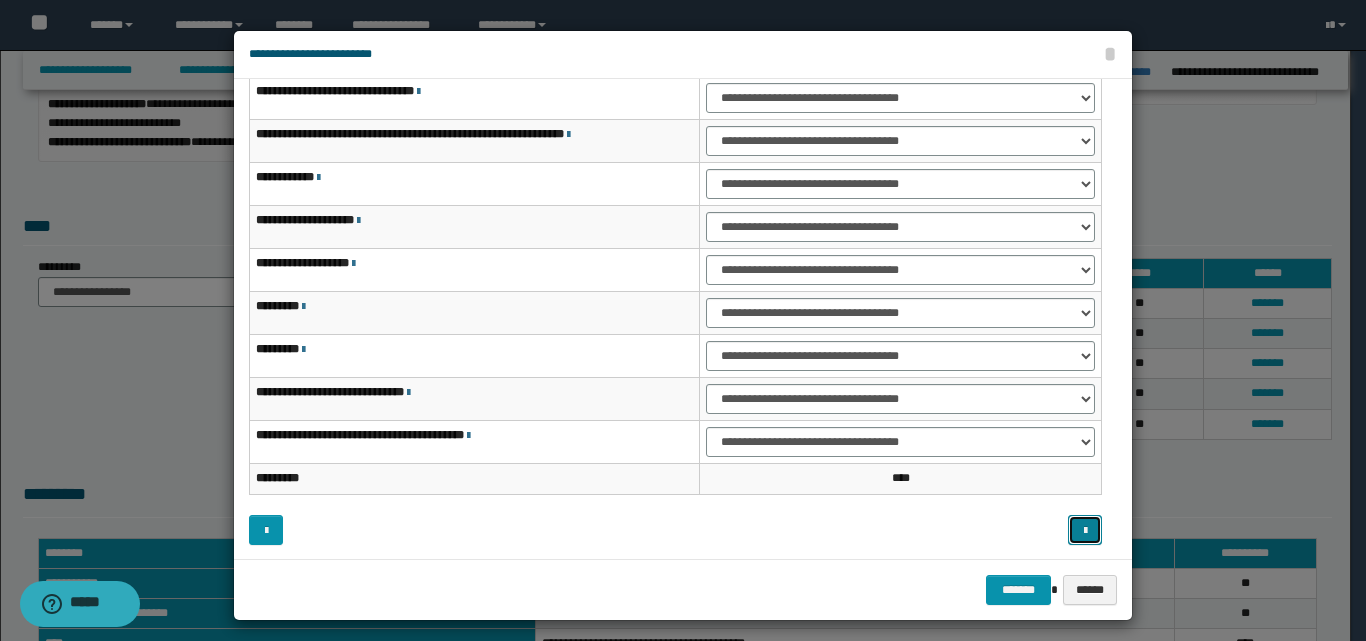 click at bounding box center (1085, 531) 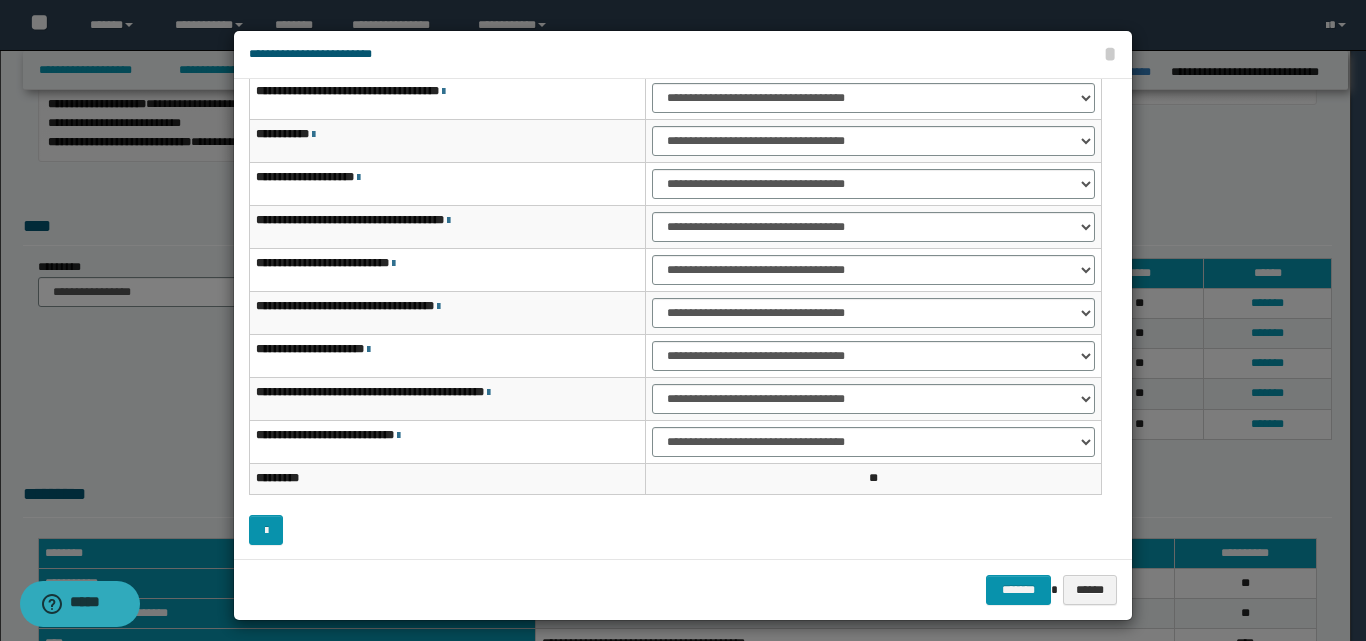 scroll, scrollTop: 0, scrollLeft: 0, axis: both 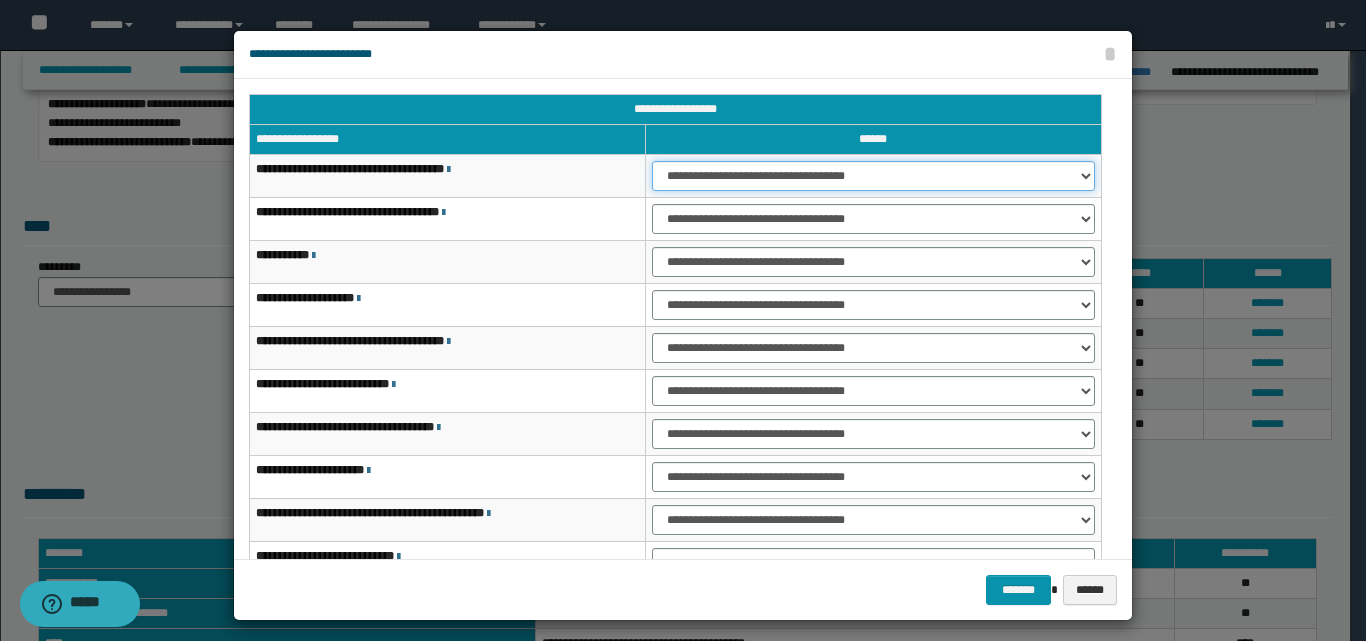 click on "**********" at bounding box center [873, 176] 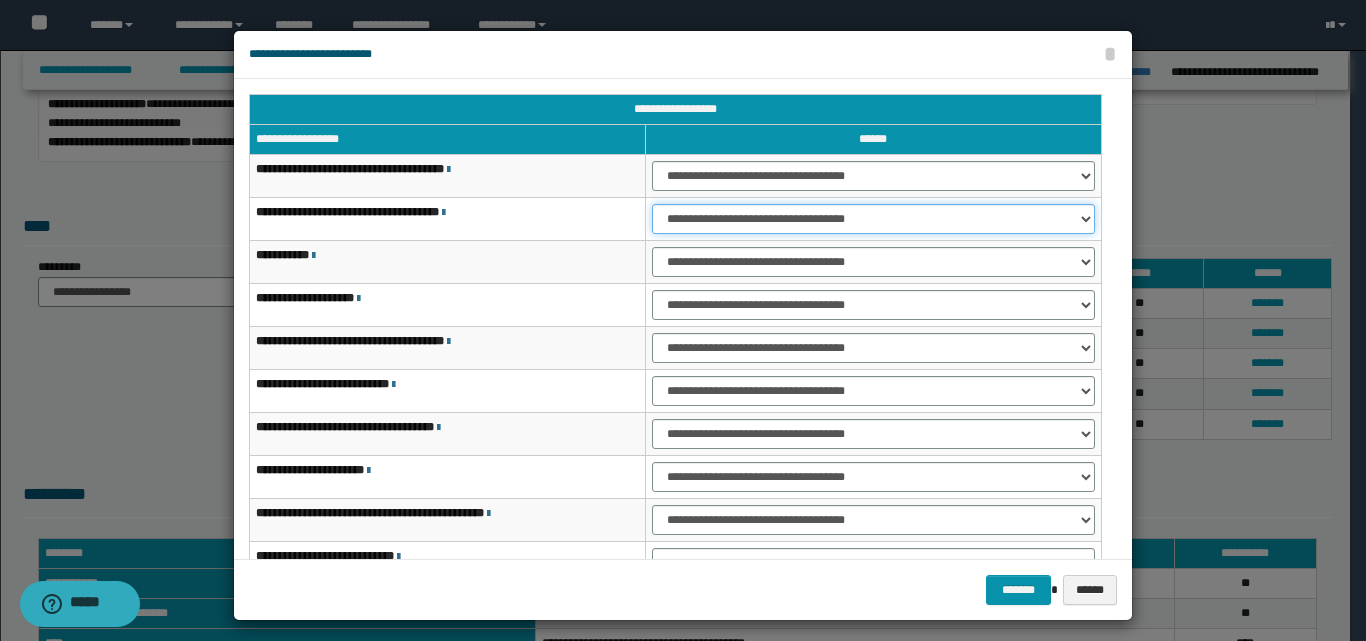 click on "**********" at bounding box center [873, 219] 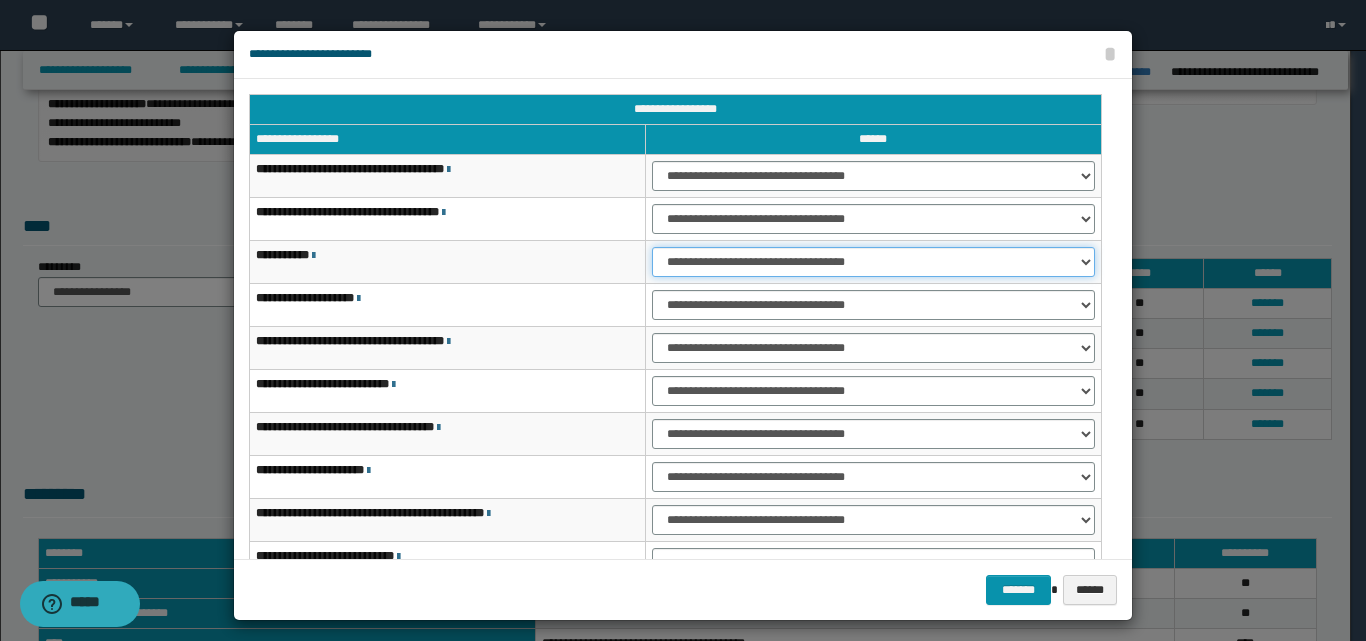 click on "**********" at bounding box center [873, 262] 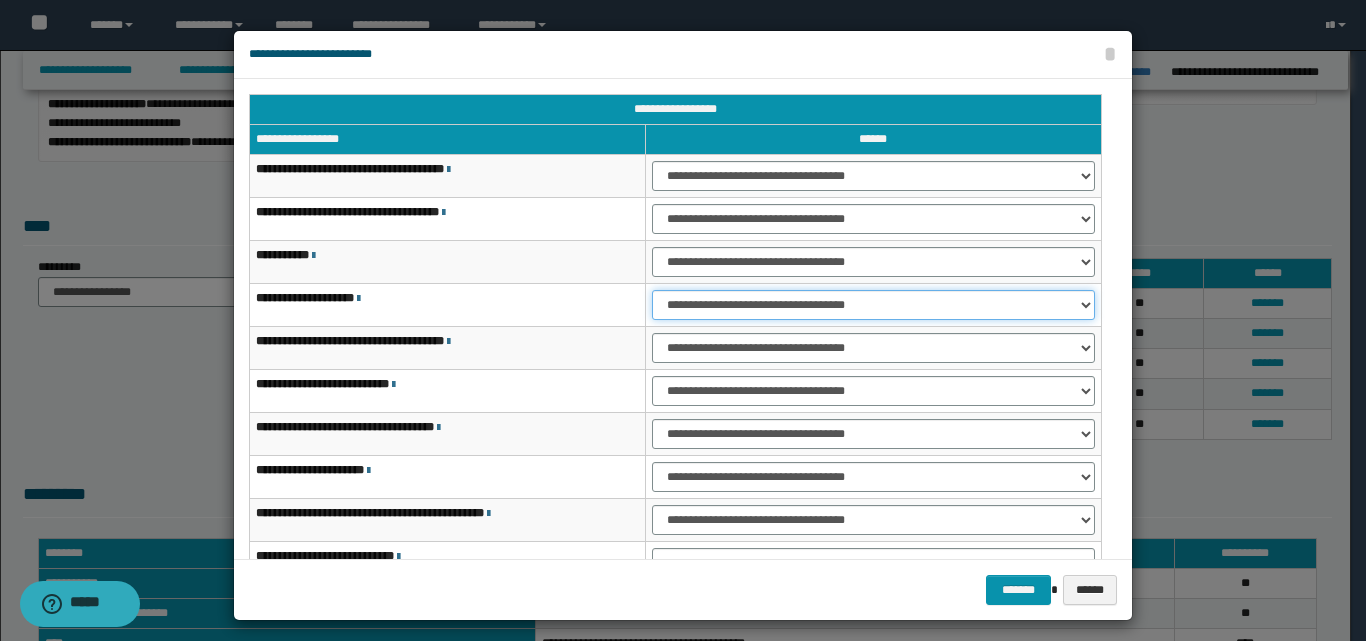 click on "**********" at bounding box center (873, 305) 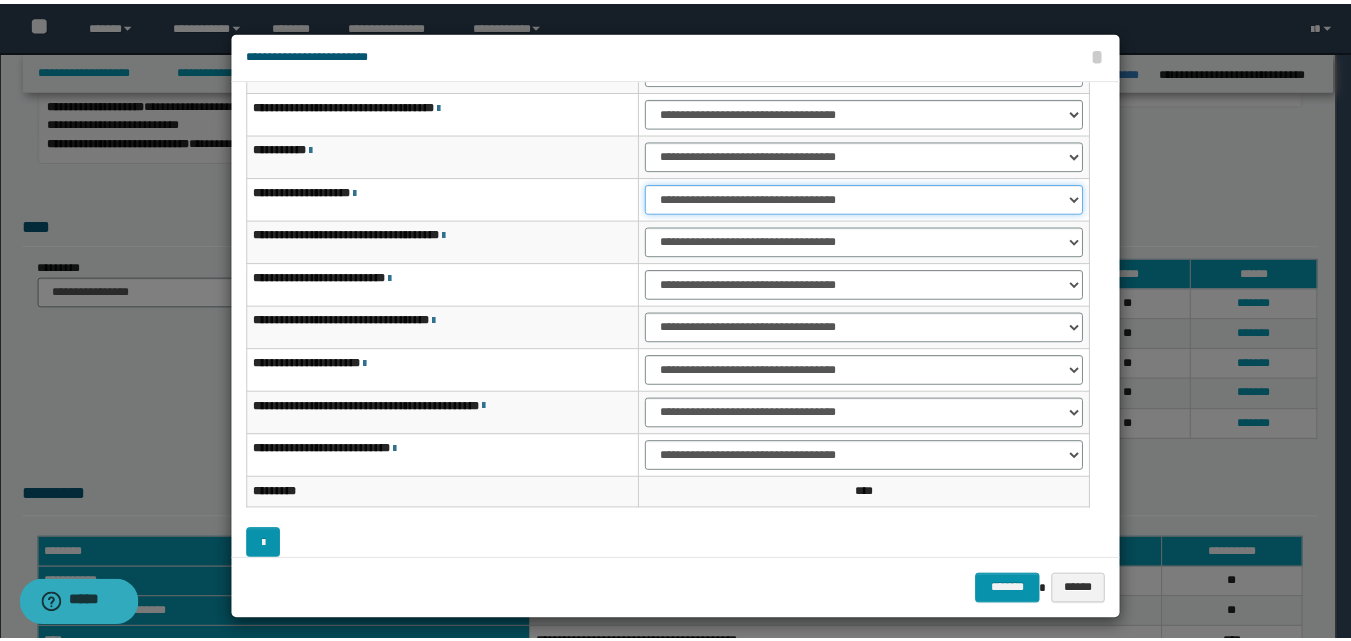 scroll, scrollTop: 121, scrollLeft: 0, axis: vertical 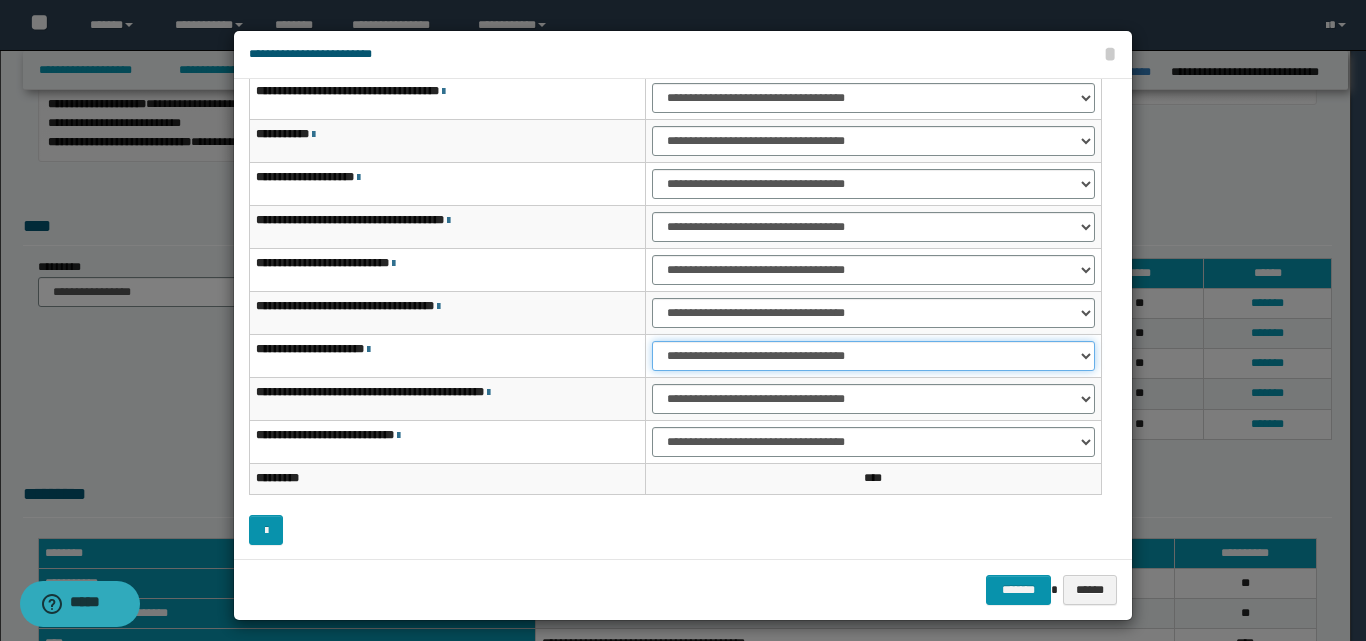 click on "**********" at bounding box center [873, 356] 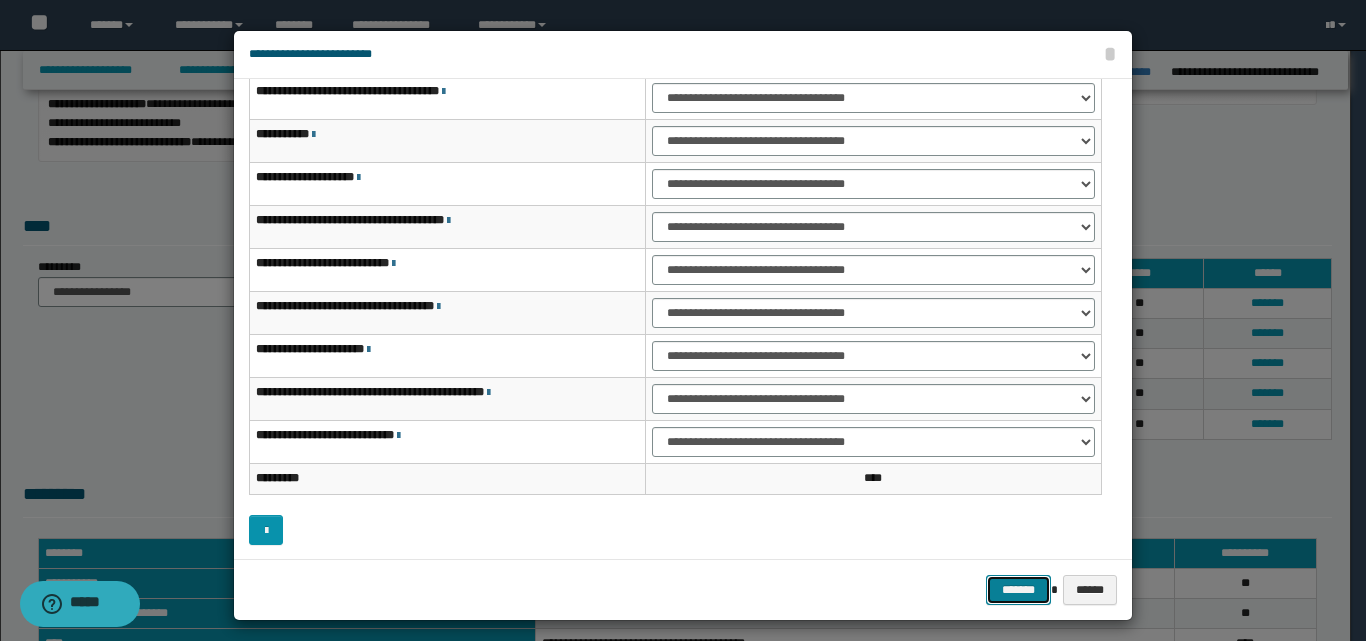 click on "*******" at bounding box center [1018, 590] 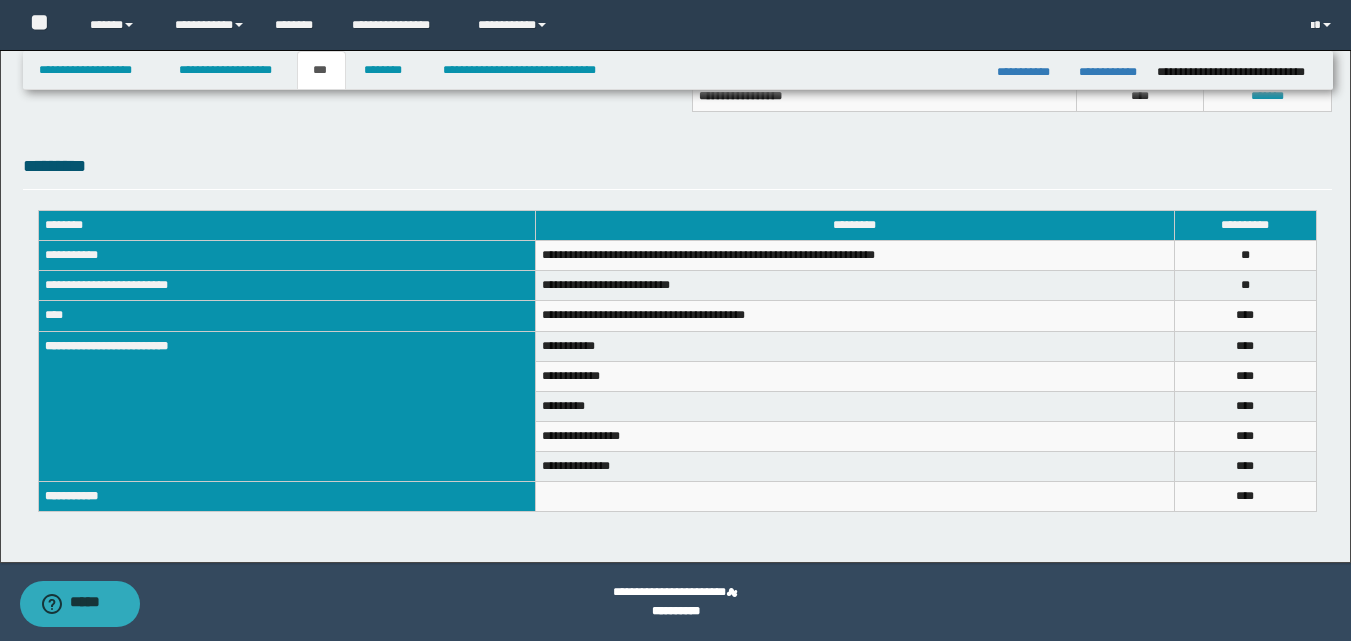 scroll, scrollTop: 228, scrollLeft: 0, axis: vertical 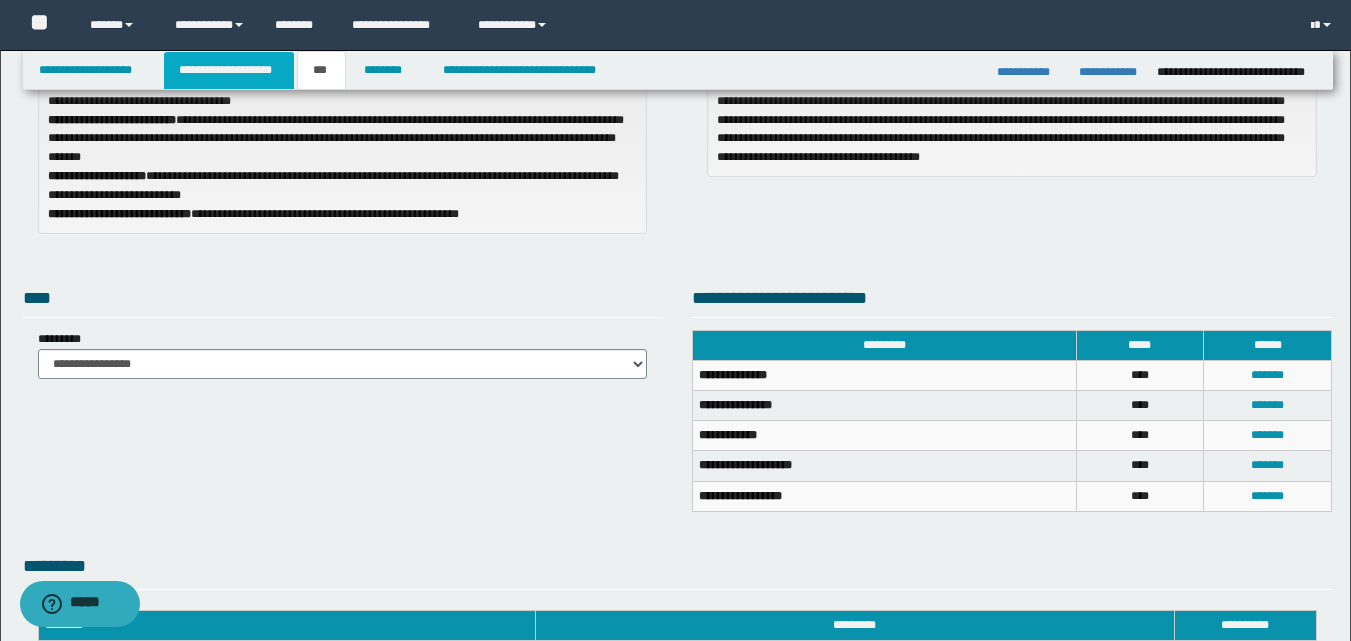click on "**********" at bounding box center [229, 70] 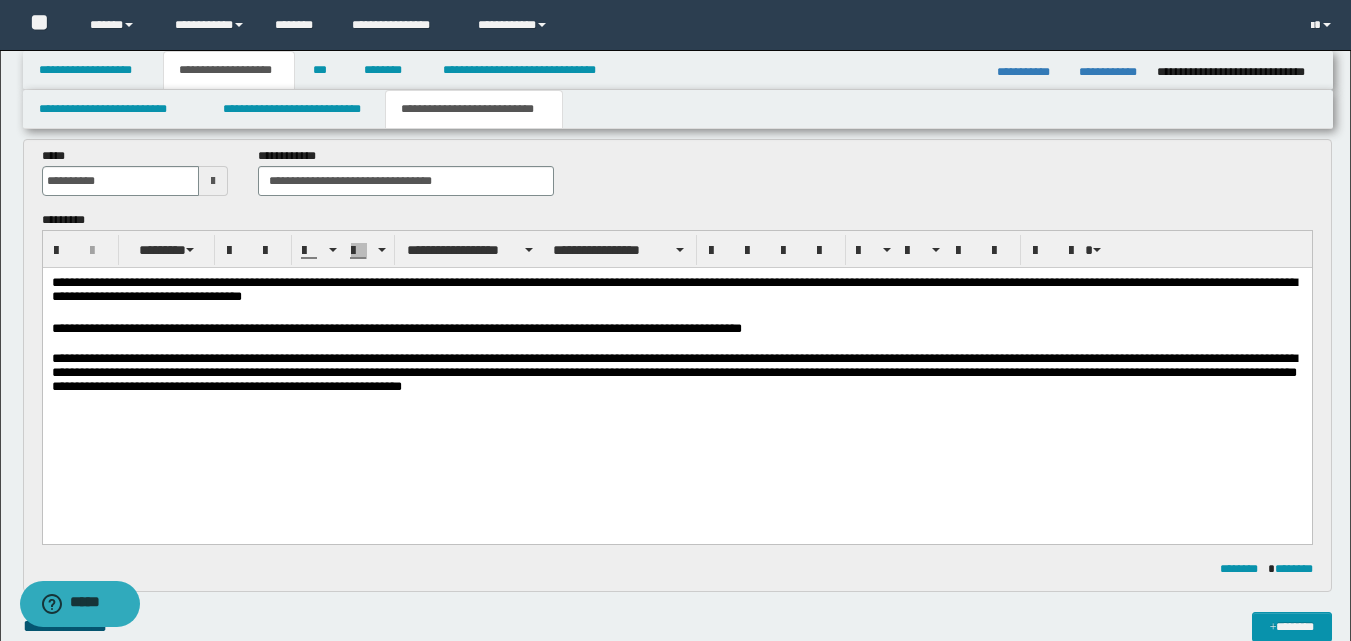 scroll, scrollTop: 59, scrollLeft: 0, axis: vertical 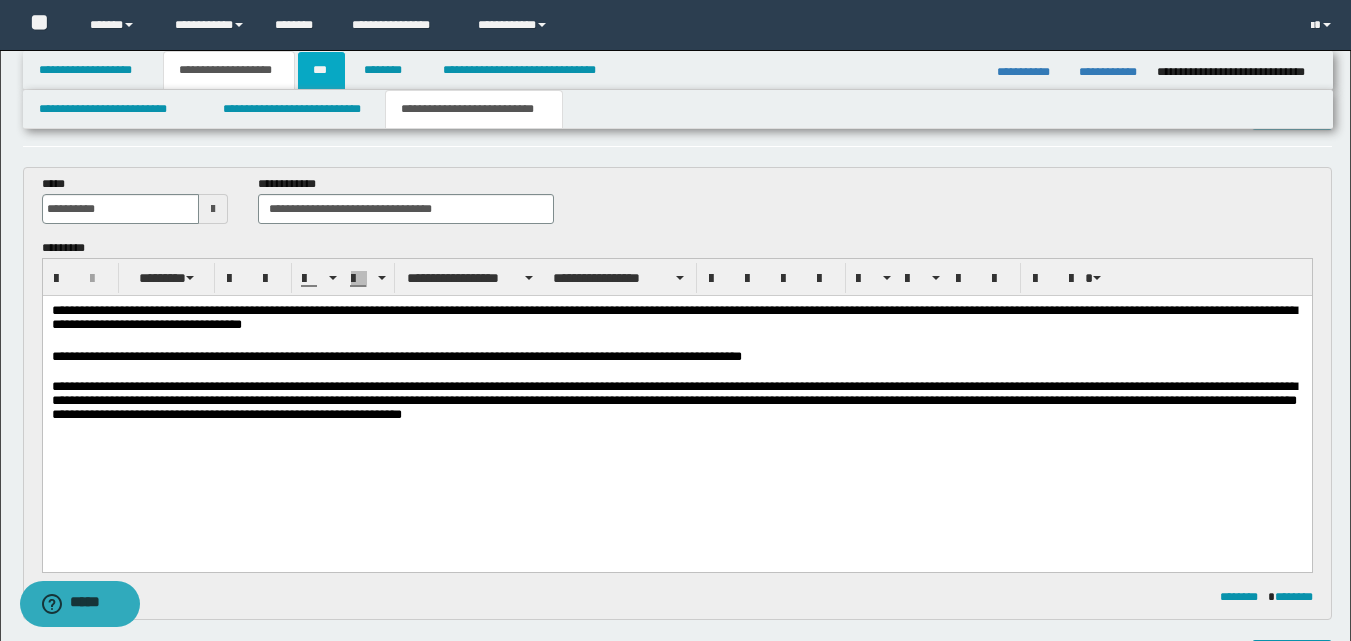 click on "***" at bounding box center [321, 70] 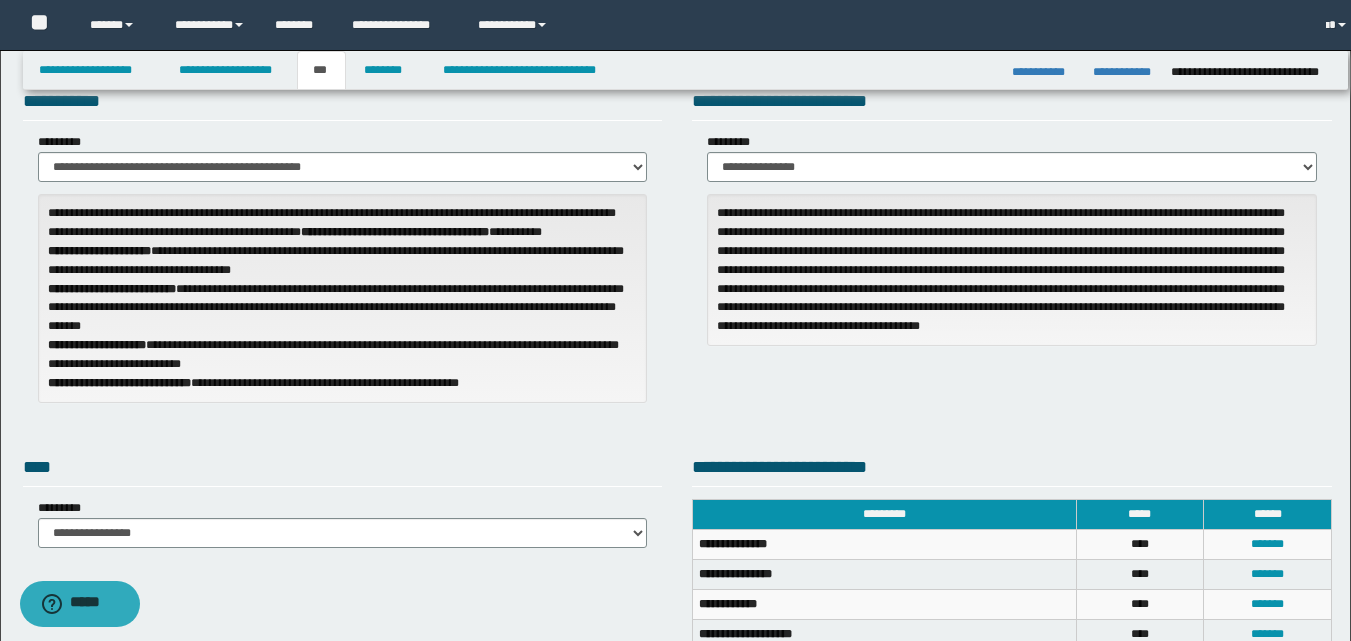 scroll, scrollTop: 28, scrollLeft: 0, axis: vertical 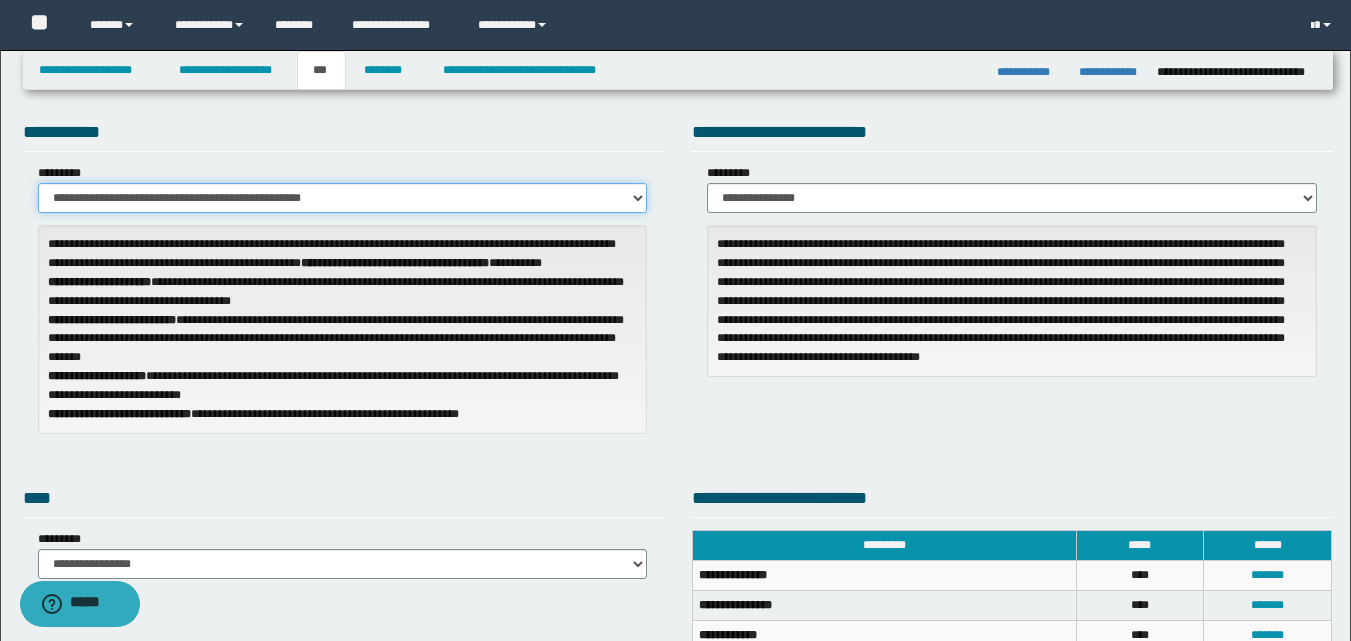 click on "**********" at bounding box center (343, 198) 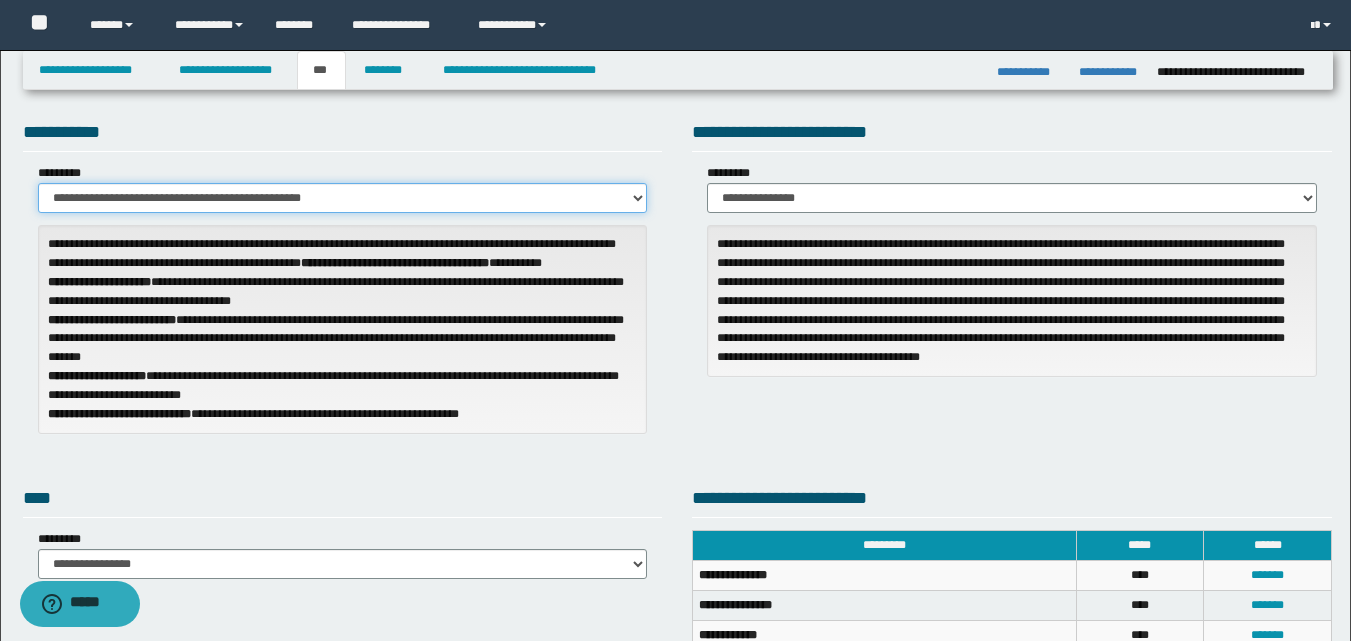 select on "*" 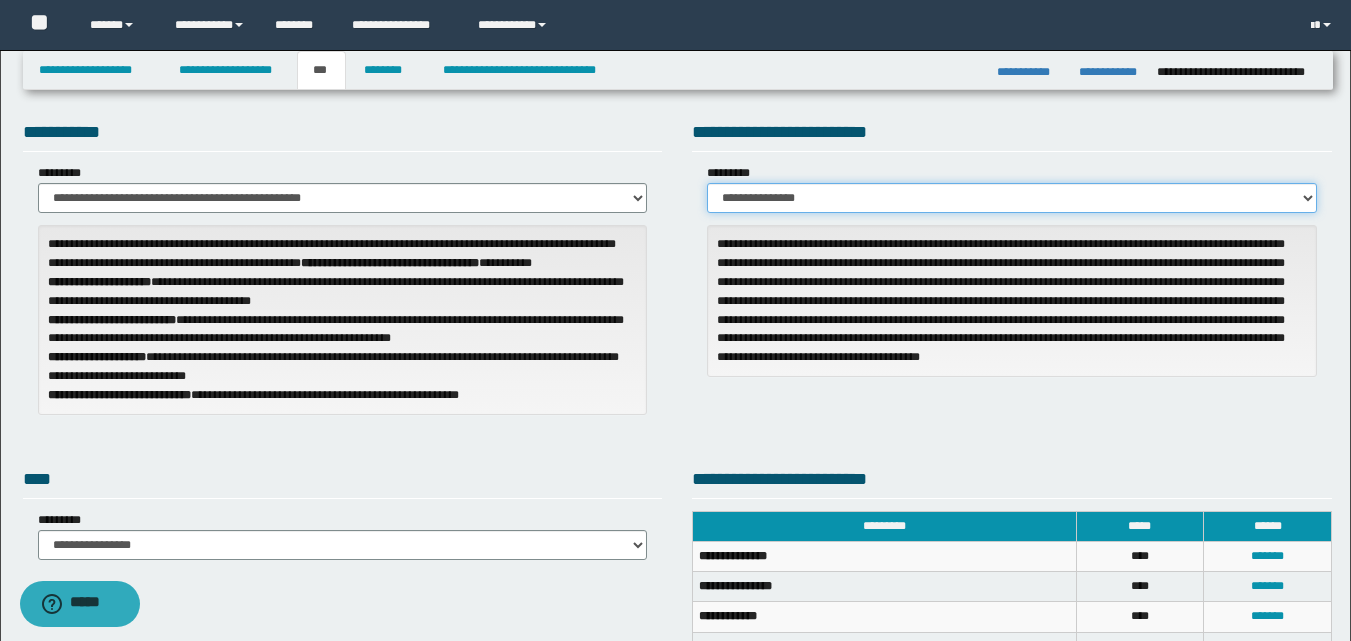 click on "**********" at bounding box center [1012, 198] 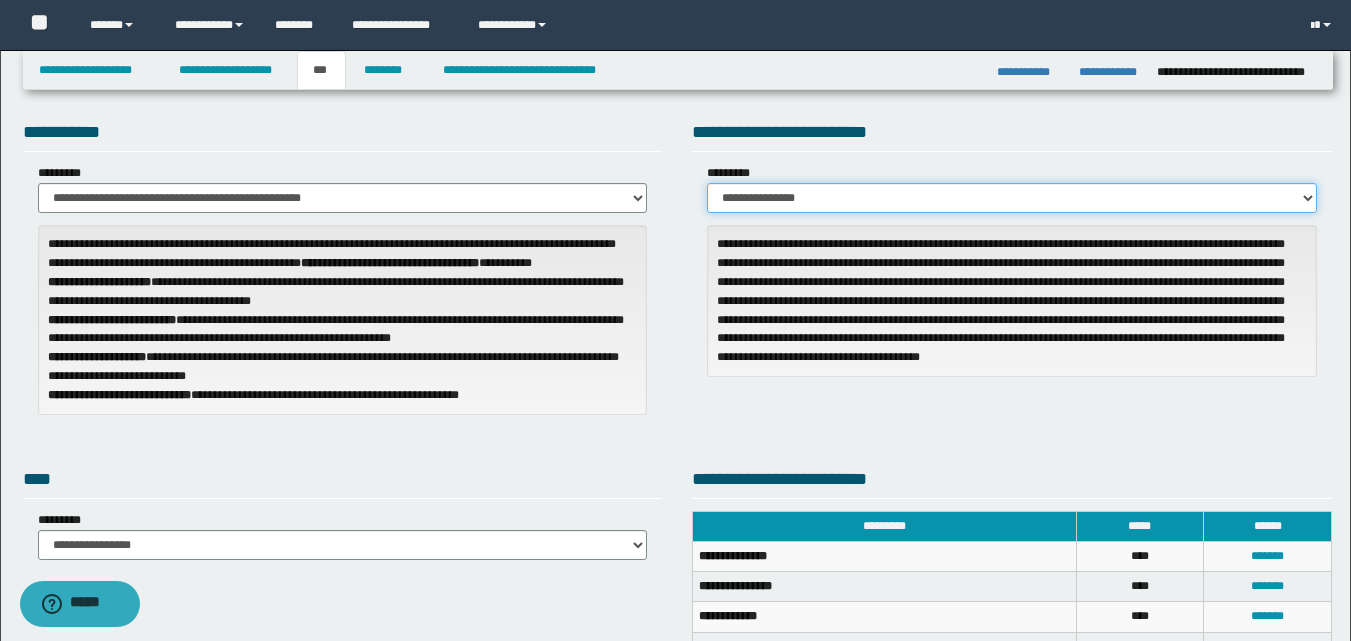 select on "*" 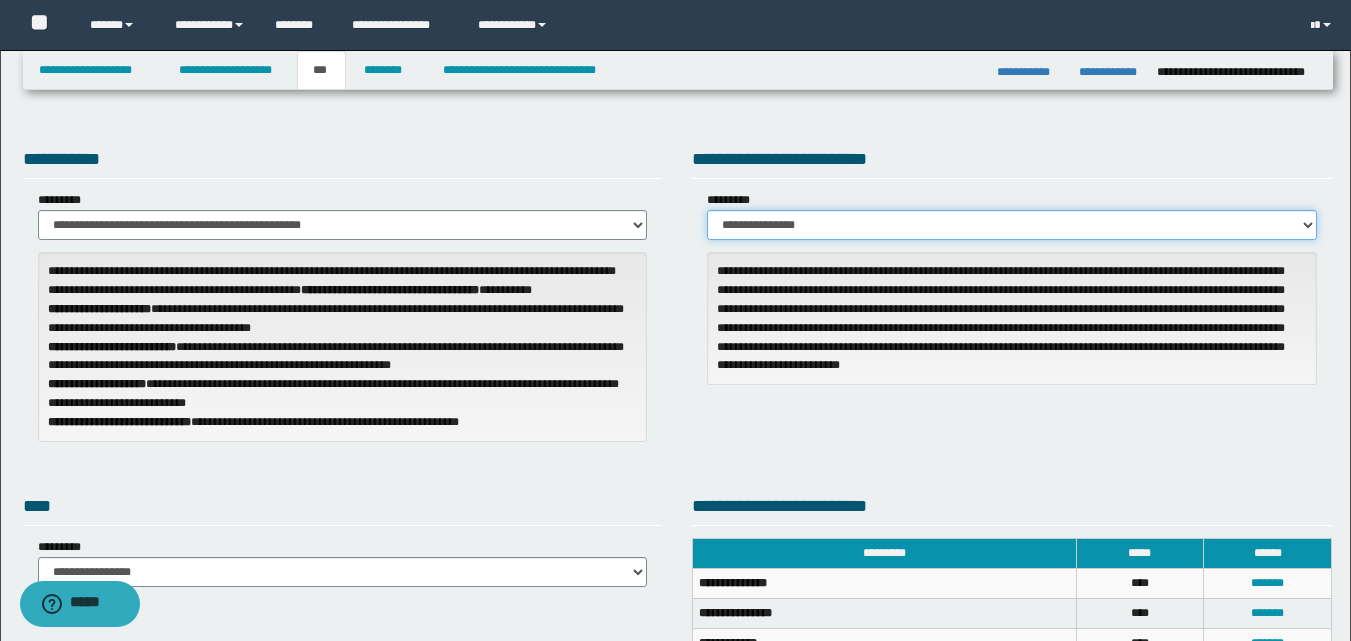 scroll, scrollTop: 0, scrollLeft: 0, axis: both 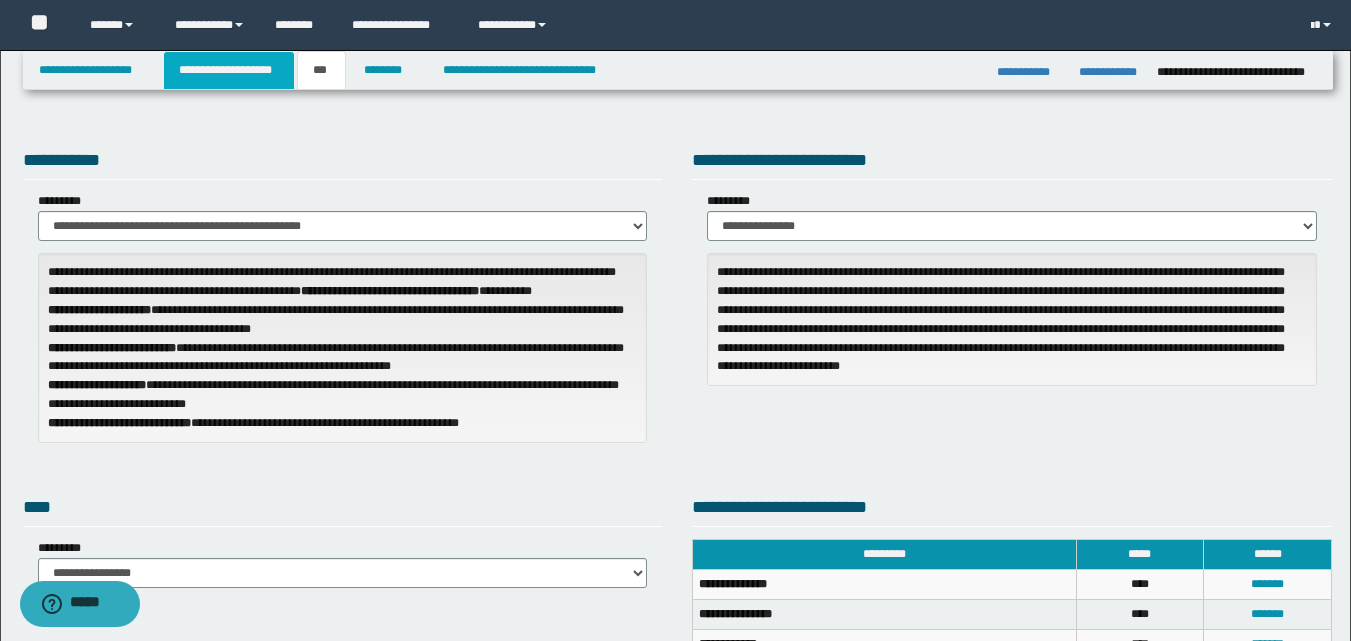 click on "**********" at bounding box center (229, 70) 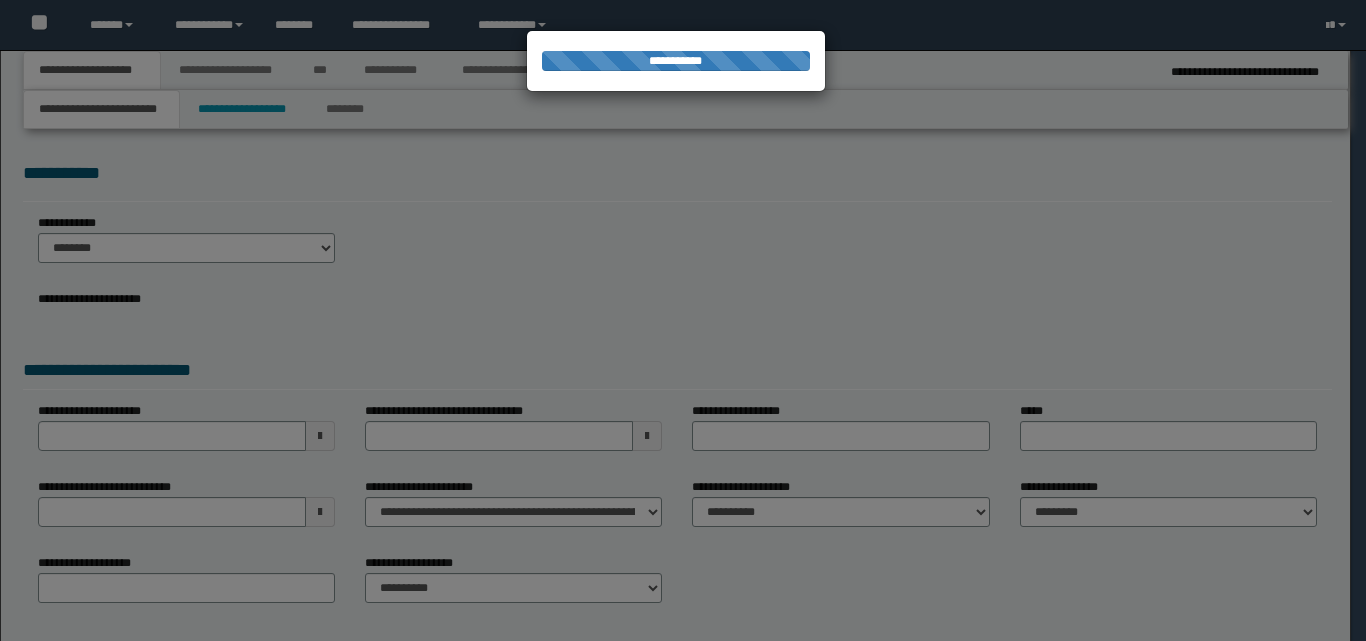 scroll, scrollTop: 0, scrollLeft: 0, axis: both 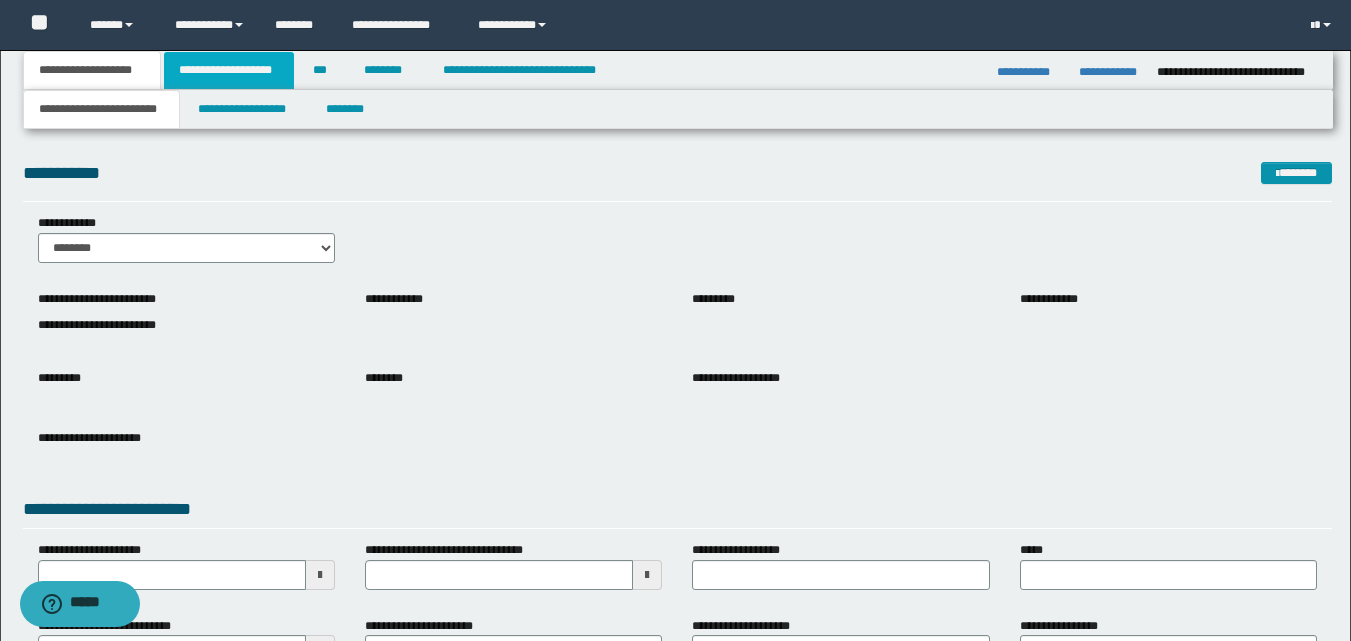 click on "**********" at bounding box center (229, 70) 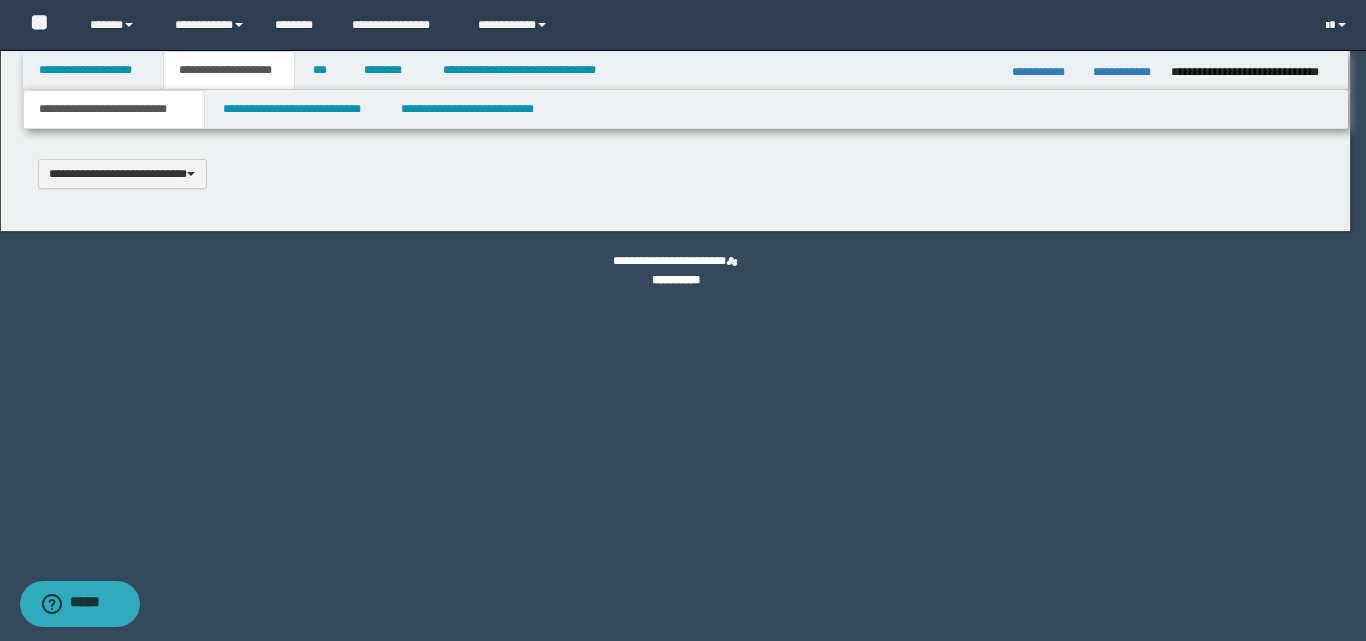 type 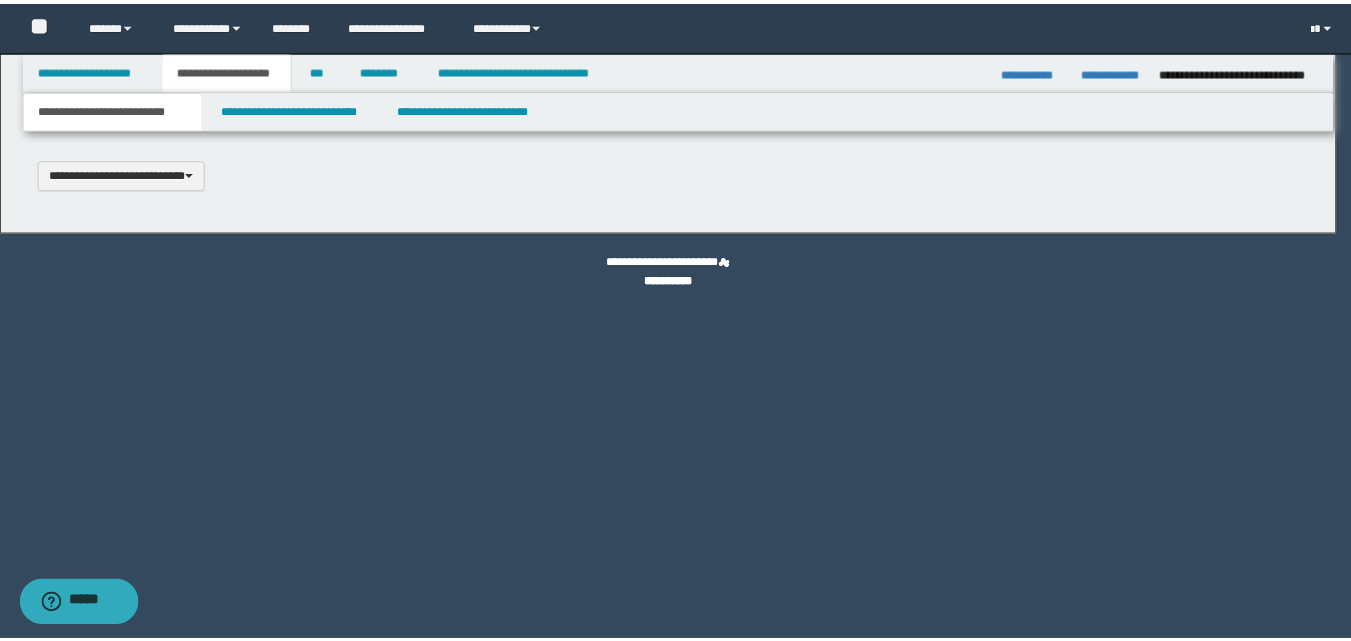 scroll, scrollTop: 0, scrollLeft: 0, axis: both 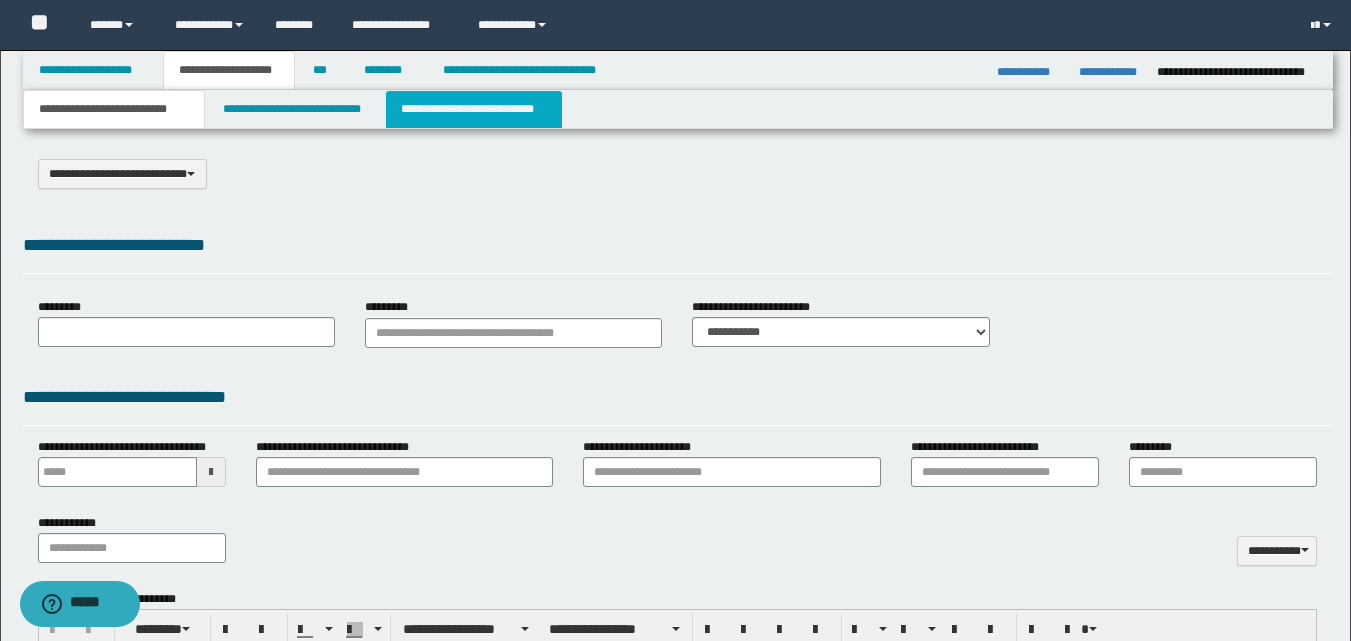 click on "**********" at bounding box center [474, 109] 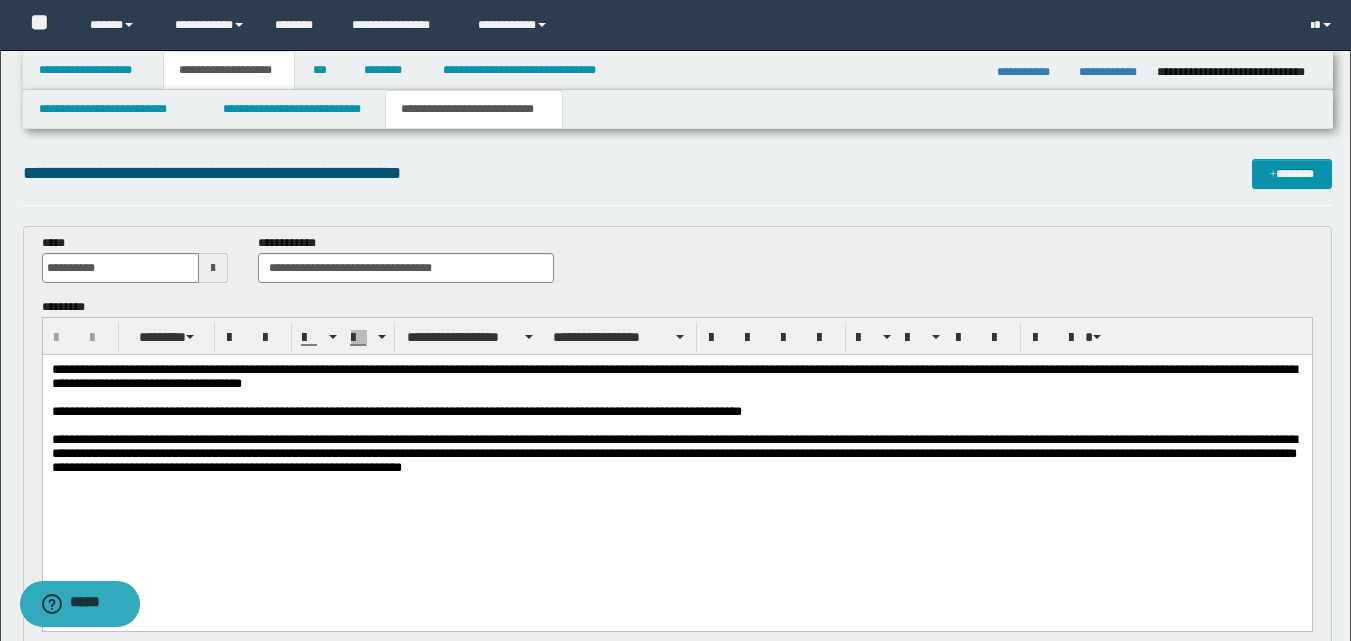 scroll, scrollTop: 0, scrollLeft: 0, axis: both 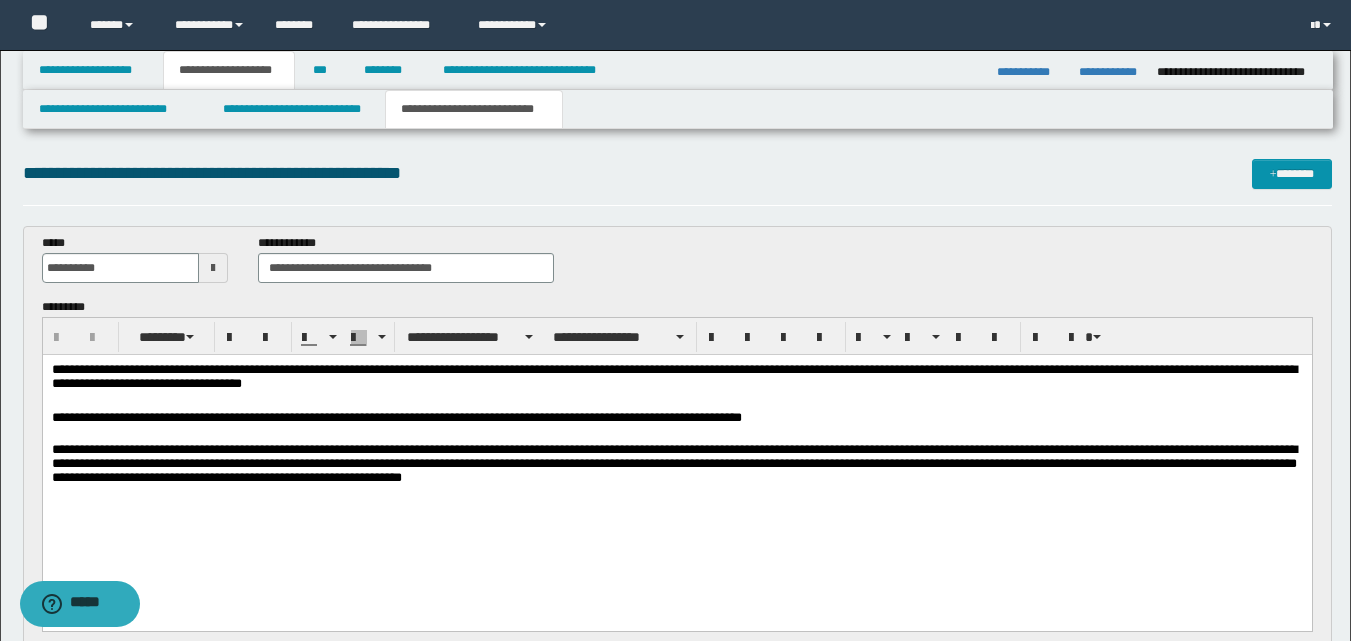 click on "**********" at bounding box center (676, 419) 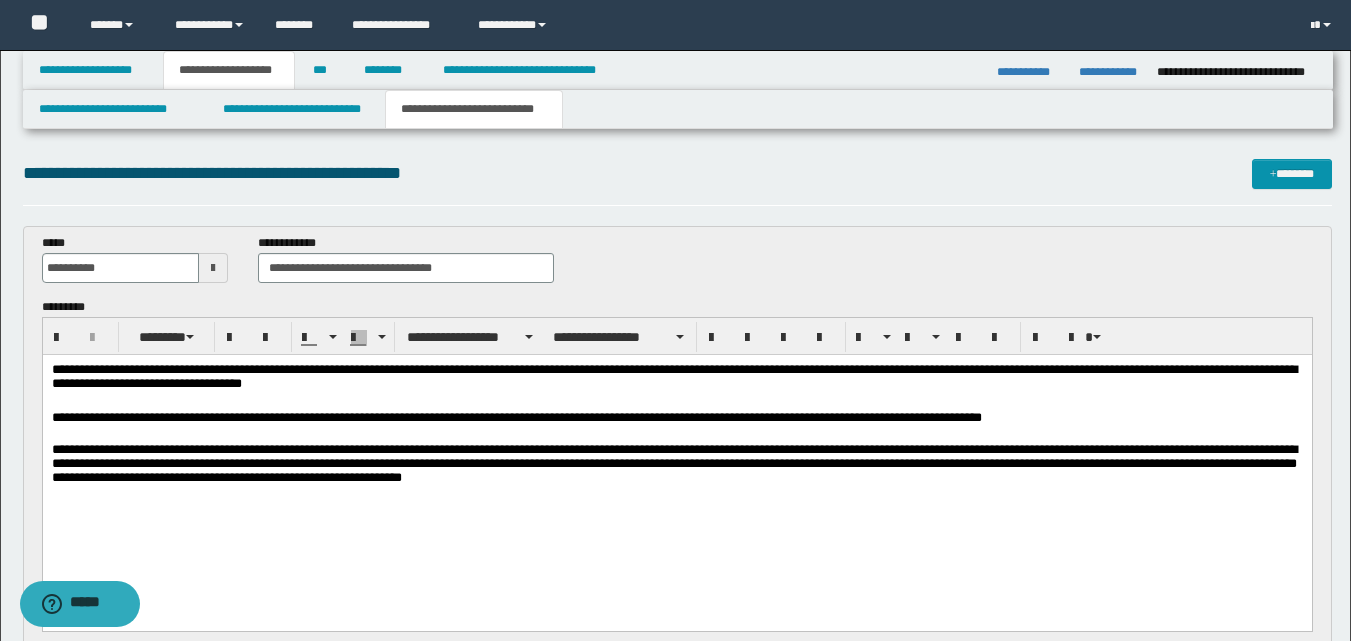 click on "**********" at bounding box center (676, 419) 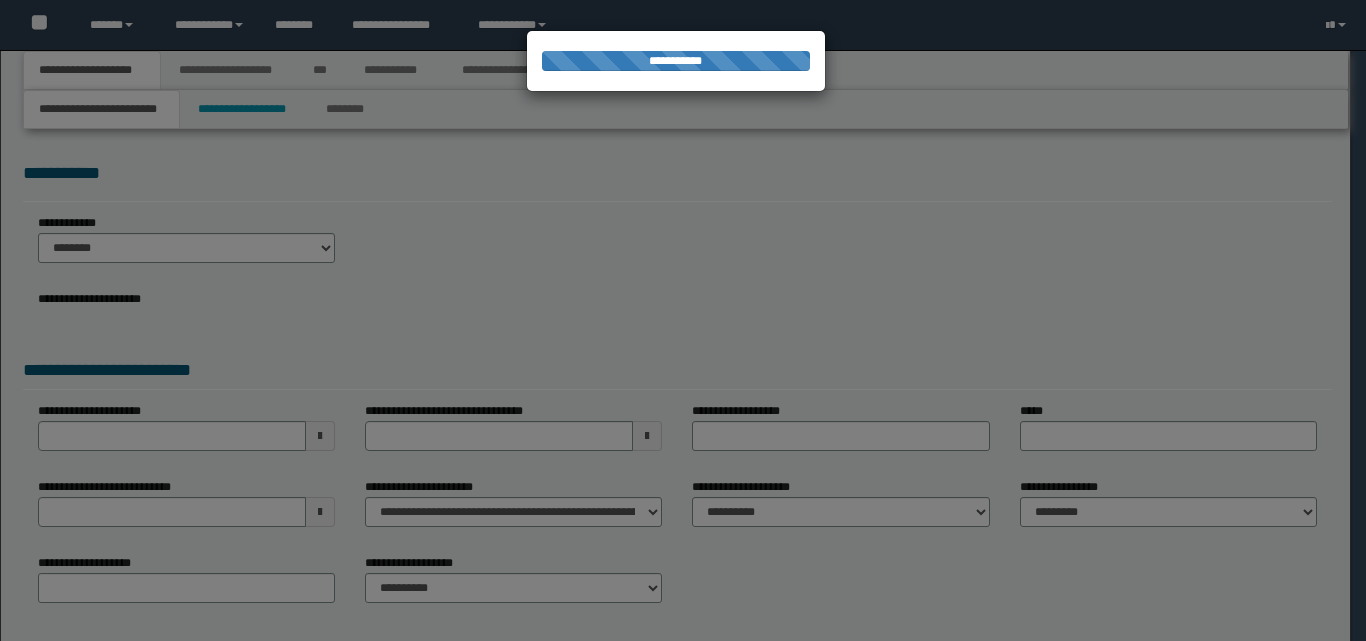 scroll, scrollTop: 0, scrollLeft: 0, axis: both 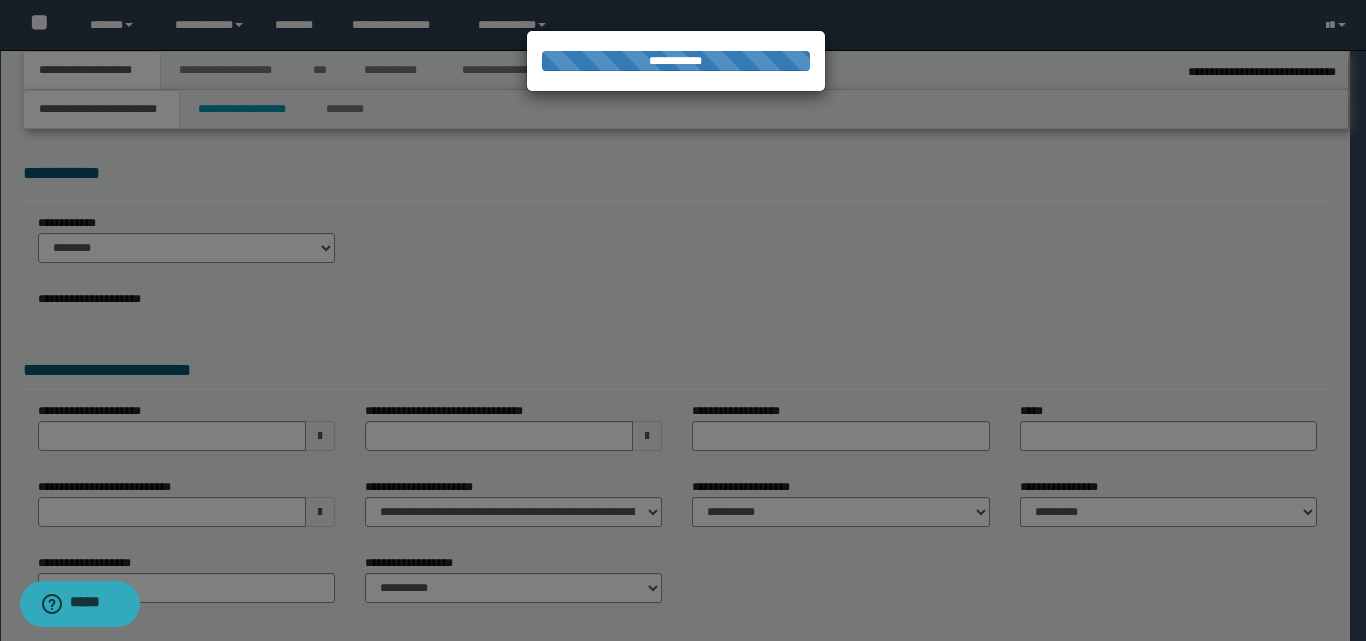 select on "*" 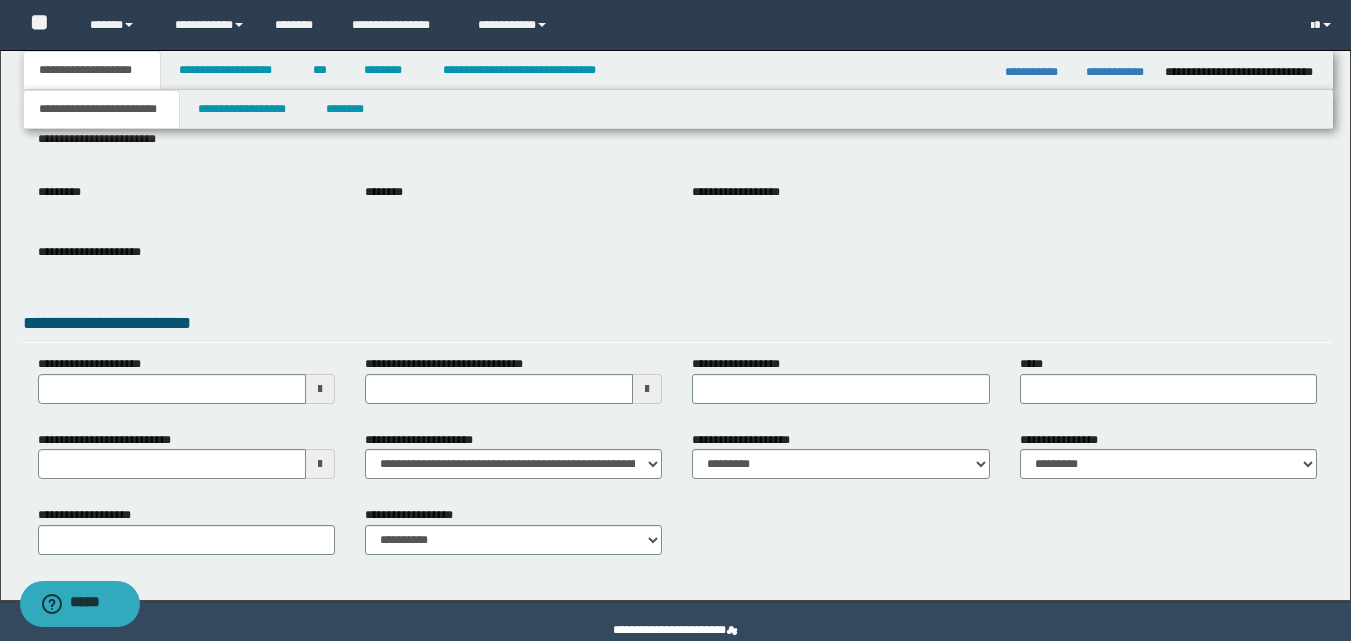 scroll, scrollTop: 200, scrollLeft: 0, axis: vertical 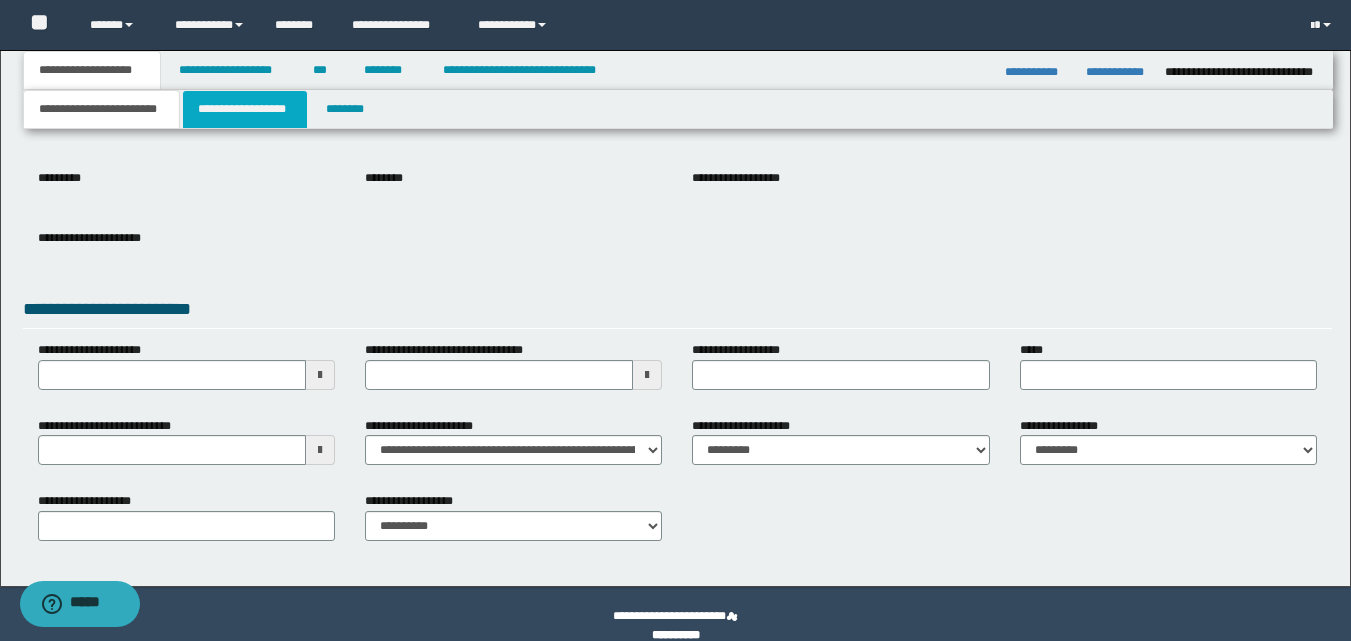 click on "**********" at bounding box center [245, 109] 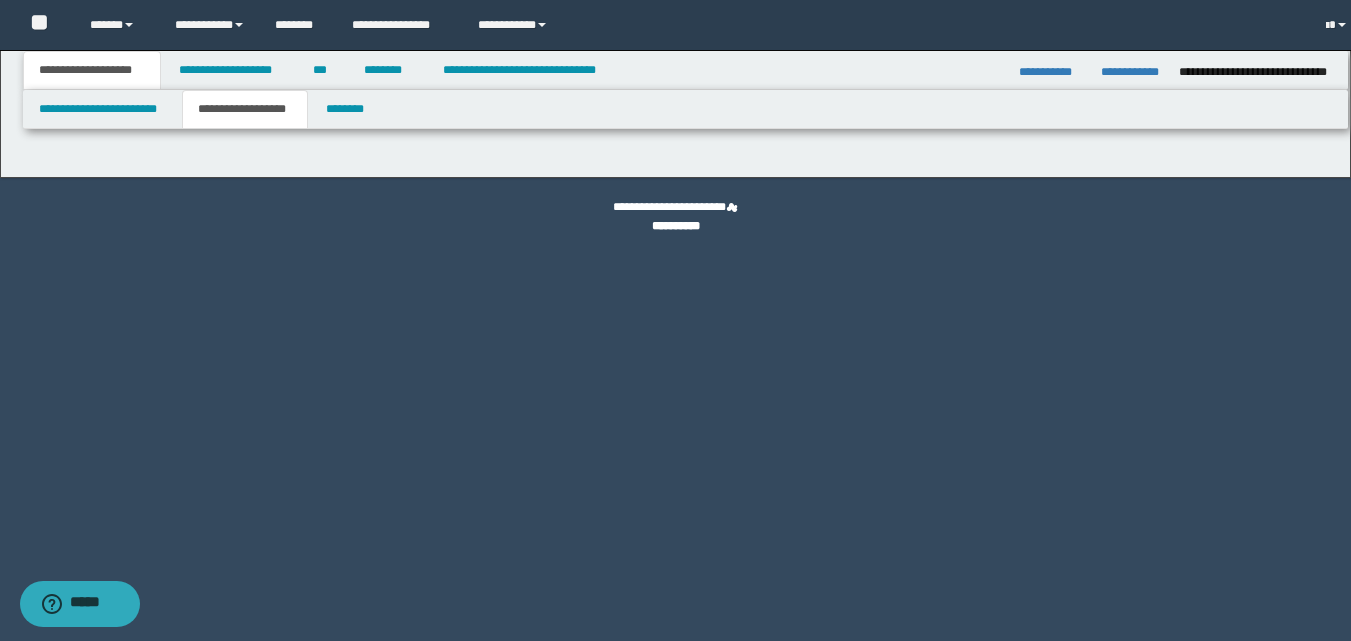 scroll, scrollTop: 0, scrollLeft: 0, axis: both 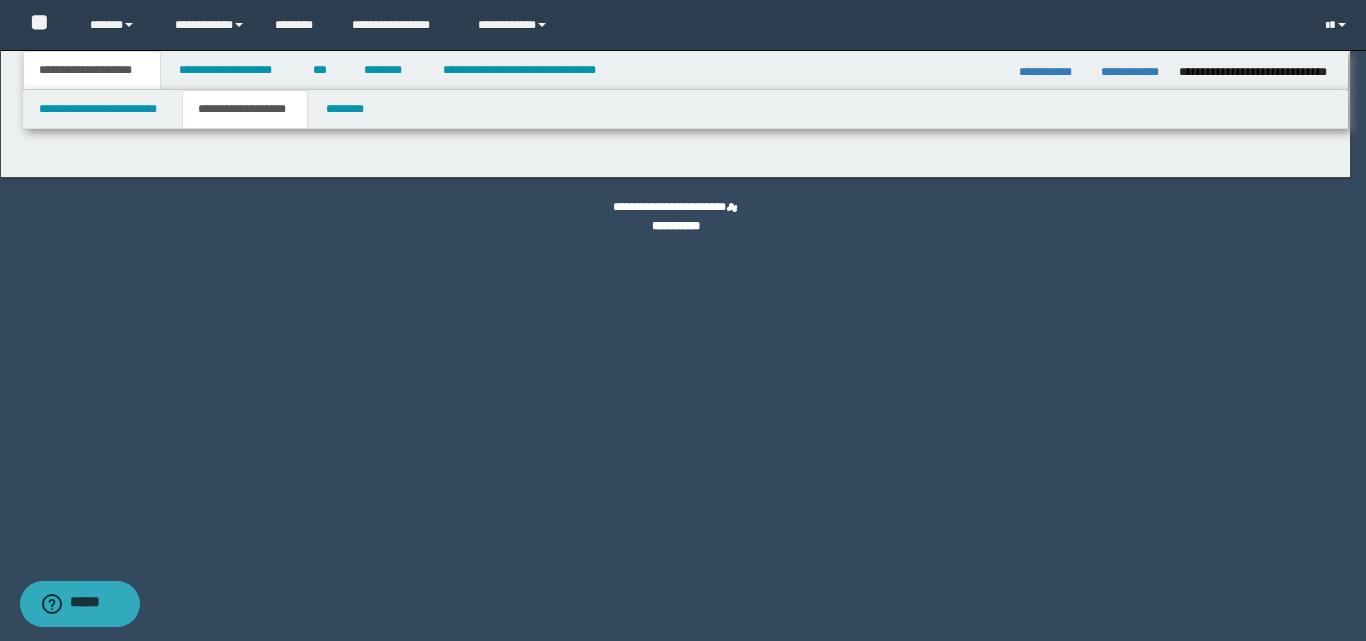 type on "**********" 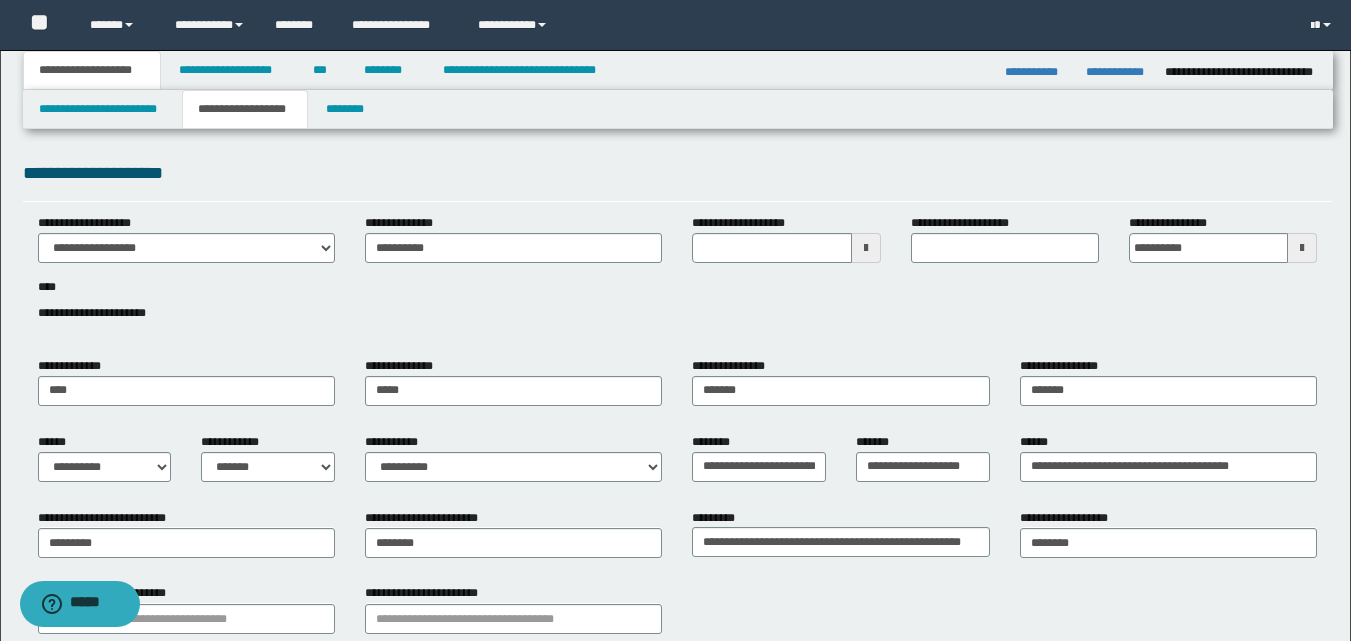 scroll, scrollTop: 100, scrollLeft: 0, axis: vertical 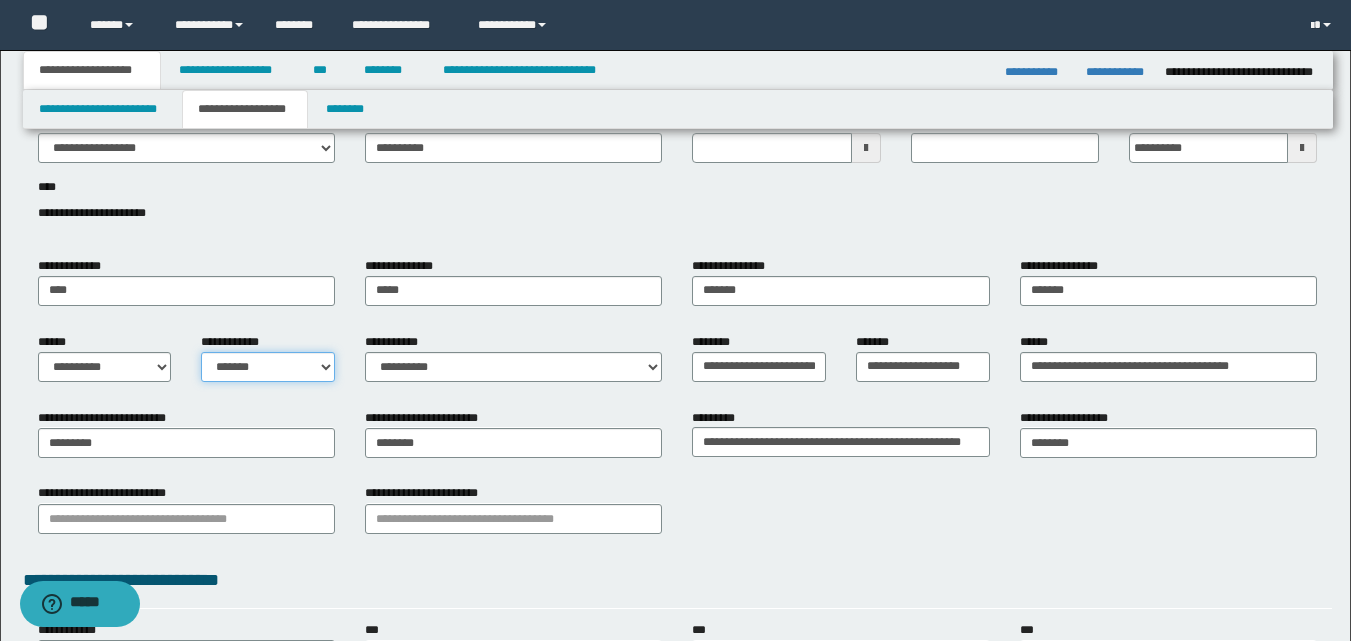 click on "**********" at bounding box center (268, 367) 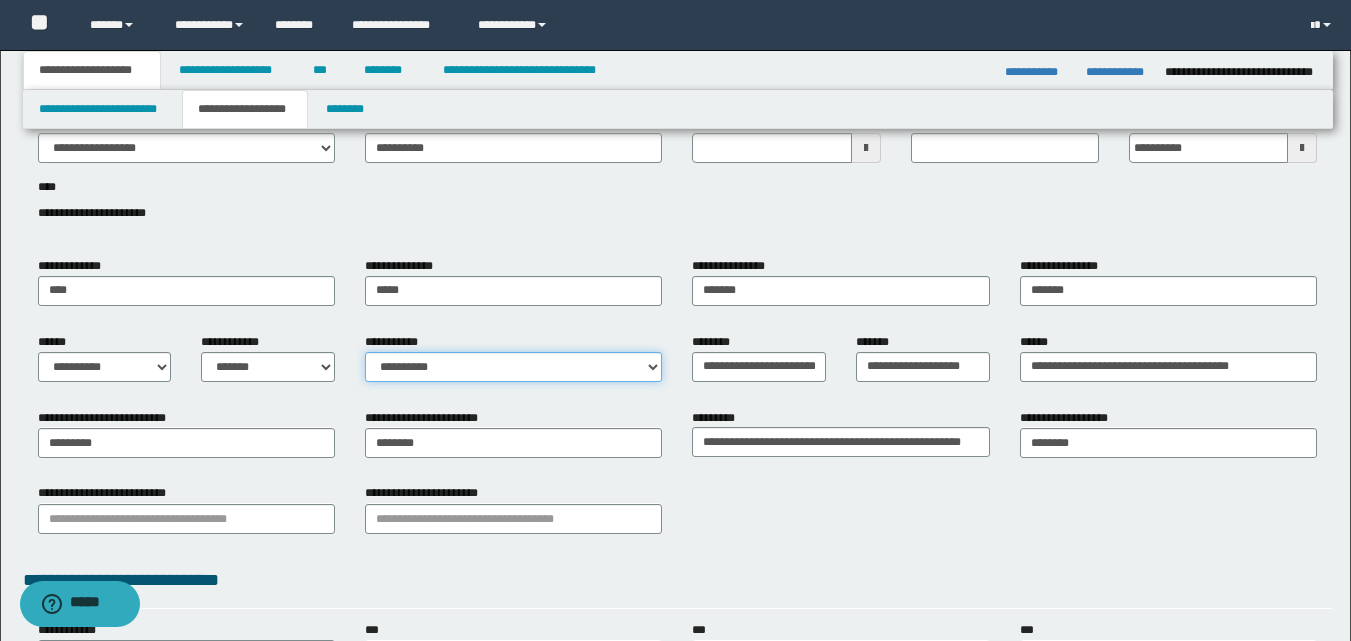 click on "**********" at bounding box center (513, 367) 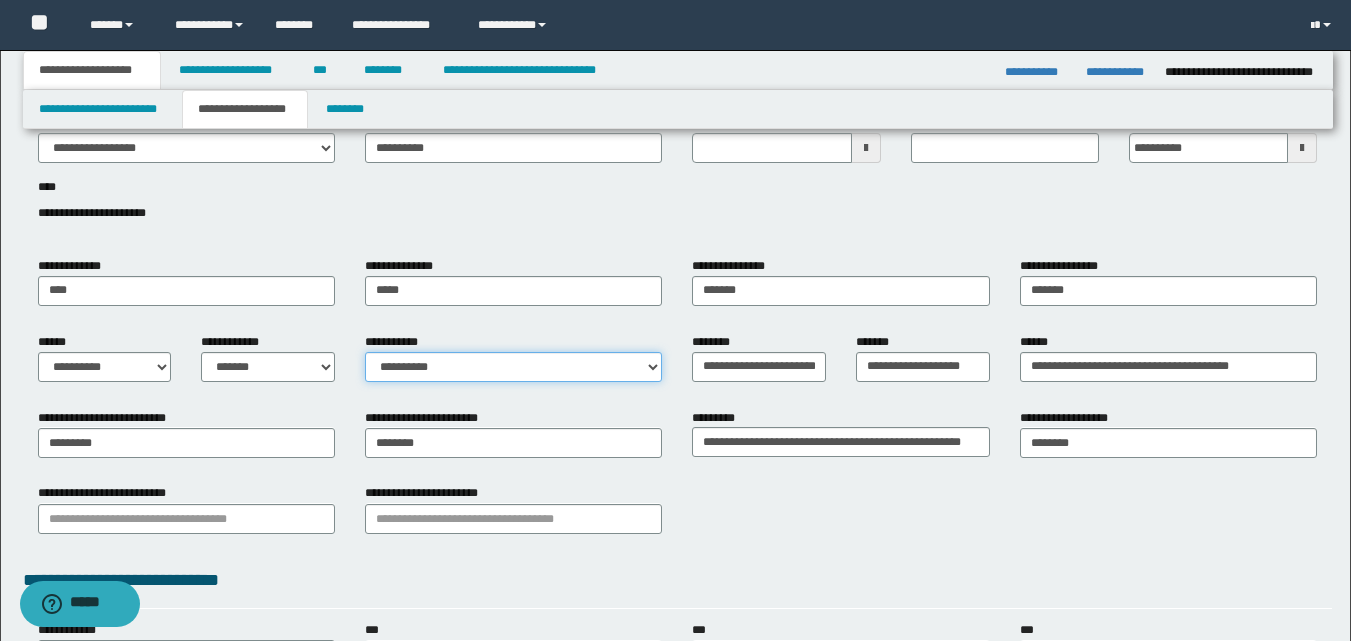 click on "**********" at bounding box center [513, 367] 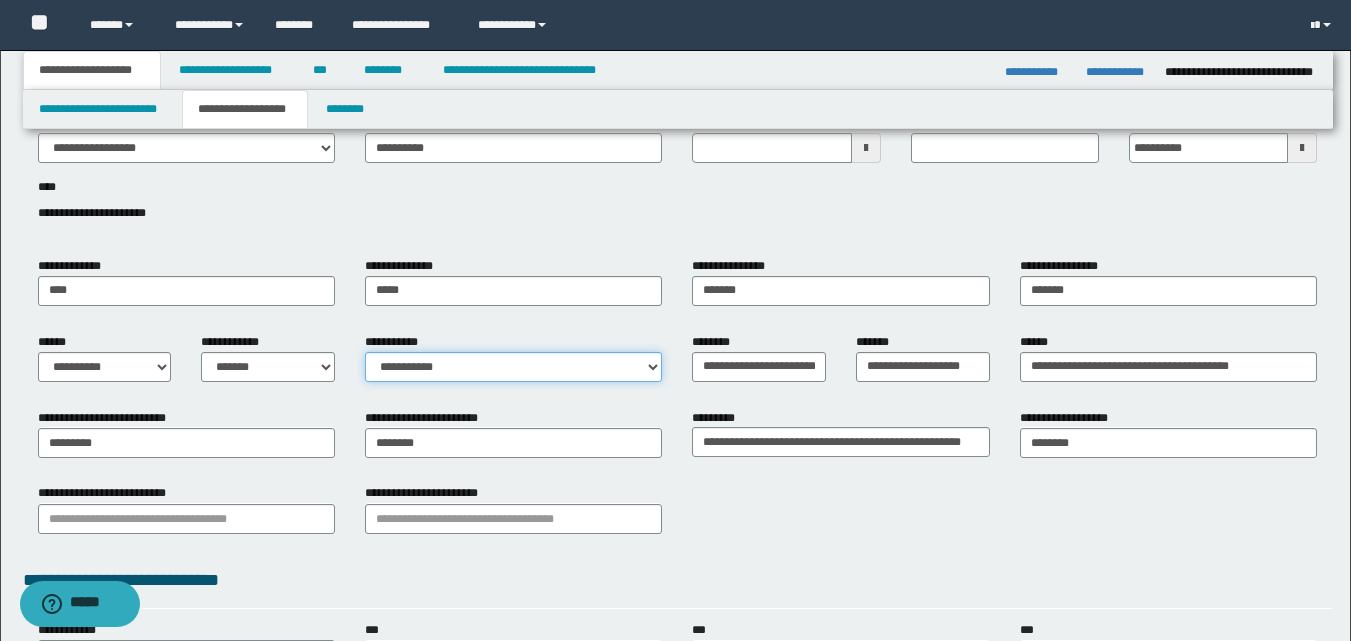 click on "**********" at bounding box center [513, 367] 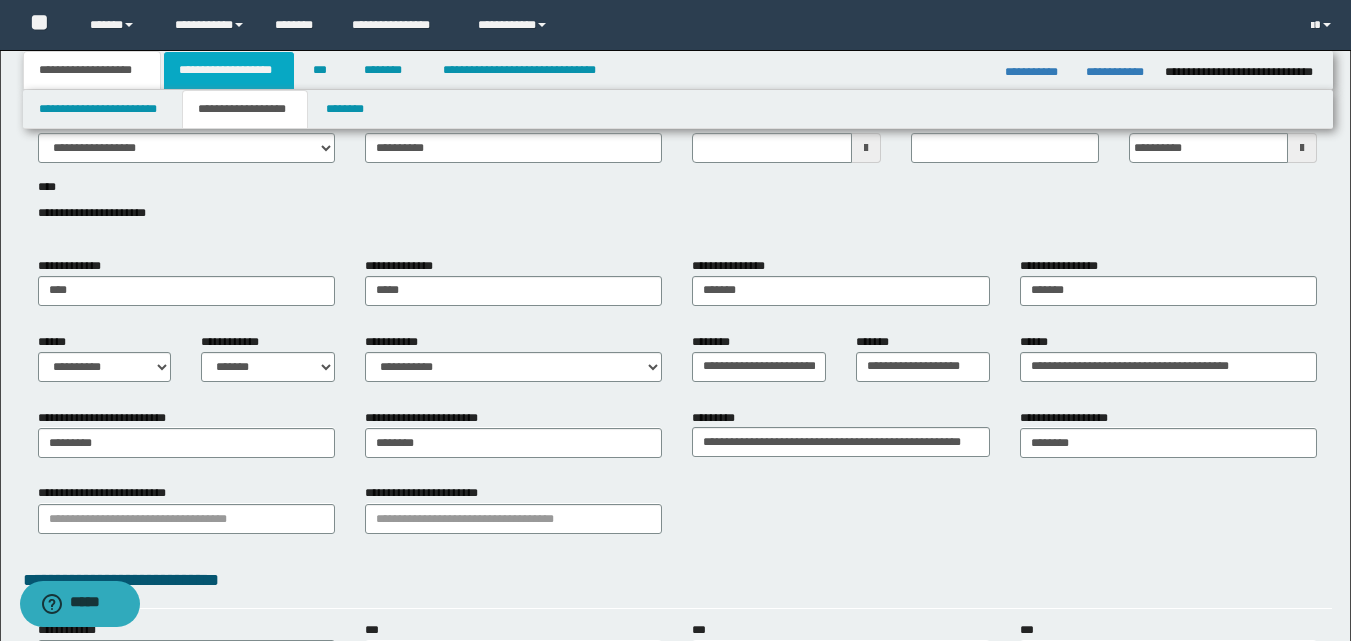 click on "**********" at bounding box center (229, 70) 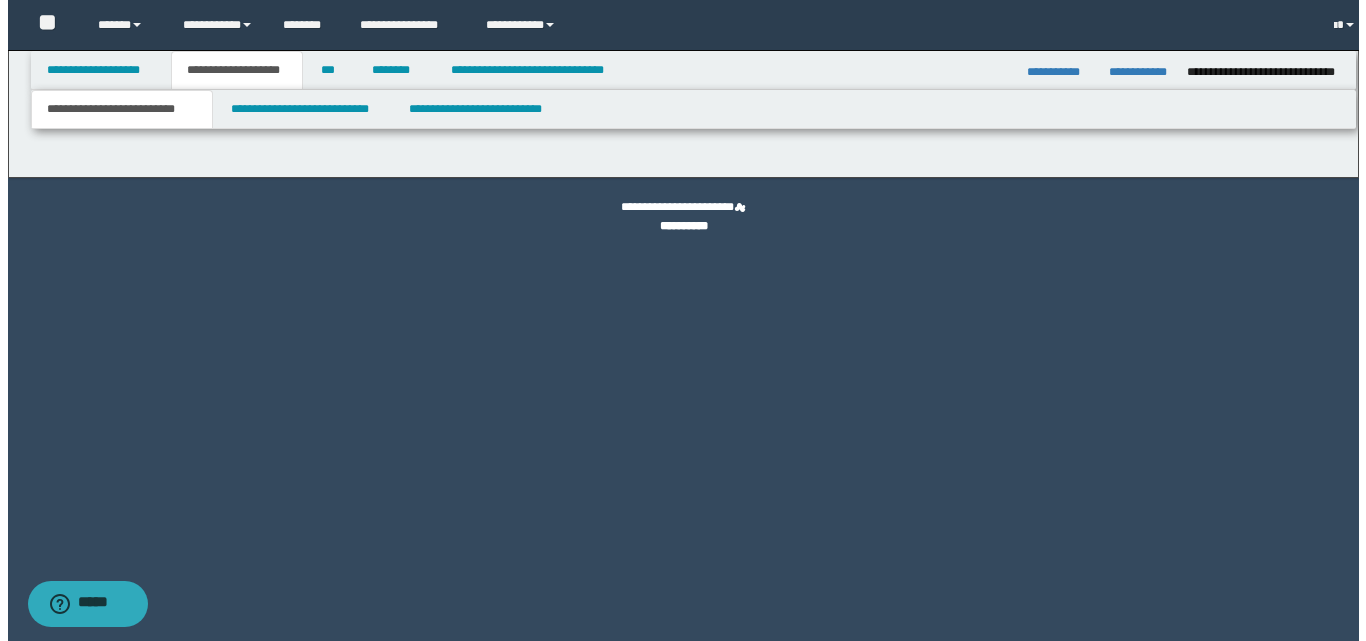 scroll, scrollTop: 0, scrollLeft: 0, axis: both 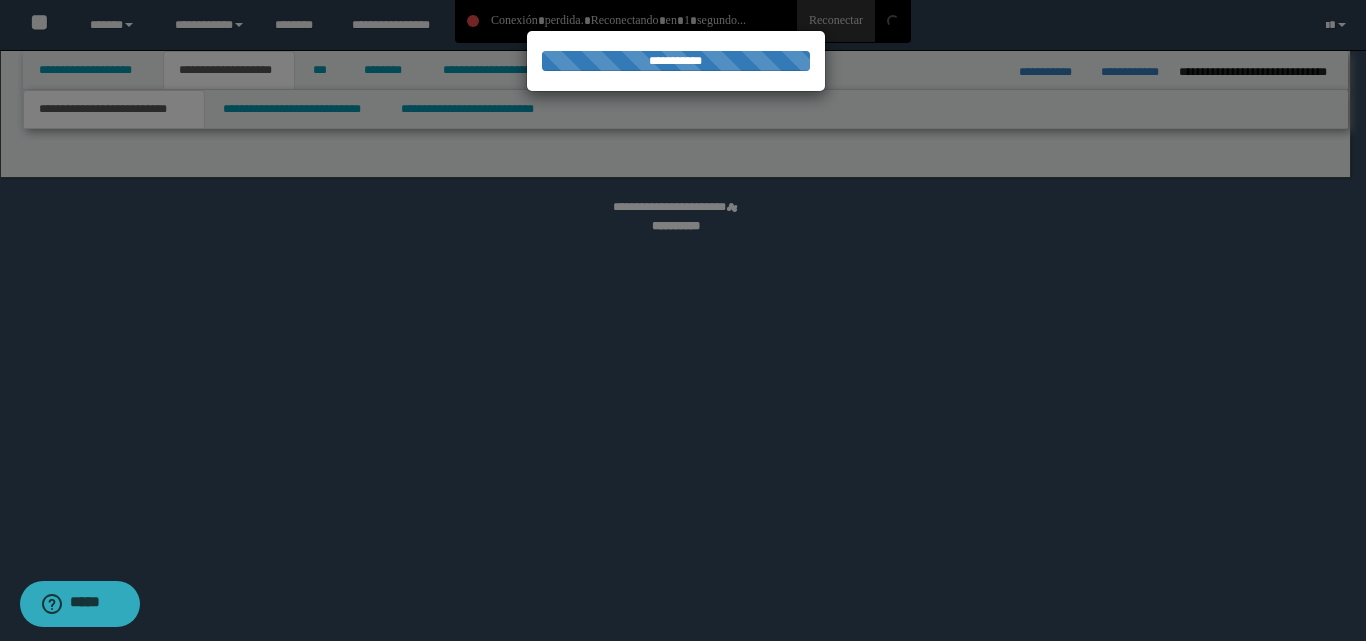 click at bounding box center [683, 320] 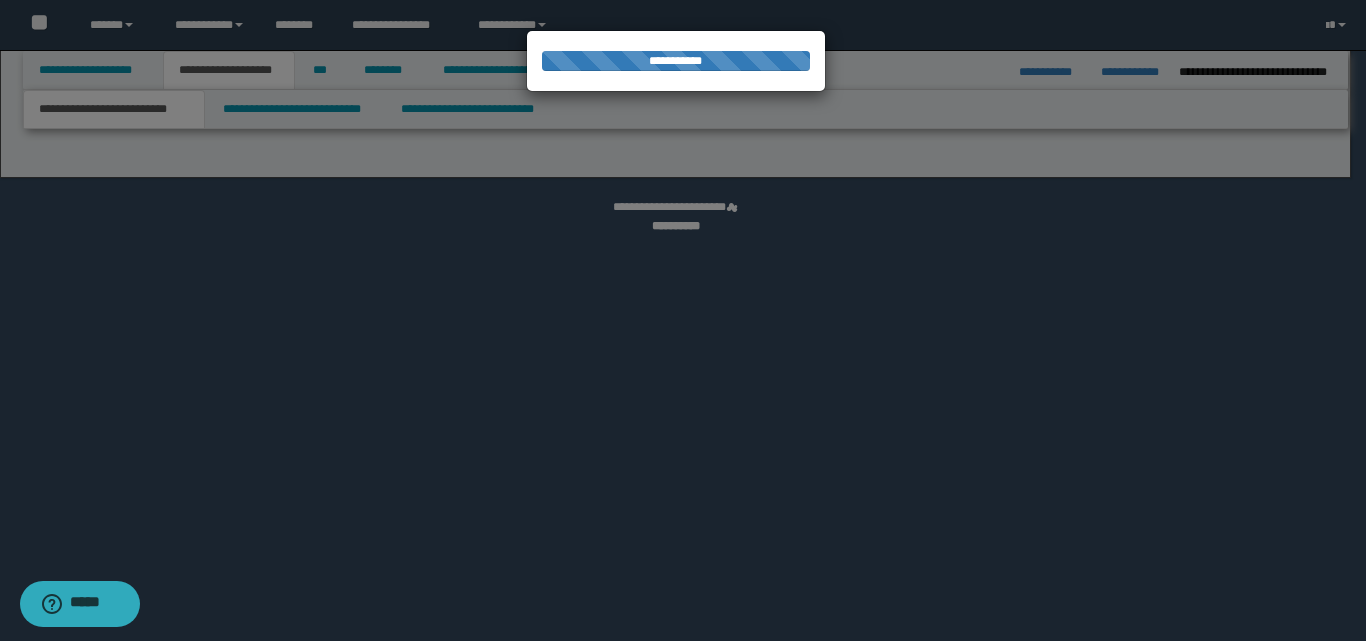 click at bounding box center [683, 320] 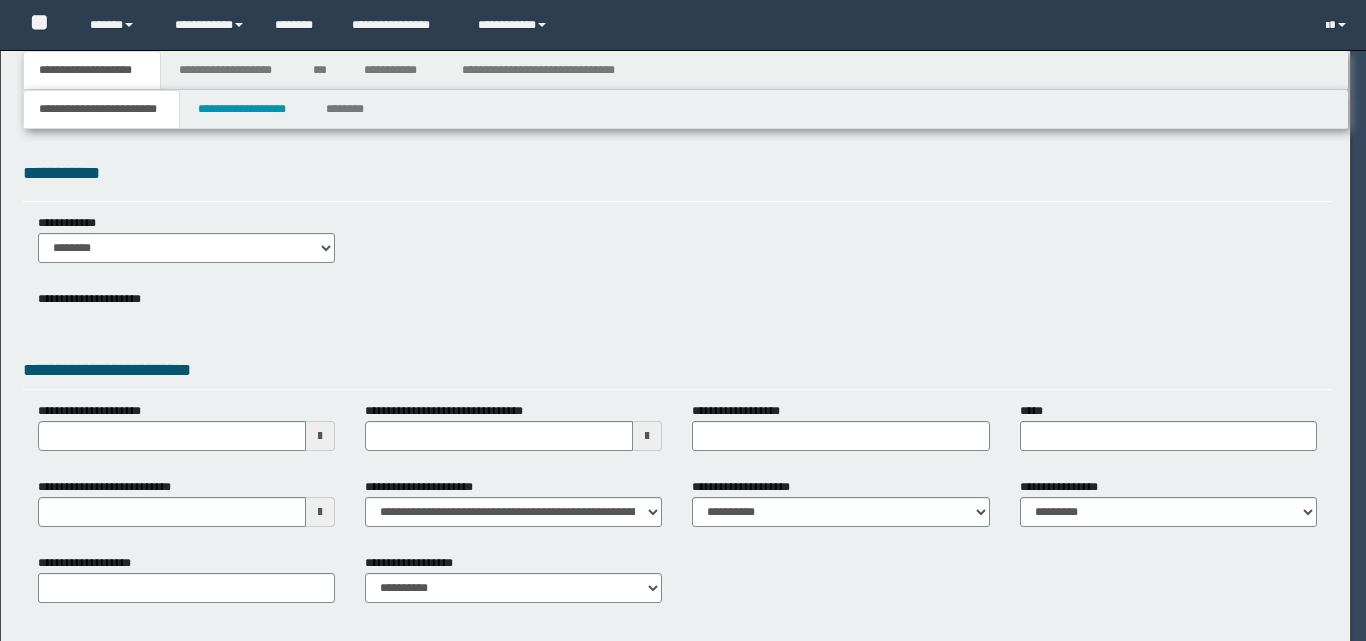 scroll, scrollTop: 0, scrollLeft: 0, axis: both 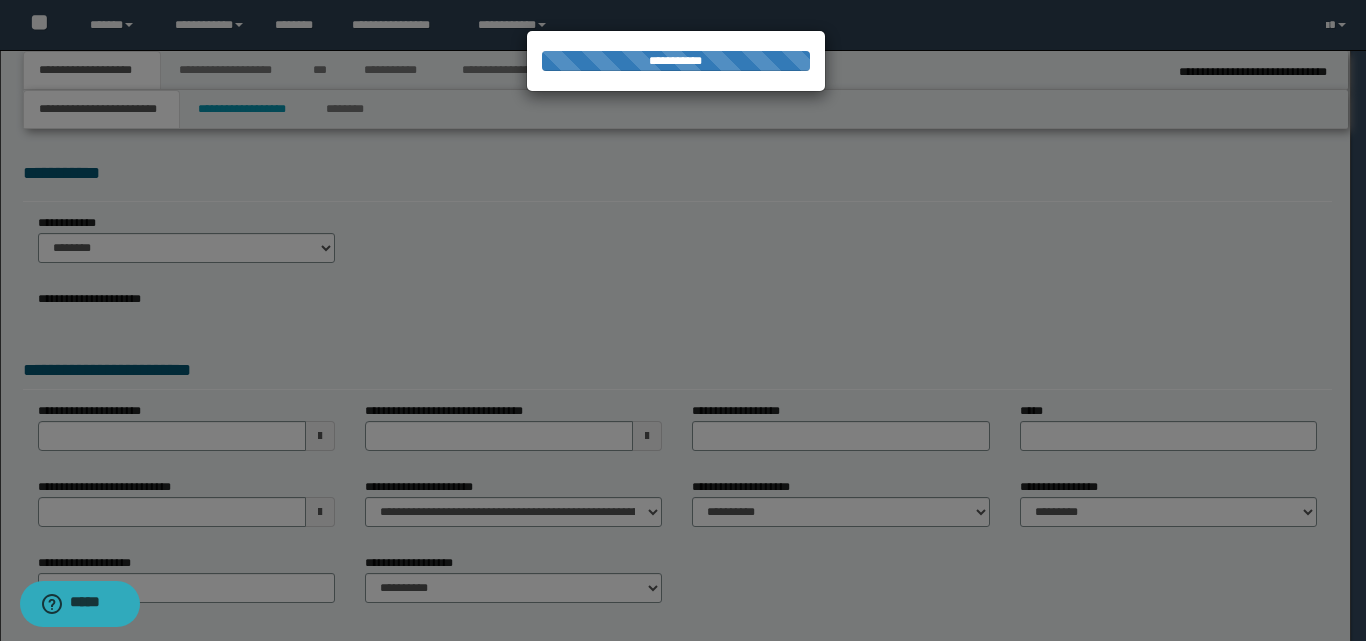 select on "*" 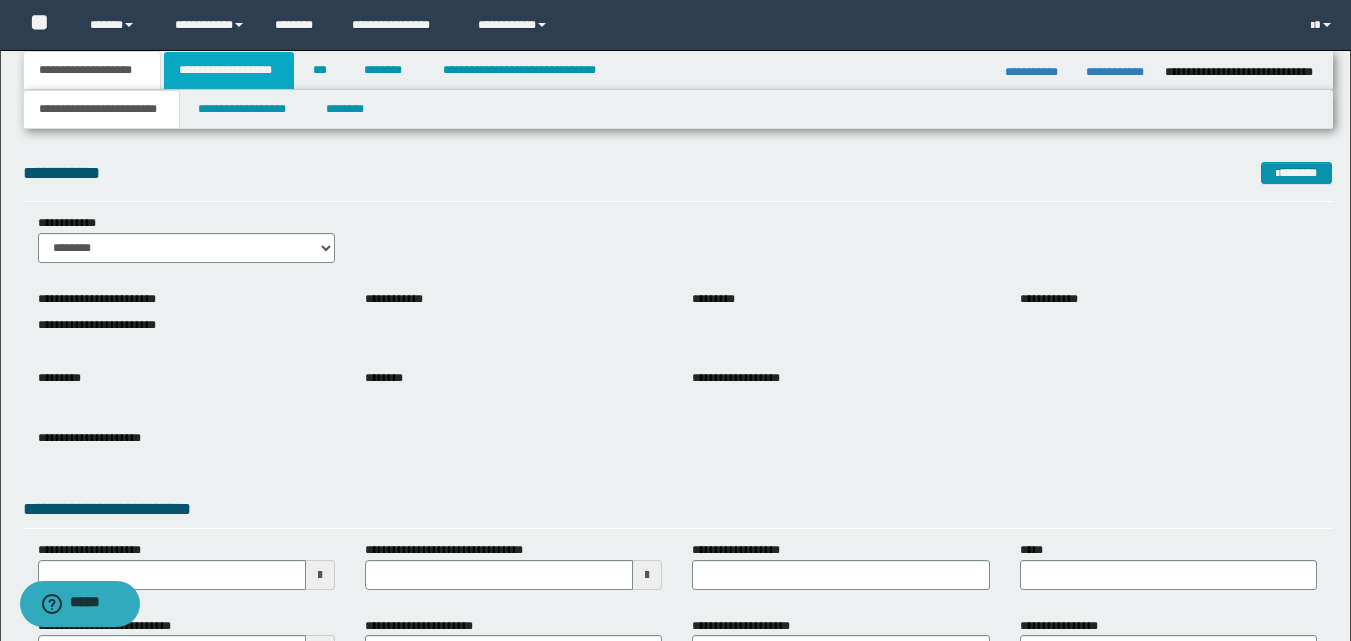 click on "**********" at bounding box center [229, 70] 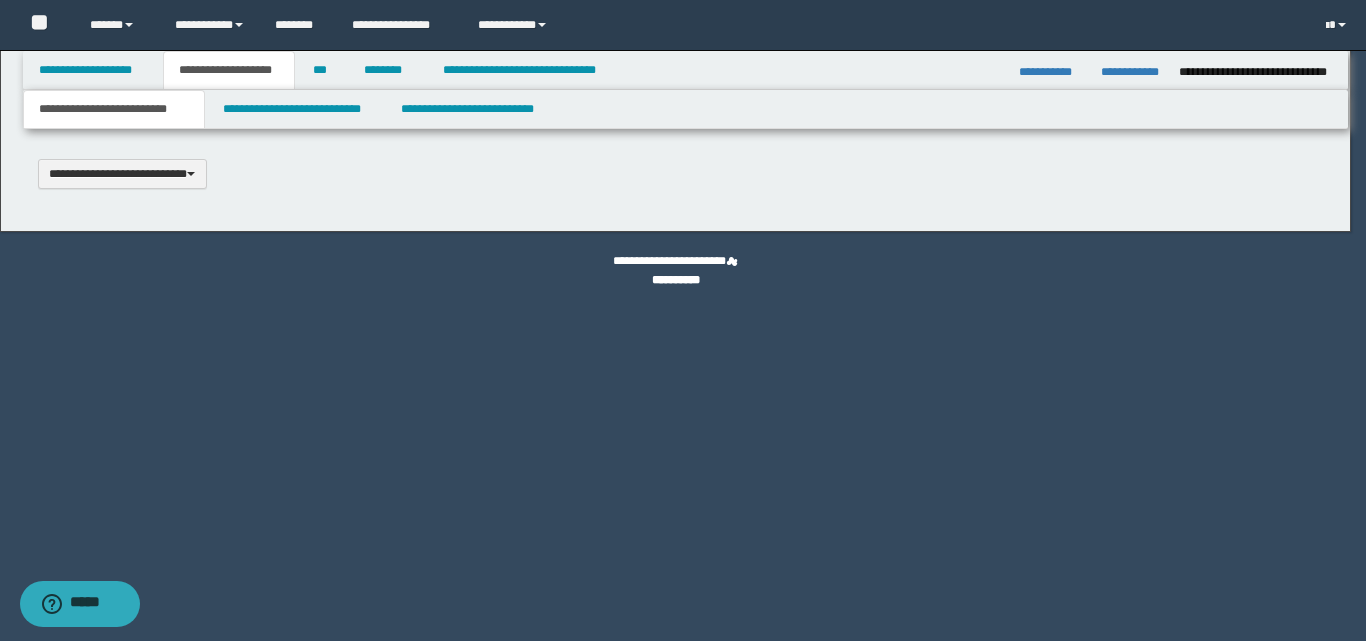type 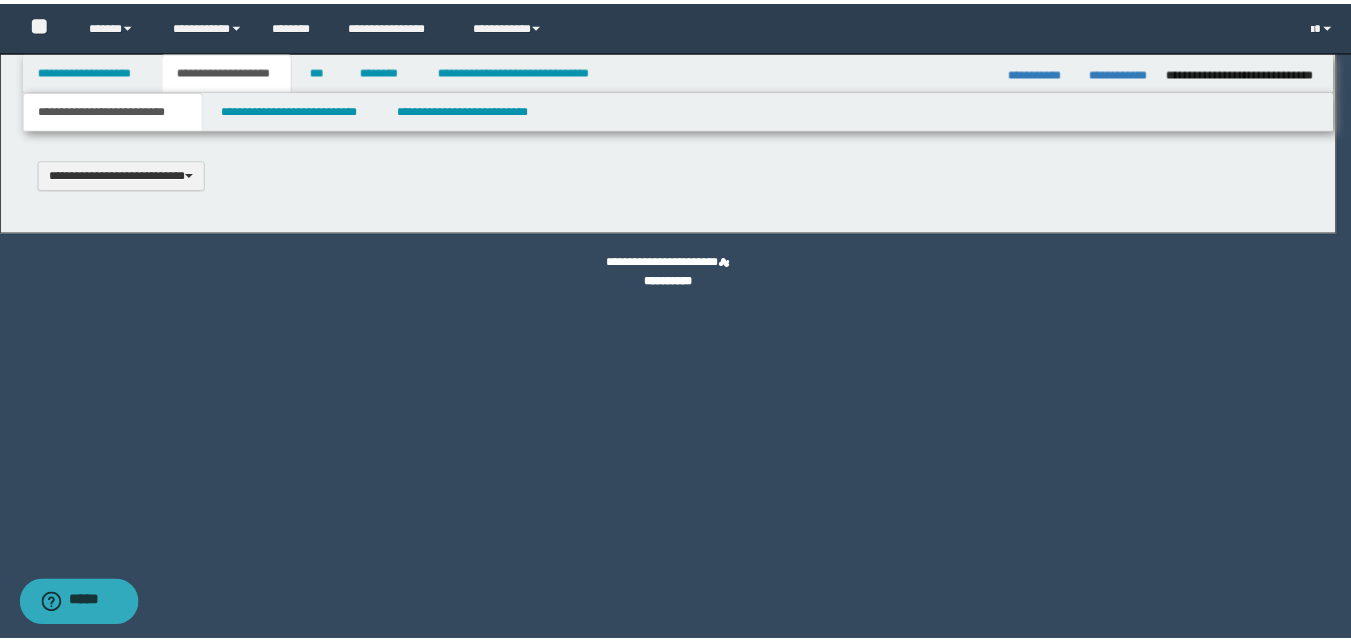 scroll, scrollTop: 0, scrollLeft: 0, axis: both 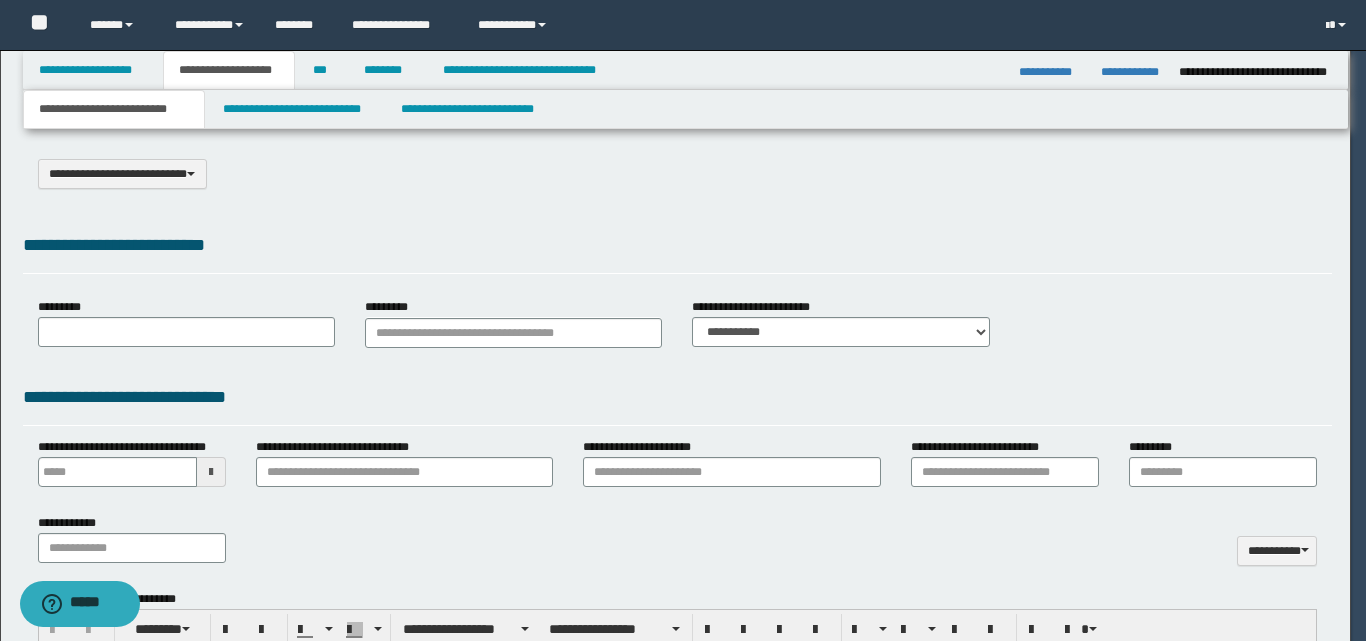 select on "*" 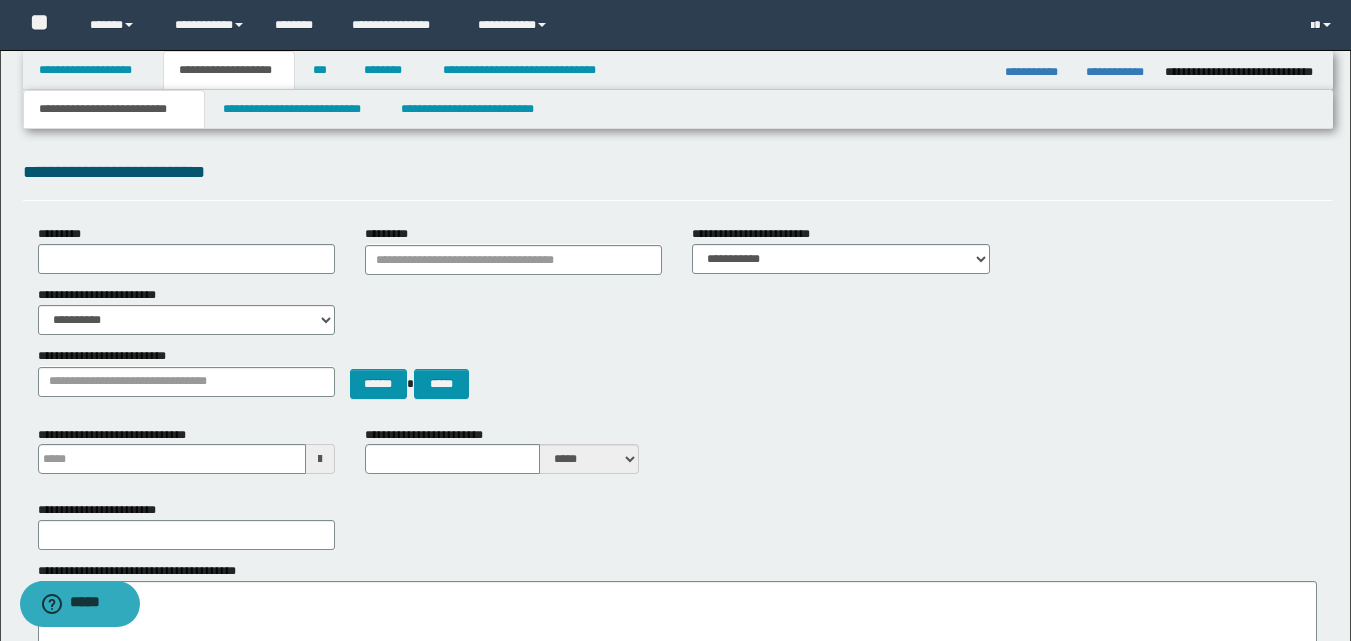 scroll, scrollTop: 200, scrollLeft: 0, axis: vertical 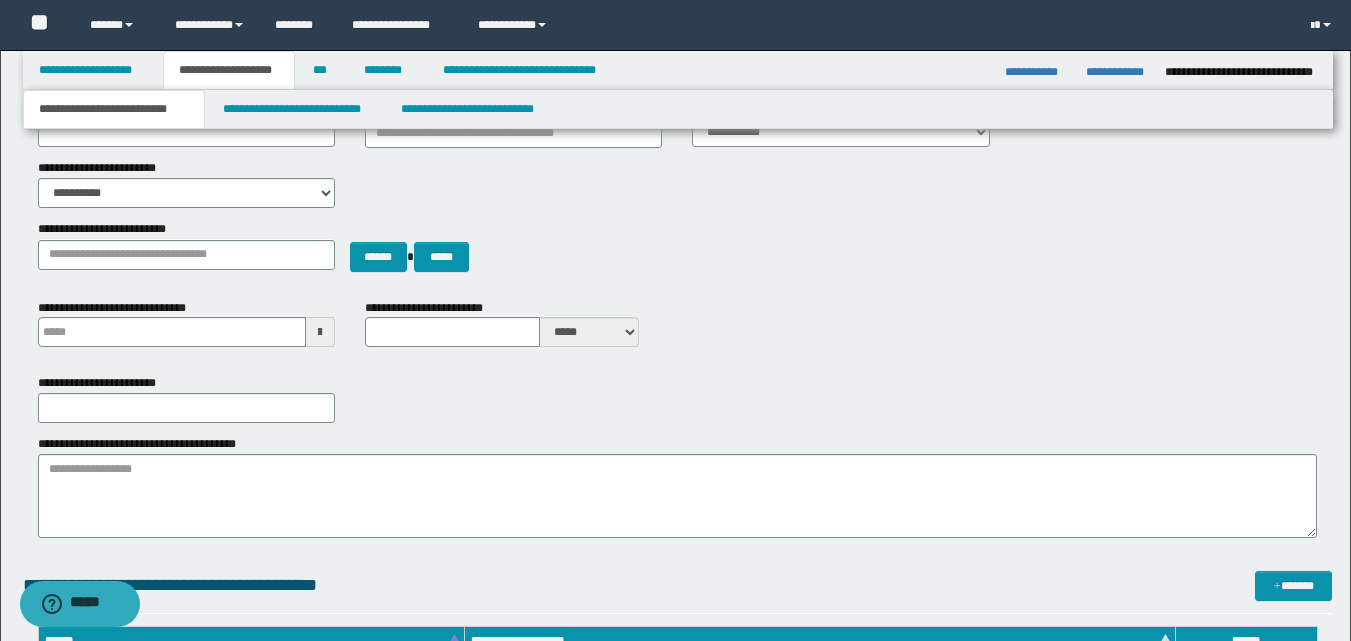 type 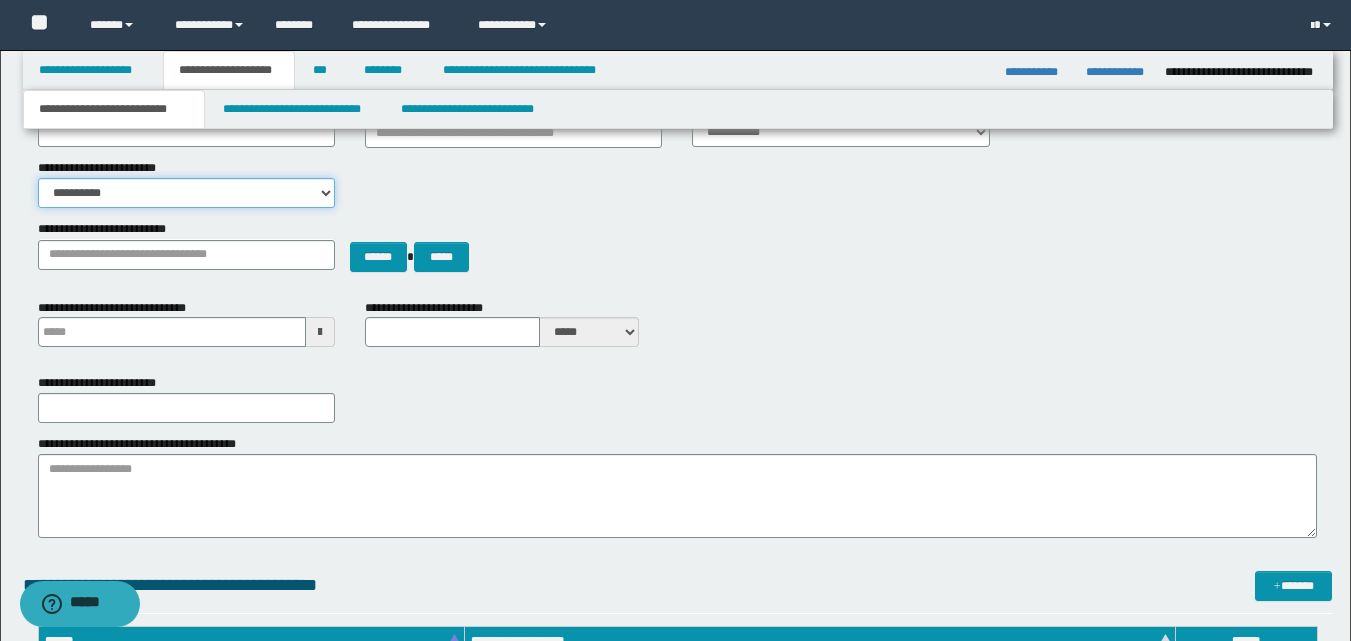 click on "**********" at bounding box center (186, 193) 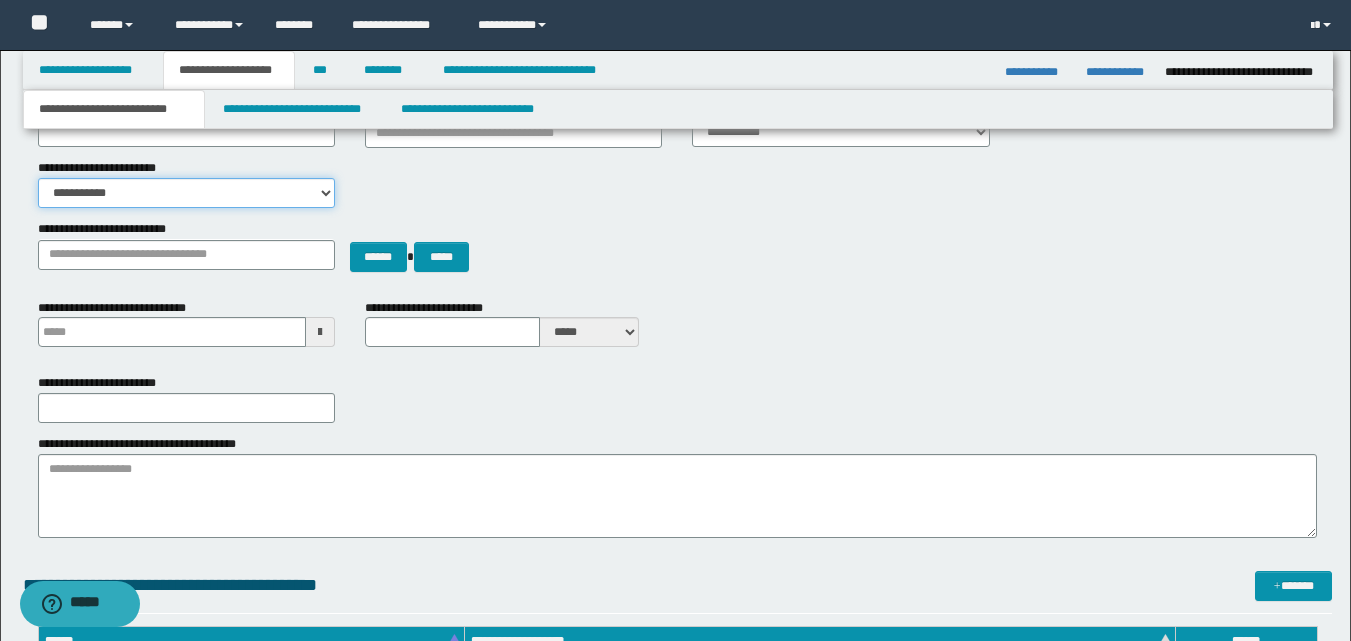 type 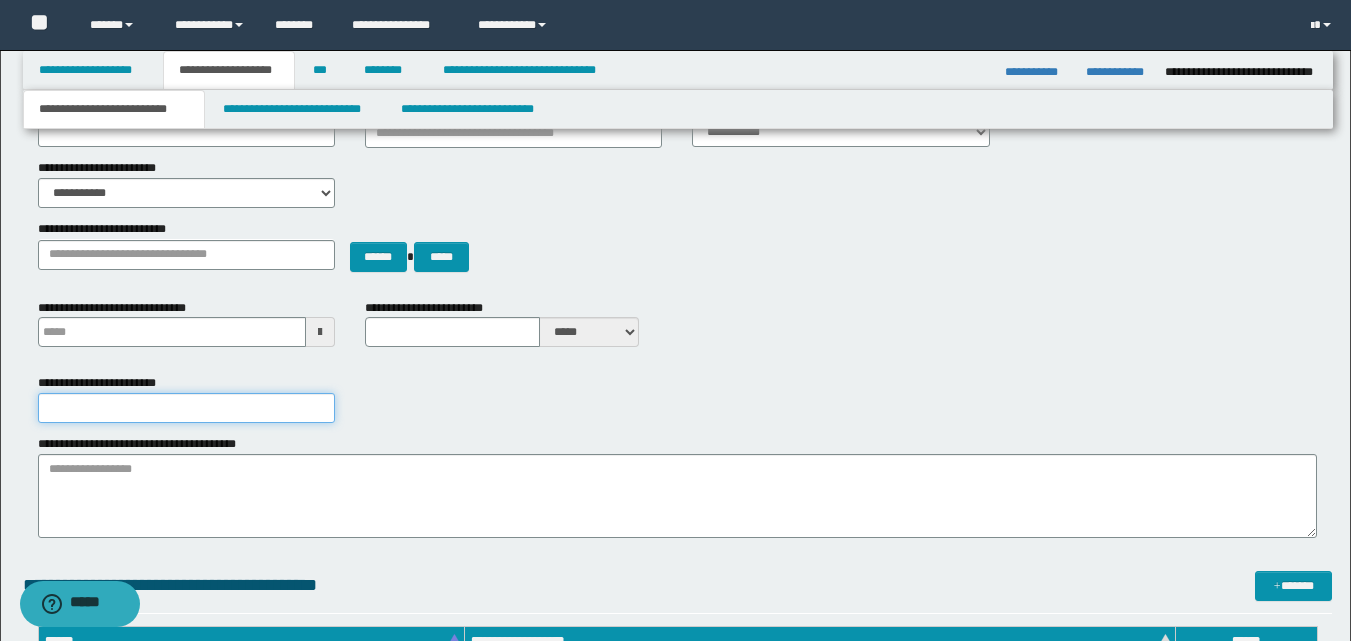 click on "**********" at bounding box center [186, 408] 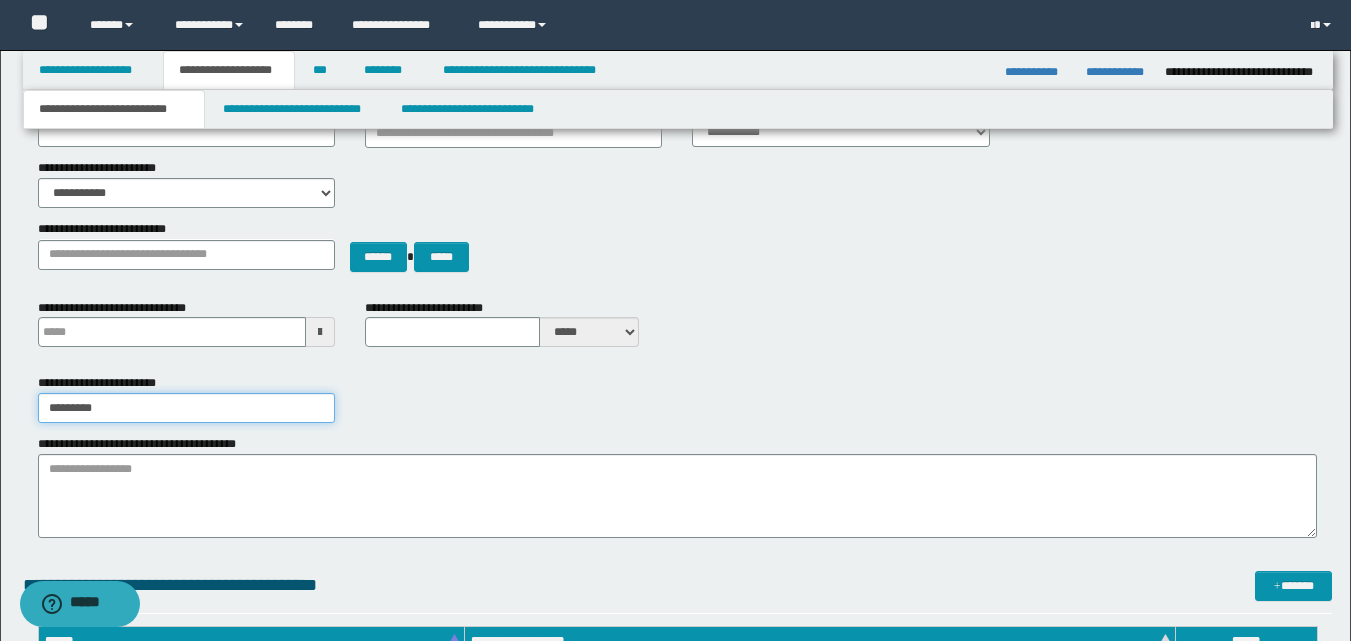 type on "*********" 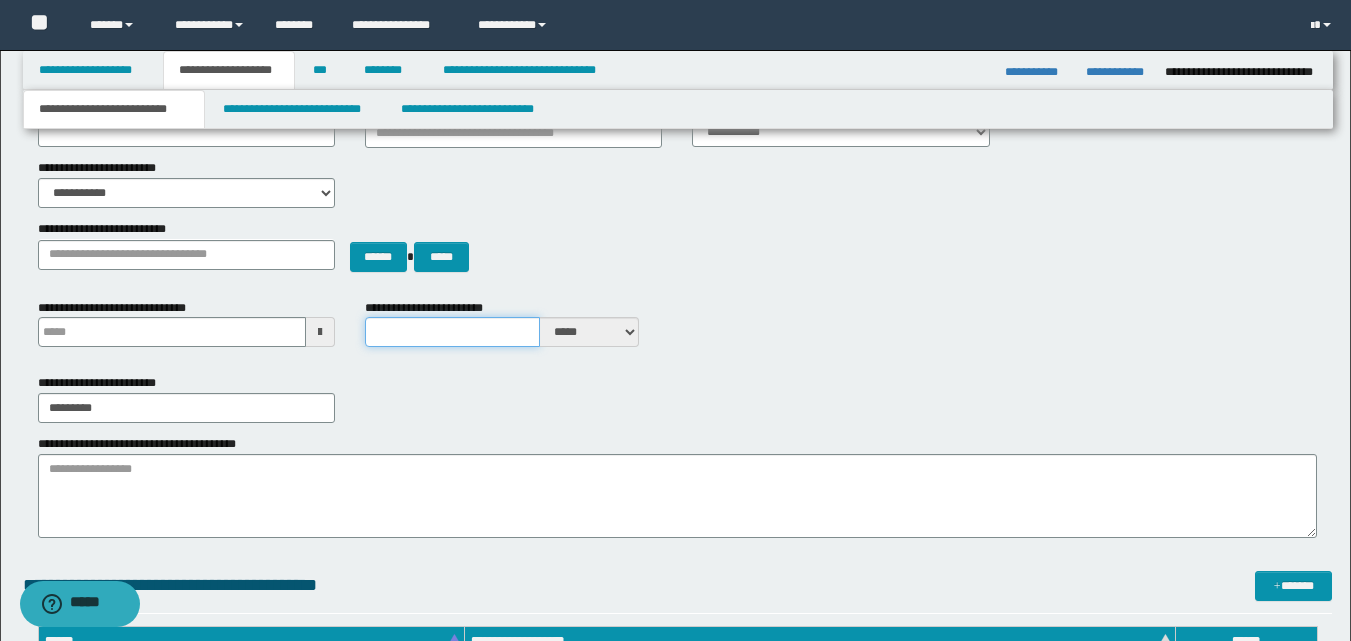 click on "**********" at bounding box center [452, 332] 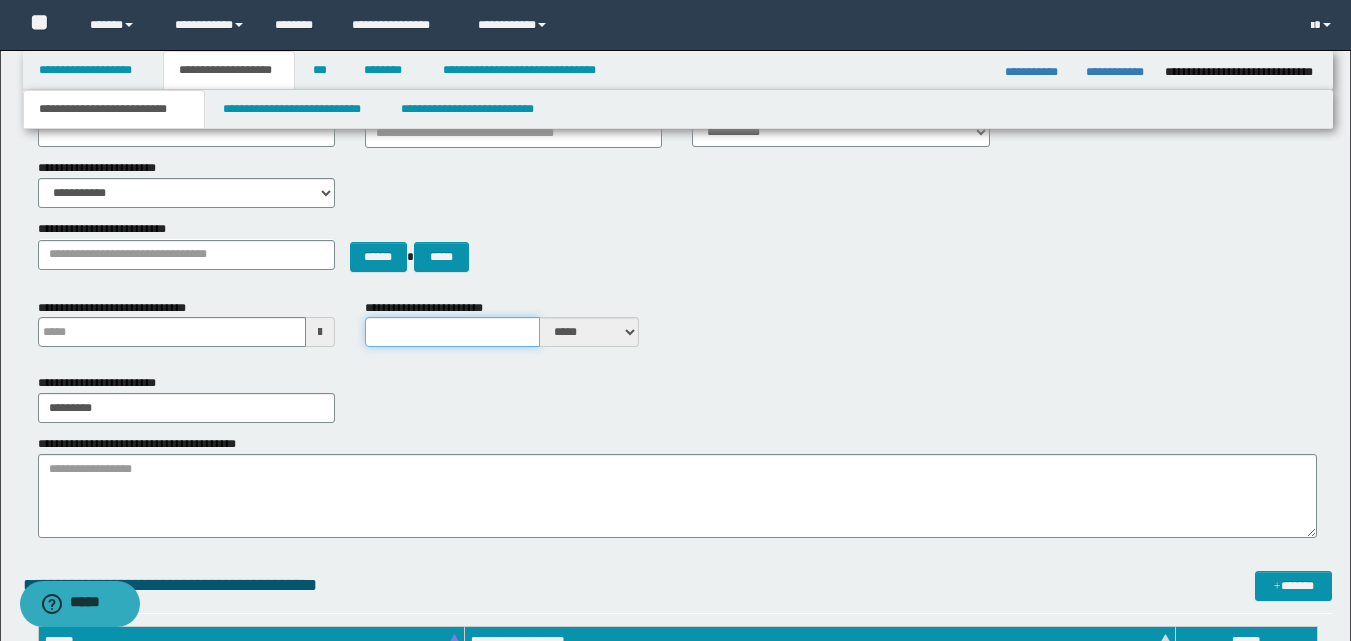 type on "*" 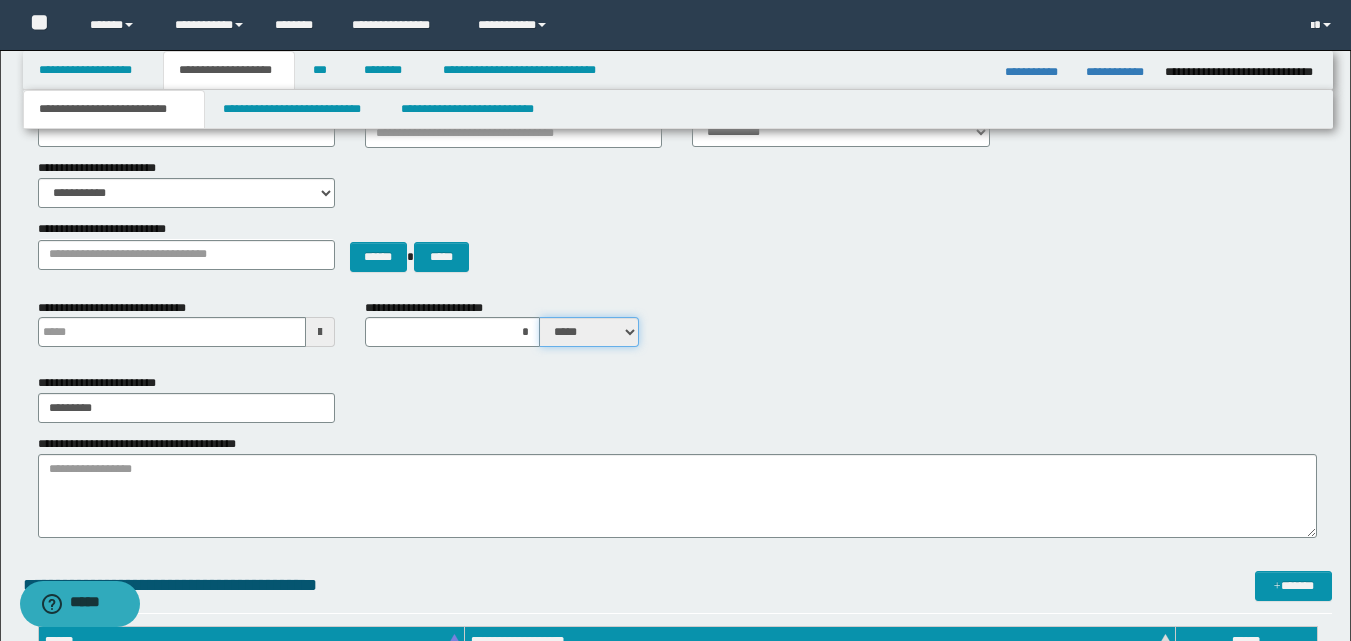 click on "*****
****" at bounding box center [589, 332] 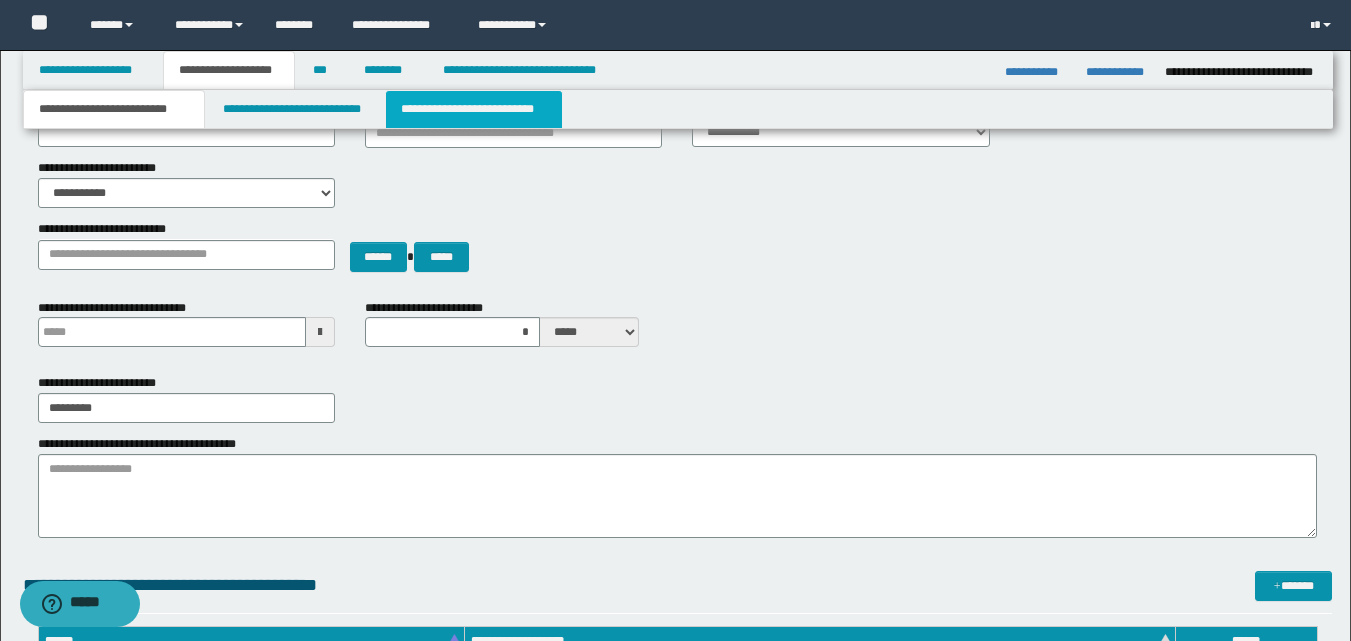 click on "**********" at bounding box center (474, 109) 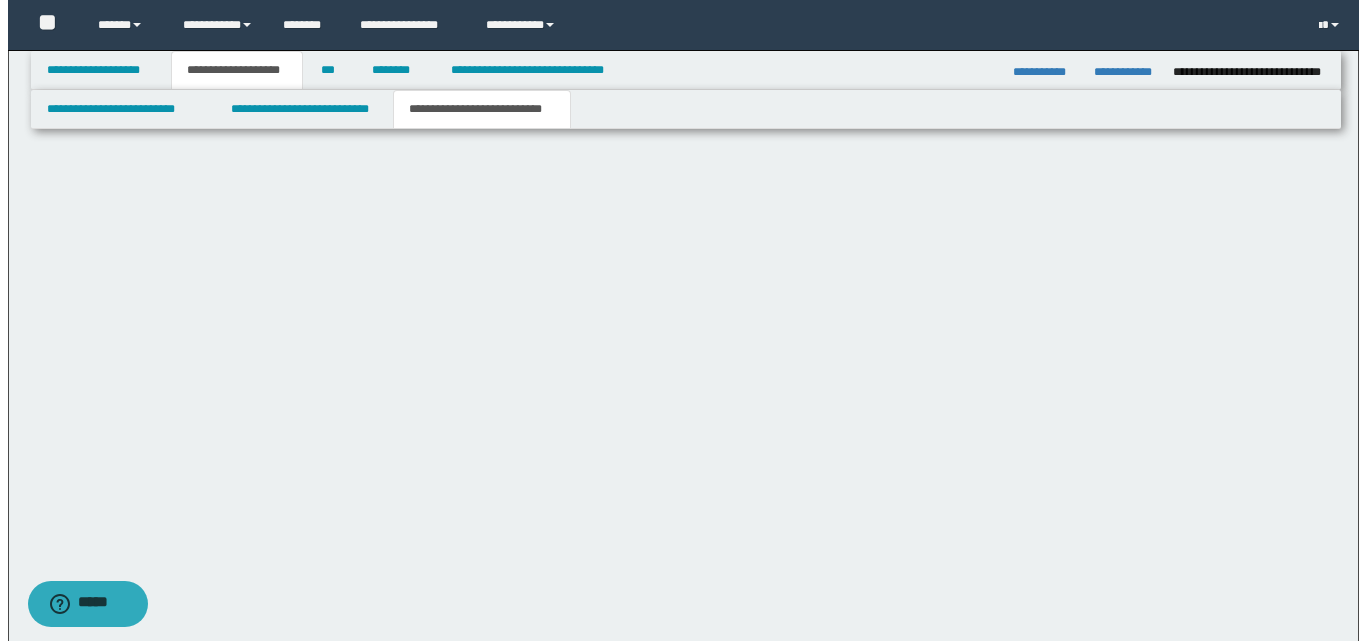scroll, scrollTop: 0, scrollLeft: 0, axis: both 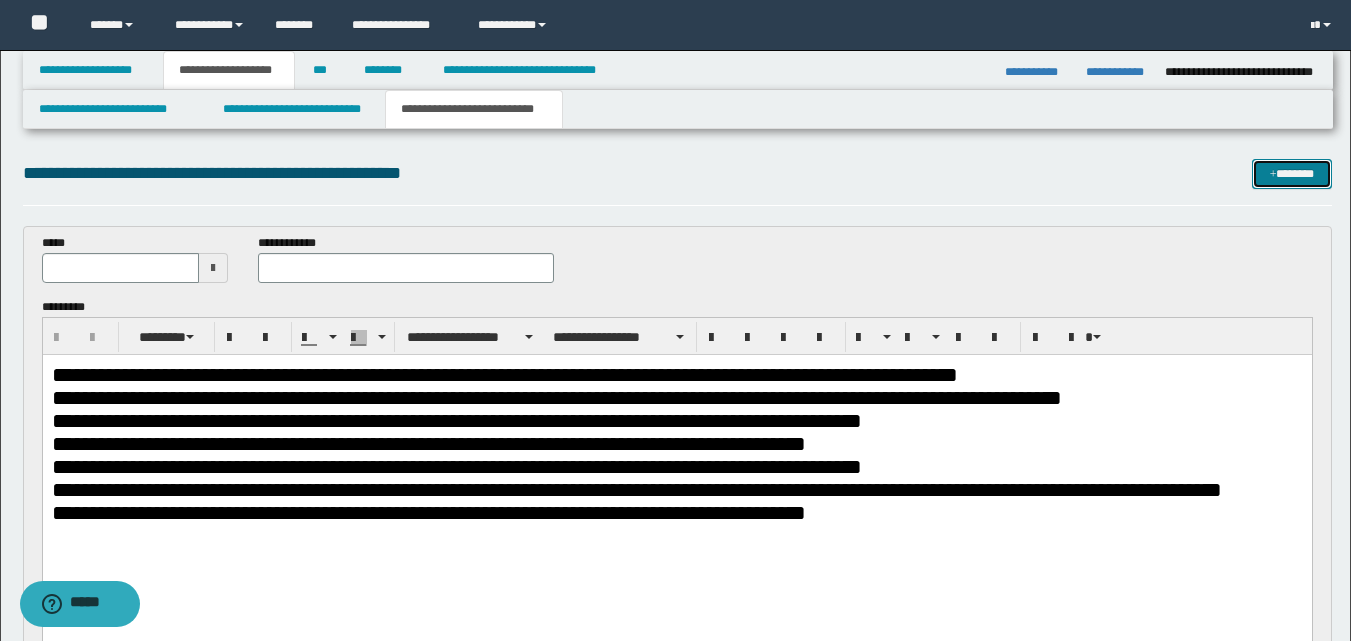 click on "*******" at bounding box center [1292, 174] 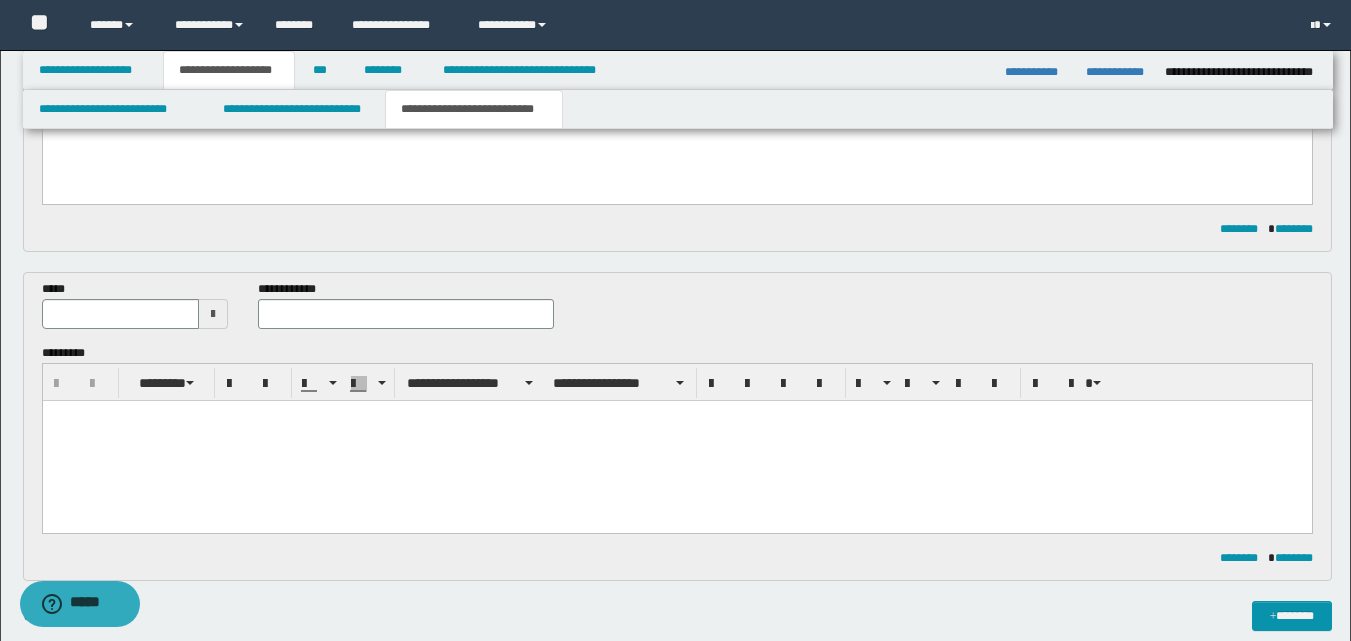 scroll, scrollTop: 466, scrollLeft: 0, axis: vertical 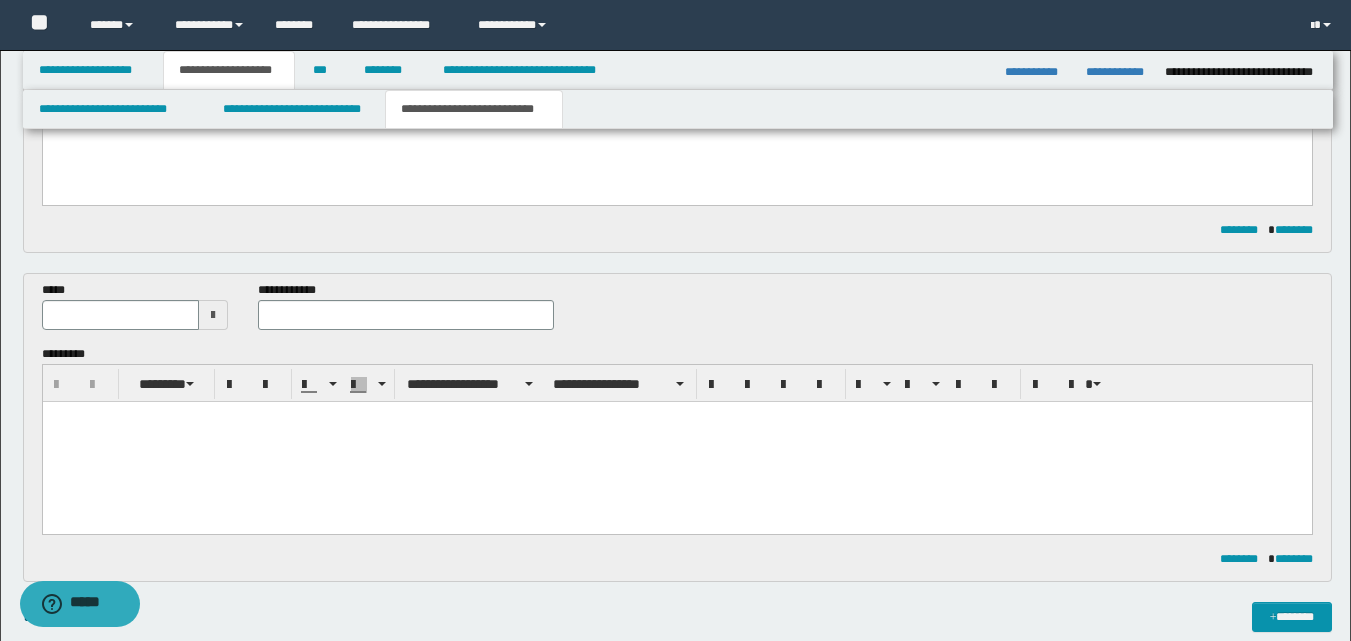 click at bounding box center (213, 315) 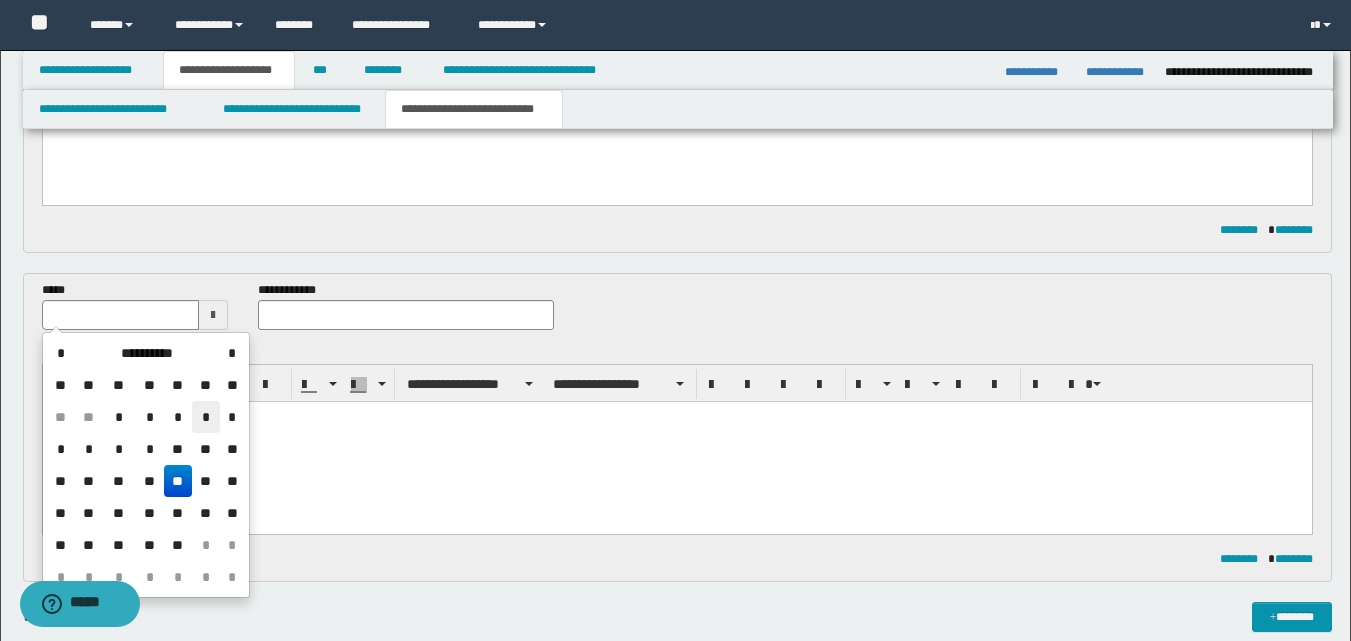 drag, startPoint x: 174, startPoint y: 482, endPoint x: 202, endPoint y: 423, distance: 65.30697 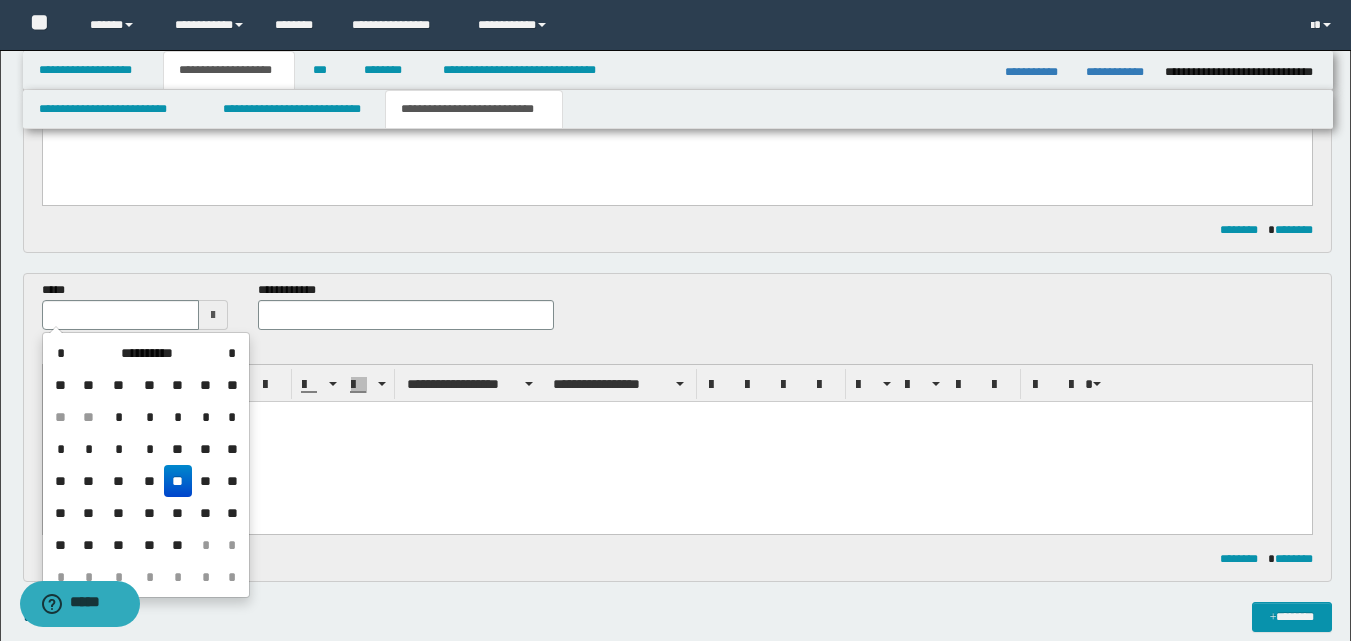 click on "**" at bounding box center [178, 481] 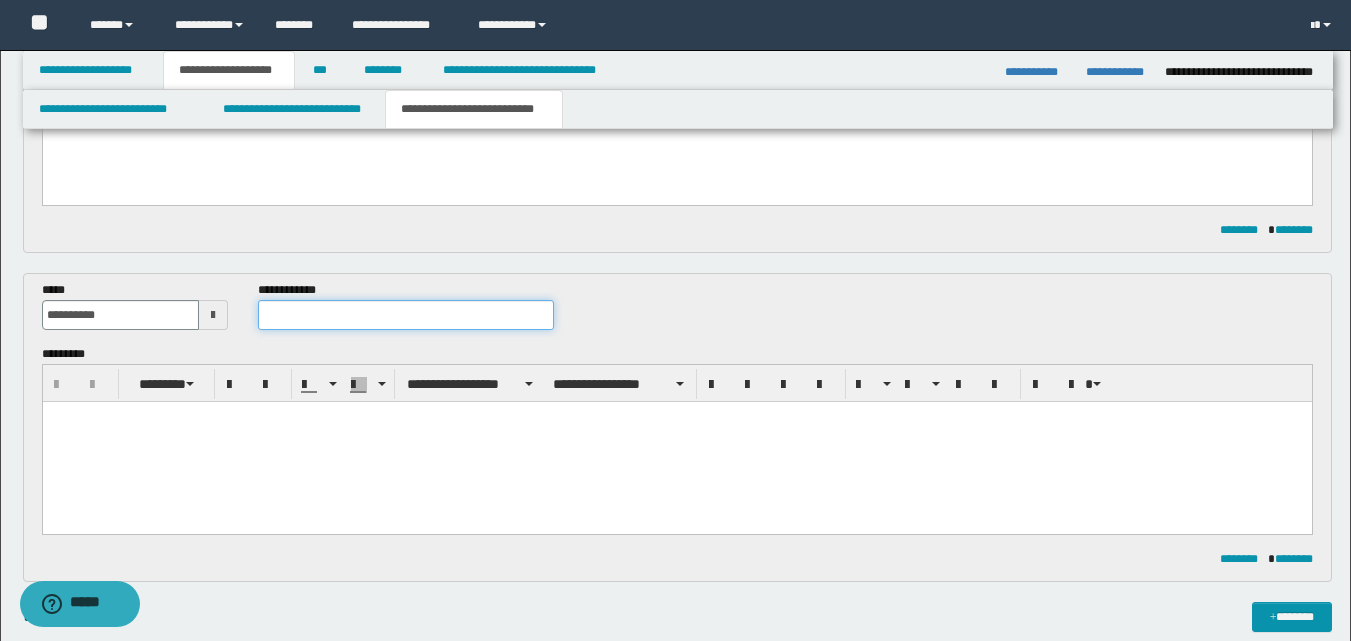 click at bounding box center [405, 315] 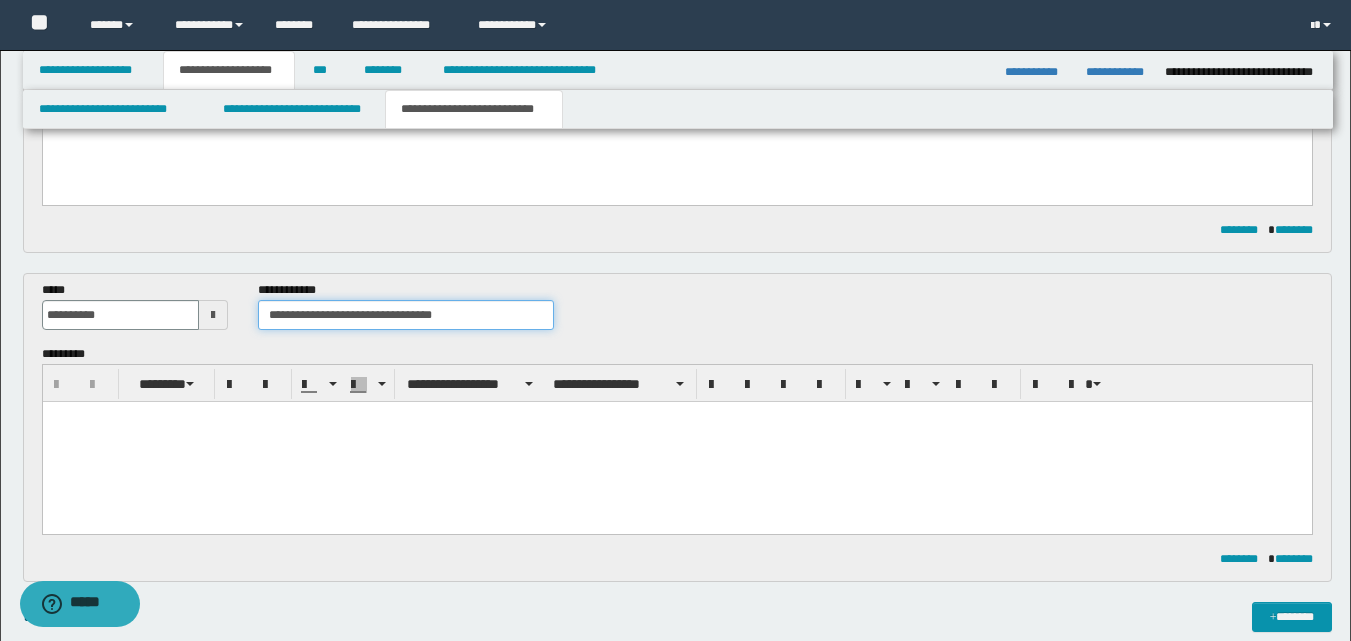 type on "**********" 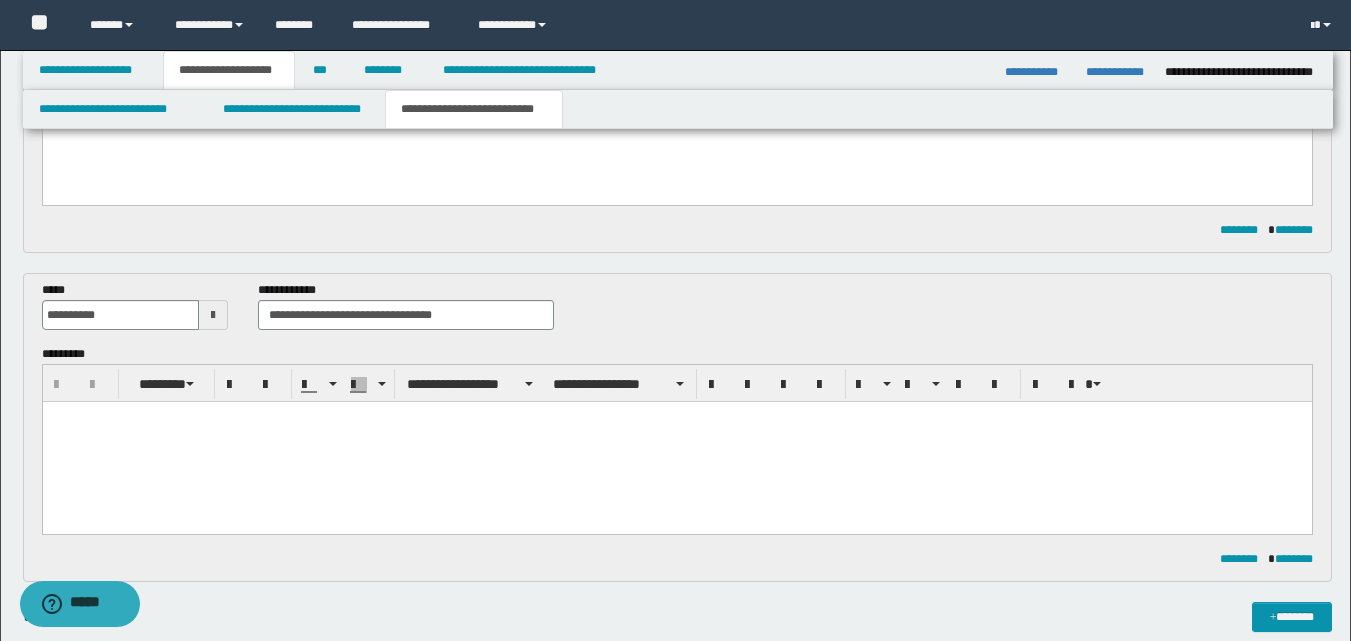 click at bounding box center [676, 441] 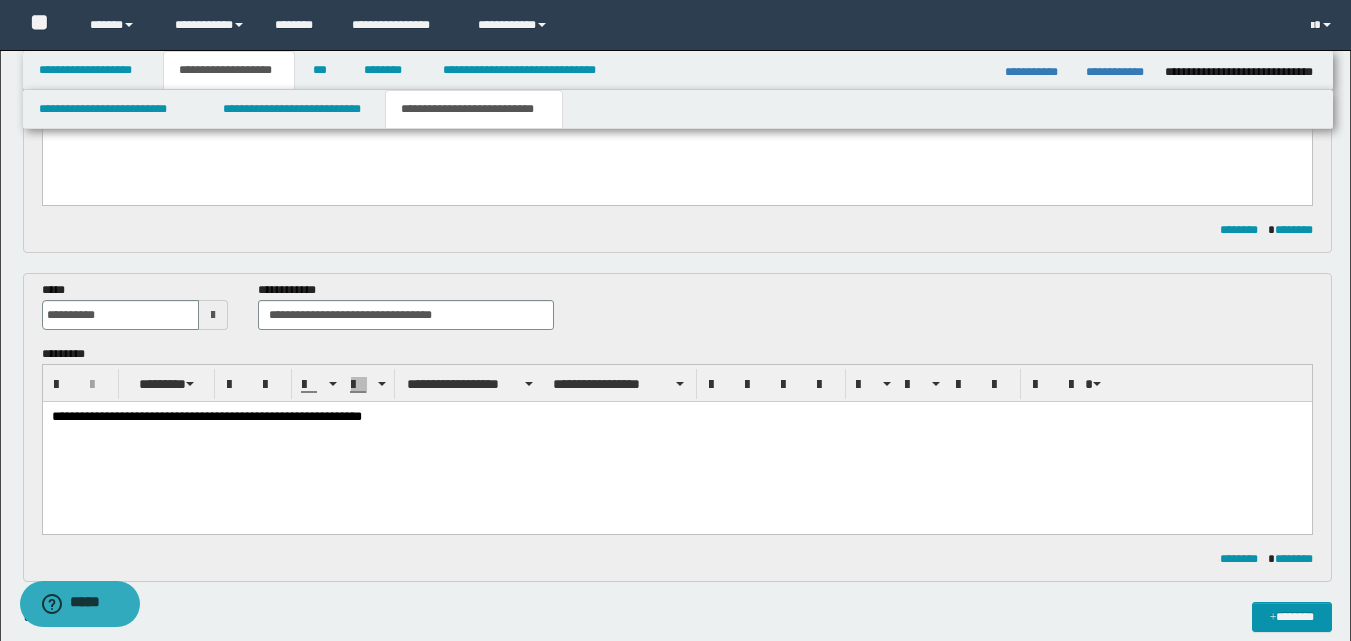 click on "**********" at bounding box center [676, 417] 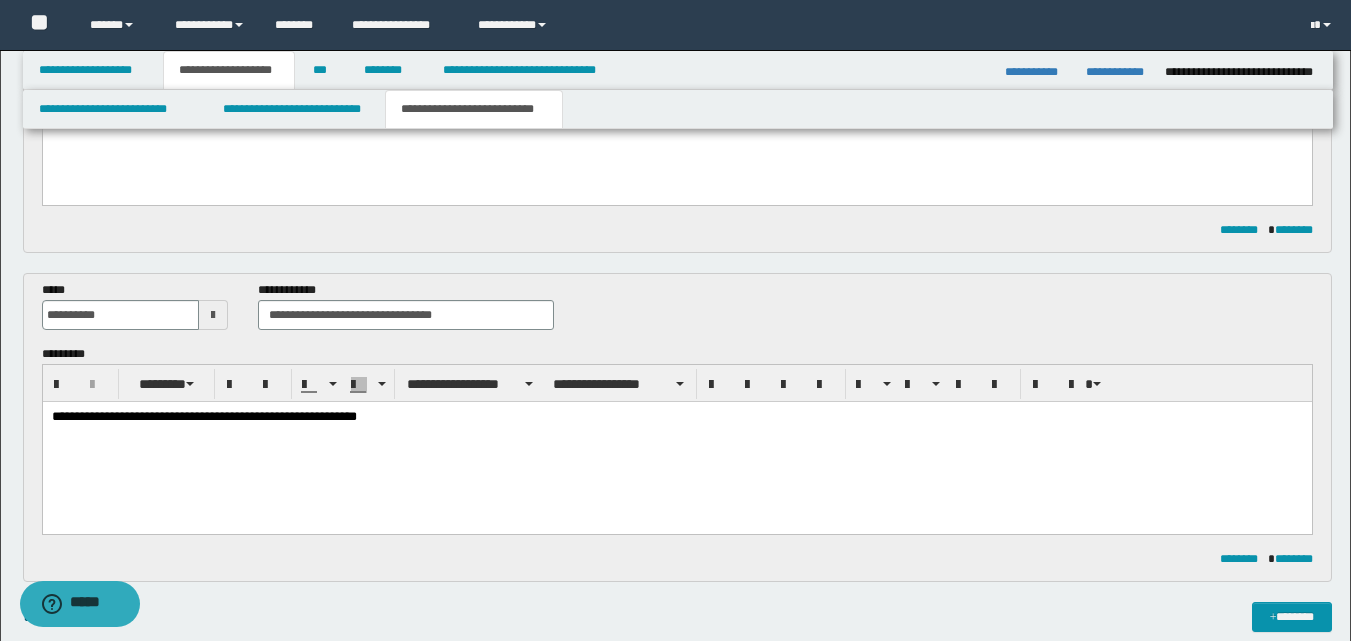 click on "**********" at bounding box center (676, 417) 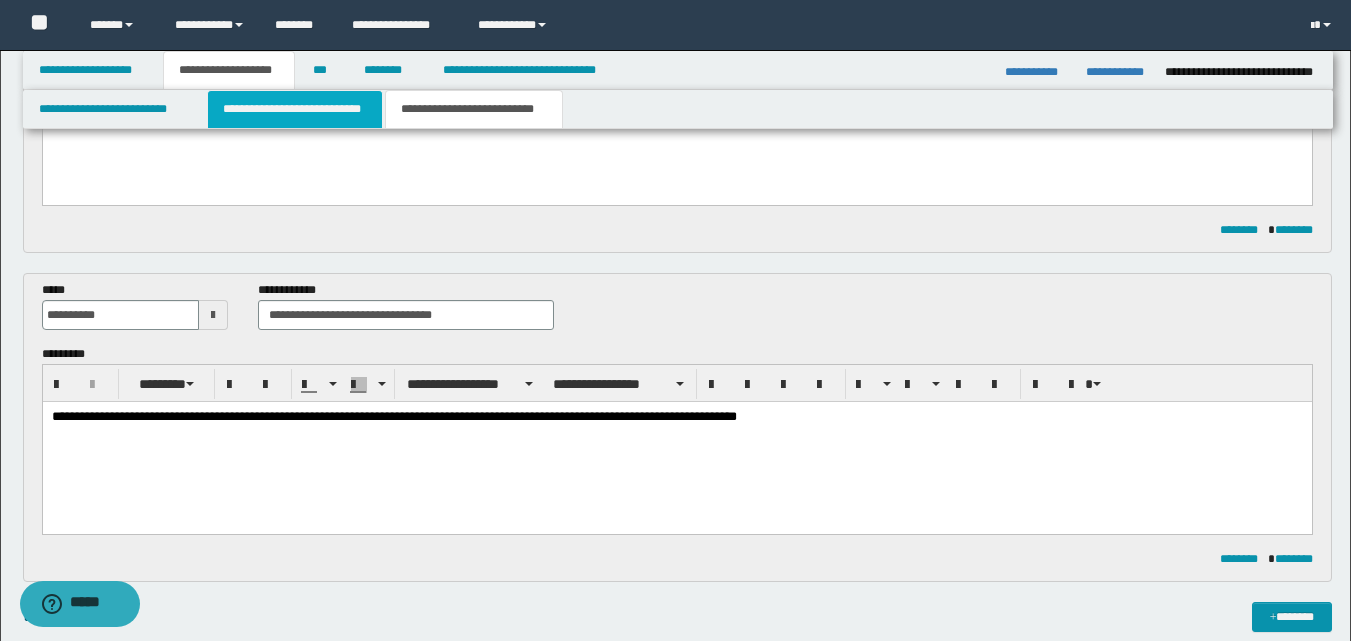 click on "**********" at bounding box center (295, 109) 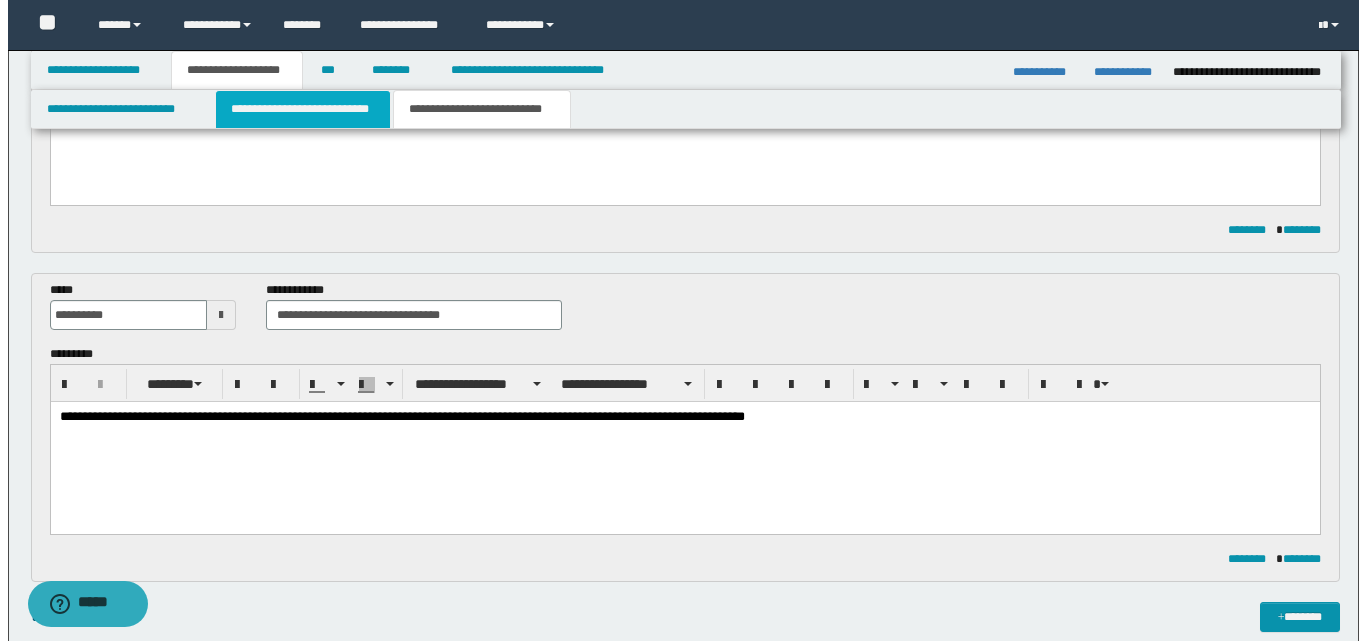 scroll, scrollTop: 0, scrollLeft: 0, axis: both 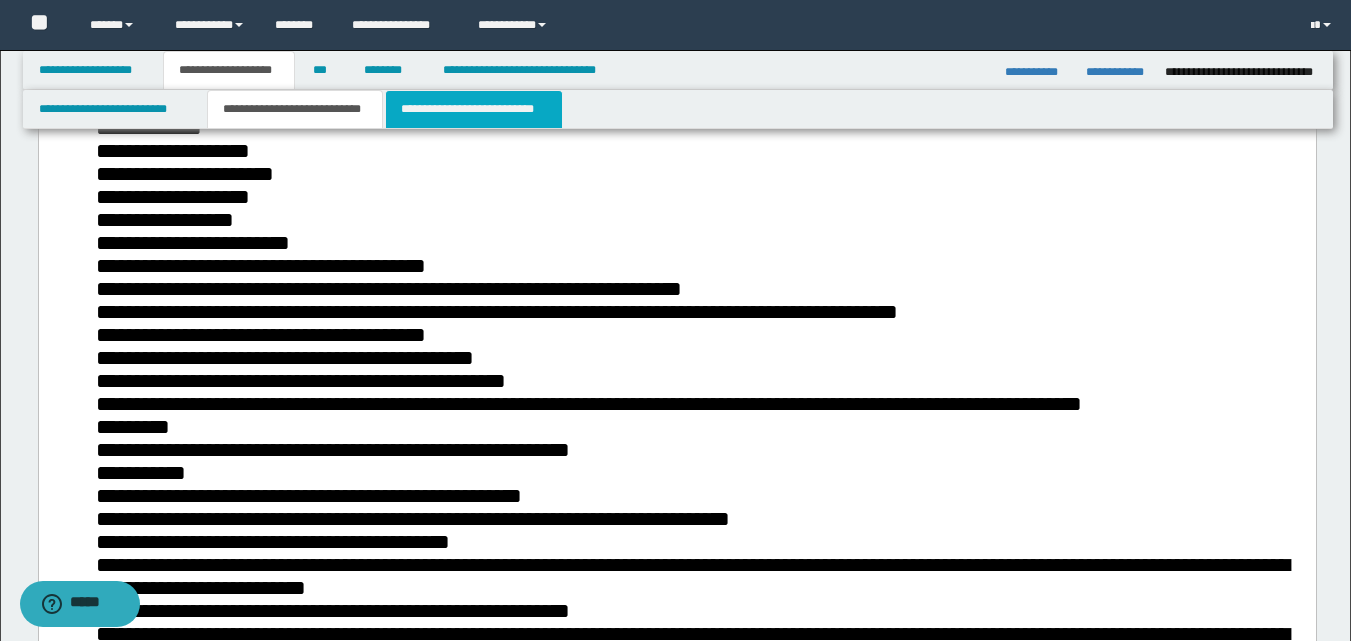 click on "**********" at bounding box center (474, 109) 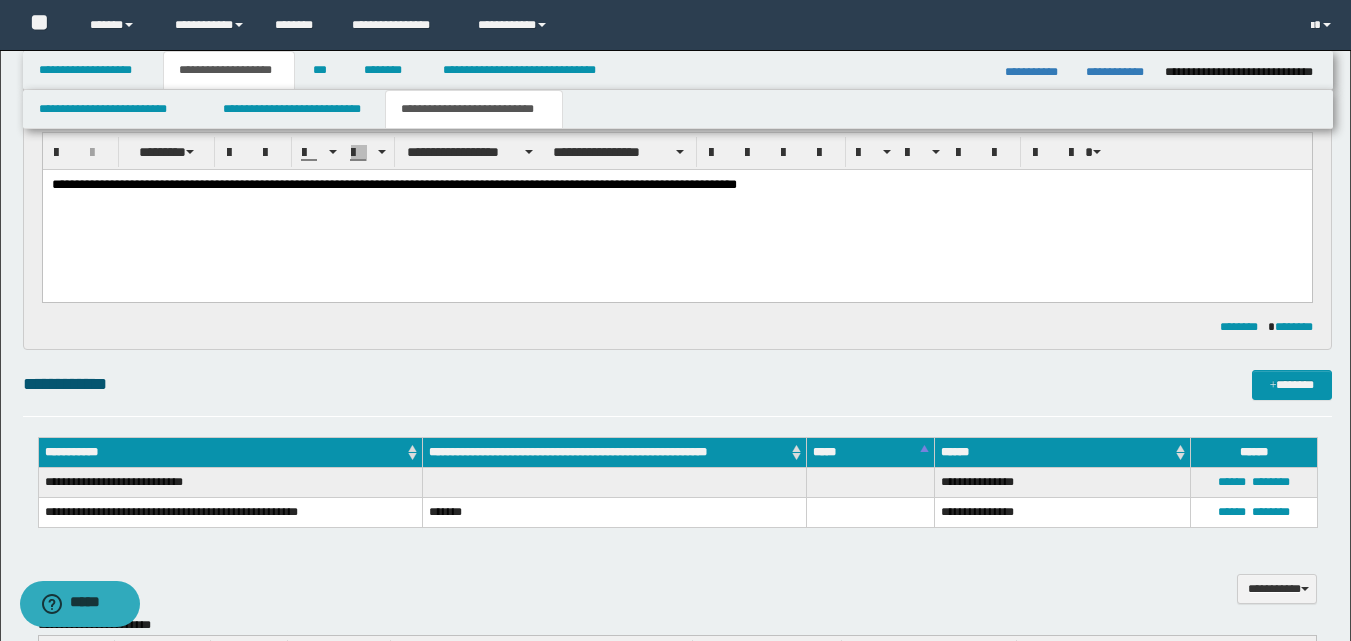 scroll, scrollTop: 463, scrollLeft: 0, axis: vertical 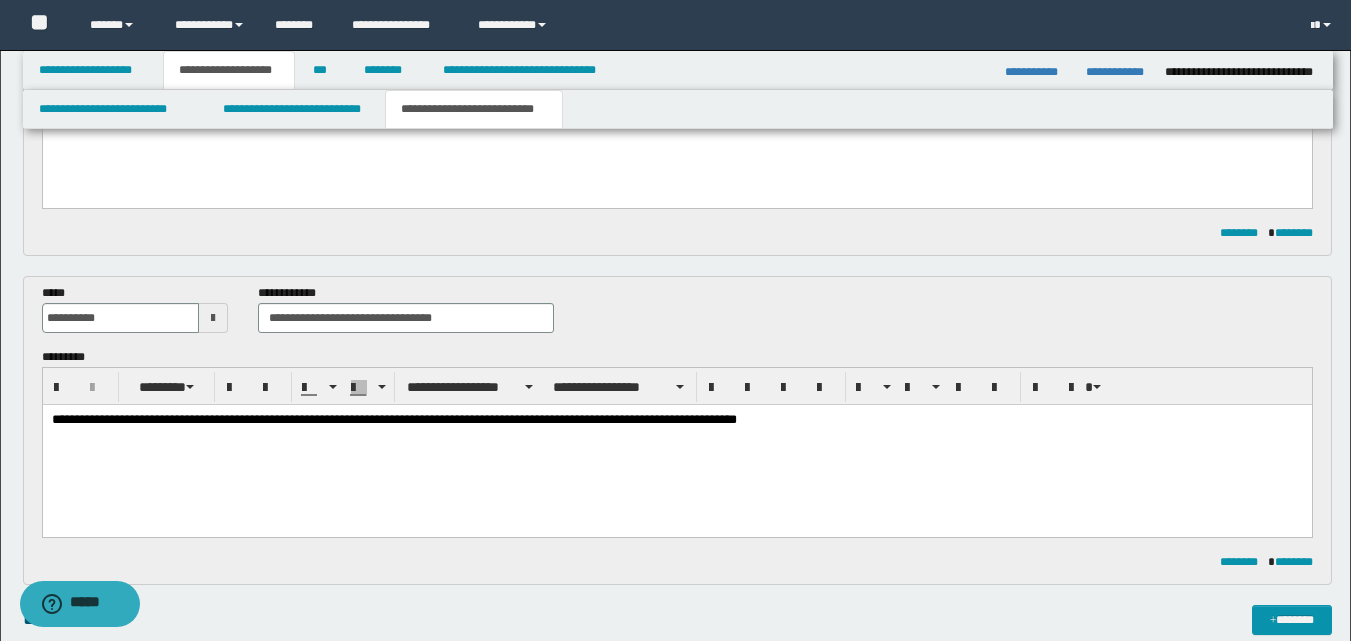 click on "**********" at bounding box center [676, 420] 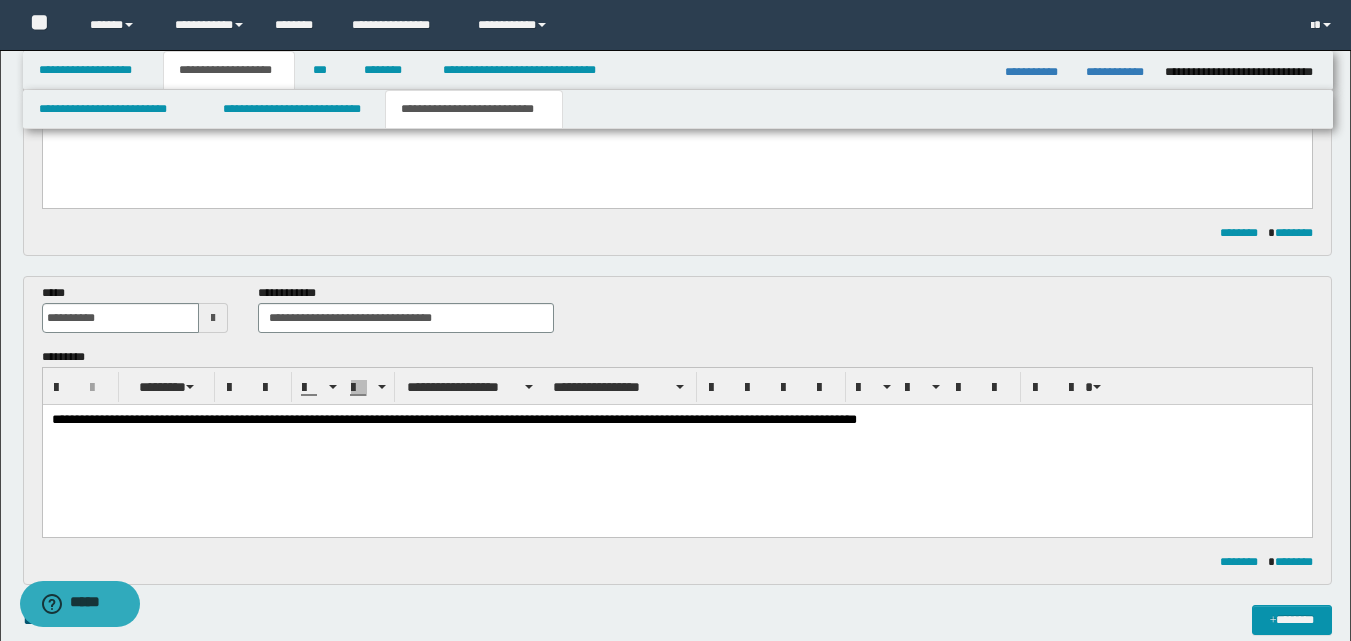 drag, startPoint x: 487, startPoint y: 420, endPoint x: 537, endPoint y: 424, distance: 50.159744 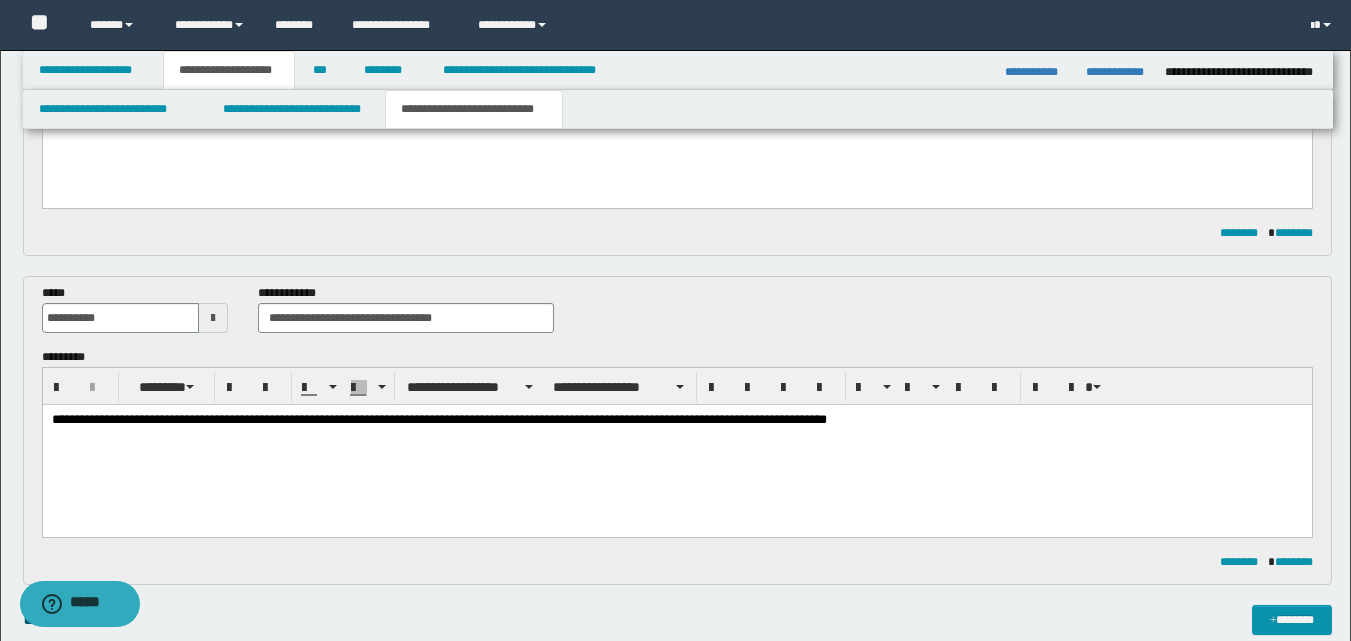 click on "**********" at bounding box center [676, 420] 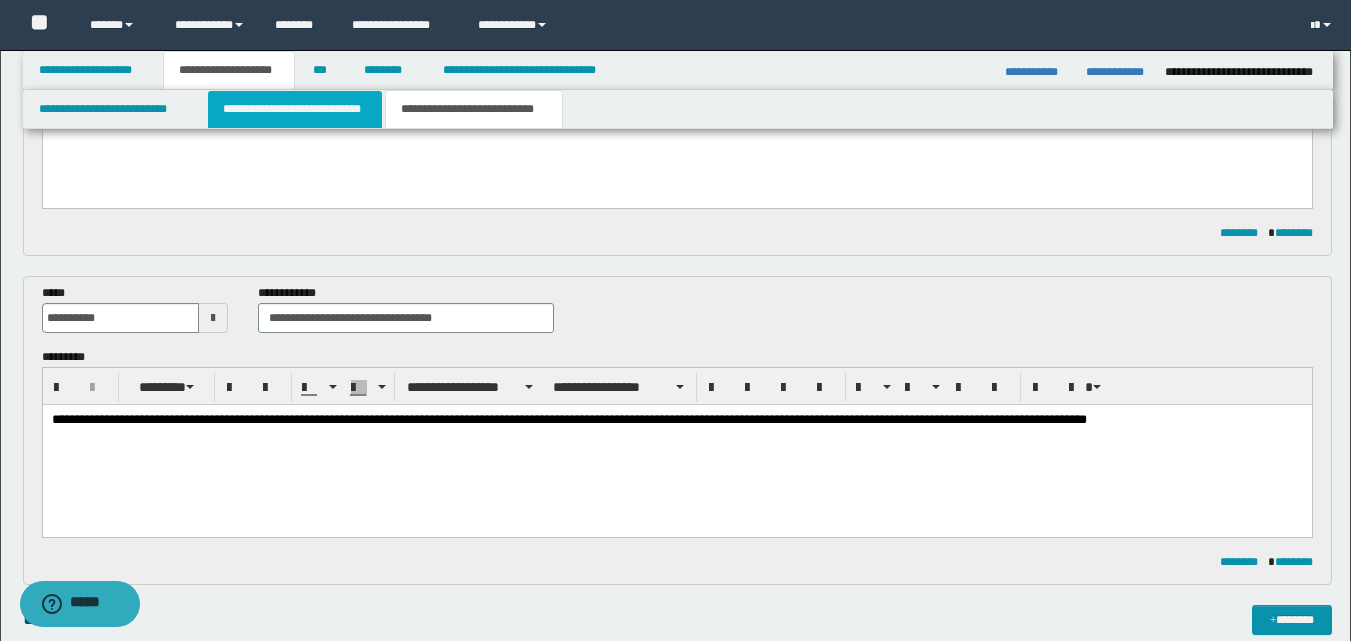 click on "**********" at bounding box center (295, 109) 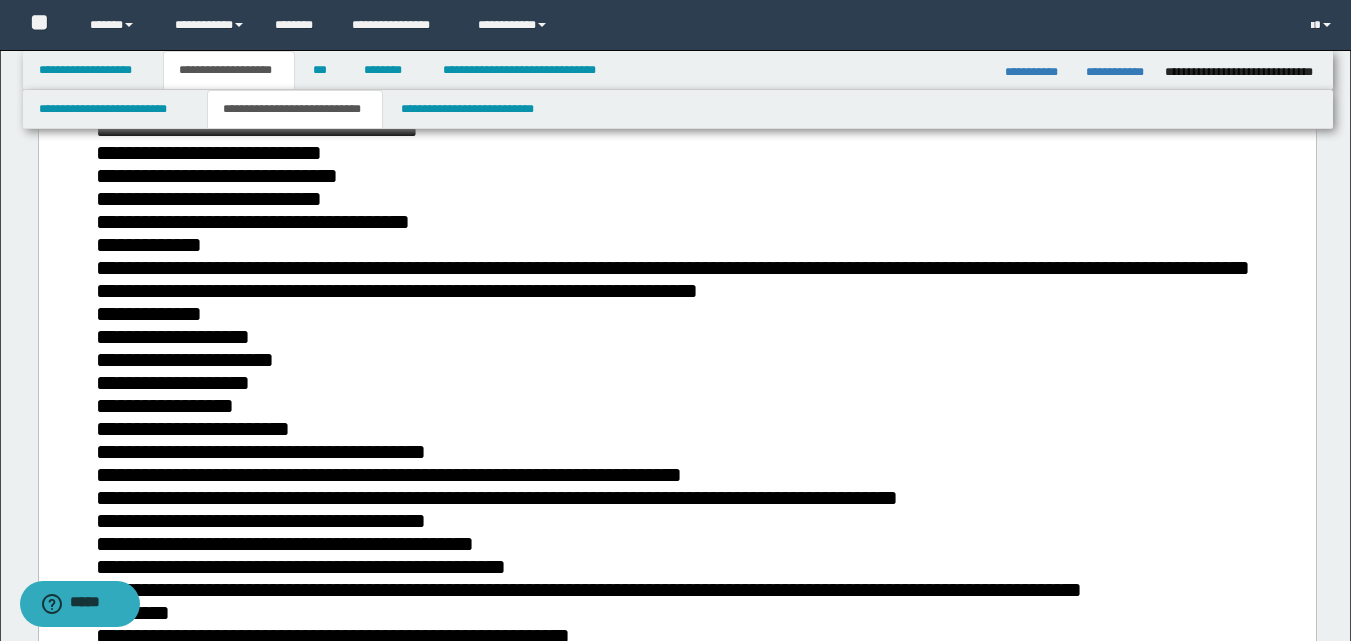 scroll, scrollTop: 1763, scrollLeft: 0, axis: vertical 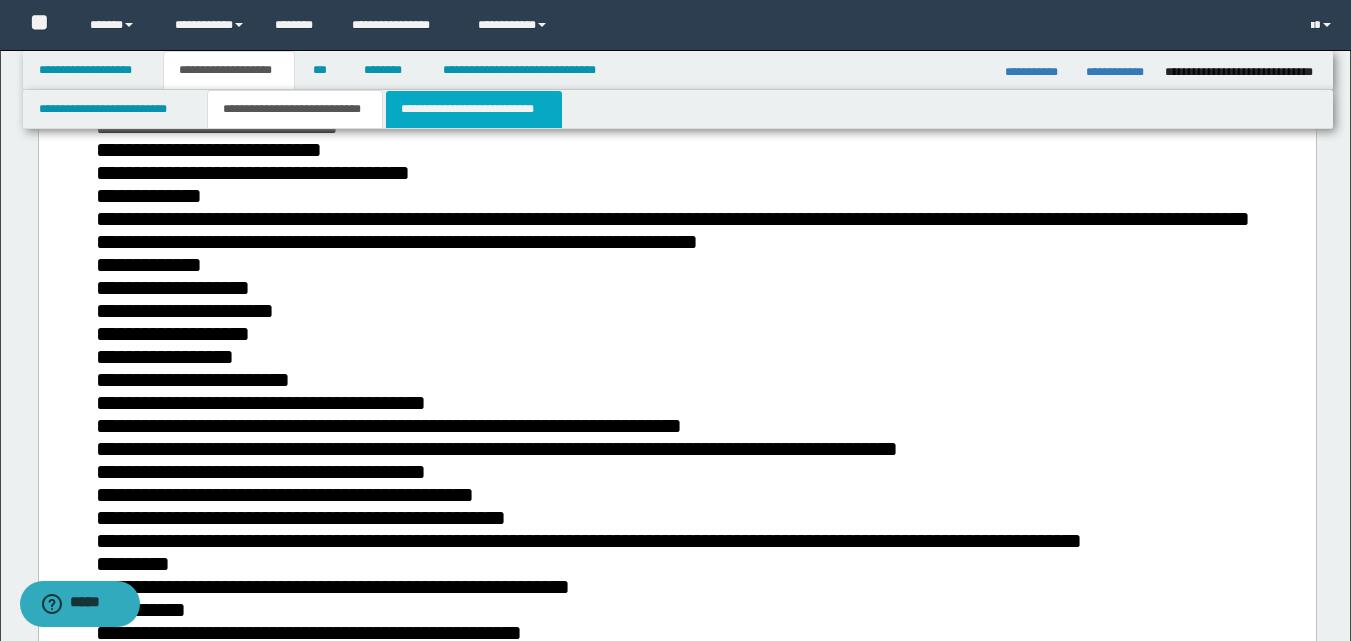 click on "**********" at bounding box center [474, 109] 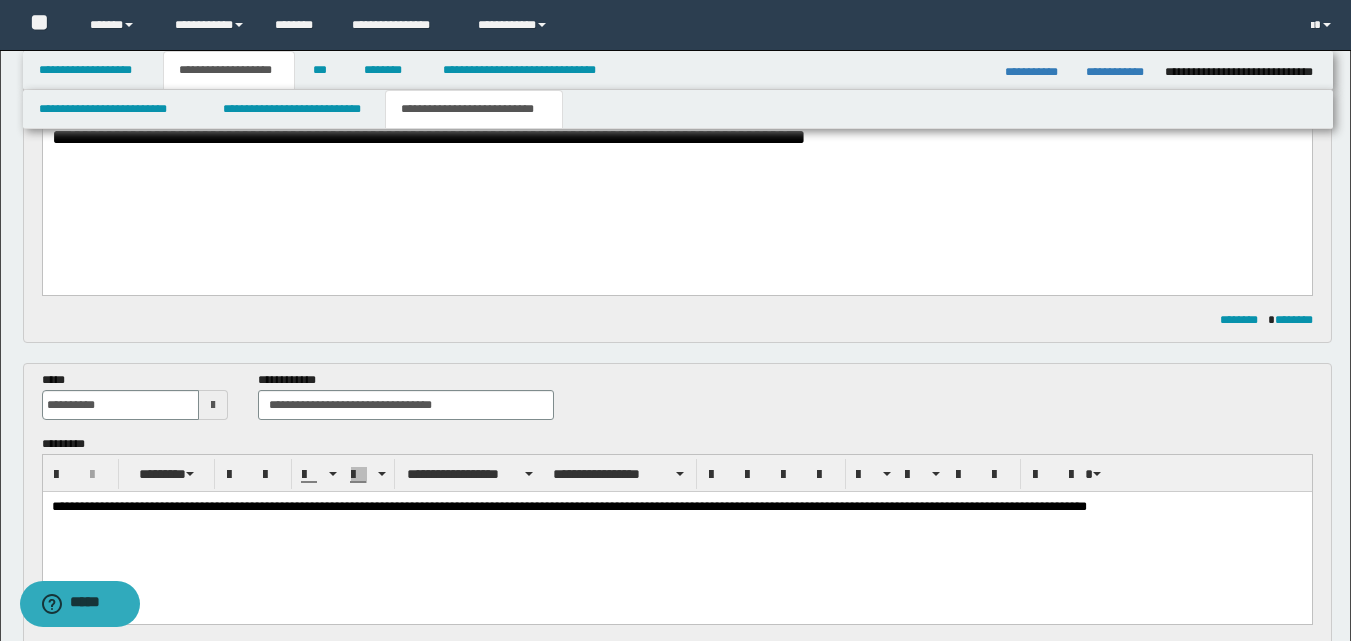 scroll, scrollTop: 363, scrollLeft: 0, axis: vertical 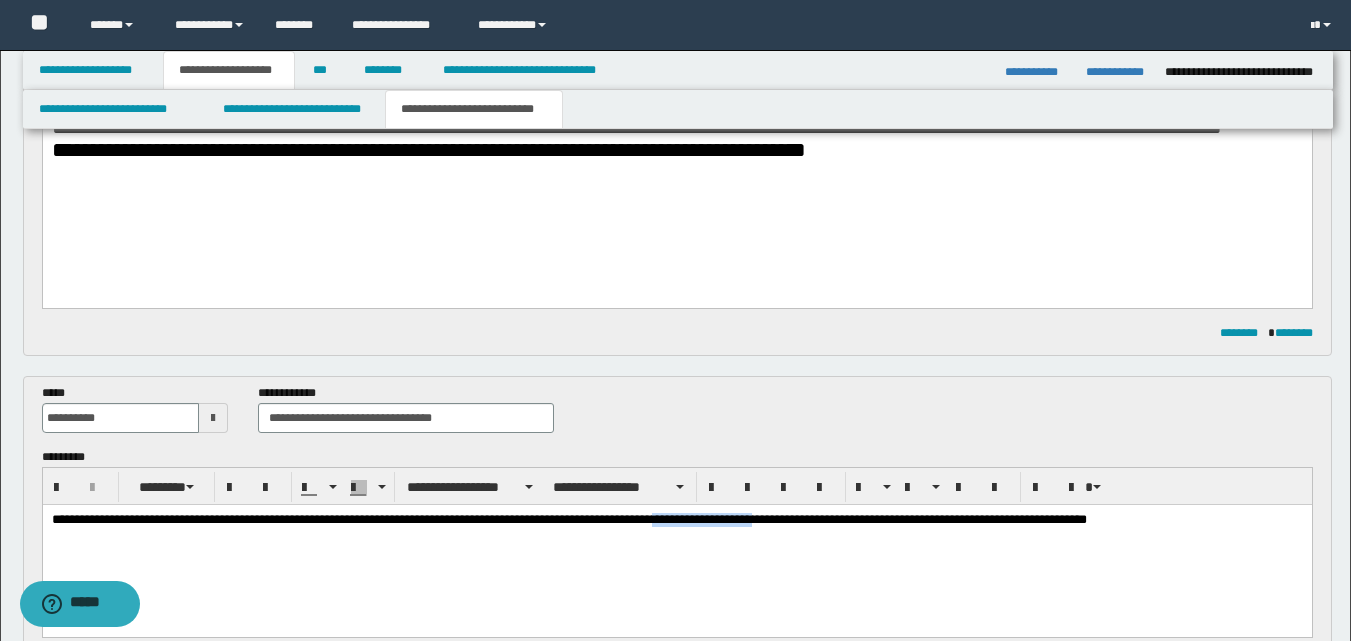 drag, startPoint x: 688, startPoint y: 523, endPoint x: 786, endPoint y: 520, distance: 98.045906 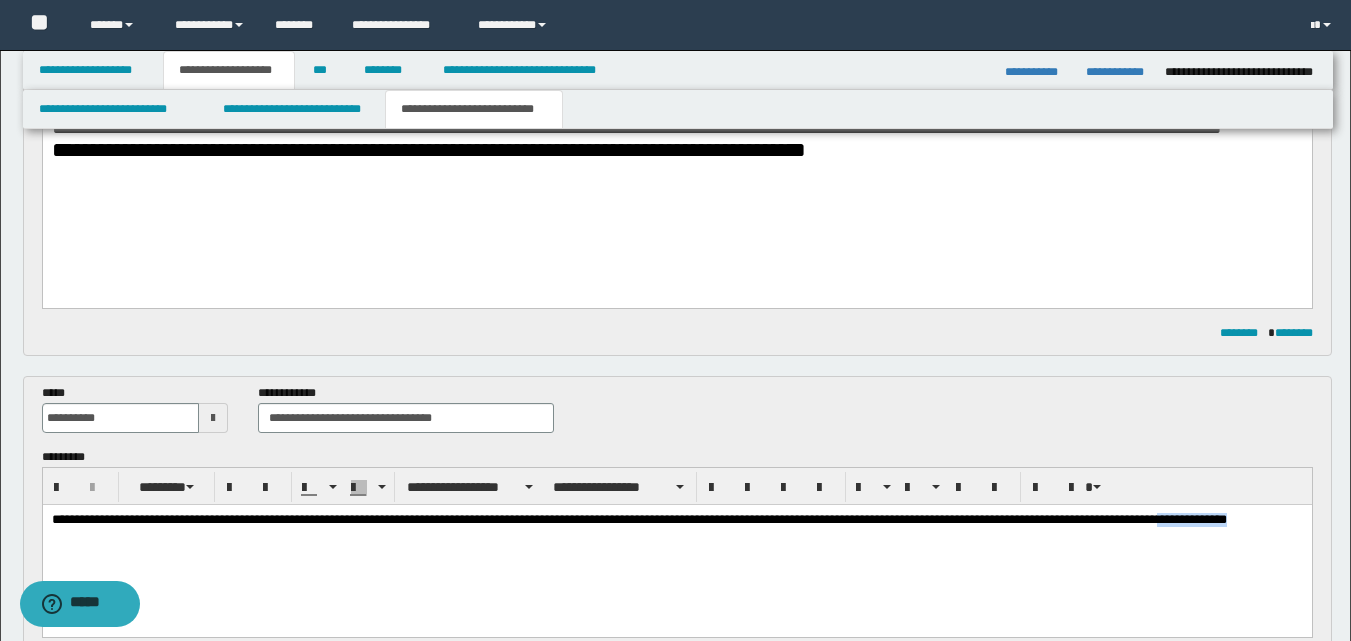 drag, startPoint x: 1205, startPoint y: 521, endPoint x: 1289, endPoint y: 522, distance: 84.00595 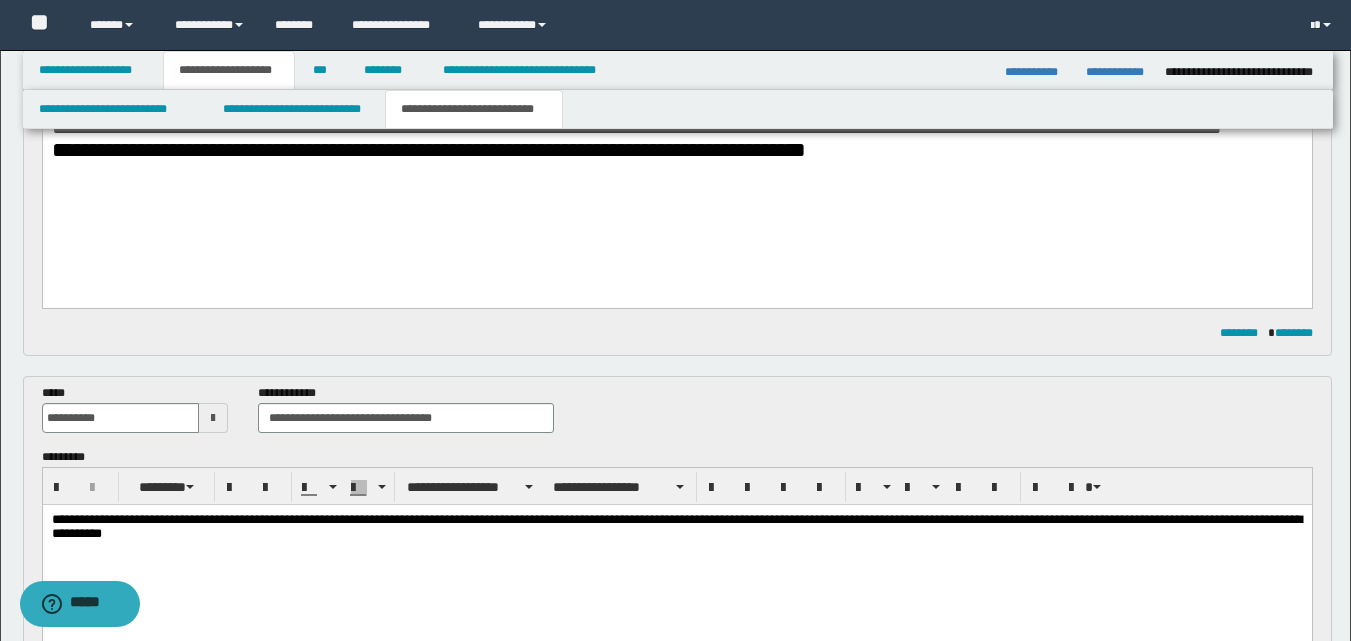 click on "**********" at bounding box center [676, 528] 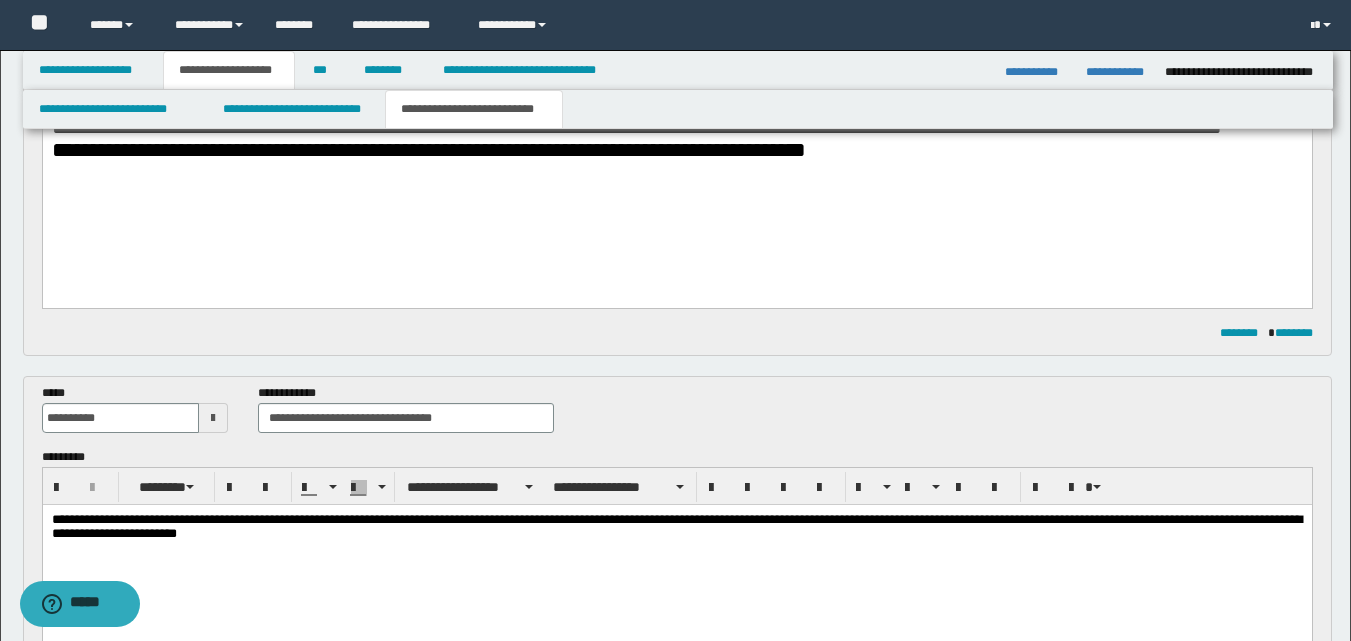 click at bounding box center (676, 551) 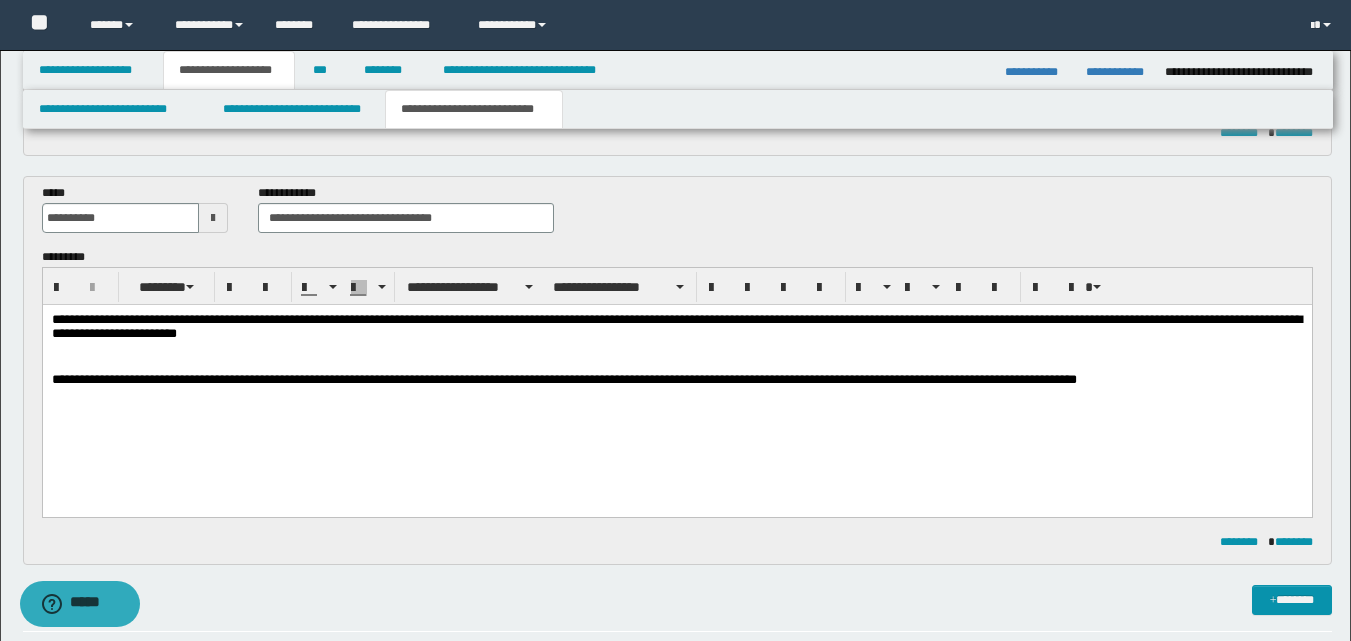 click on "**********" at bounding box center [676, 380] 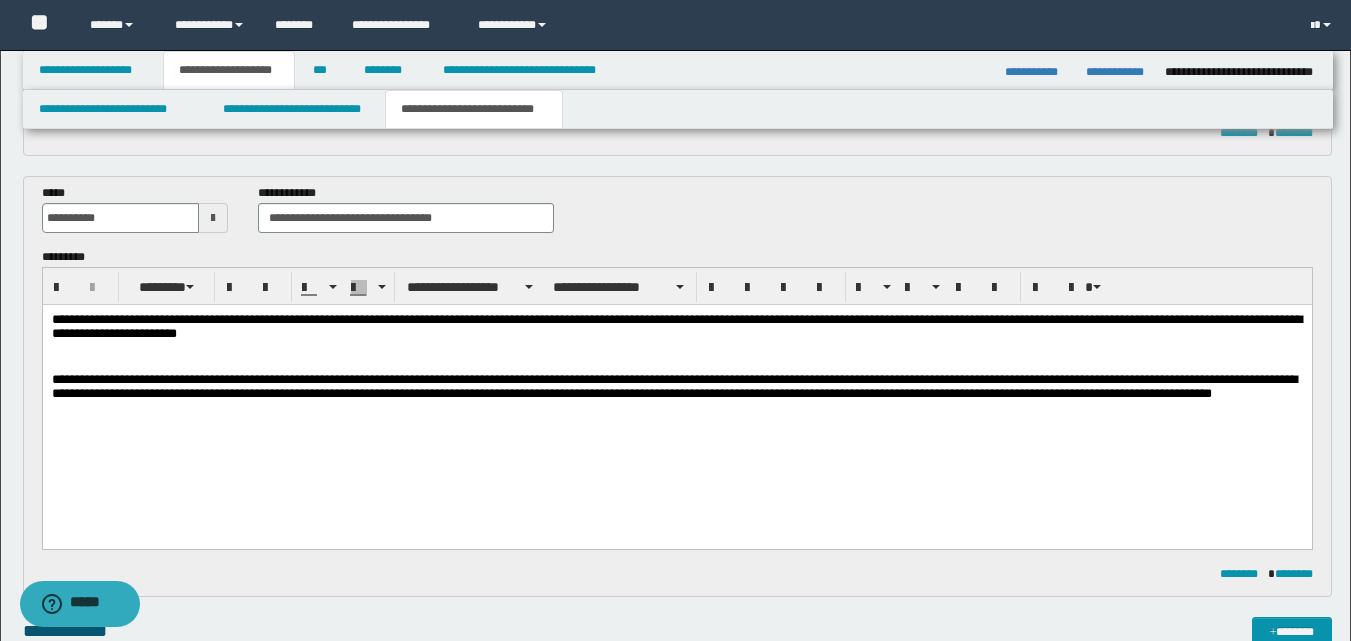 click on "**********" at bounding box center (676, 396) 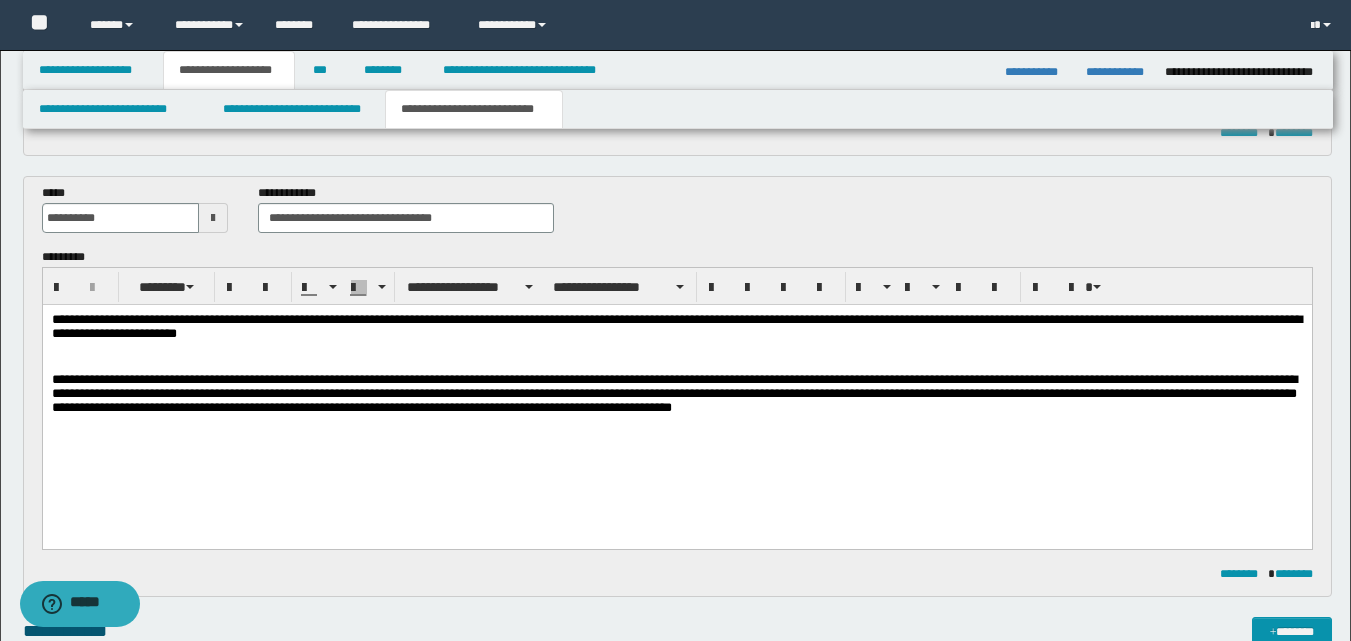click on "**********" at bounding box center (676, 396) 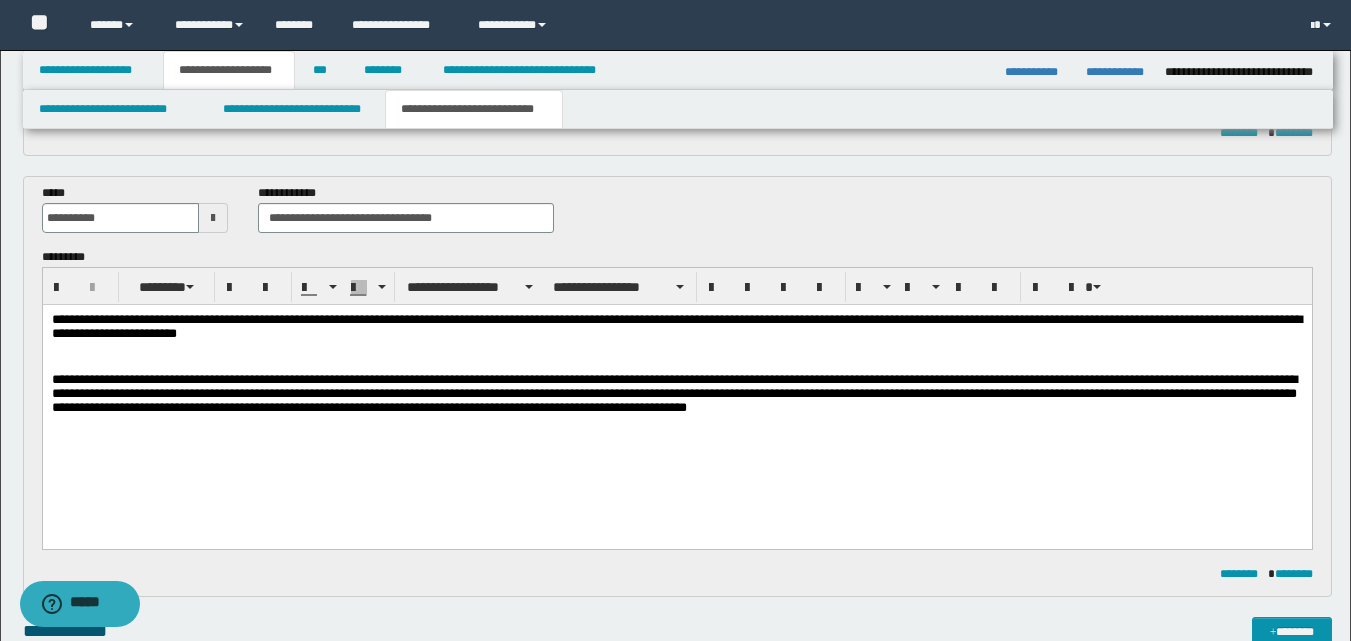 click on "**********" at bounding box center (676, 396) 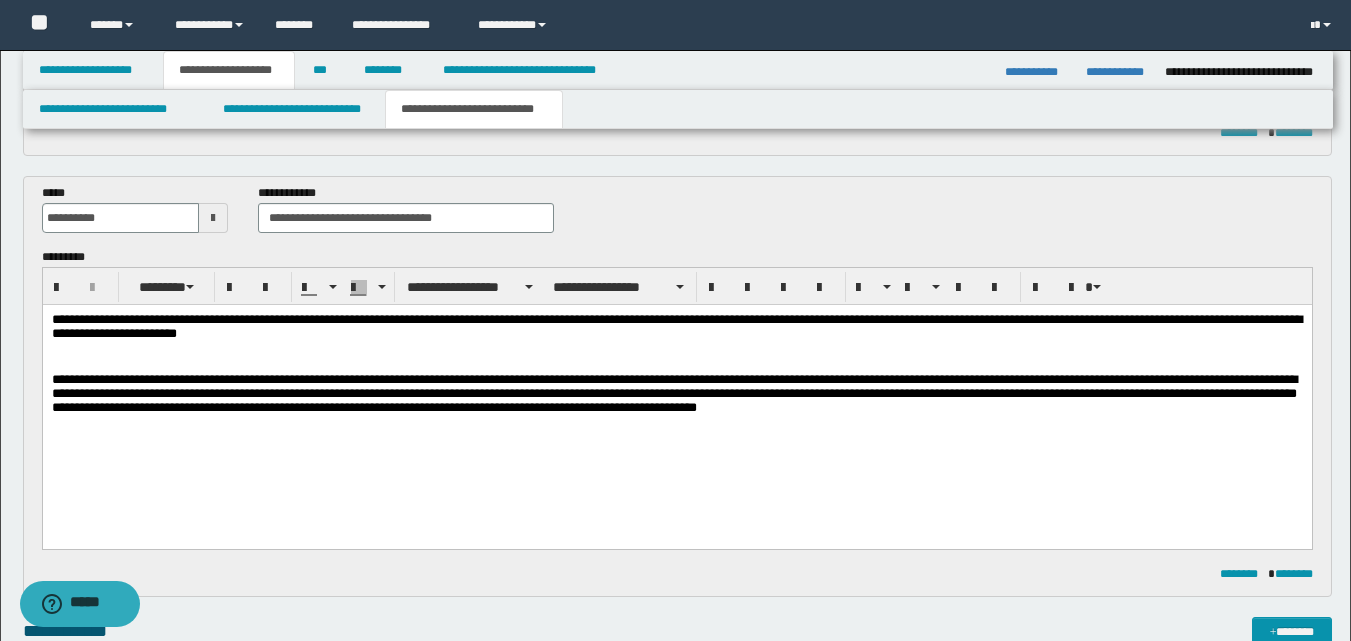 click on "**********" at bounding box center [676, 328] 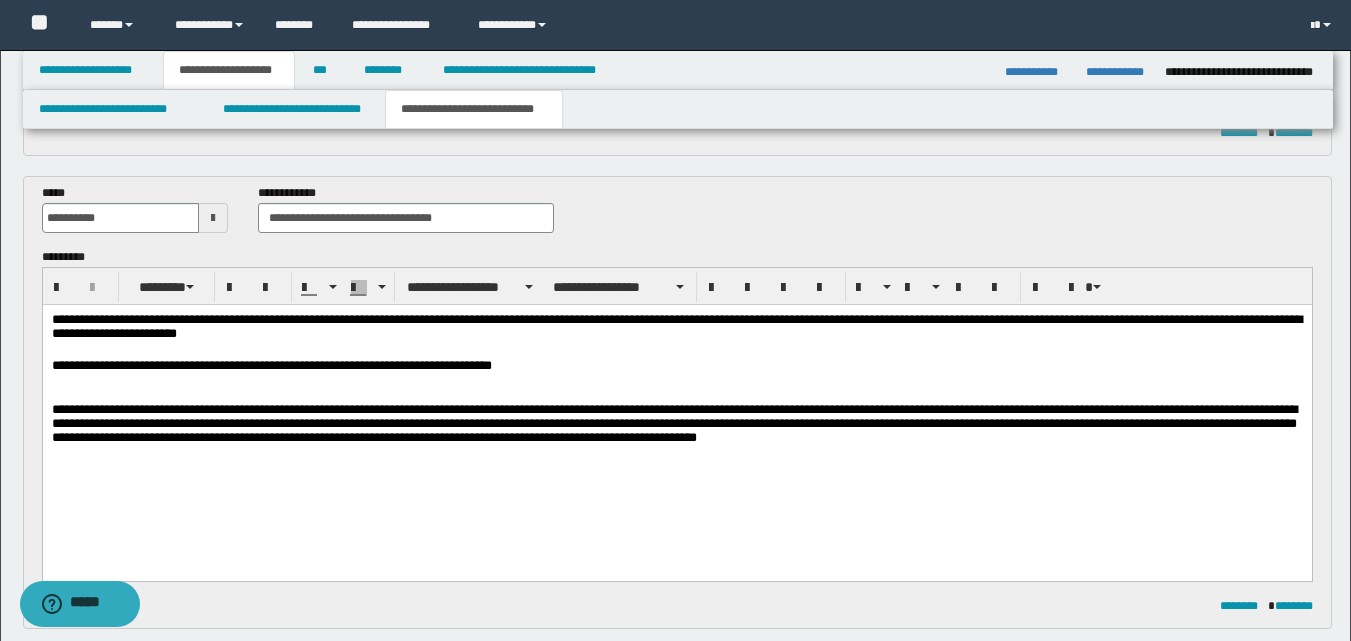 drag, startPoint x: 486, startPoint y: 374, endPoint x: 570, endPoint y: 372, distance: 84.0238 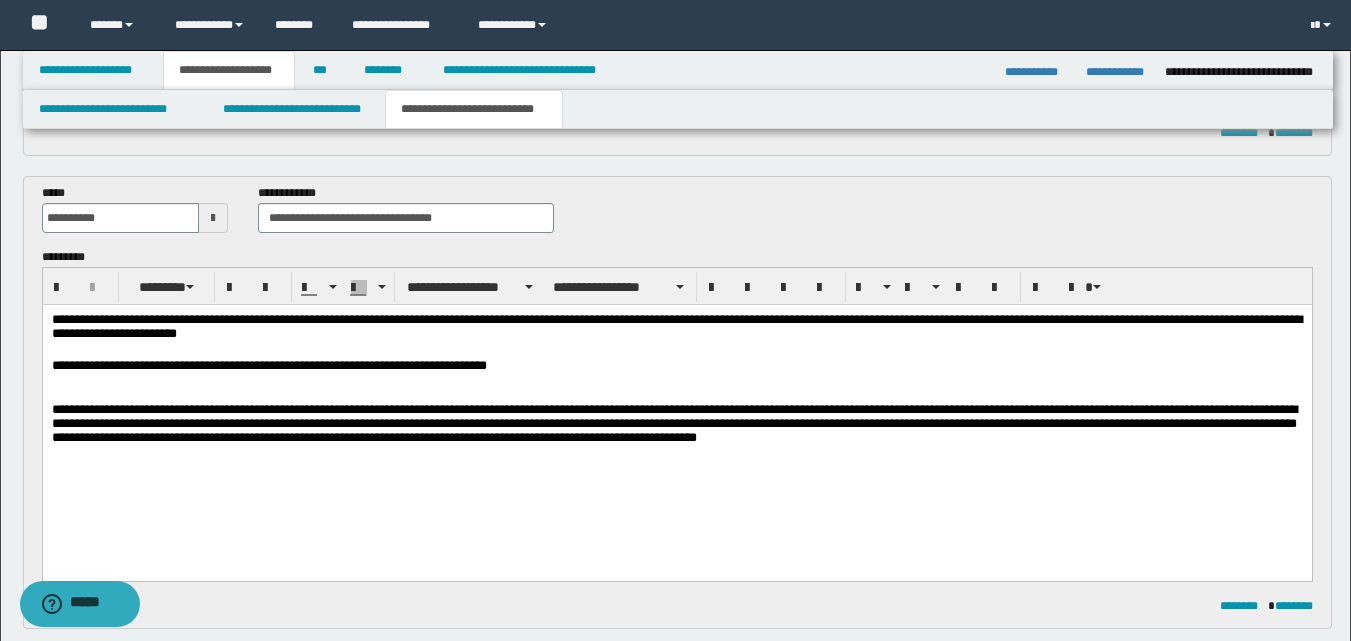 click on "**********" at bounding box center (676, 366) 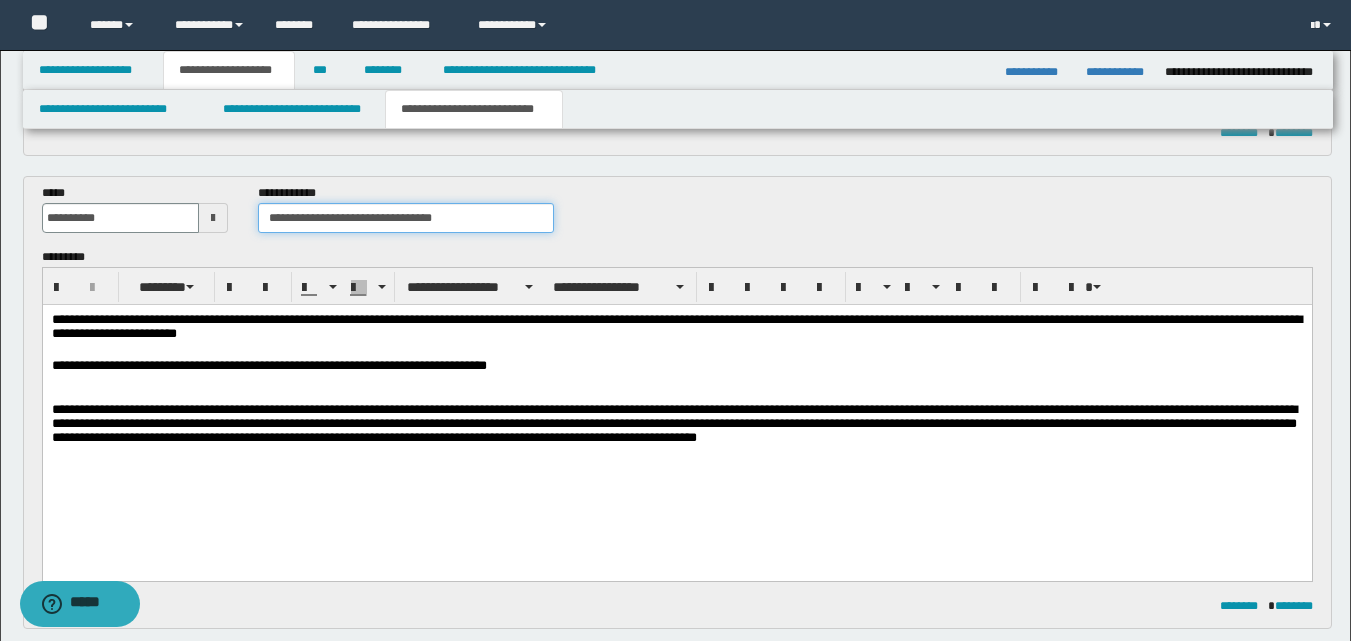 drag, startPoint x: 453, startPoint y: 221, endPoint x: 224, endPoint y: 224, distance: 229.01965 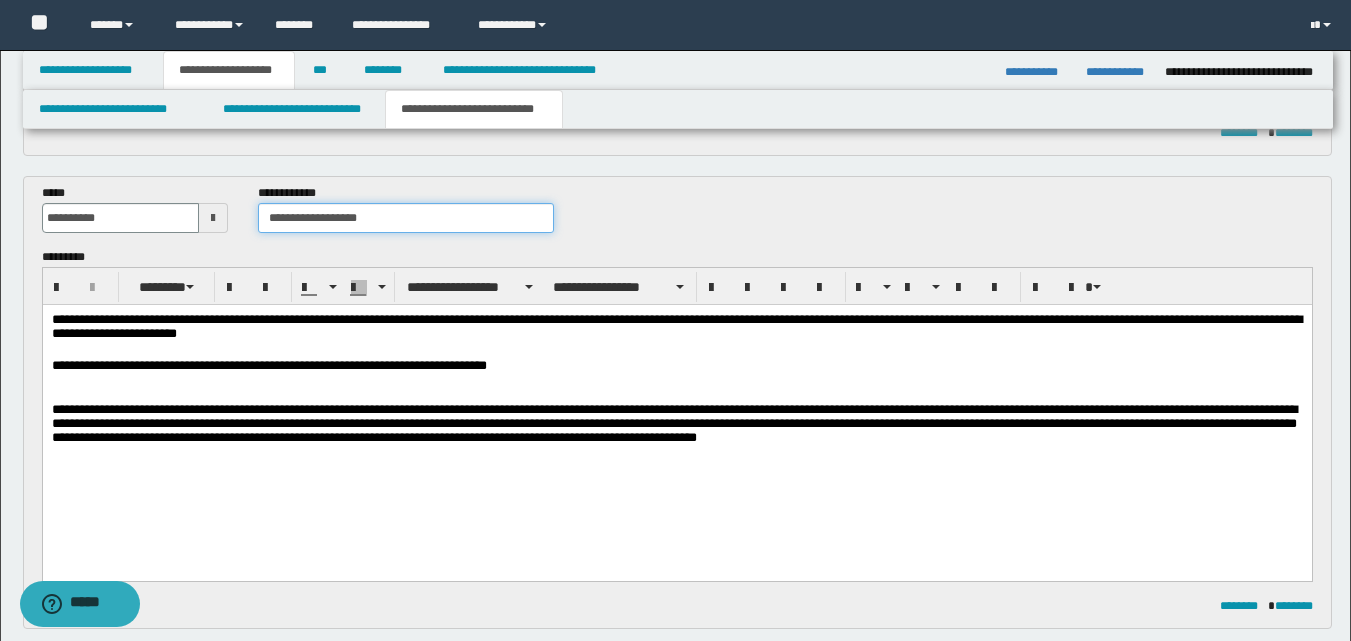 type on "**********" 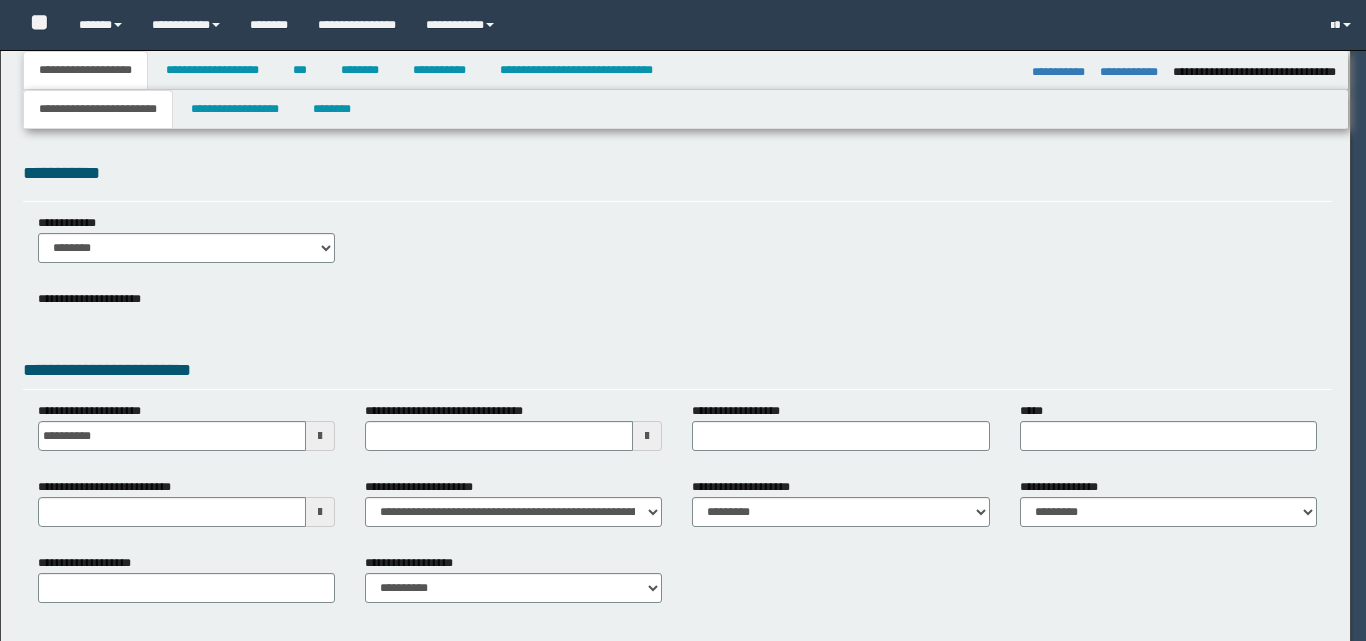select on "*" 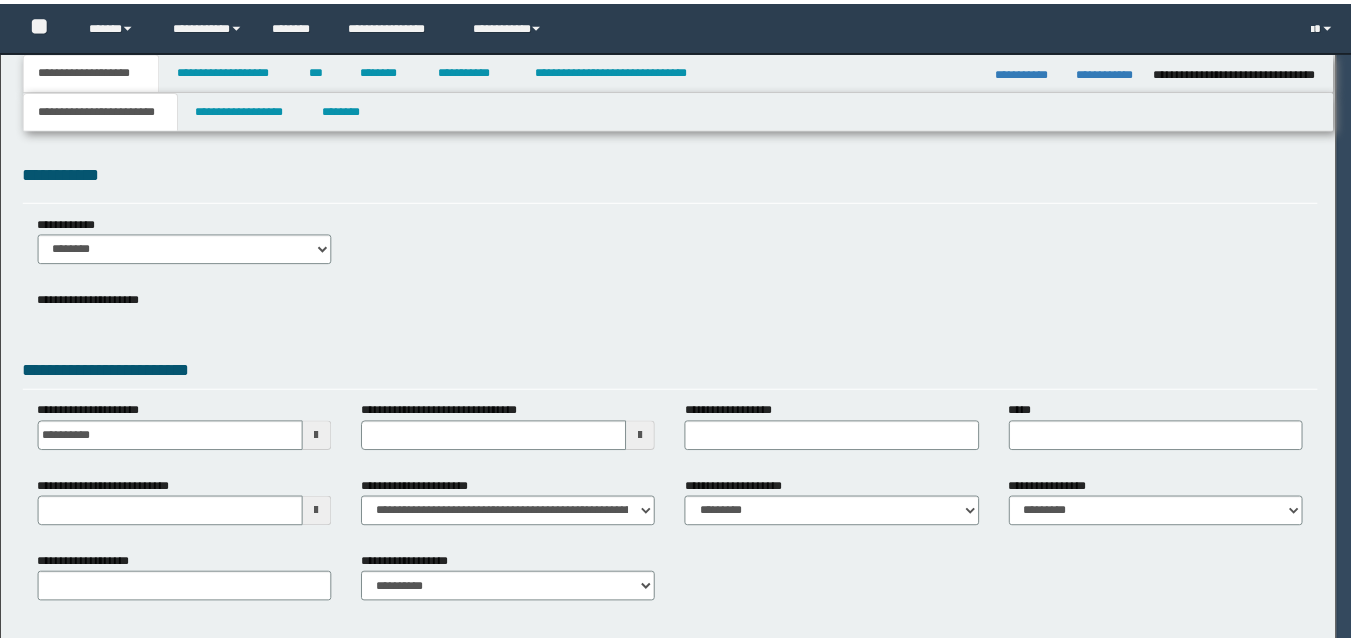 scroll, scrollTop: 0, scrollLeft: 0, axis: both 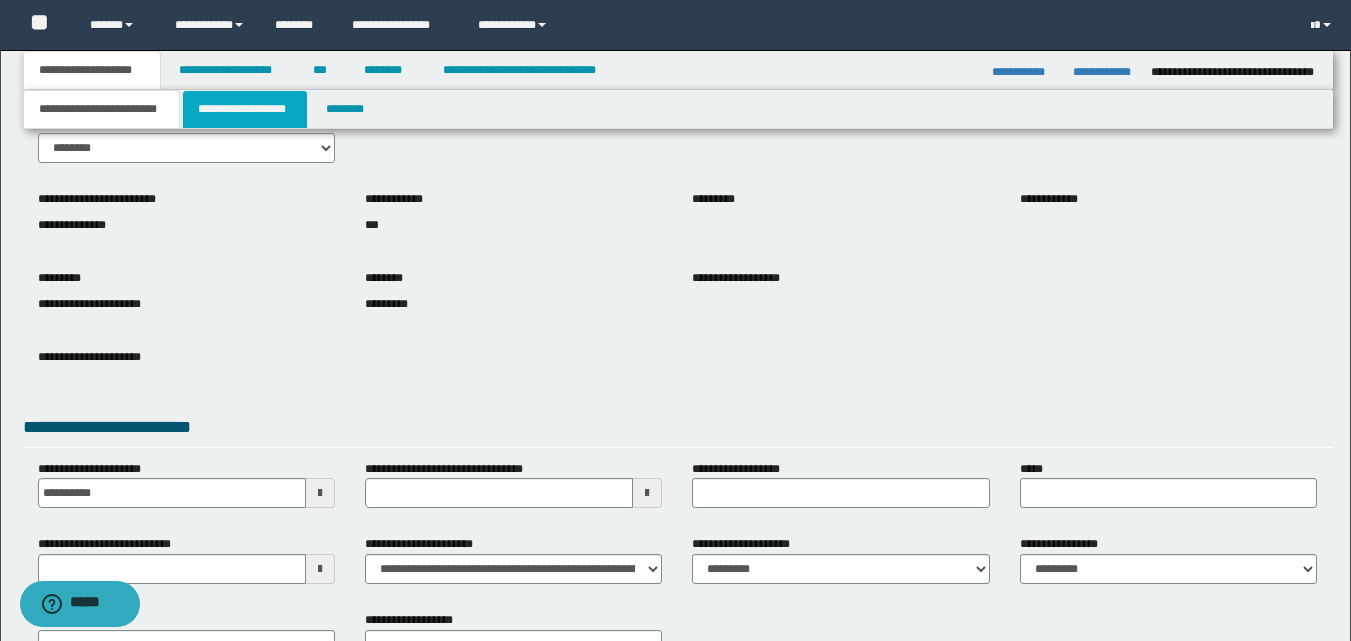 click on "**********" at bounding box center (245, 109) 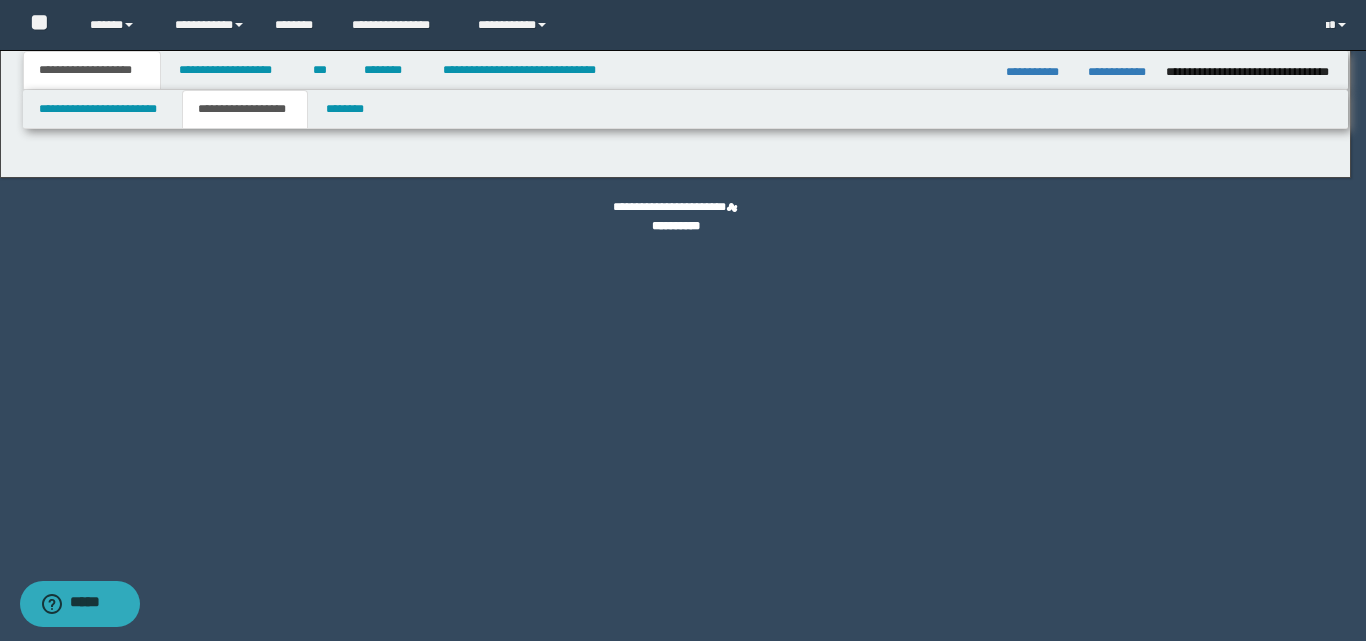 type on "********" 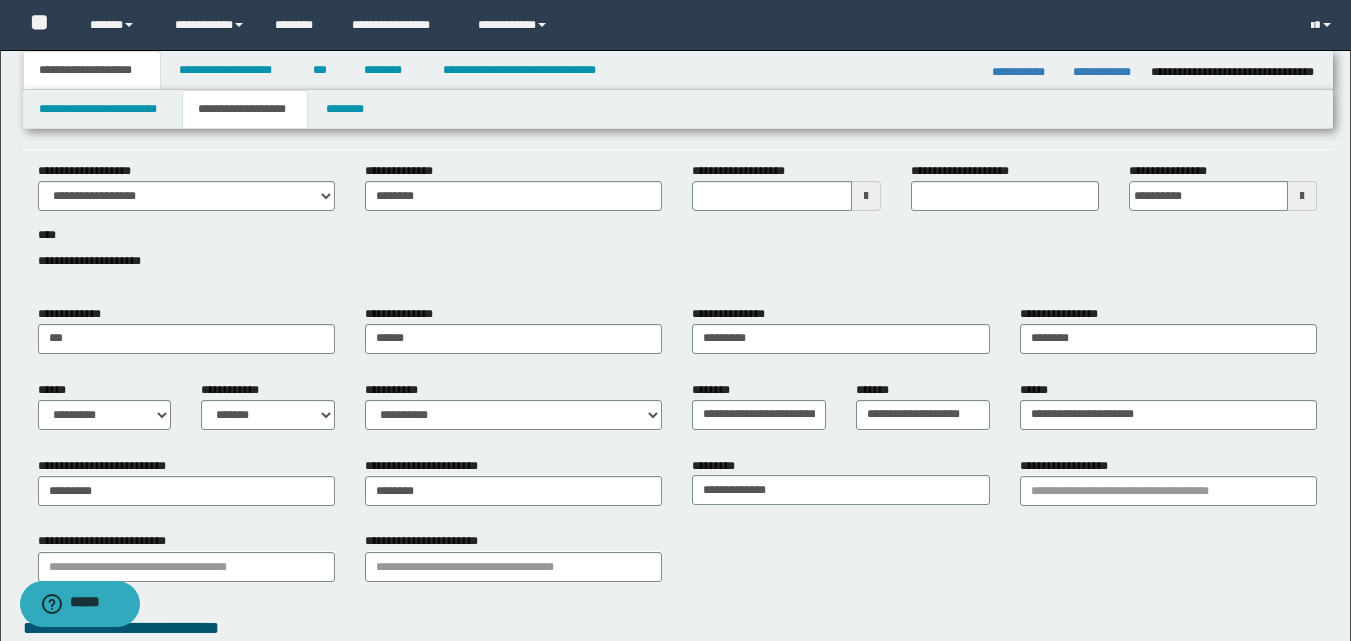 scroll, scrollTop: 100, scrollLeft: 0, axis: vertical 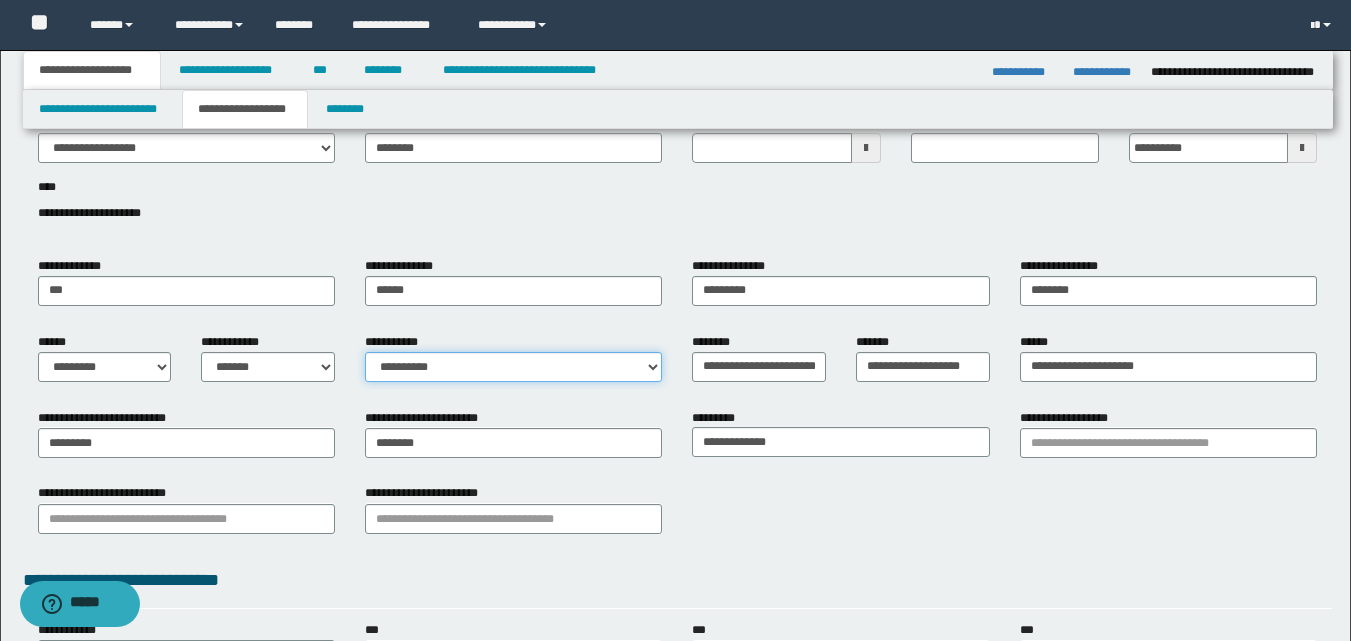 click on "**********" at bounding box center [513, 367] 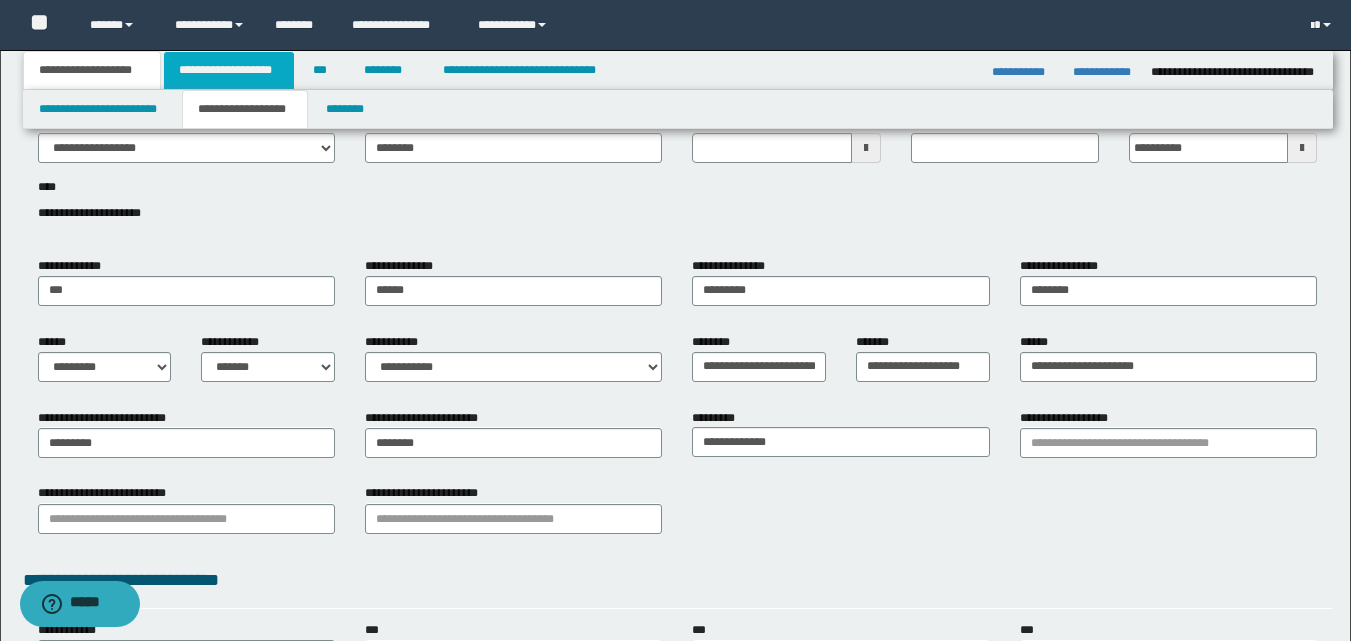 click on "**********" at bounding box center [229, 70] 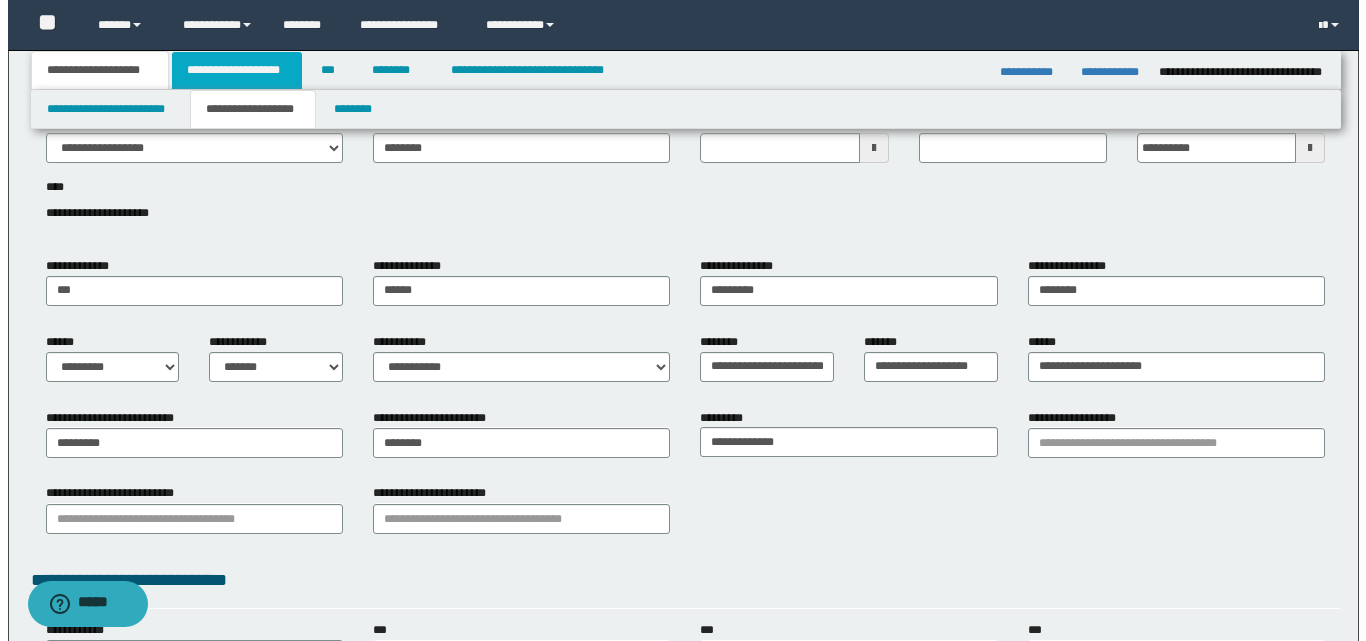 scroll, scrollTop: 0, scrollLeft: 0, axis: both 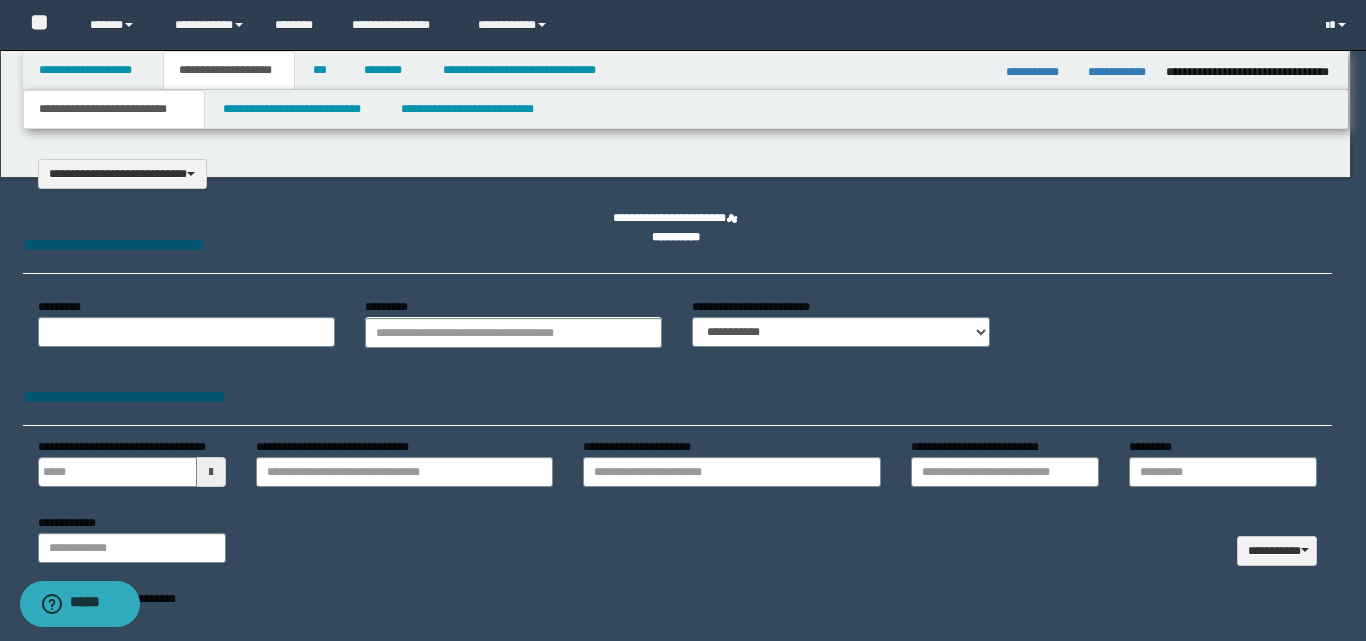 select on "*" 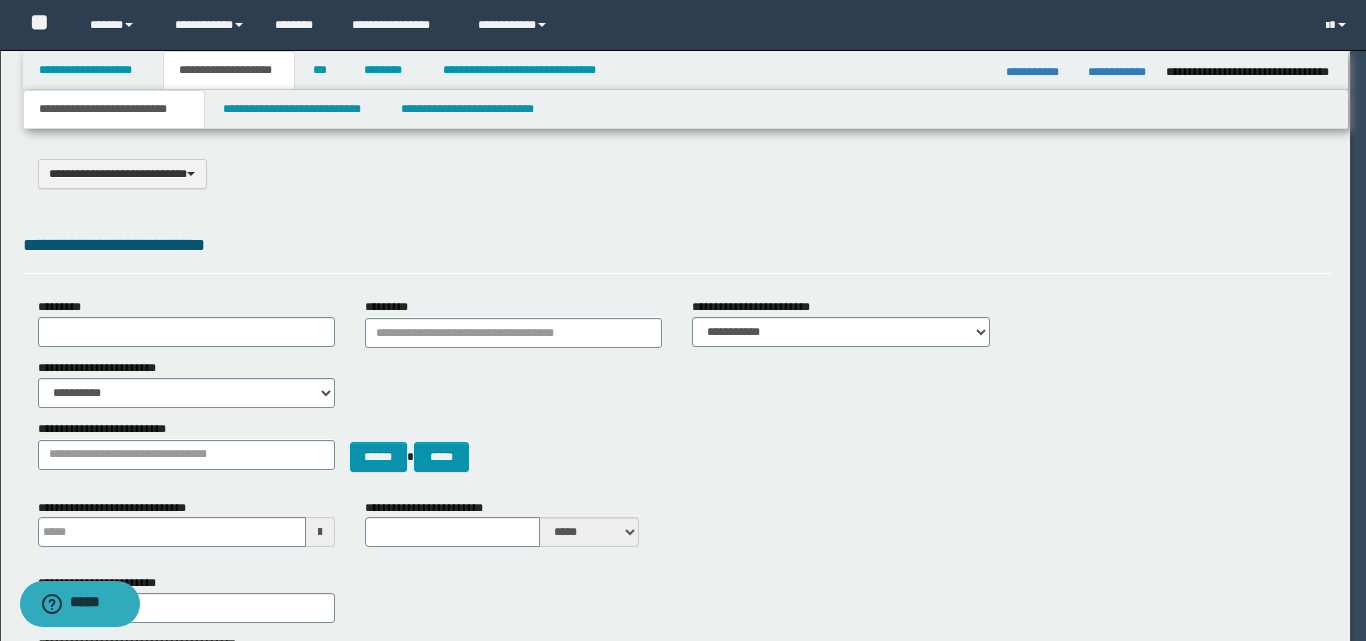 scroll, scrollTop: 0, scrollLeft: 0, axis: both 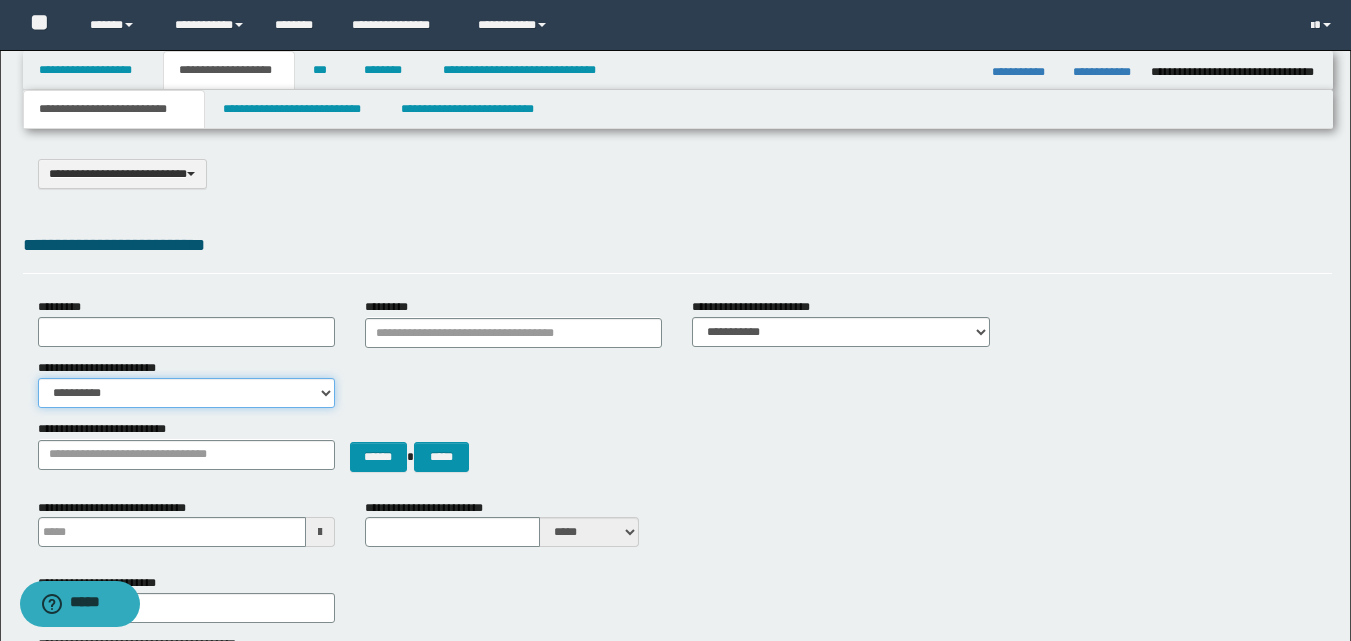 click on "**********" at bounding box center [186, 393] 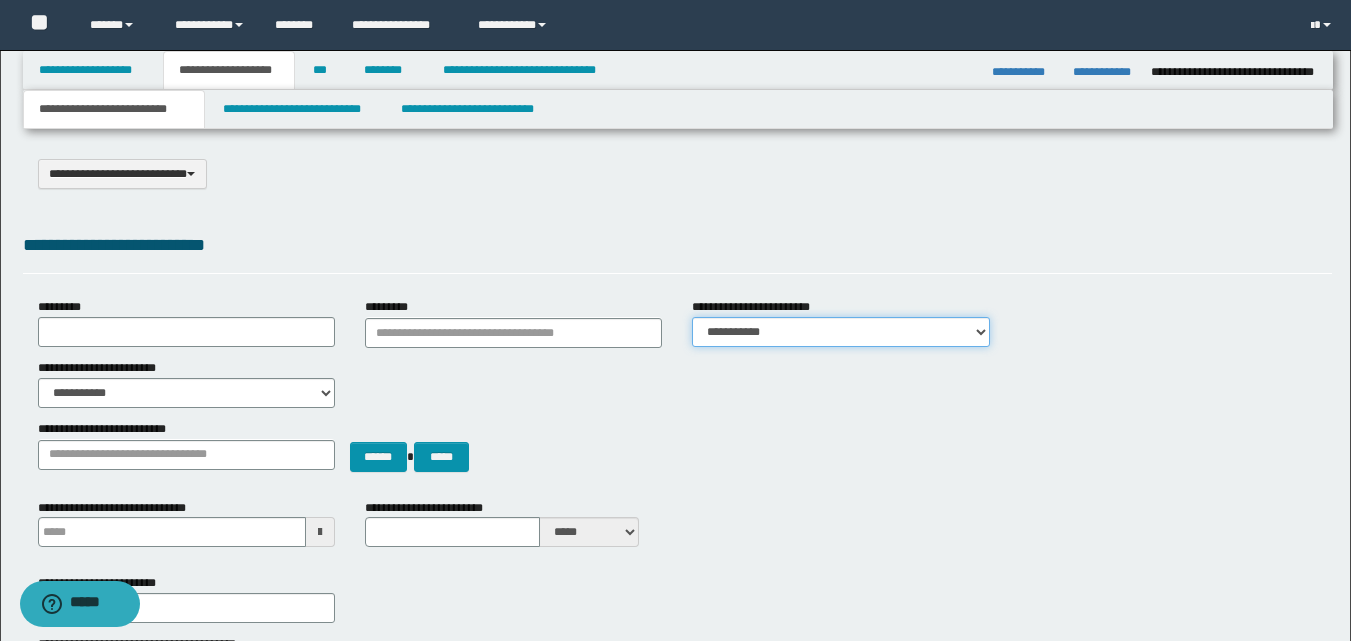 click on "**********" at bounding box center [840, 332] 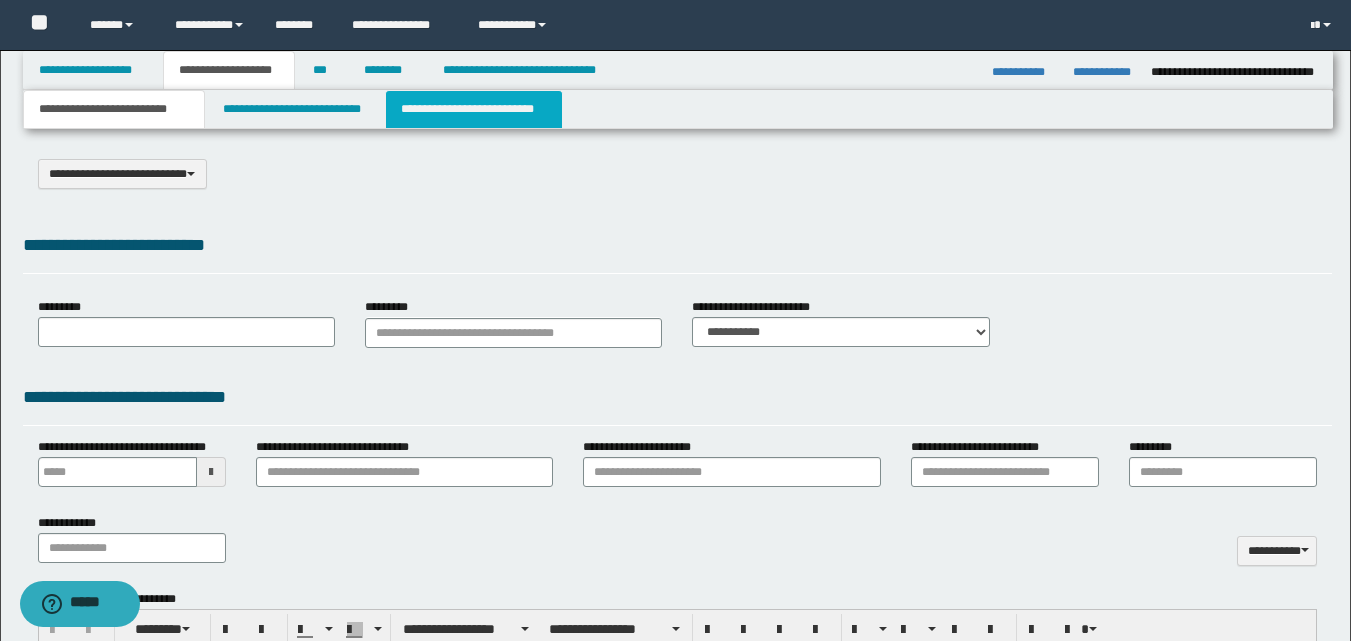 click on "**********" at bounding box center [474, 109] 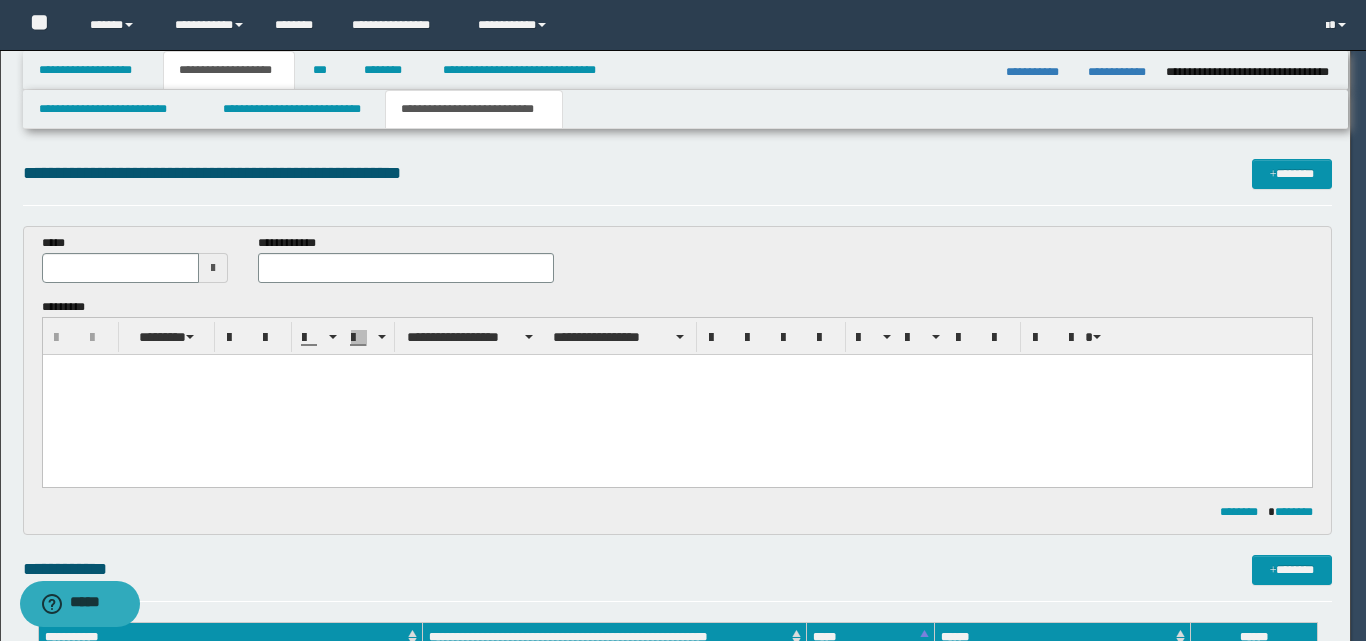 scroll, scrollTop: 0, scrollLeft: 0, axis: both 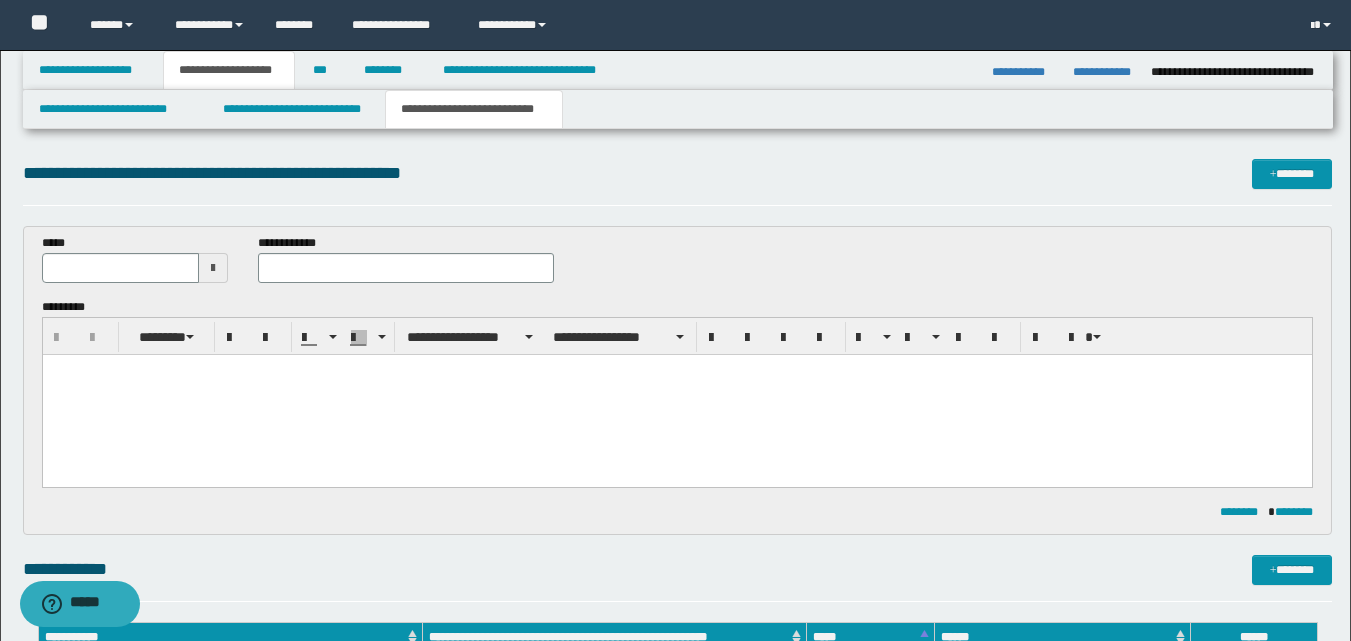 click at bounding box center (213, 268) 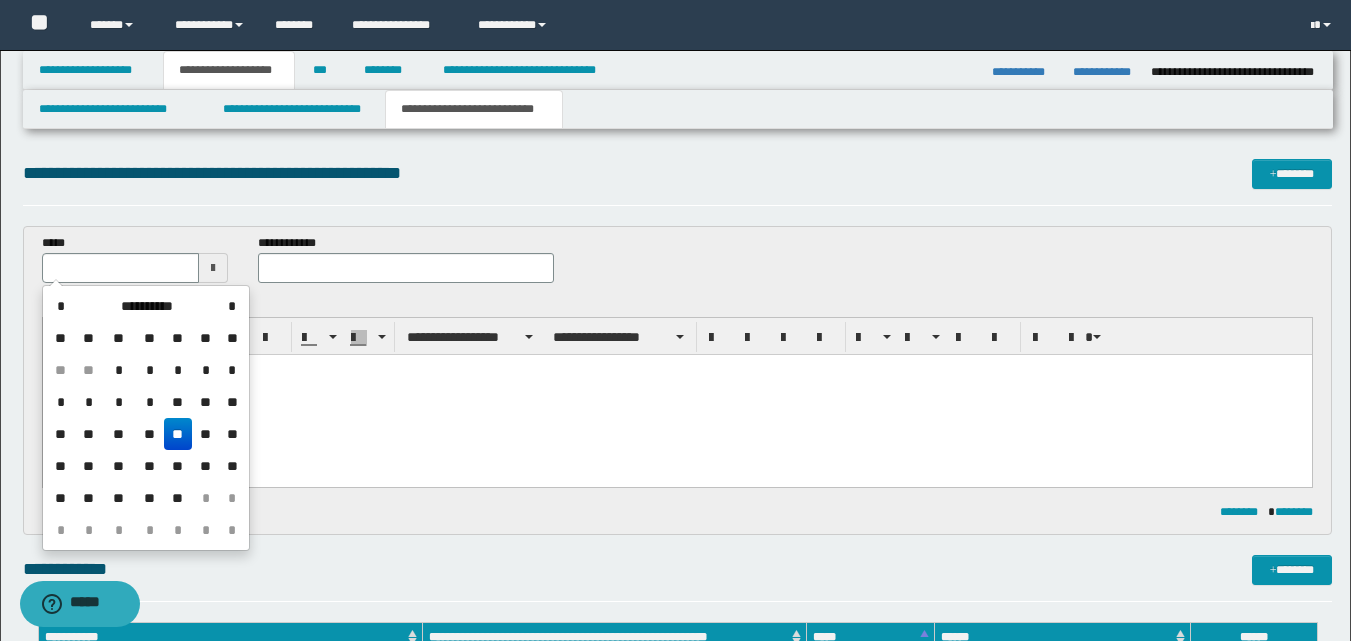 click on "**" at bounding box center (178, 434) 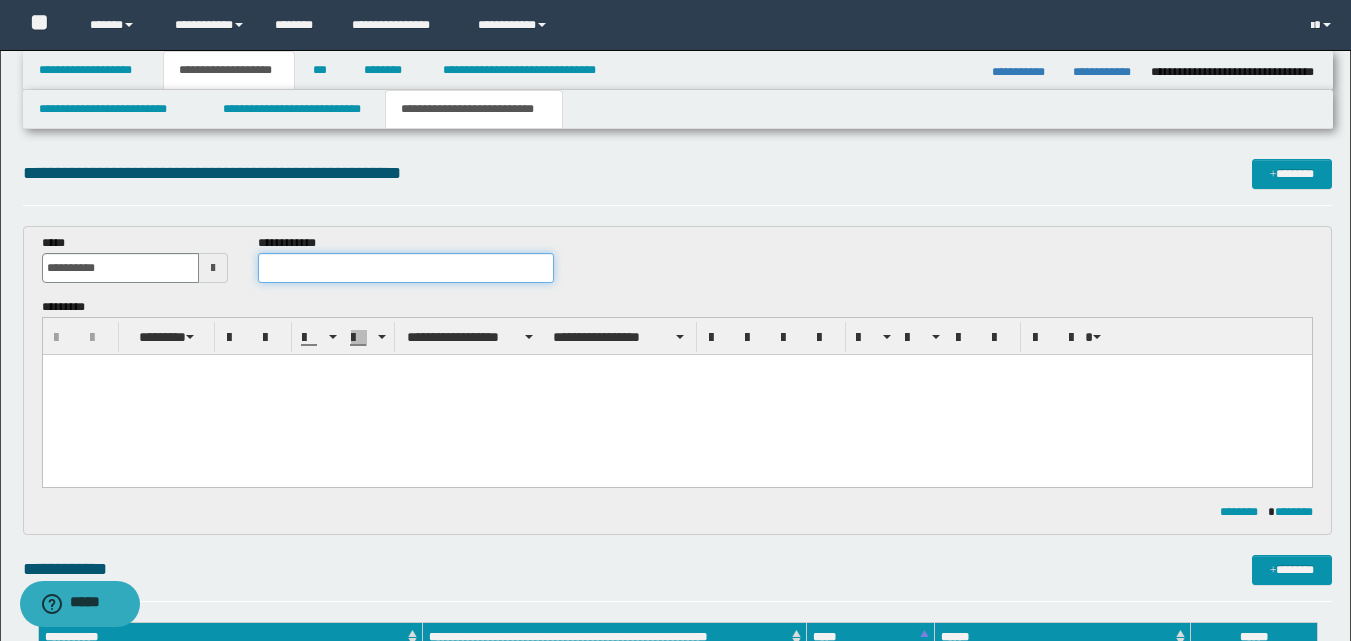 click at bounding box center (405, 268) 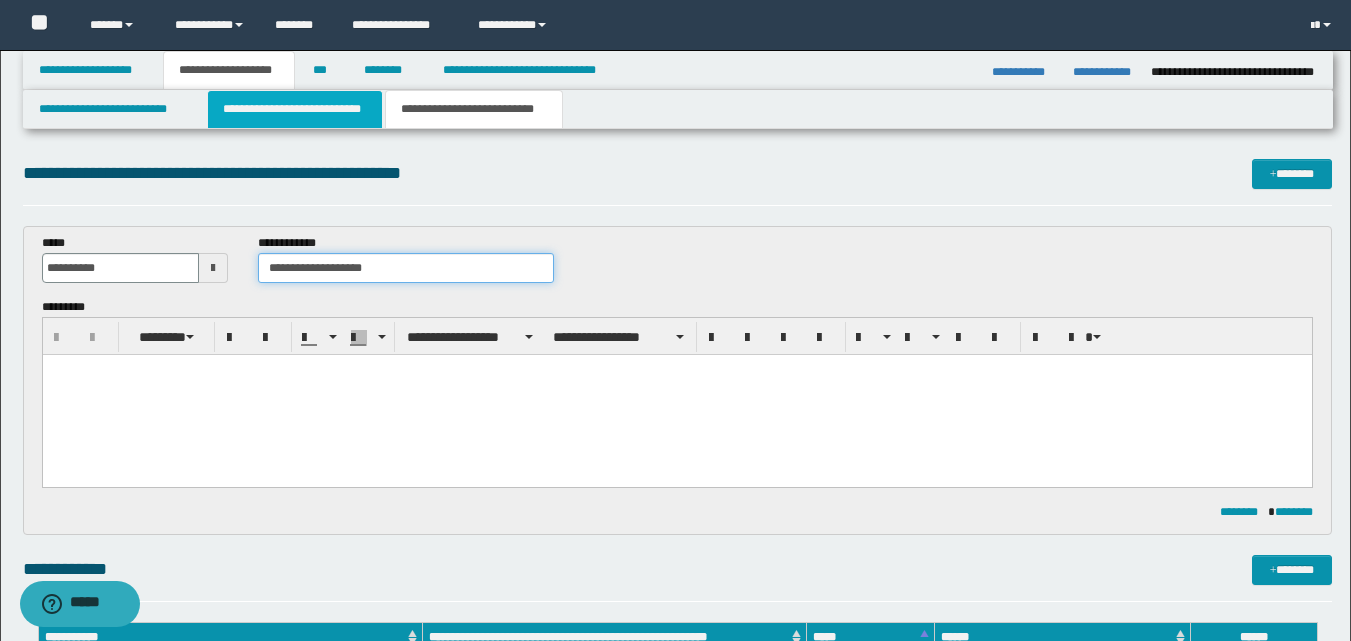 type on "**********" 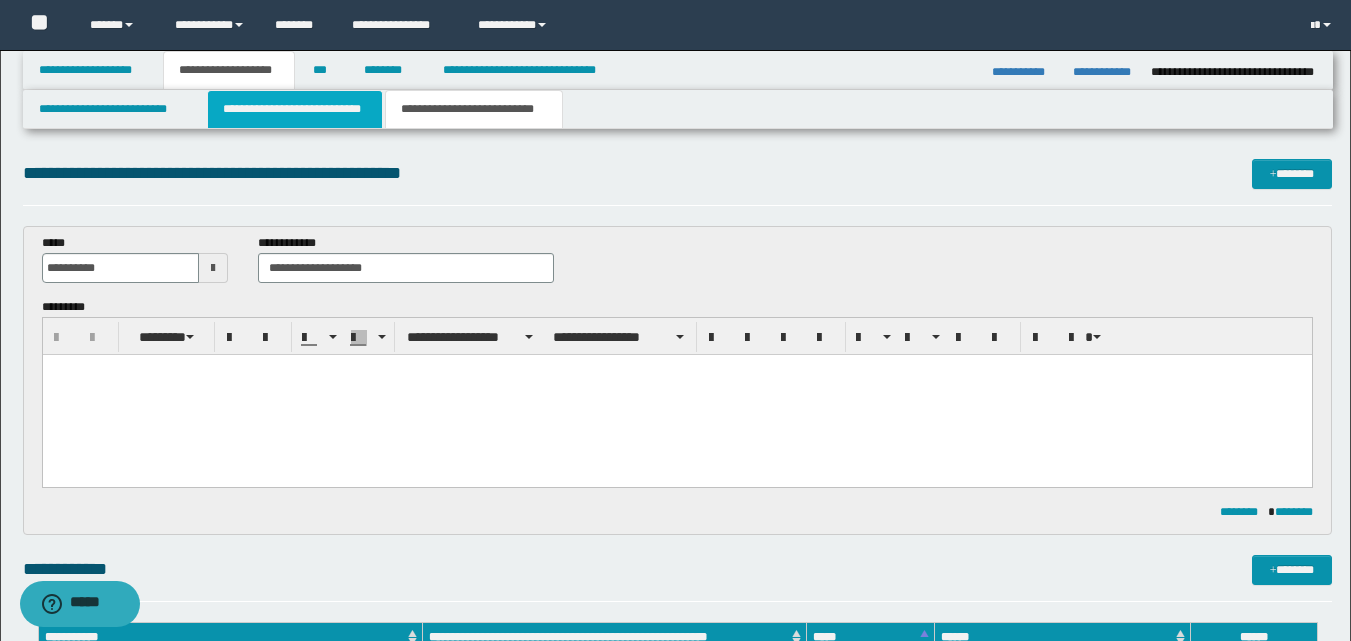 click on "**********" at bounding box center [295, 109] 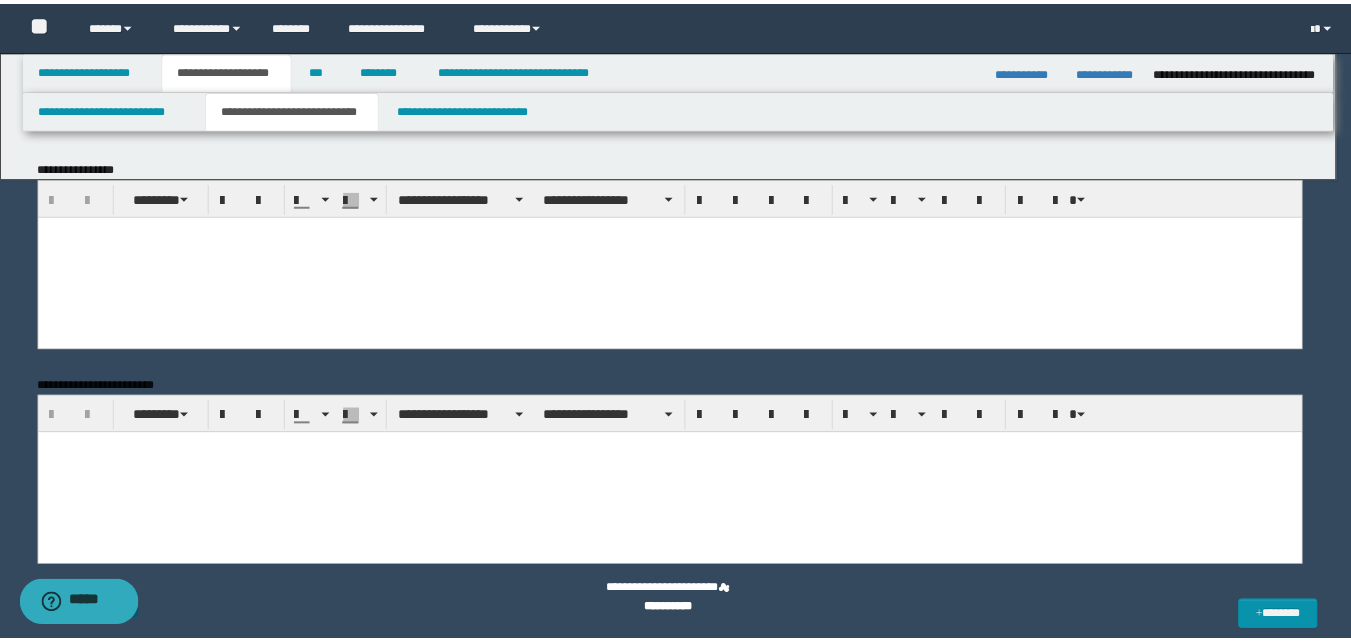 scroll, scrollTop: 0, scrollLeft: 0, axis: both 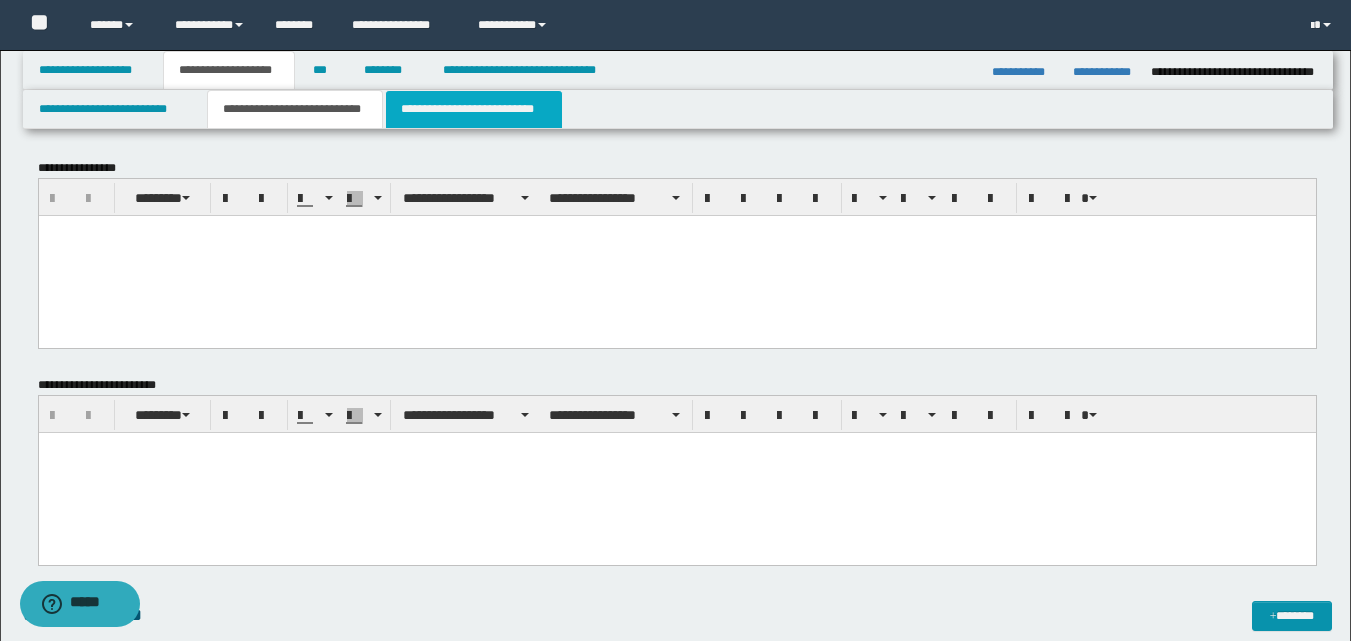 click on "**********" at bounding box center (474, 109) 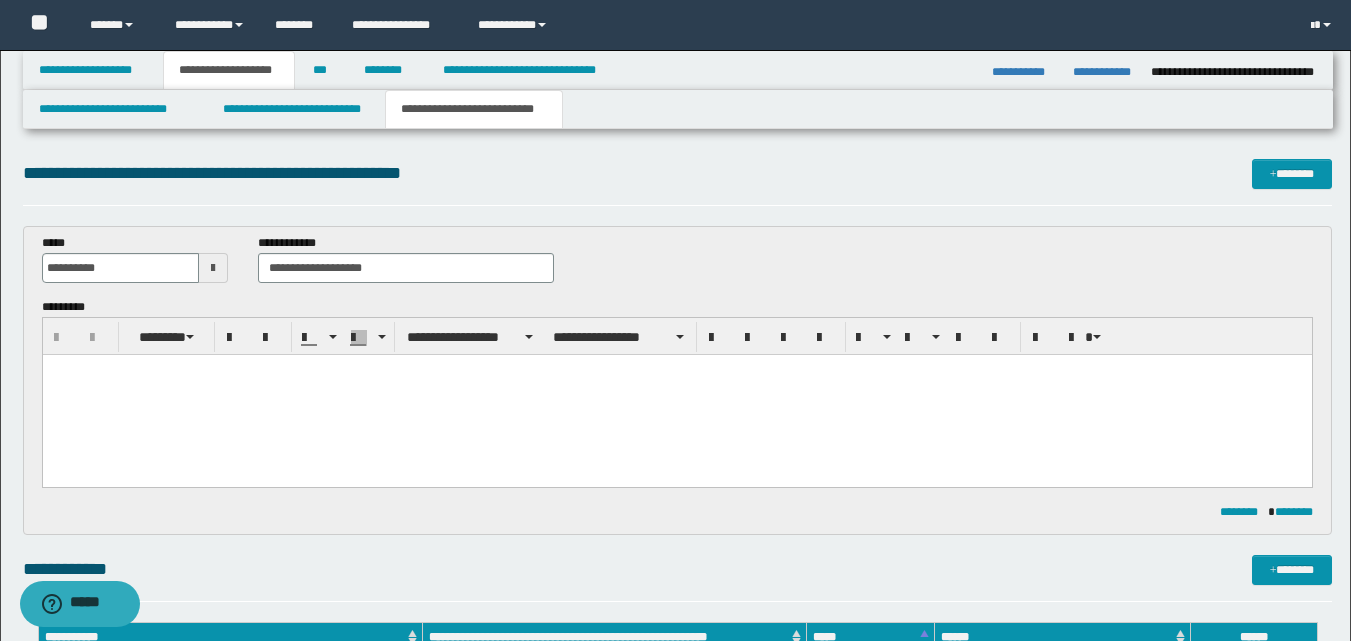 click at bounding box center (676, 395) 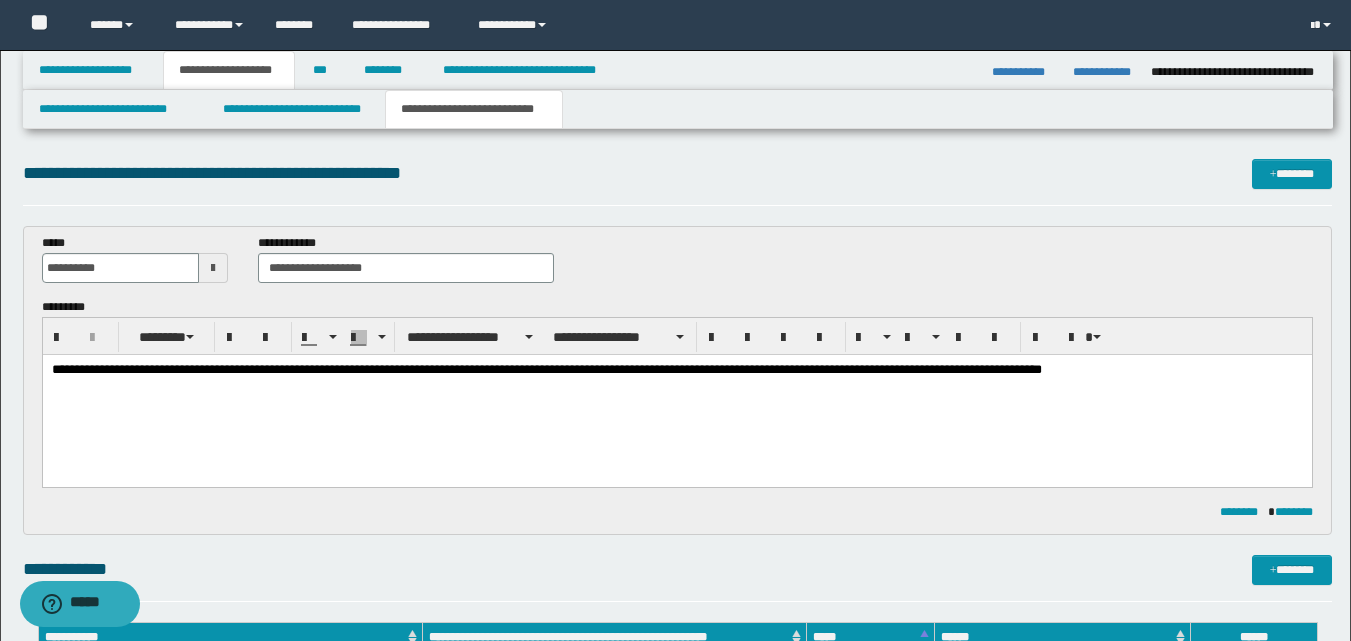 click on "**********" at bounding box center [676, 371] 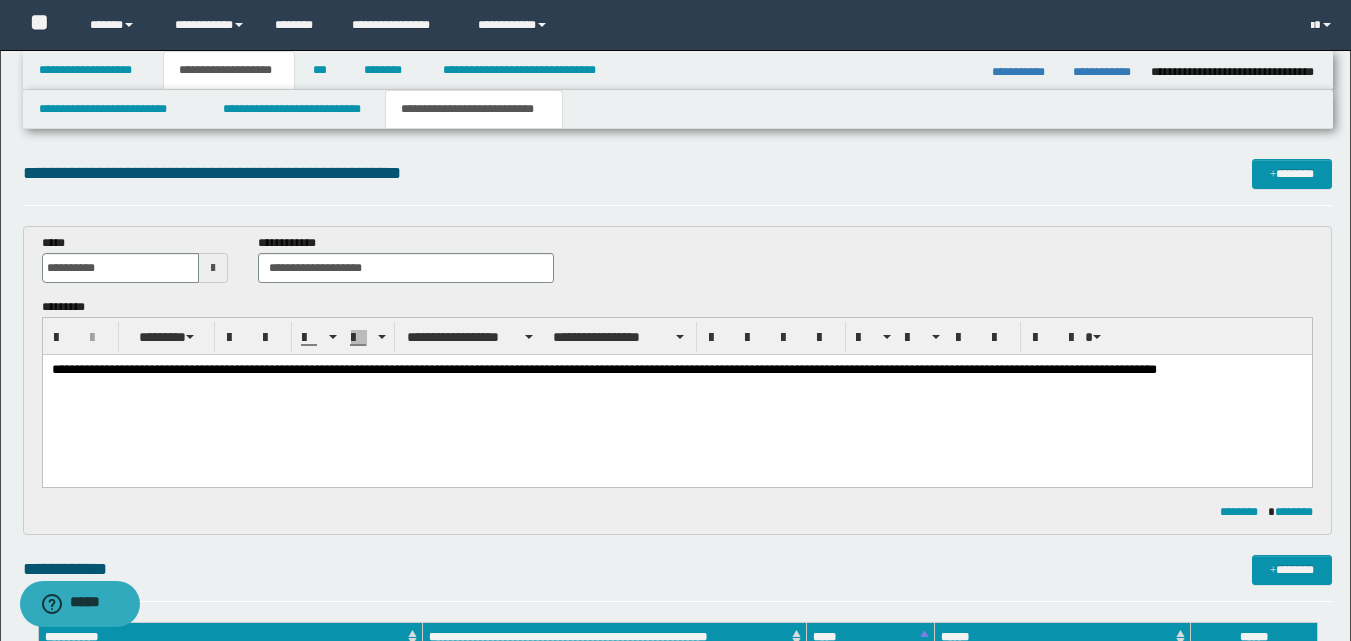 click on "**********" at bounding box center (676, 371) 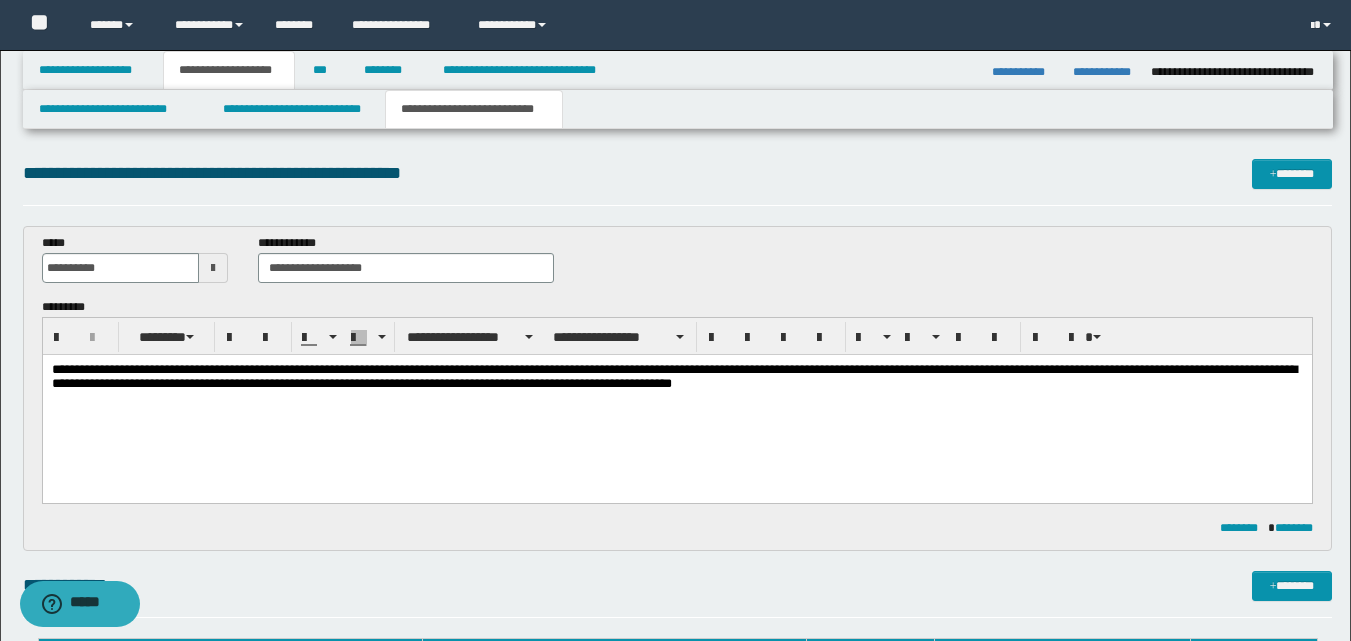 click on "**********" at bounding box center [676, 379] 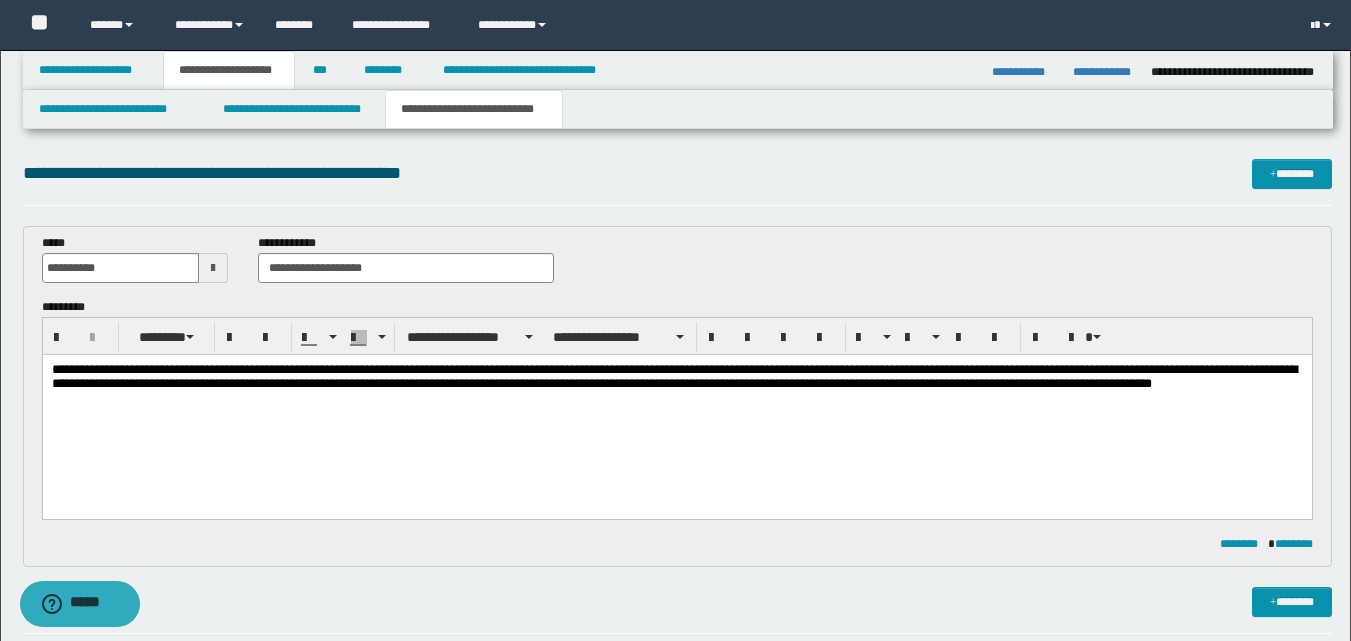 click on "**********" at bounding box center (676, 387) 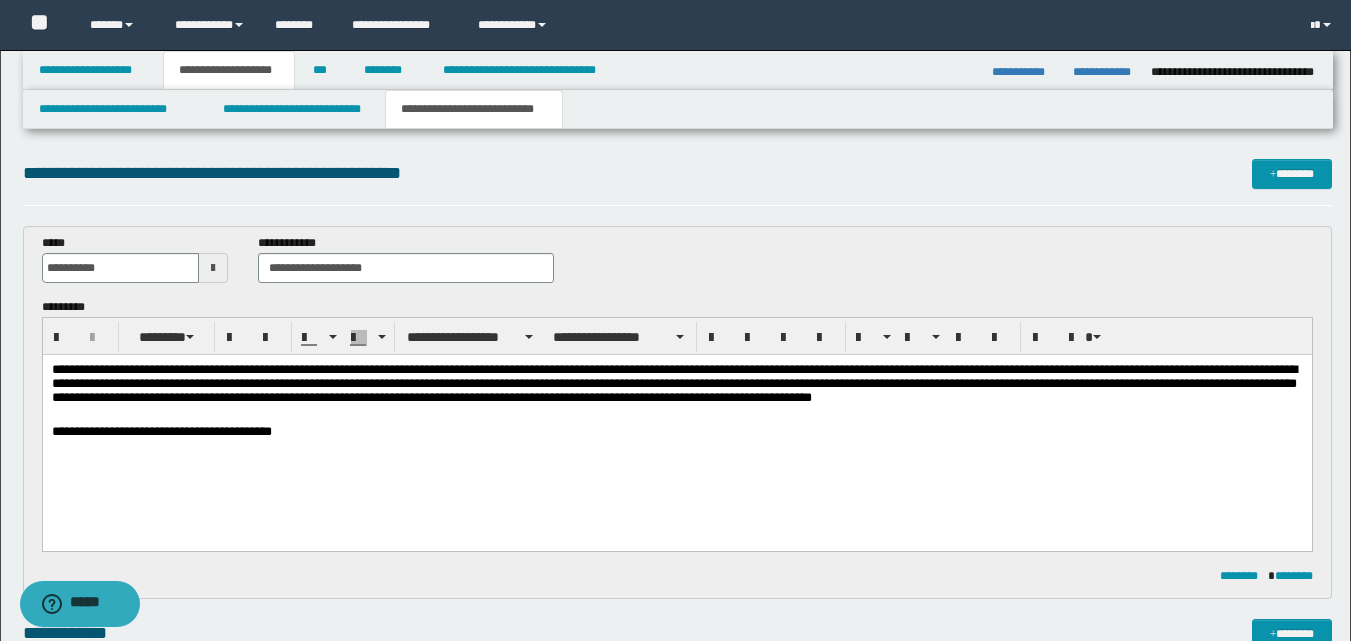 click on "**********" at bounding box center [676, 387] 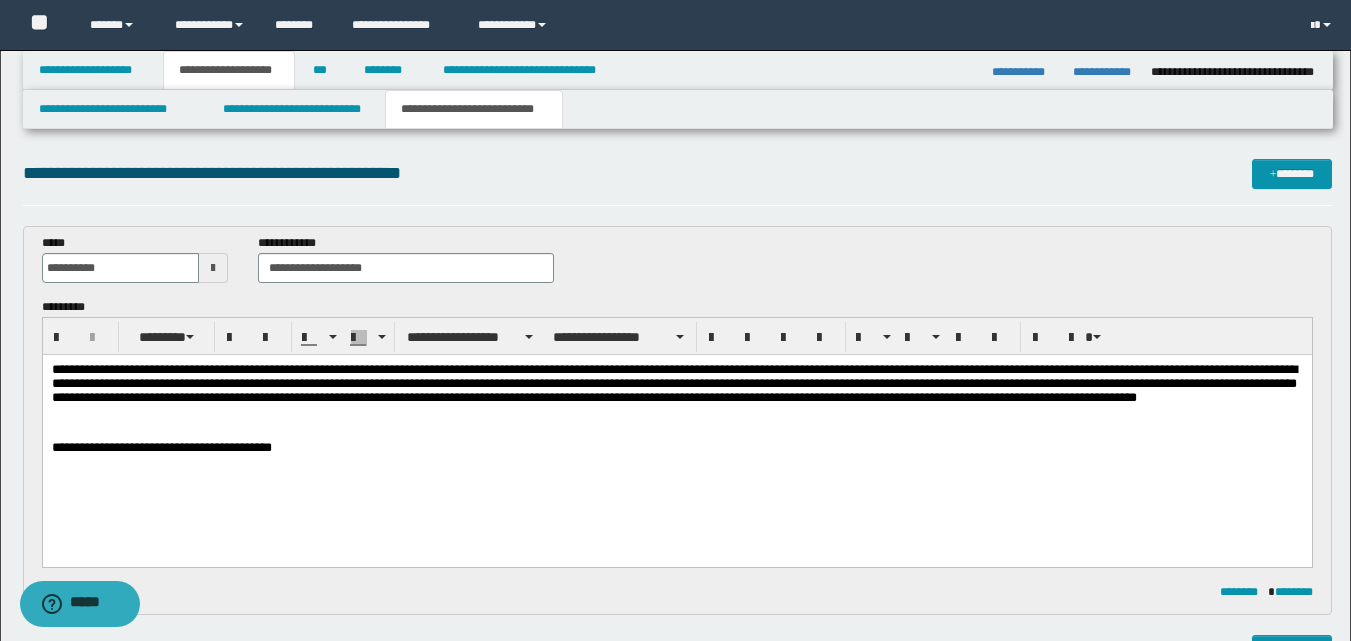 click on "**********" at bounding box center (676, 395) 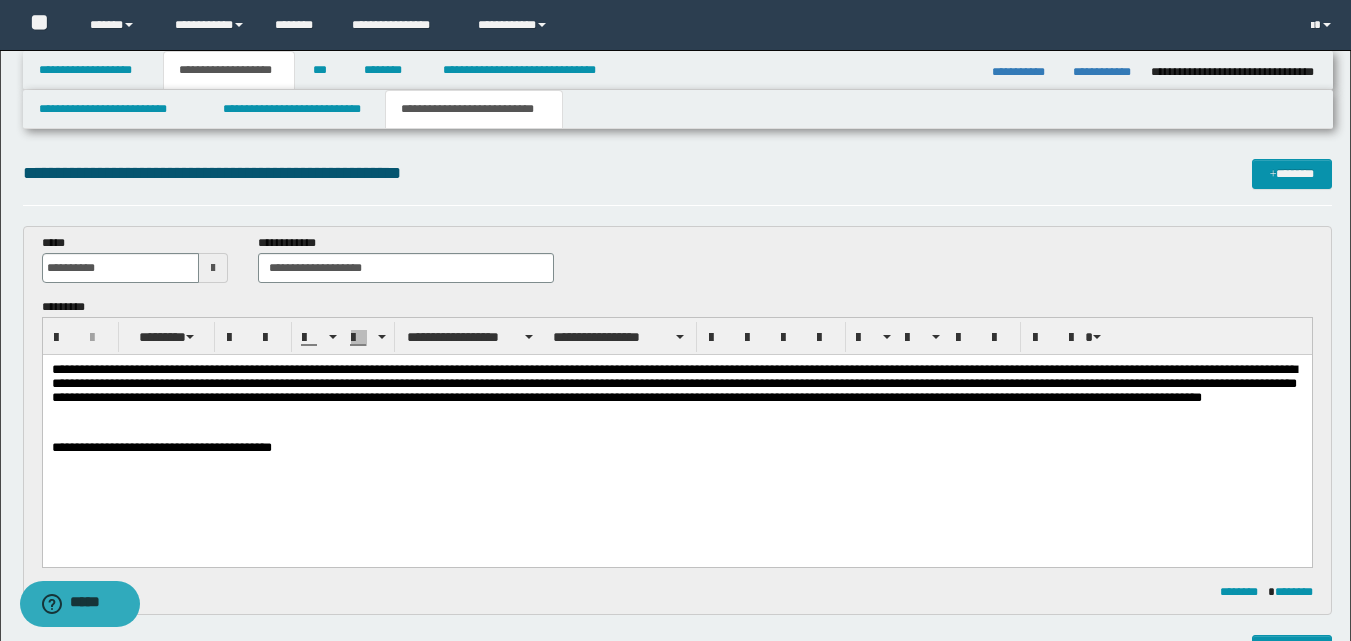 click on "**********" at bounding box center [676, 449] 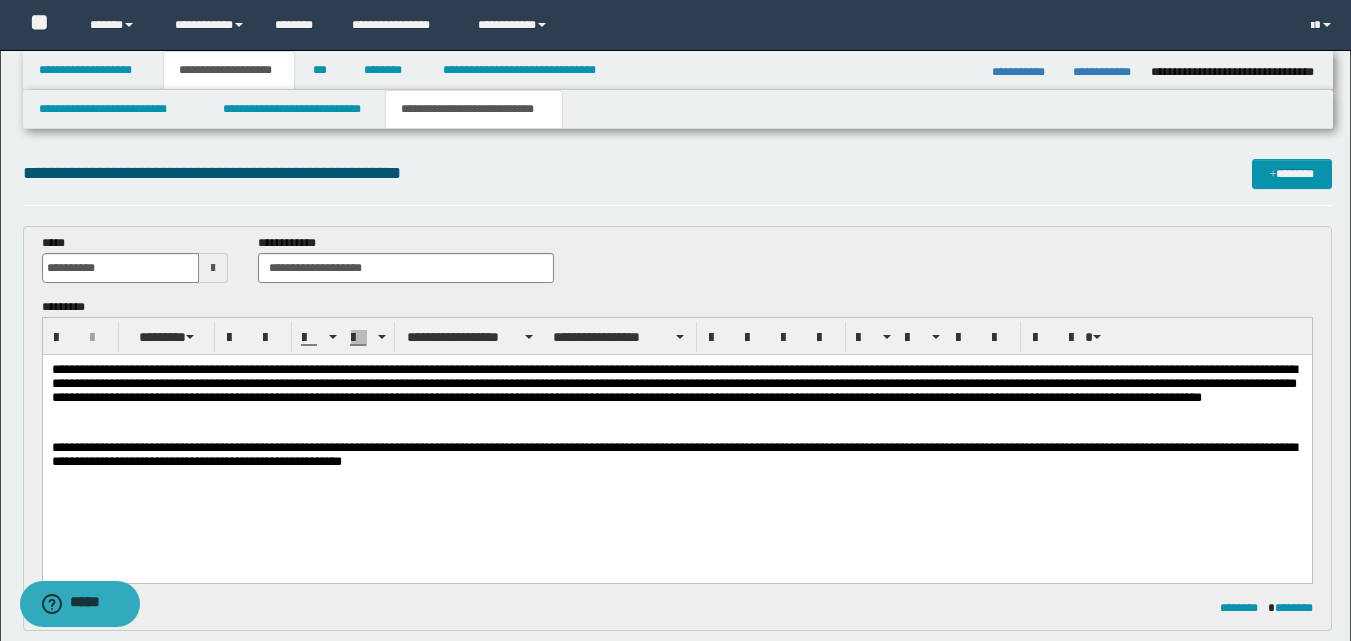 click on "**********" at bounding box center (676, 457) 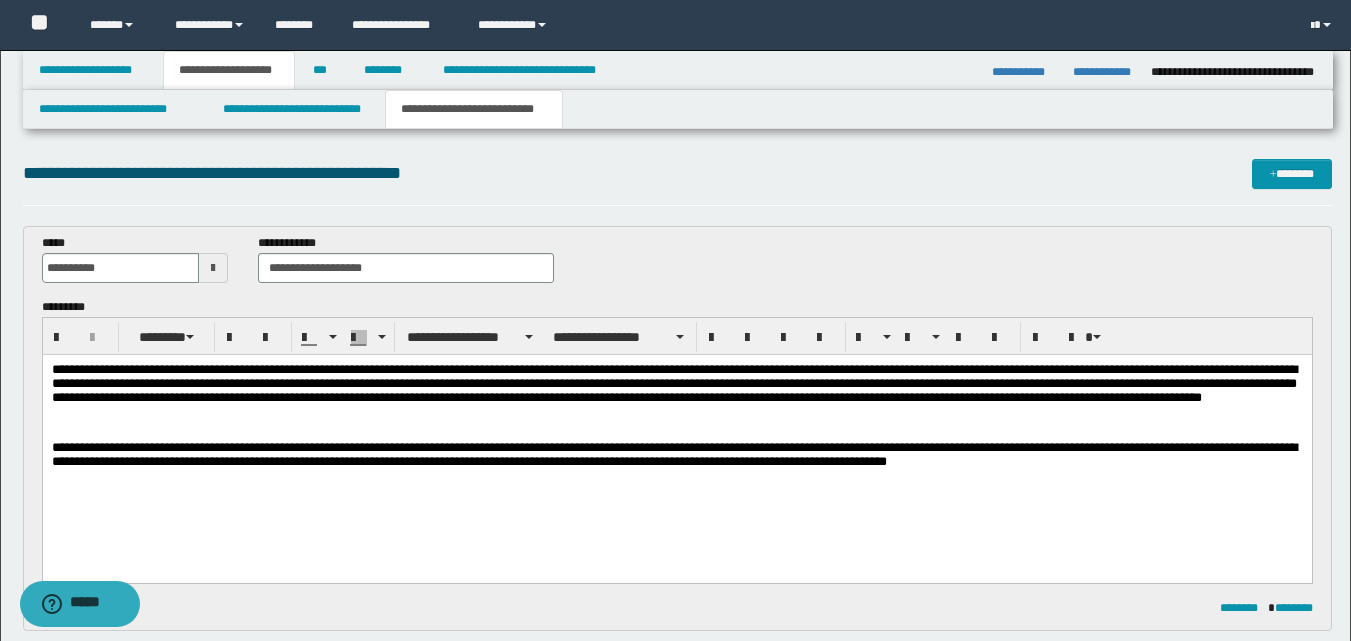 click on "**********" at bounding box center [676, 457] 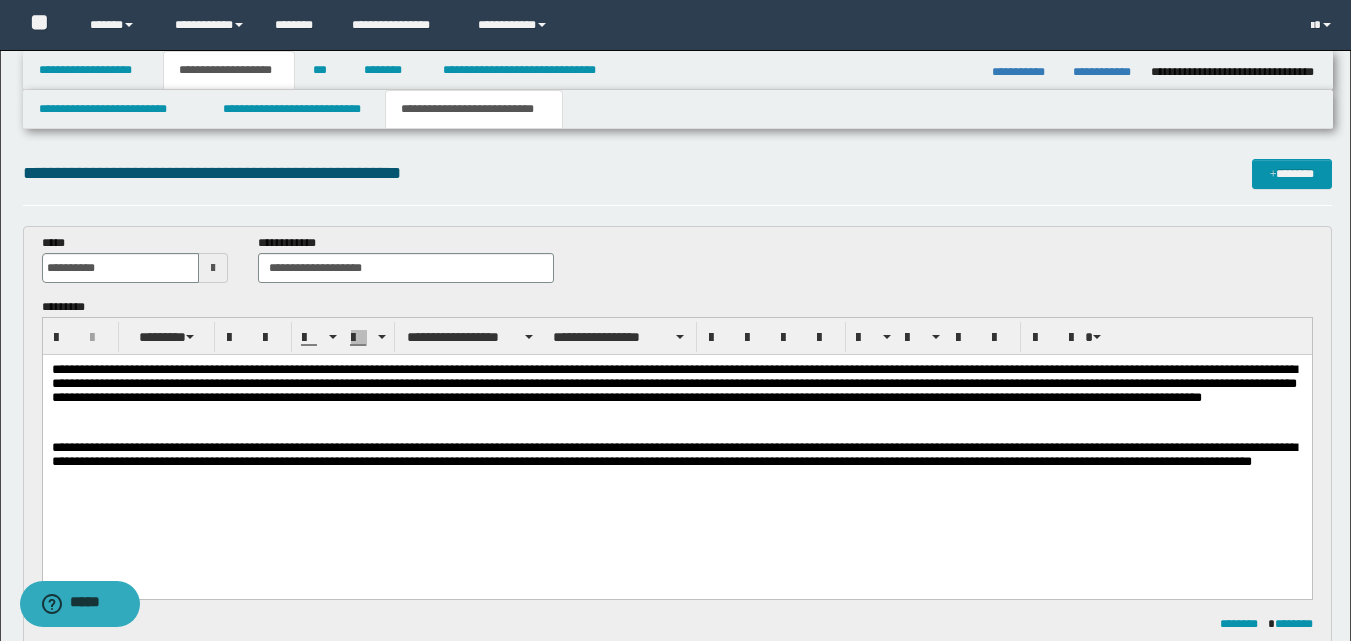 click on "**********" at bounding box center [676, 465] 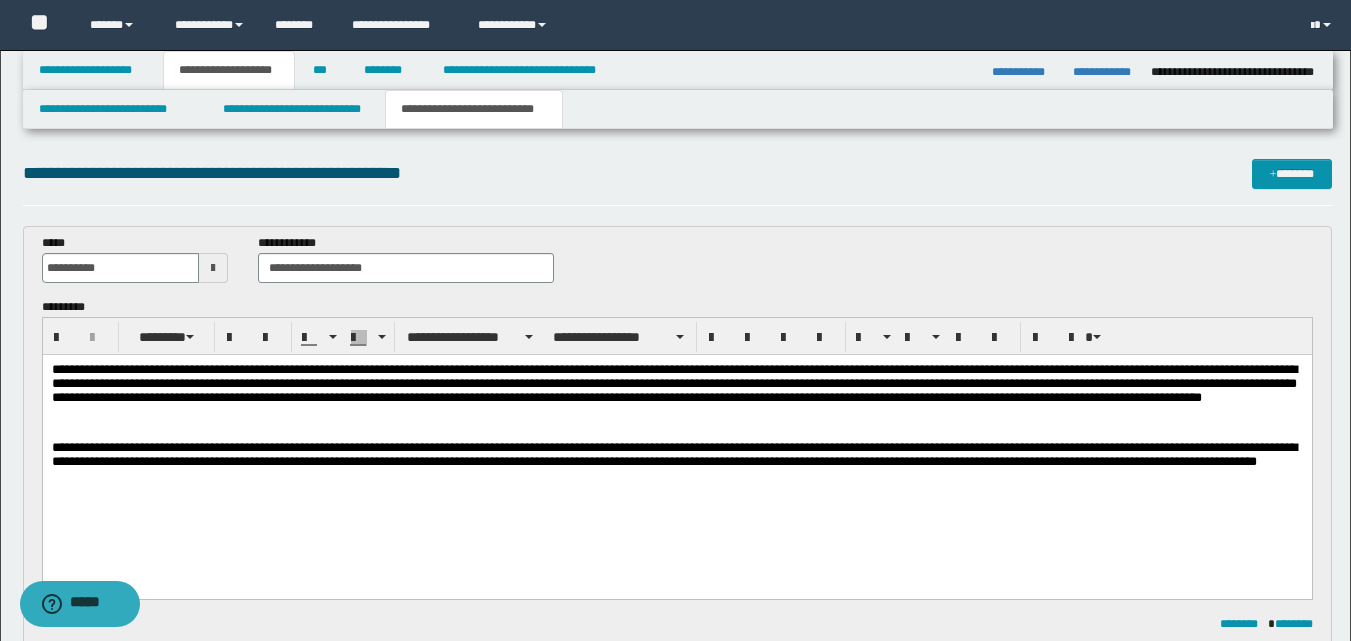 click on "**********" at bounding box center [676, 465] 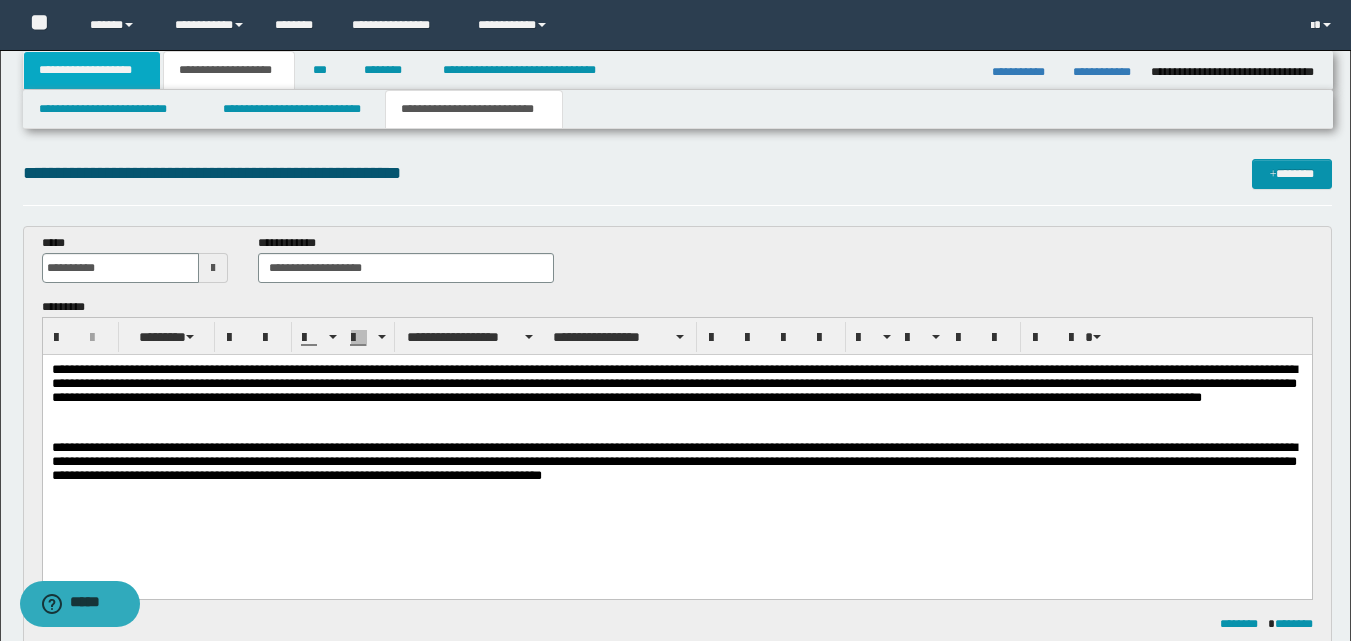 click on "**********" at bounding box center [92, 70] 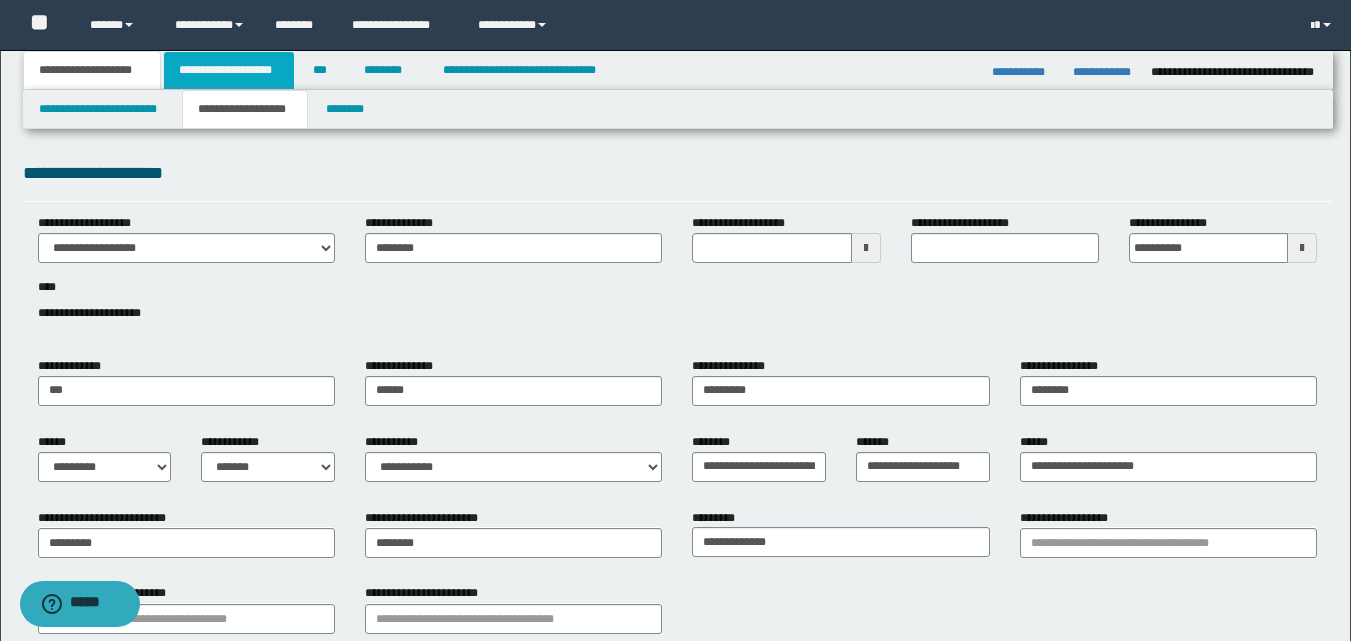 click on "**********" at bounding box center [229, 70] 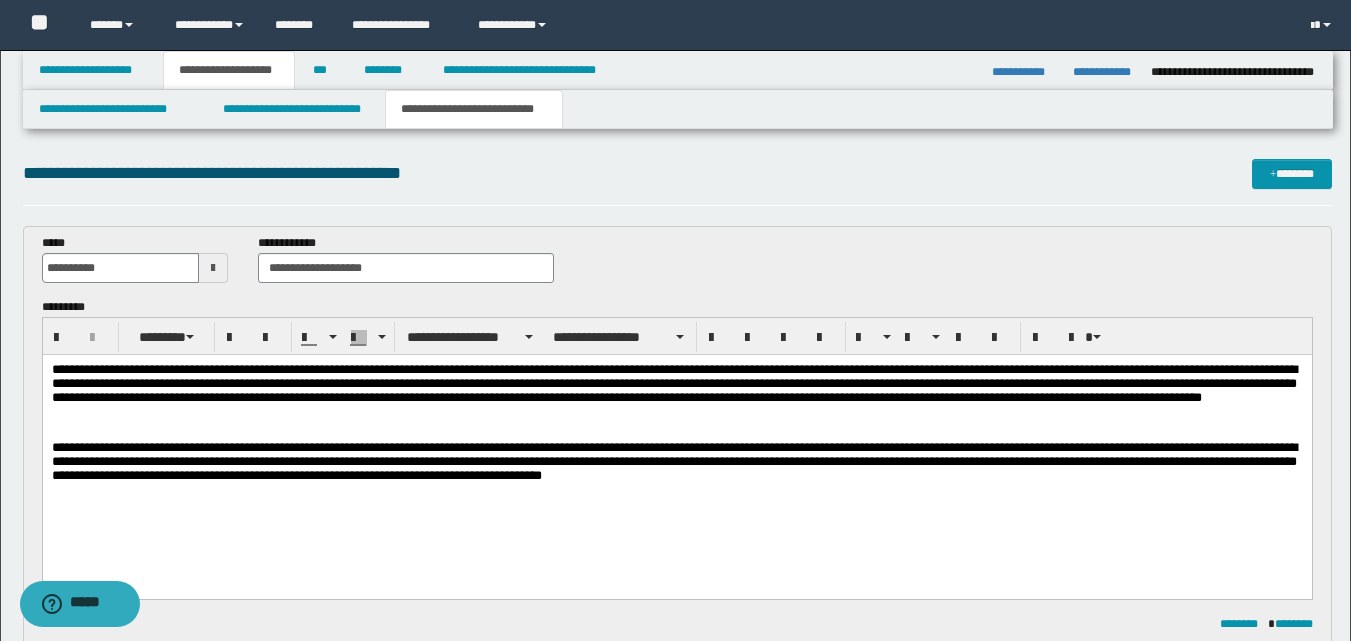 click on "**********" at bounding box center [676, 465] 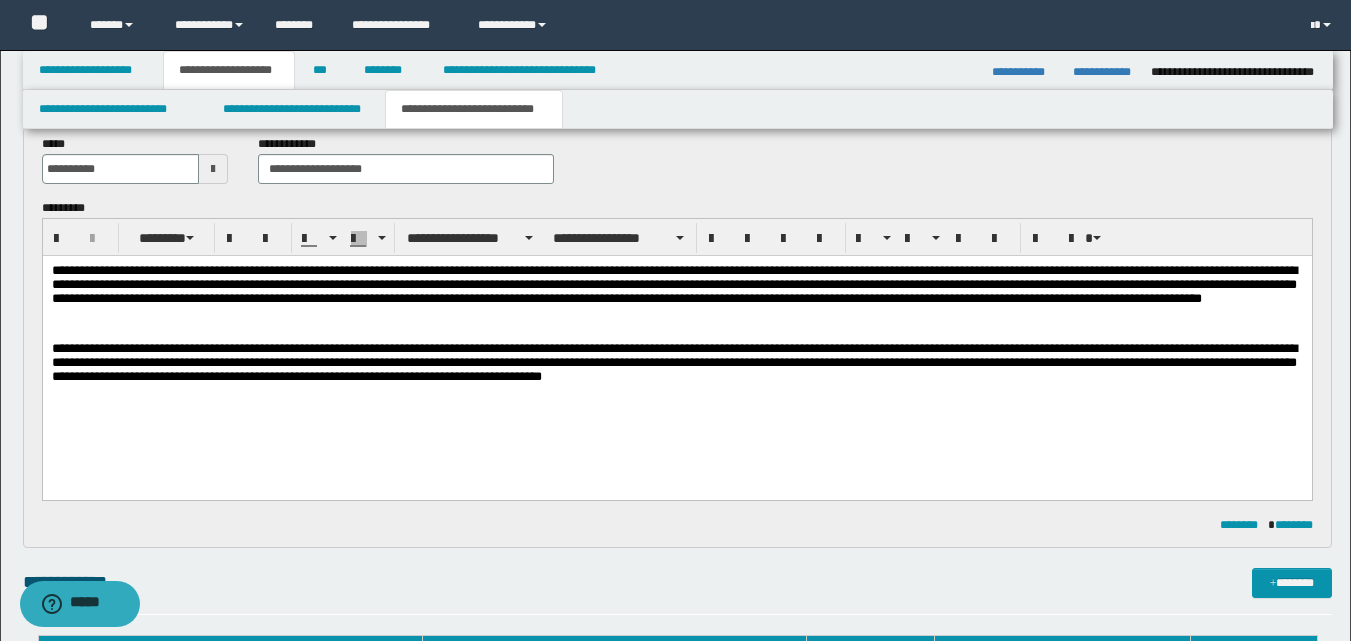 scroll, scrollTop: 100, scrollLeft: 0, axis: vertical 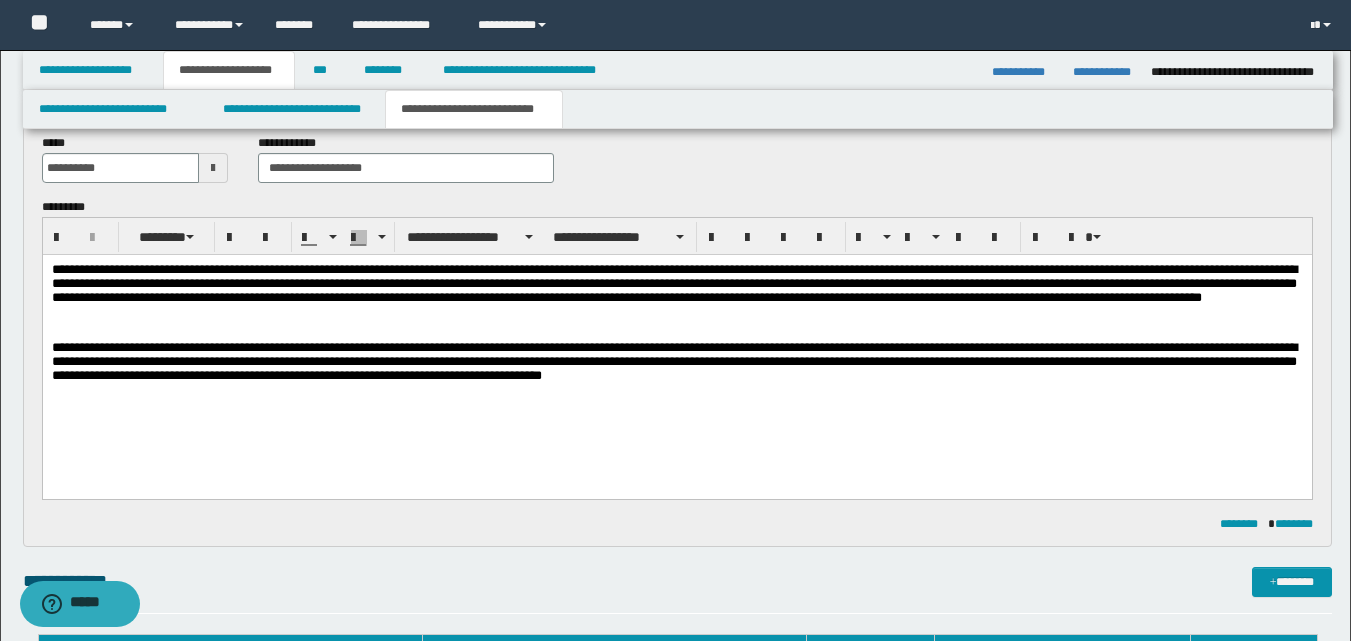 click on "**********" at bounding box center [676, 365] 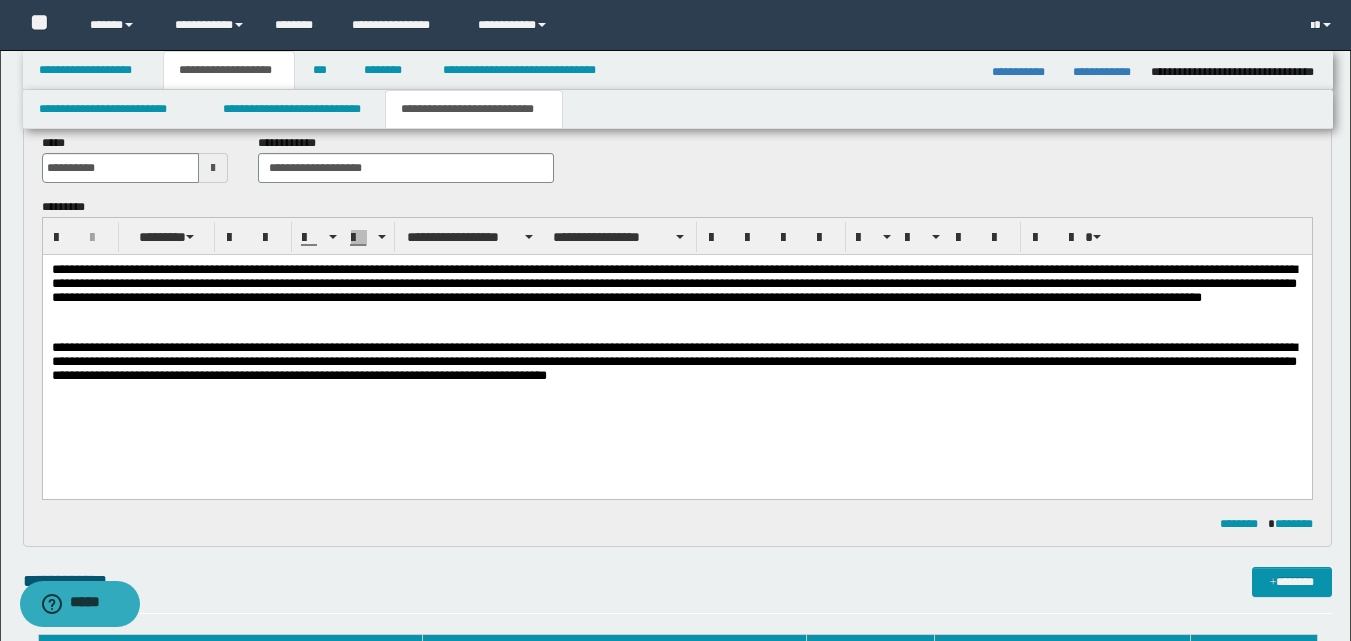 click on "**********" at bounding box center (676, 295) 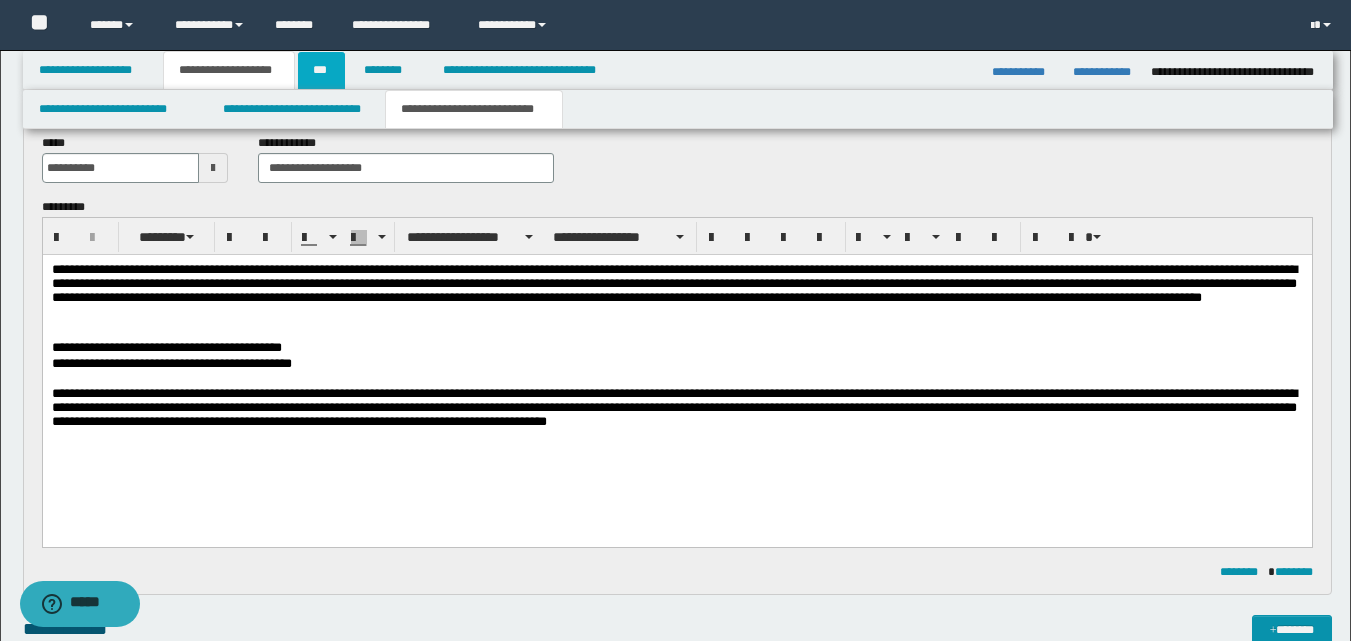 click on "***" at bounding box center [321, 70] 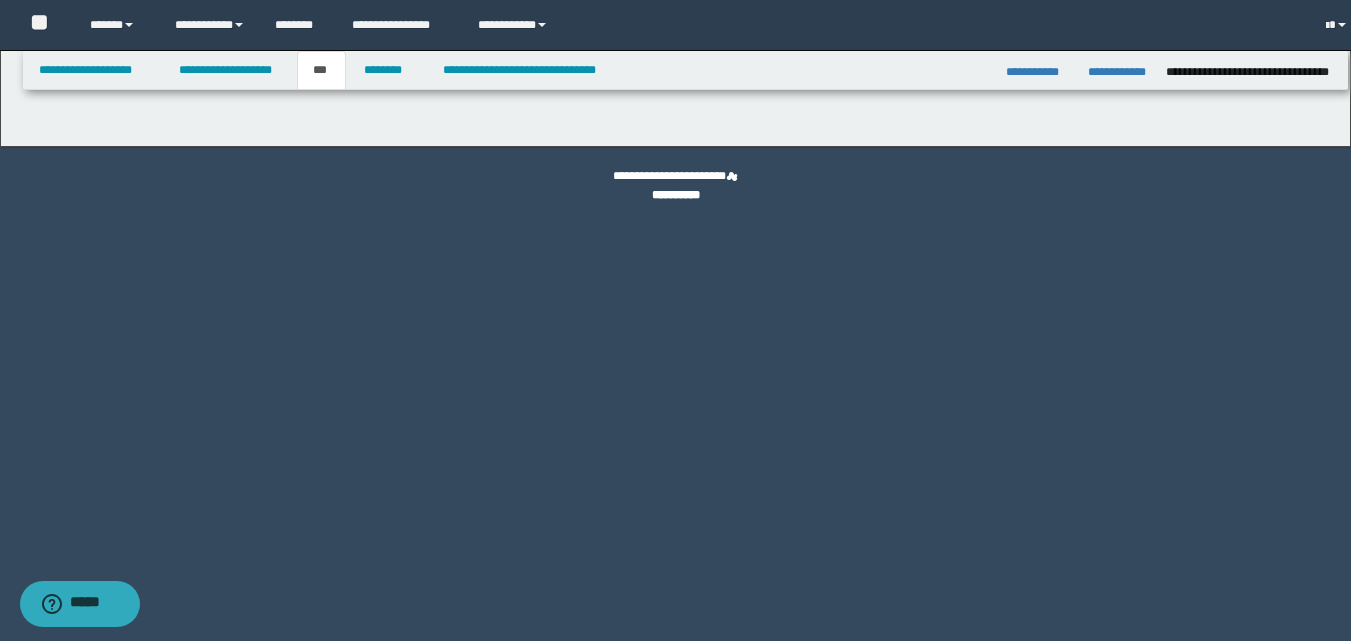 scroll, scrollTop: 0, scrollLeft: 0, axis: both 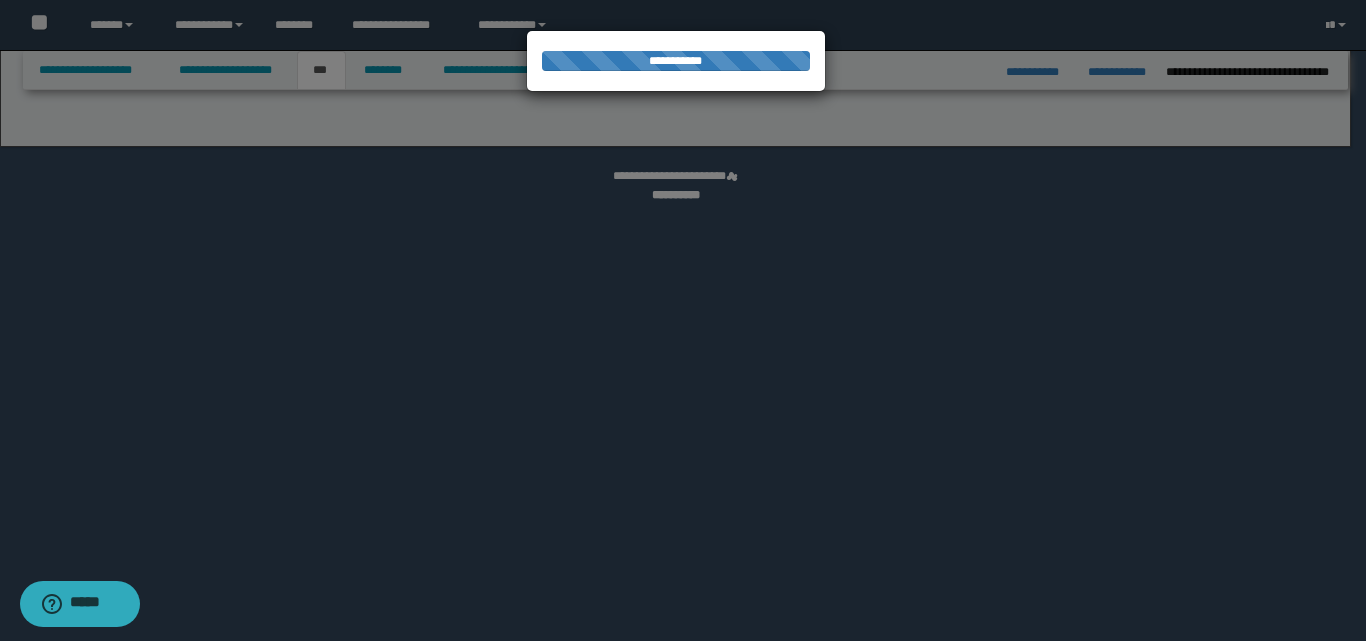 select on "*" 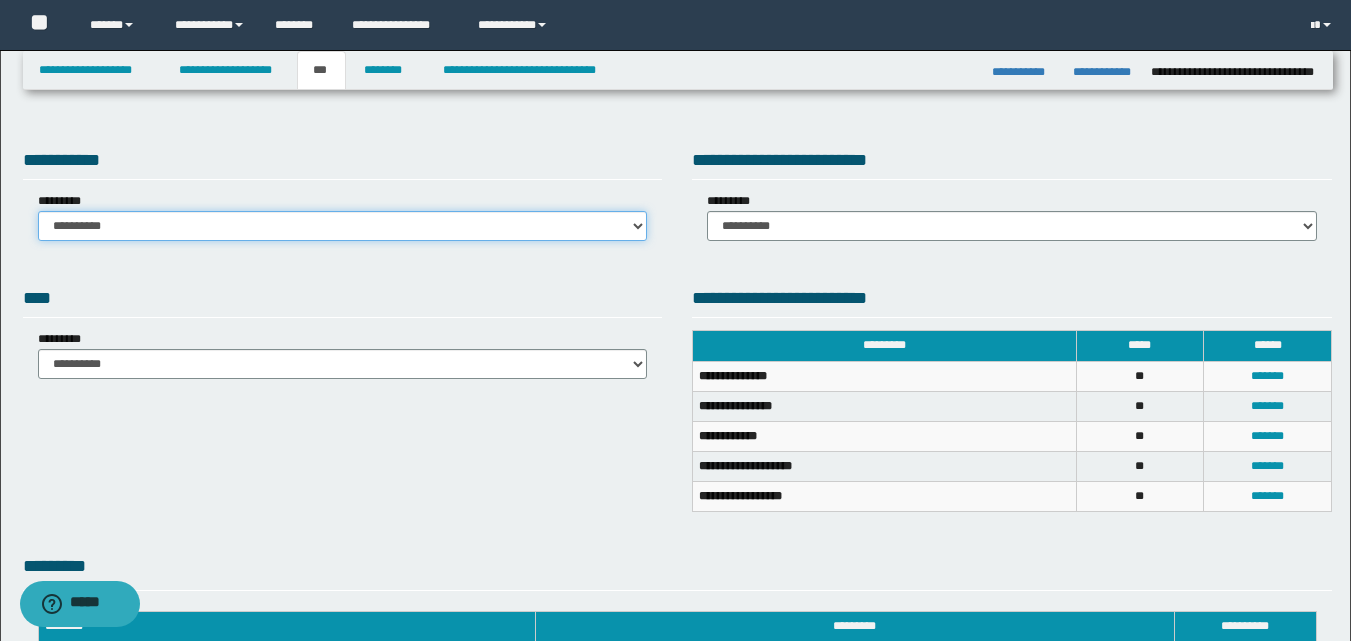 click on "**********" at bounding box center [343, 226] 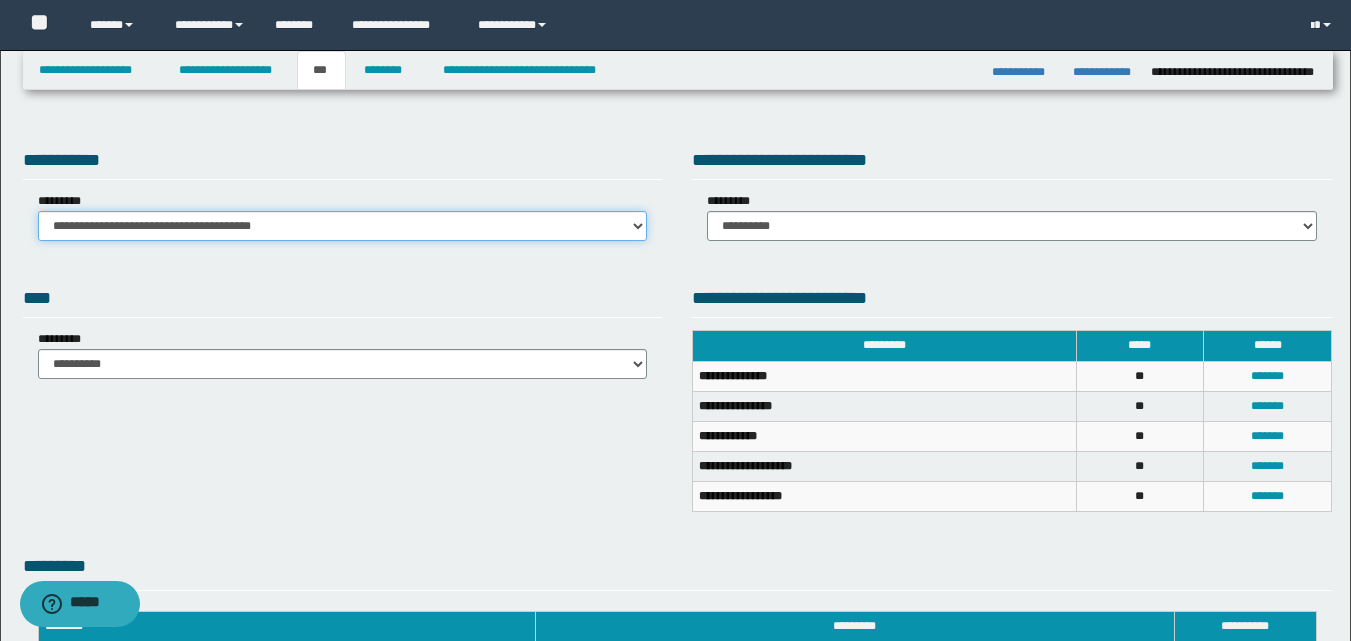 click on "**********" at bounding box center [343, 226] 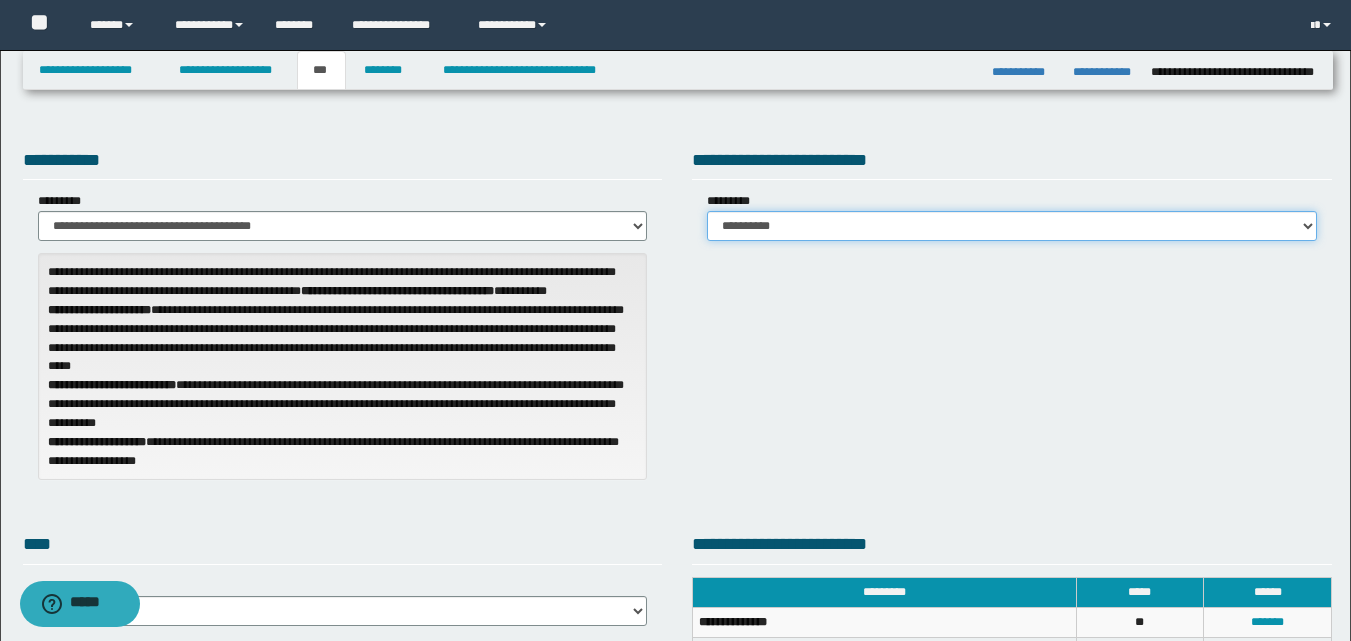 click on "**********" at bounding box center [1012, 226] 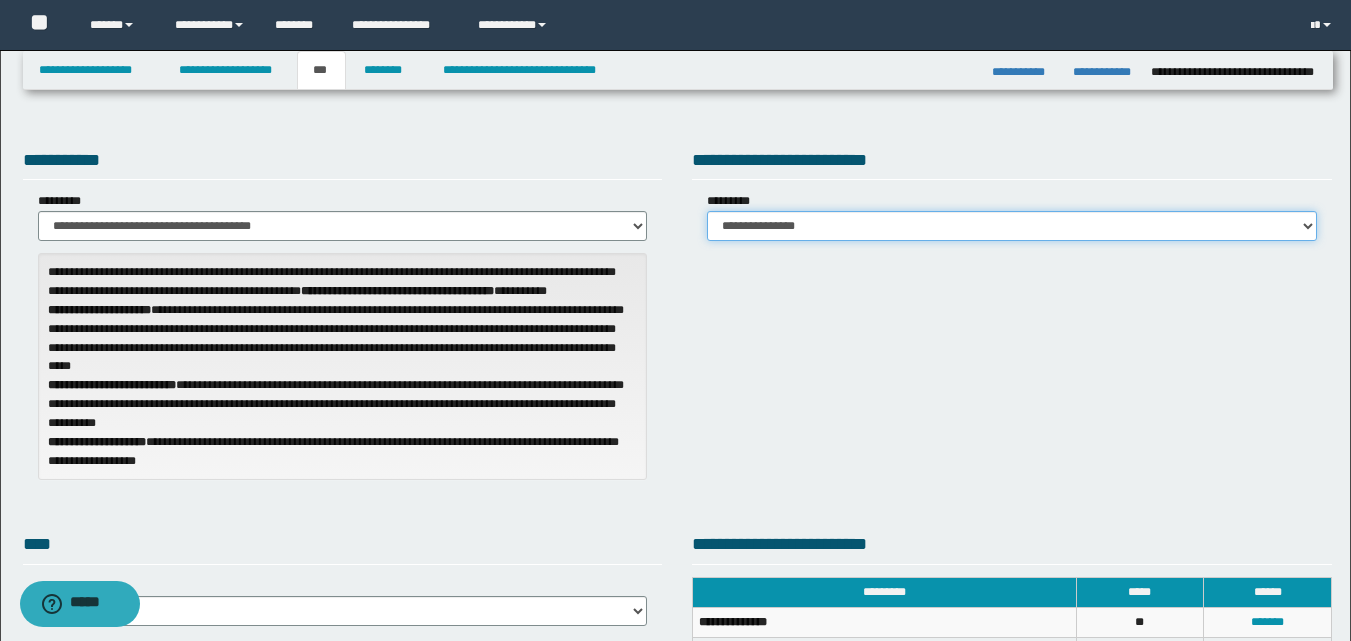 click on "**********" at bounding box center [1012, 226] 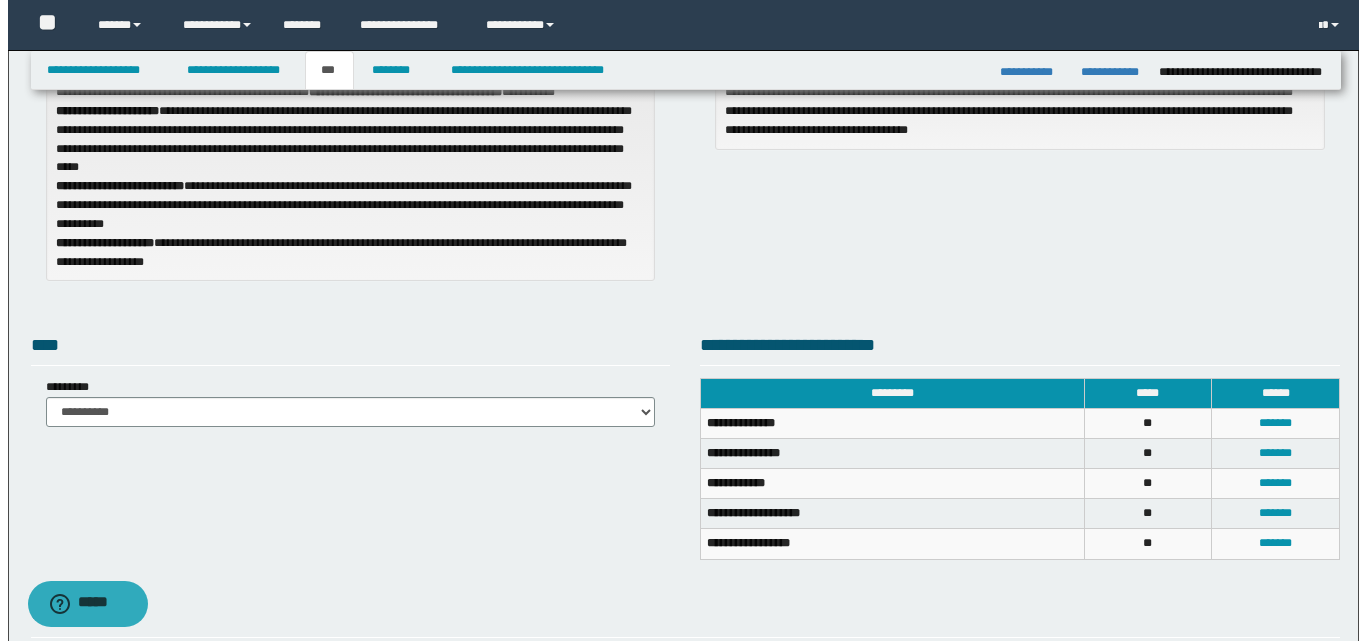 scroll, scrollTop: 200, scrollLeft: 0, axis: vertical 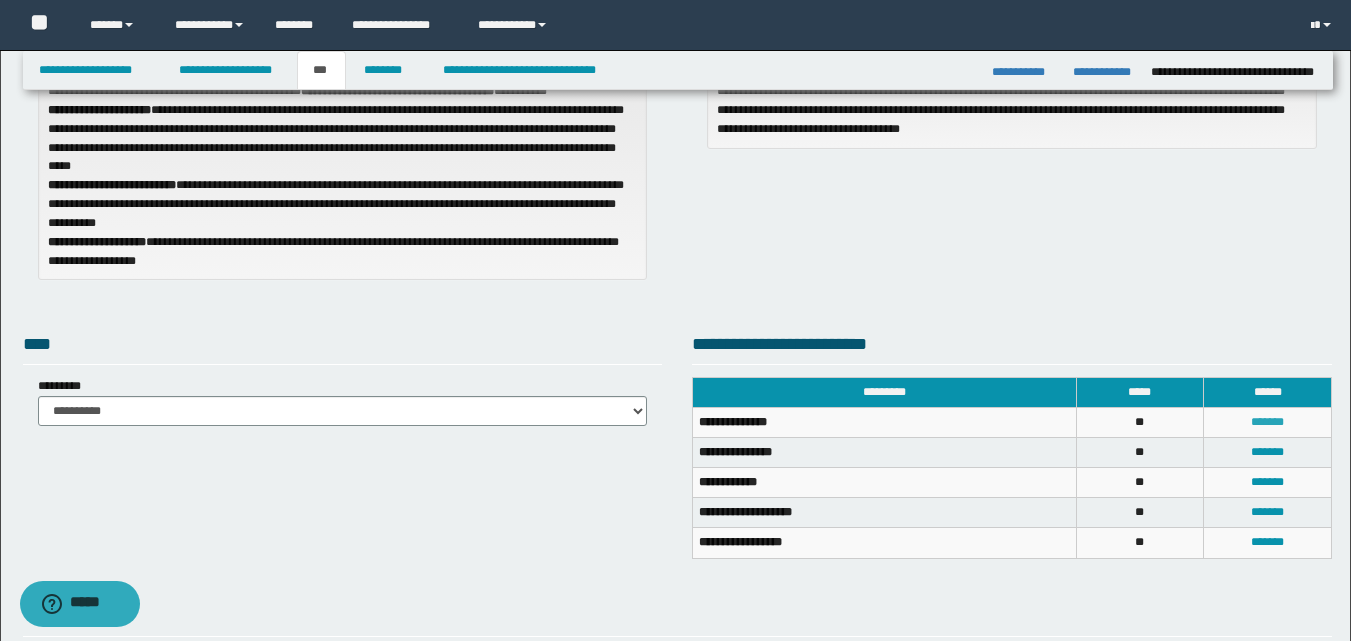 click on "*******" at bounding box center [1267, 422] 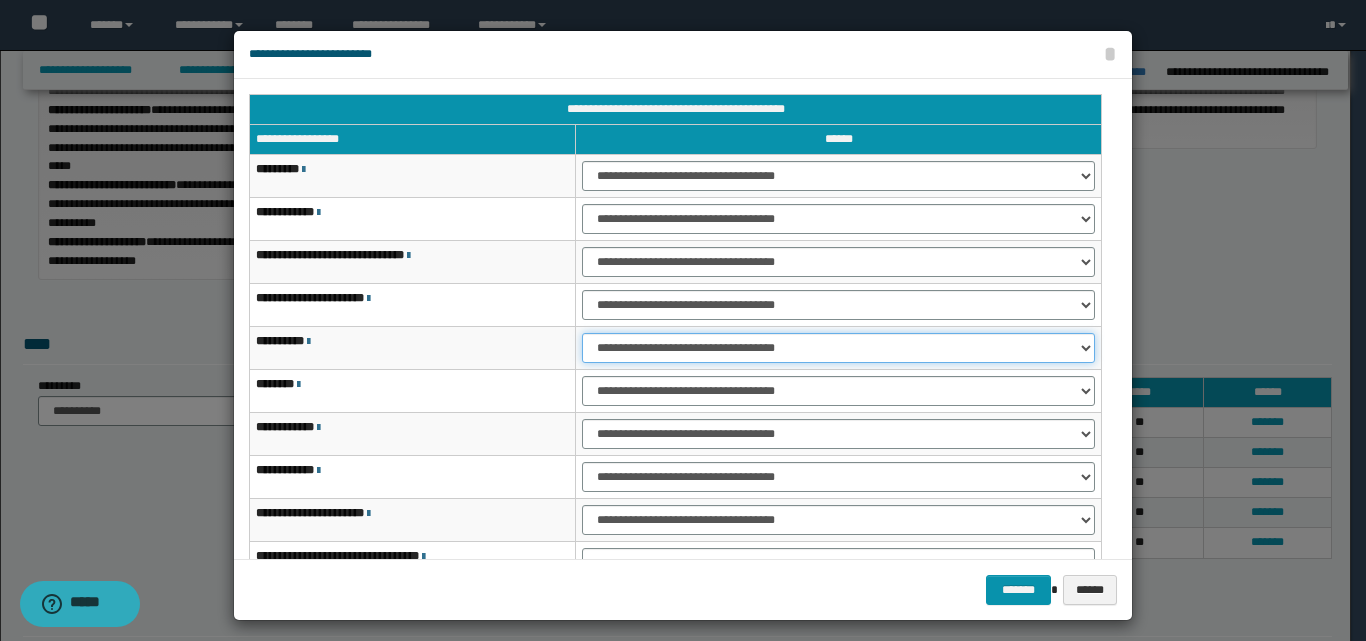 click on "**********" at bounding box center (838, 348) 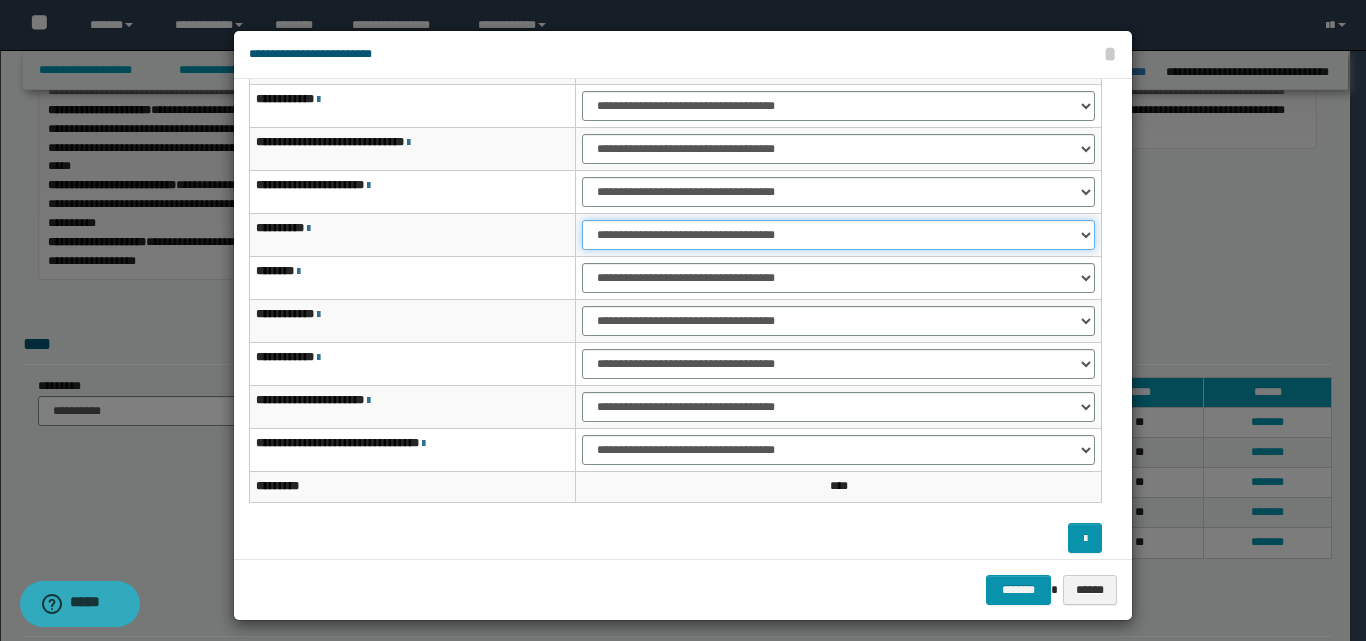 scroll, scrollTop: 121, scrollLeft: 0, axis: vertical 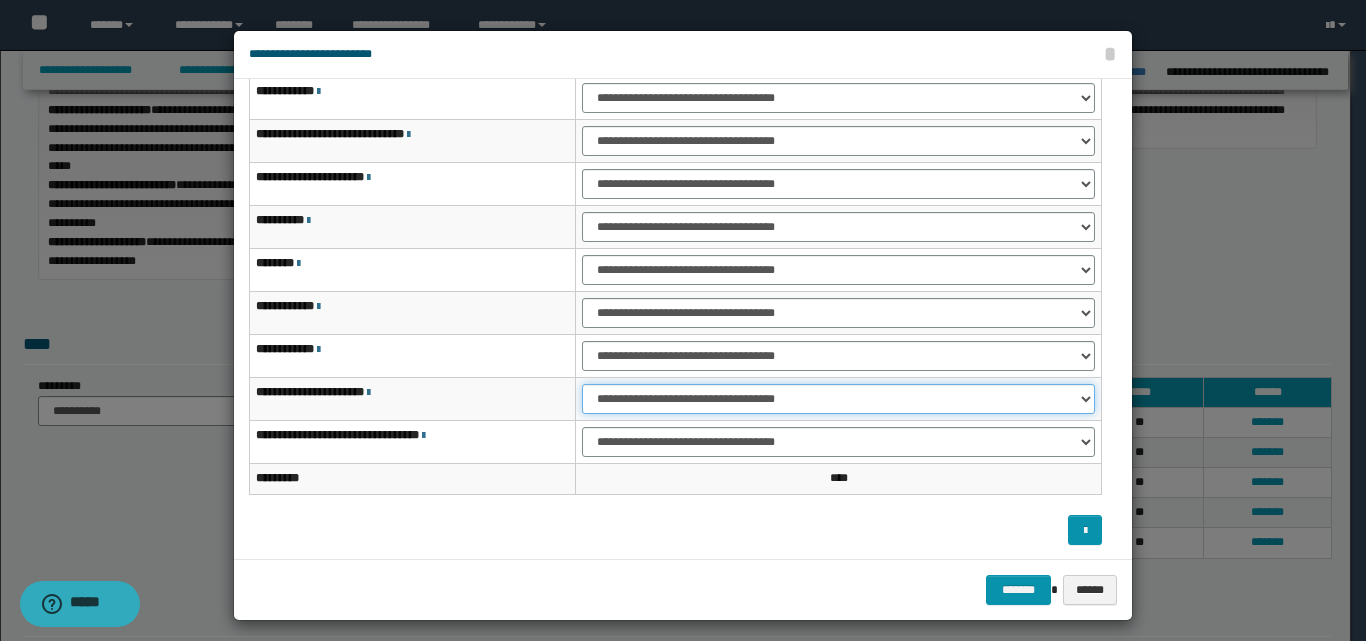 click on "**********" at bounding box center [838, 399] 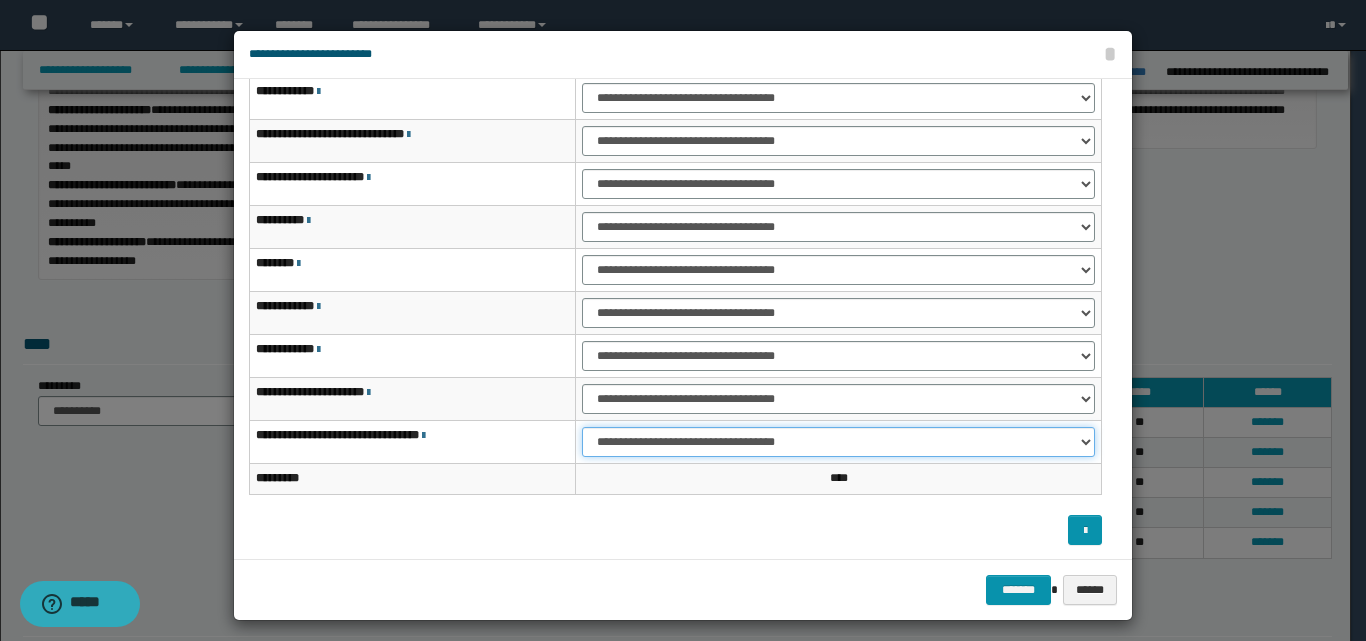 click on "**********" at bounding box center (838, 442) 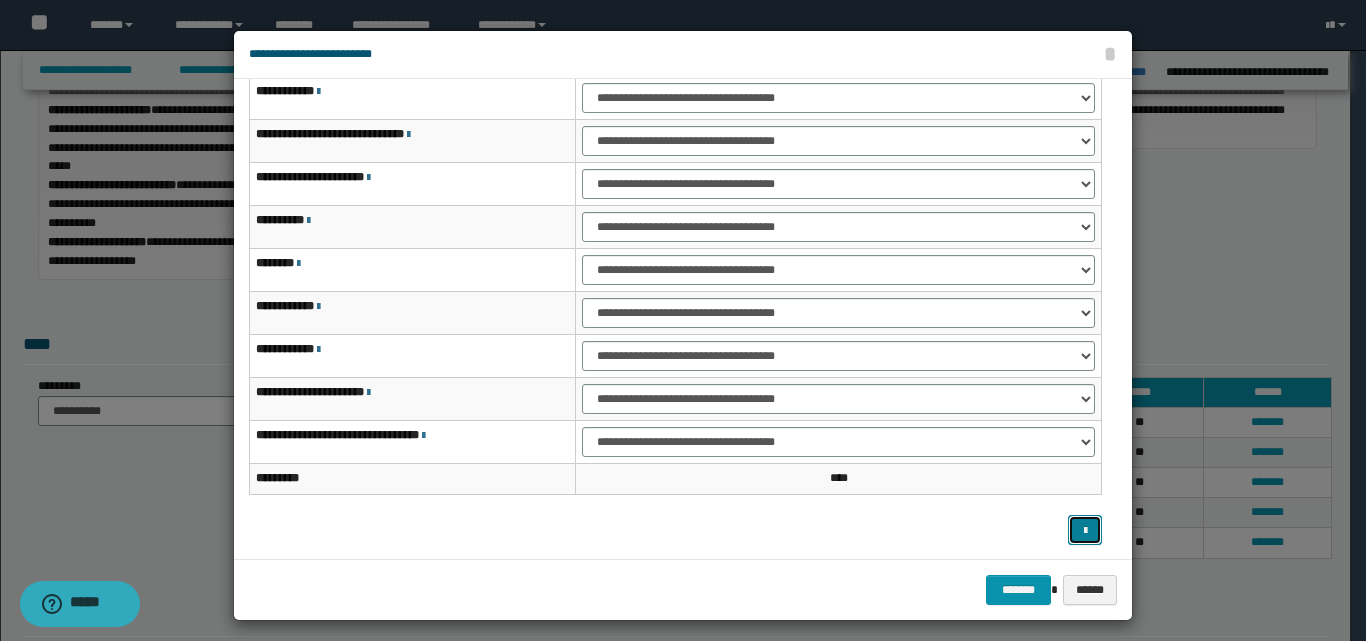 click at bounding box center [1085, 530] 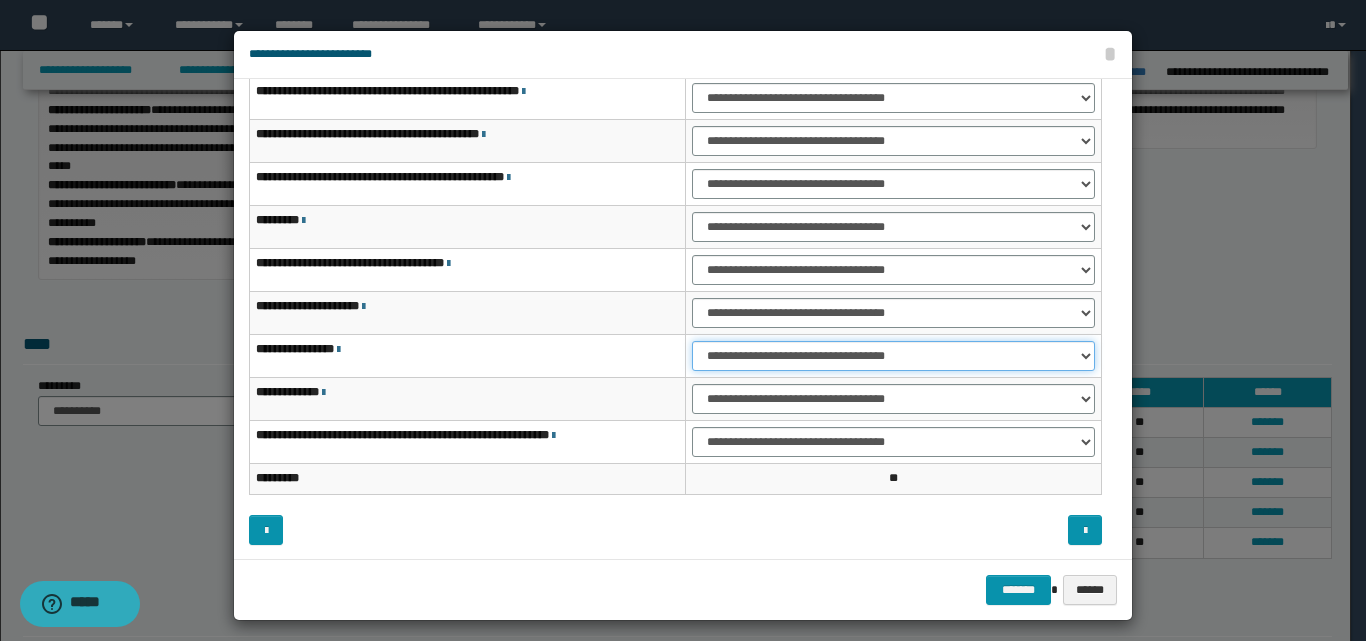 click on "**********" at bounding box center (893, 356) 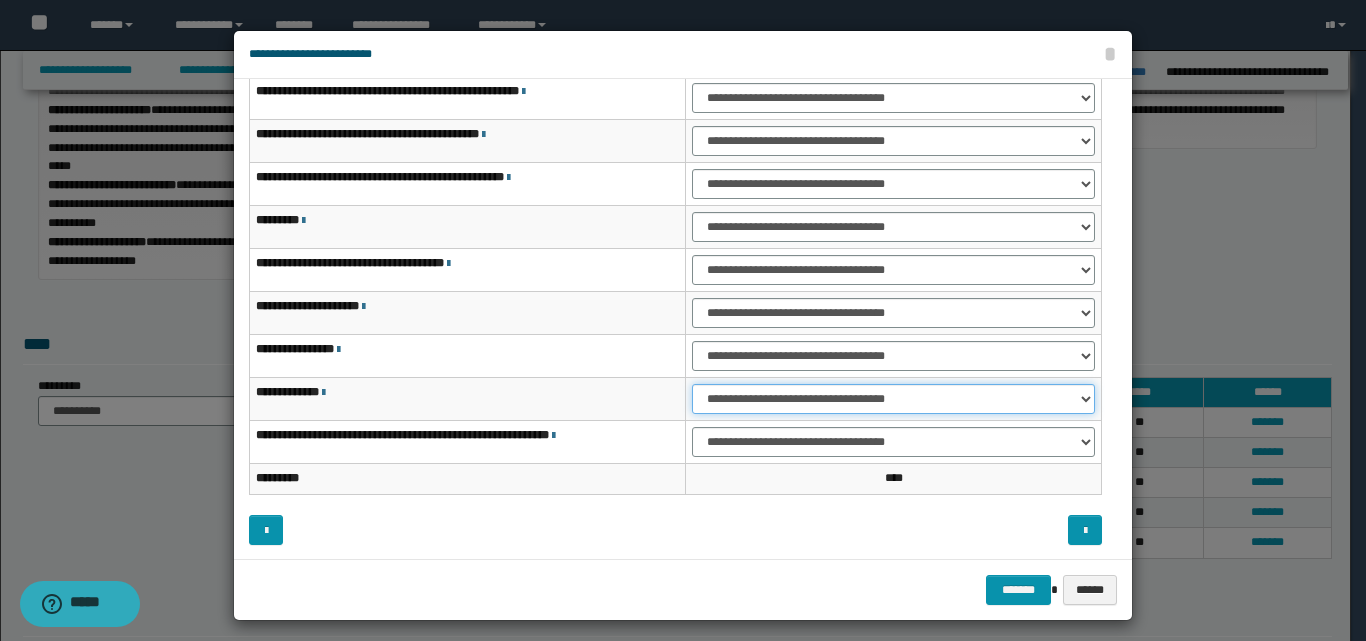 click on "**********" at bounding box center (893, 399) 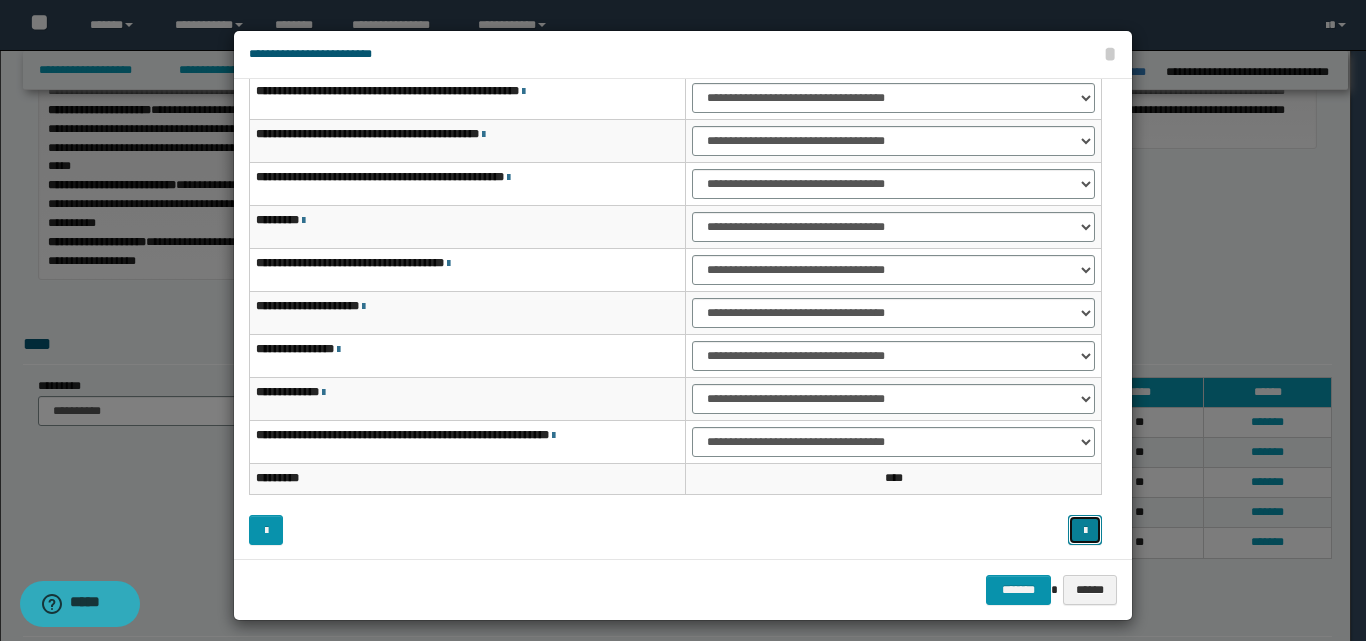 click at bounding box center [1085, 530] 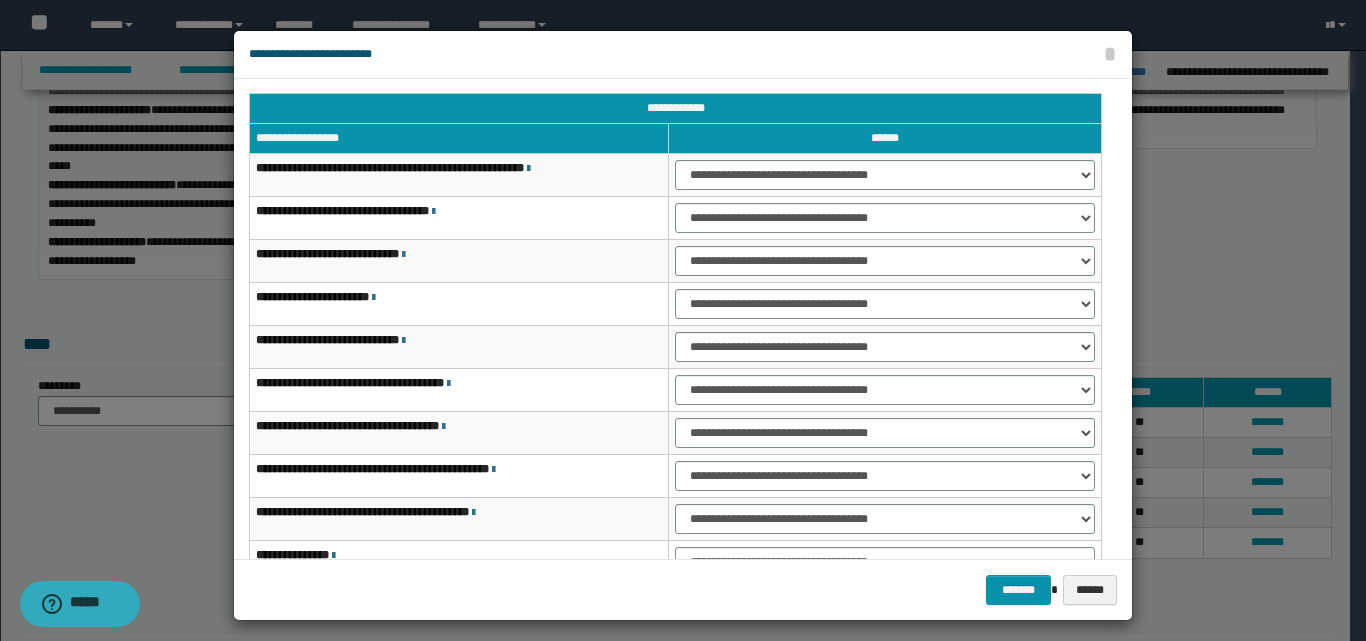 scroll, scrollTop: 0, scrollLeft: 0, axis: both 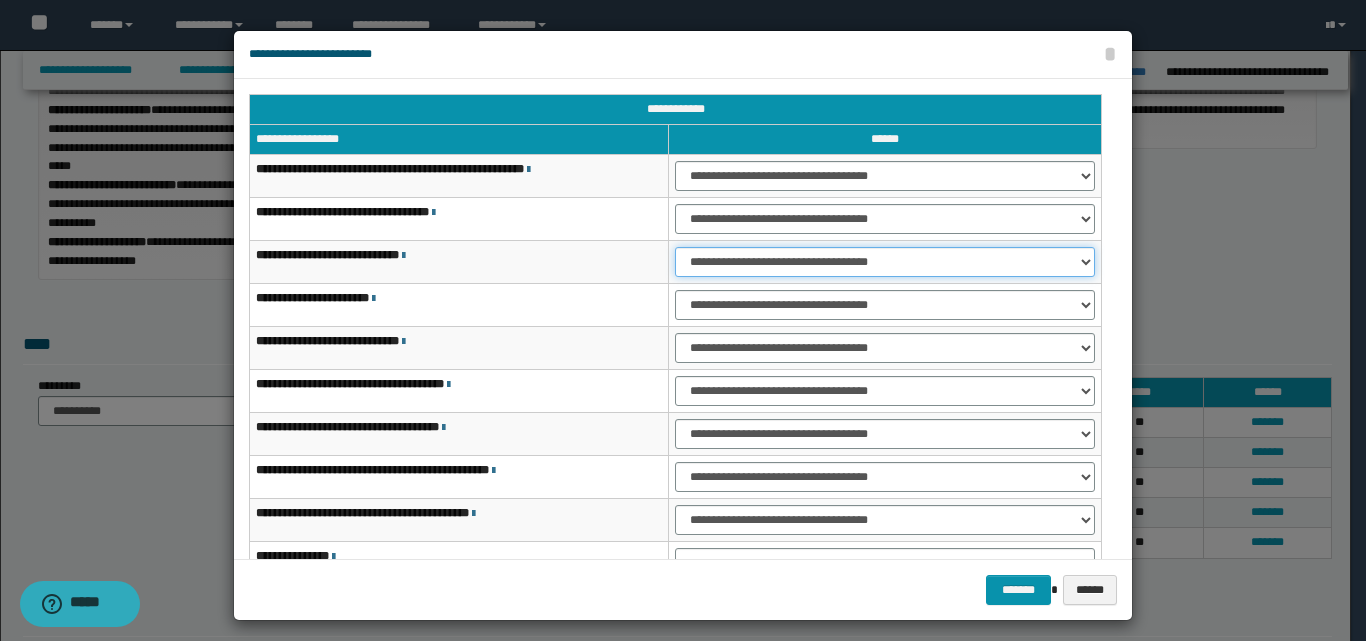 click on "**********" at bounding box center [885, 262] 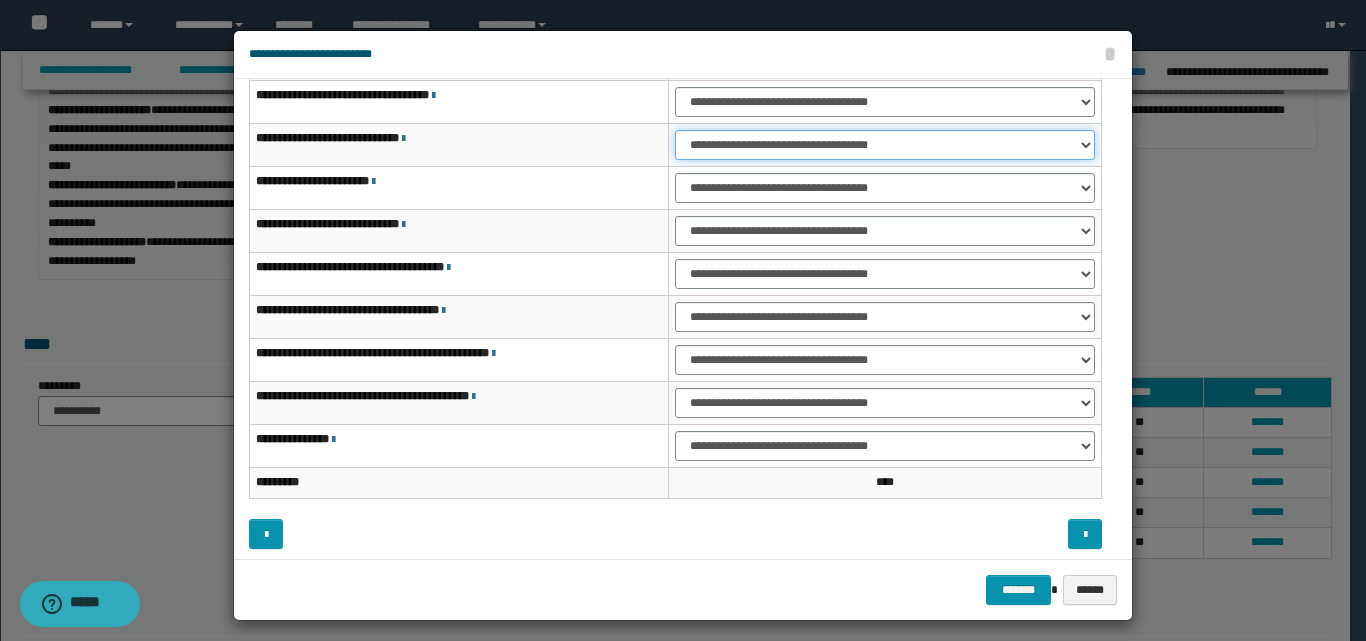scroll, scrollTop: 121, scrollLeft: 0, axis: vertical 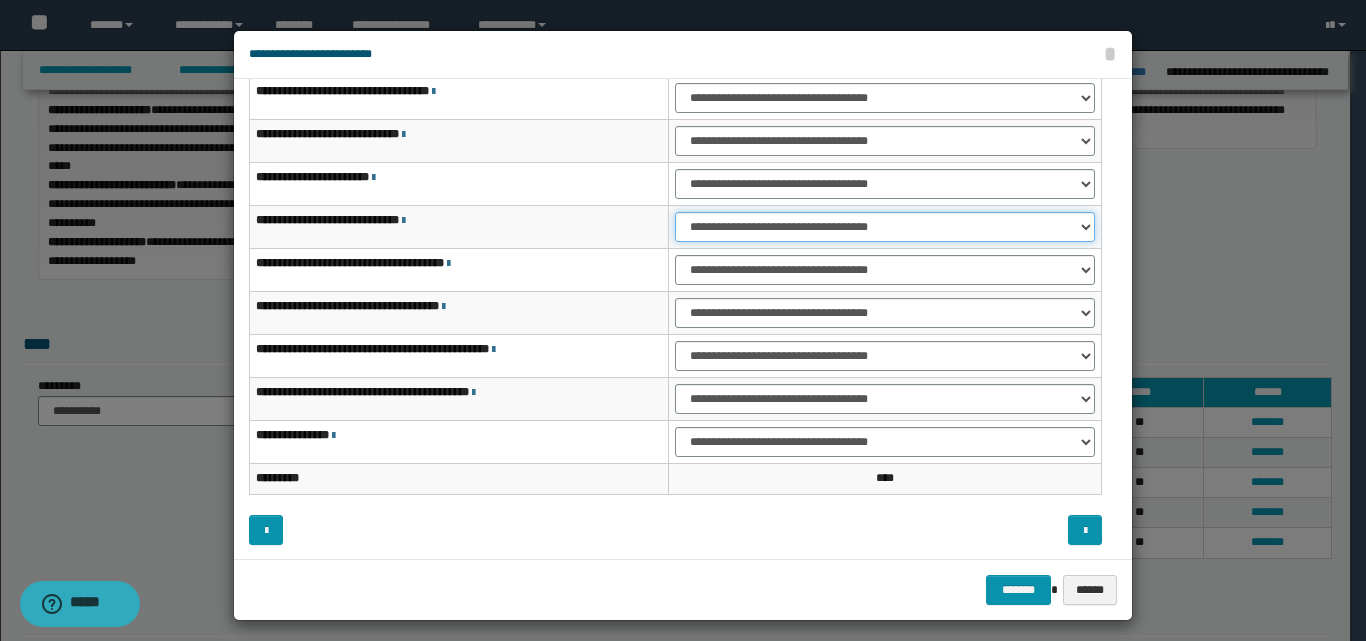 click on "**********" at bounding box center [885, 227] 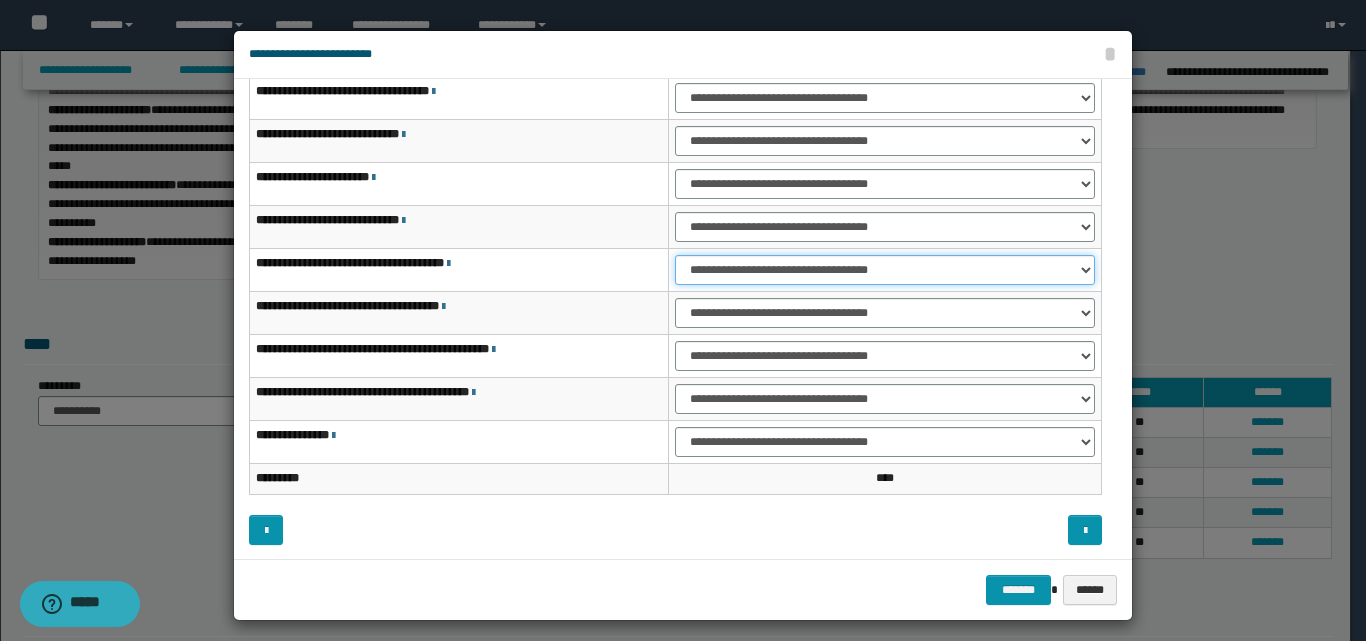 click on "**********" at bounding box center (885, 270) 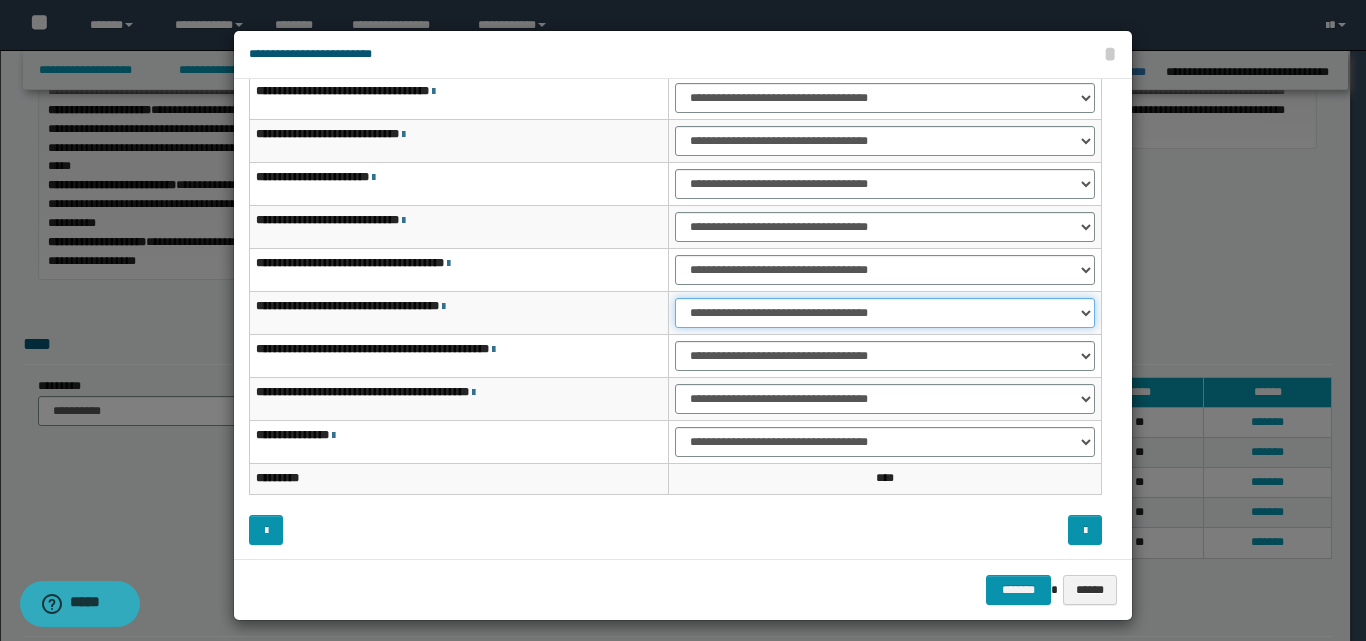 click on "**********" at bounding box center [885, 313] 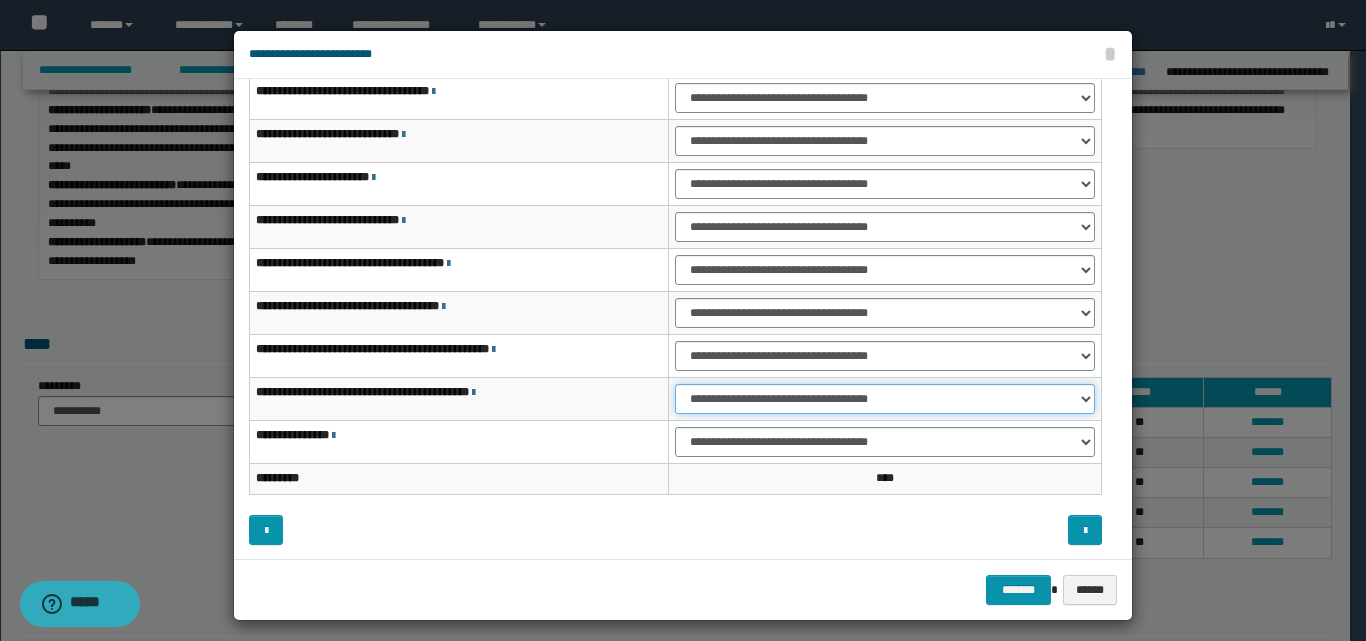 click on "**********" at bounding box center [885, 399] 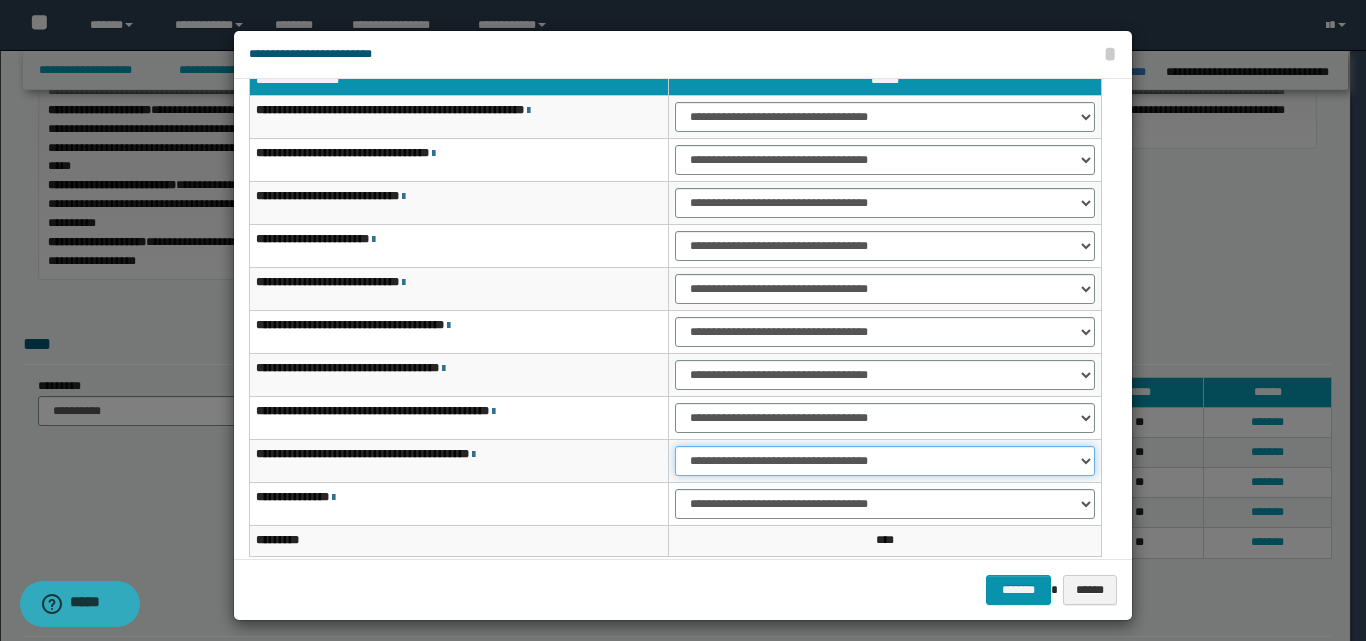 scroll, scrollTop: 0, scrollLeft: 0, axis: both 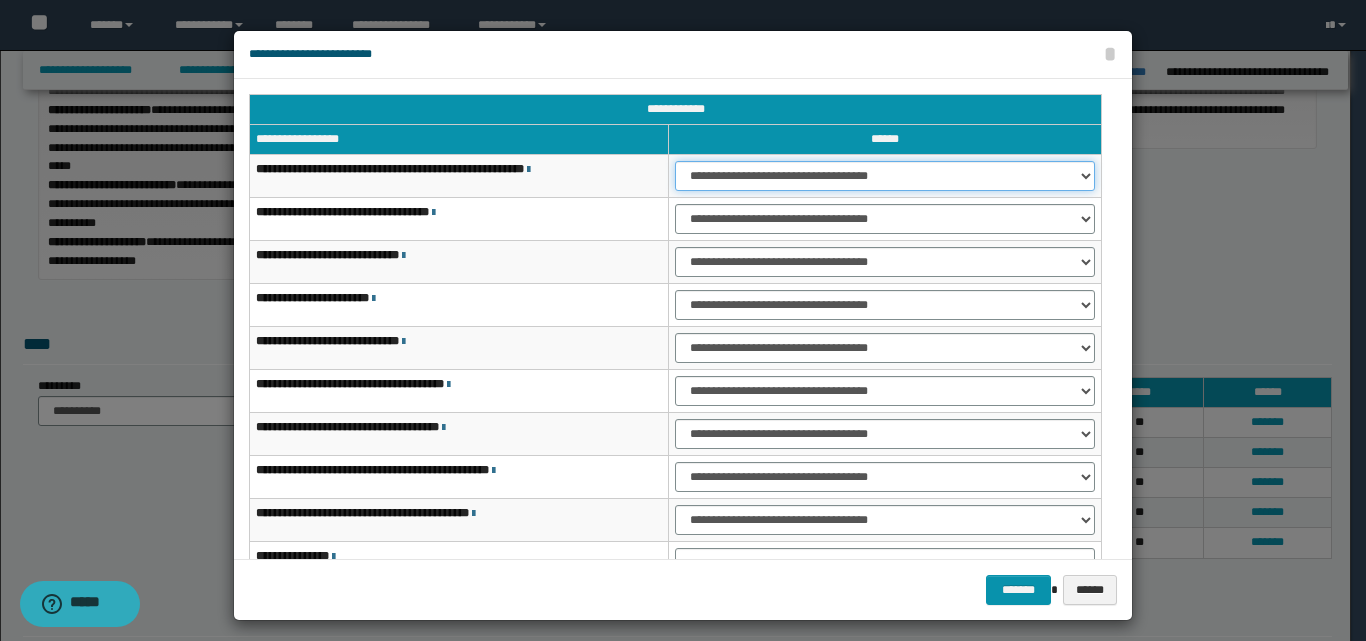 click on "**********" at bounding box center [885, 176] 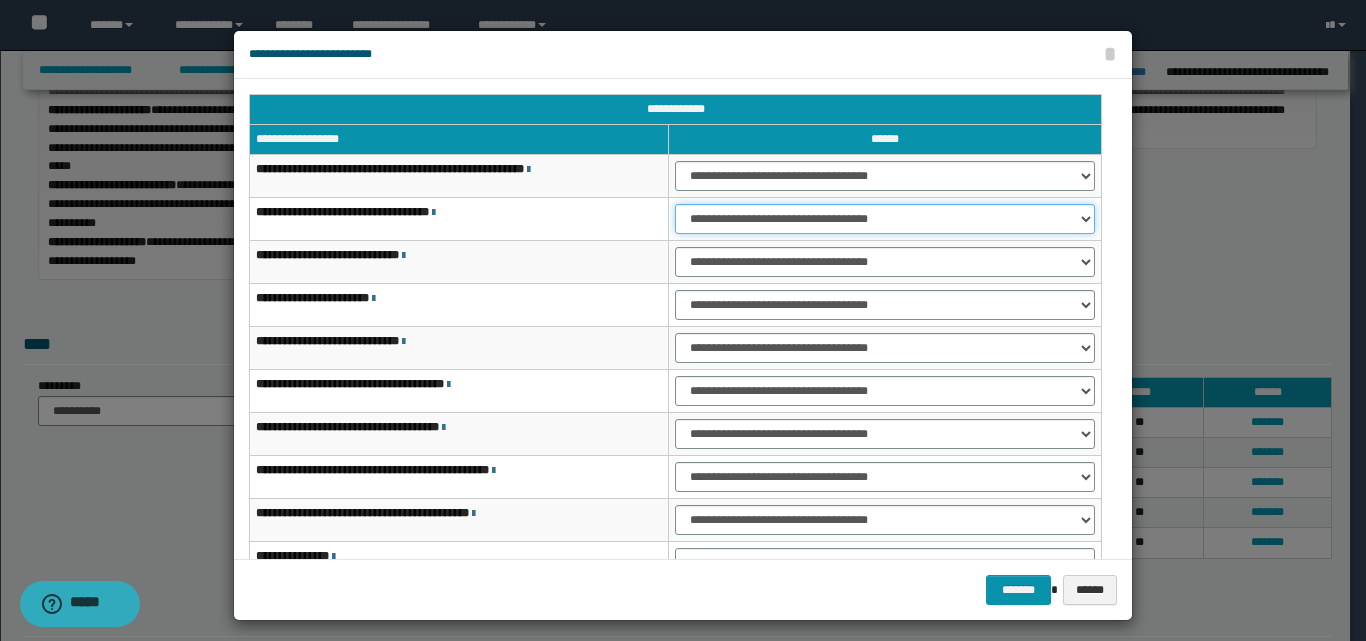 click on "**********" at bounding box center [885, 219] 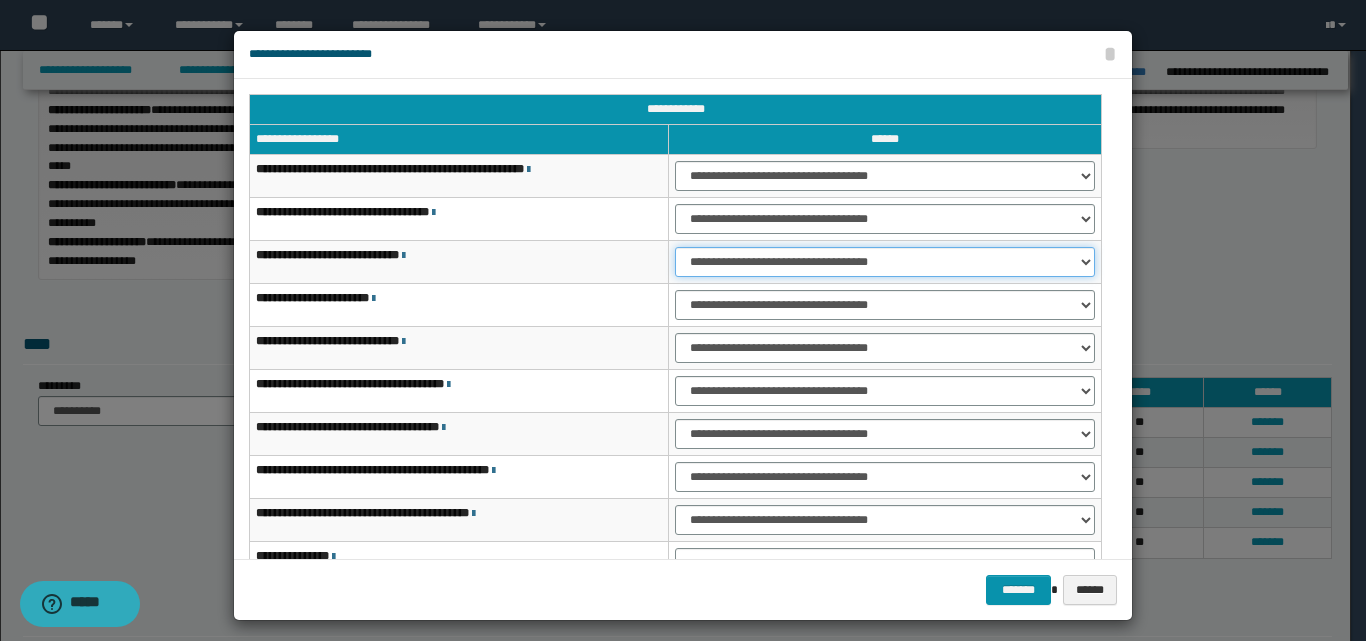 click on "**********" at bounding box center [885, 262] 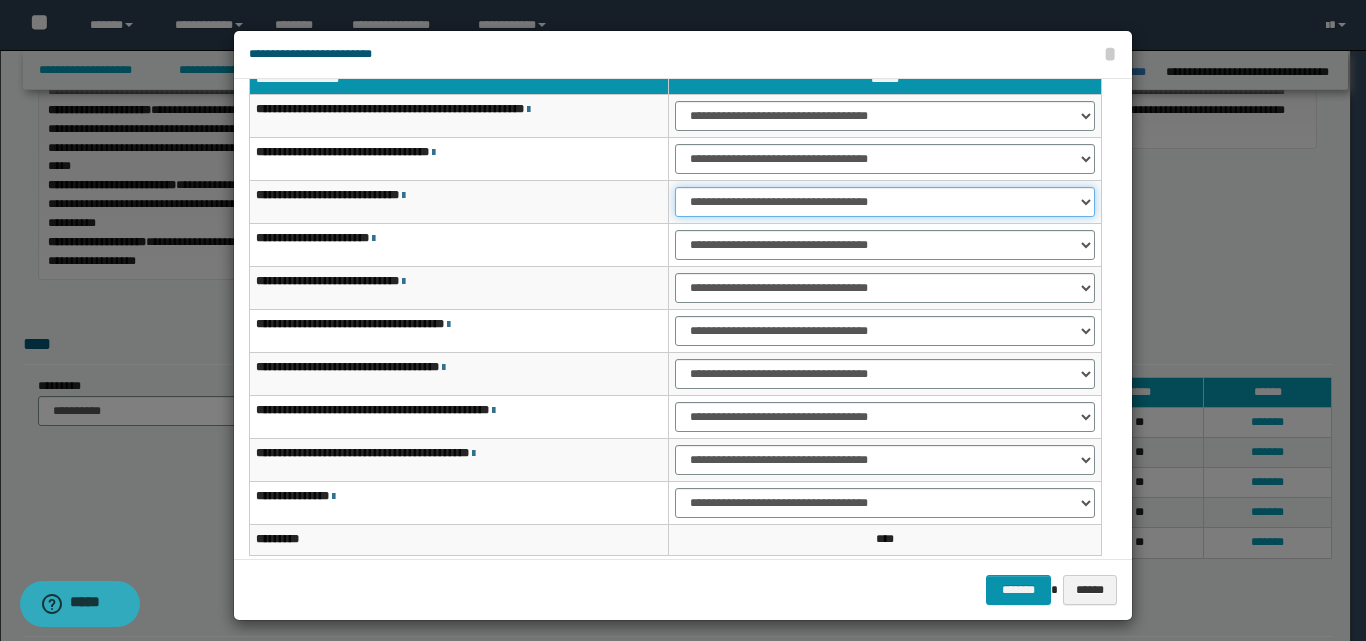 scroll, scrollTop: 121, scrollLeft: 0, axis: vertical 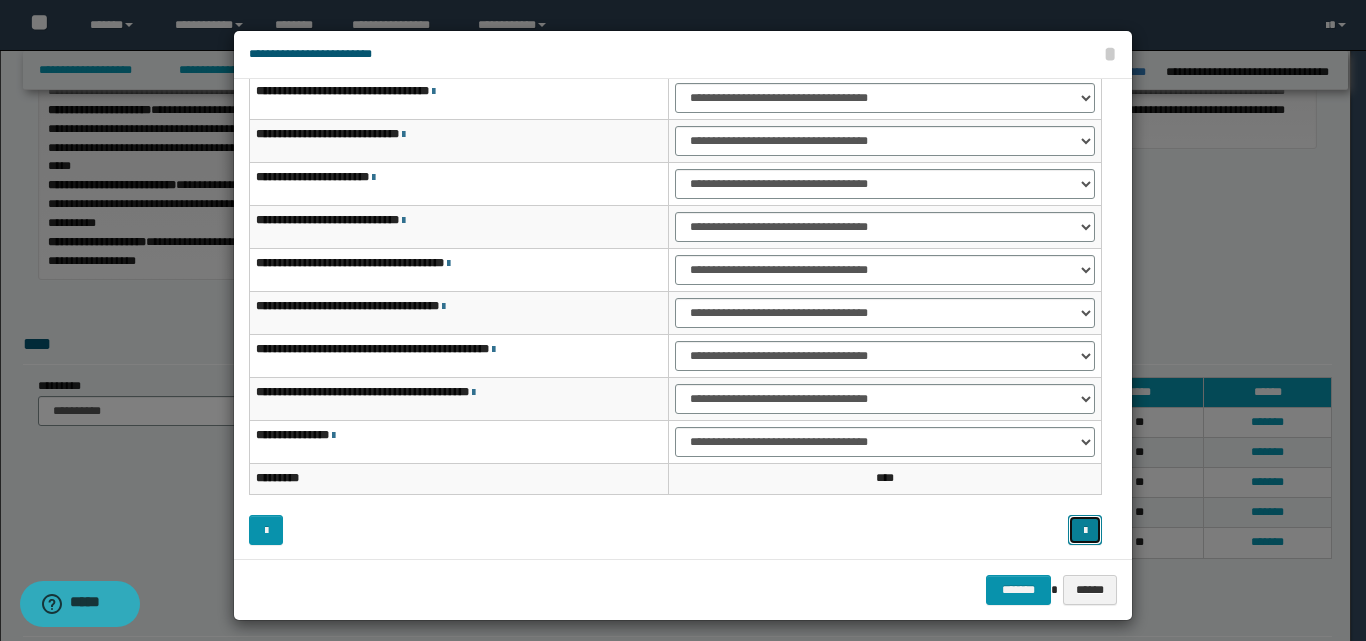click at bounding box center [1085, 530] 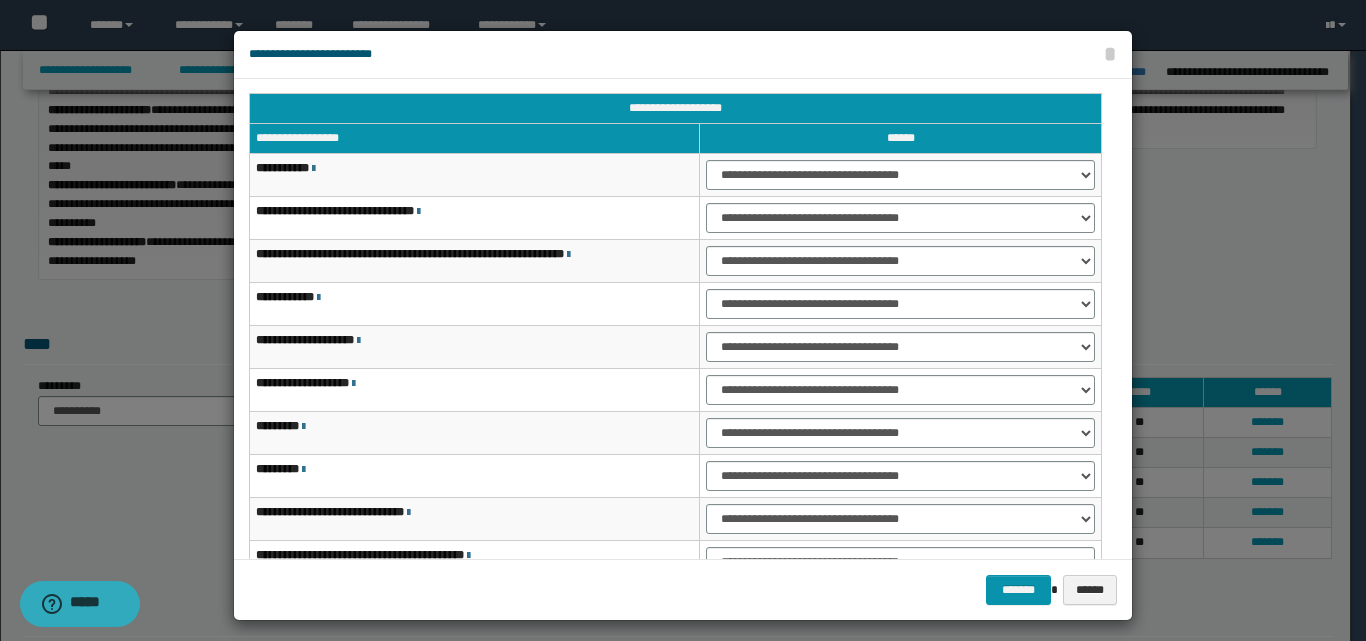 scroll, scrollTop: 0, scrollLeft: 0, axis: both 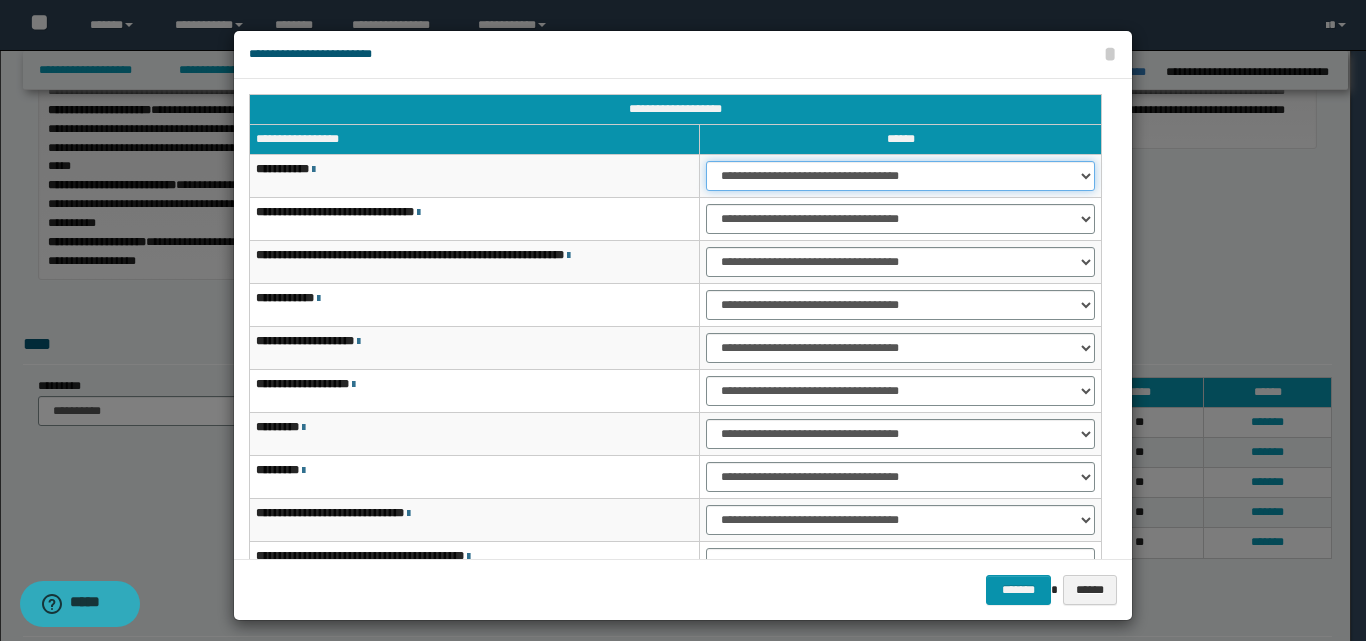 click on "**********" at bounding box center [900, 176] 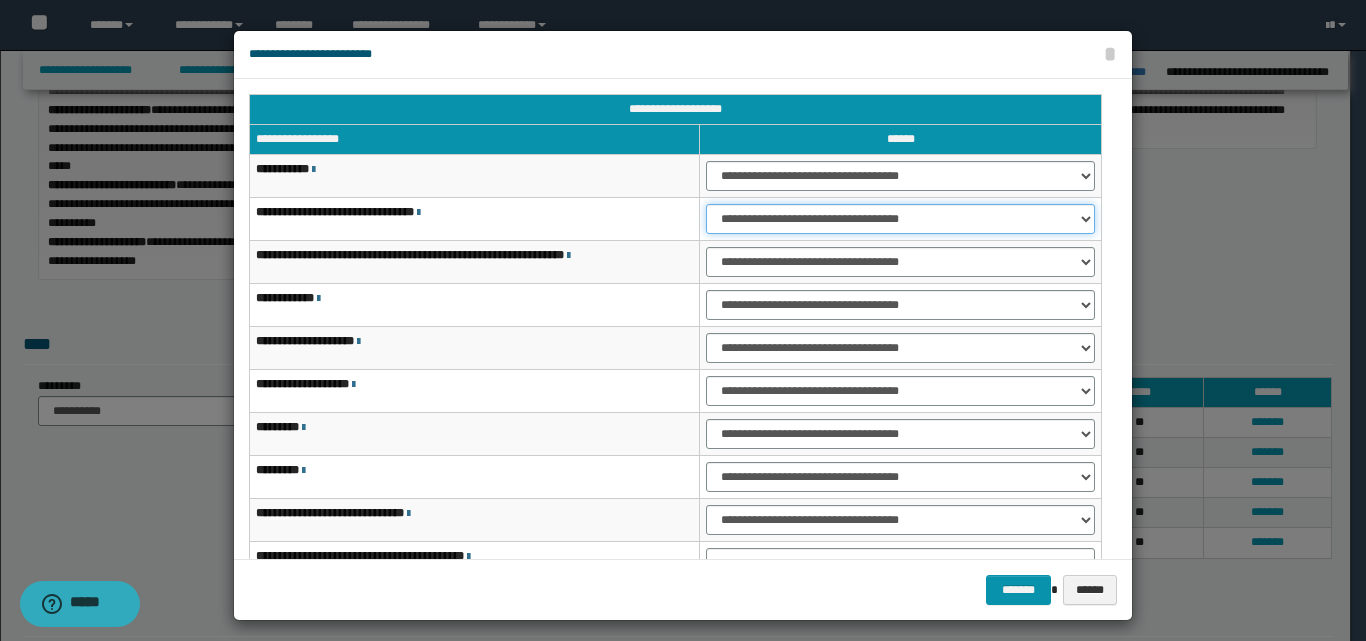 click on "**********" at bounding box center [900, 219] 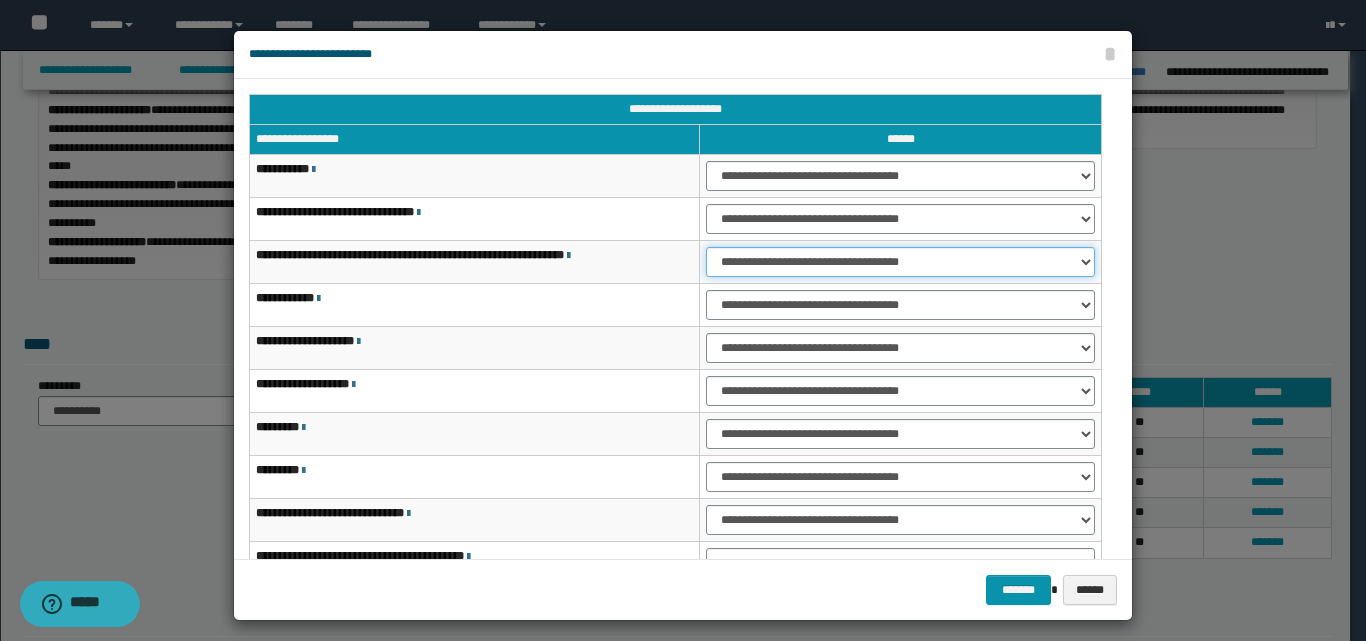 click on "**********" at bounding box center (900, 262) 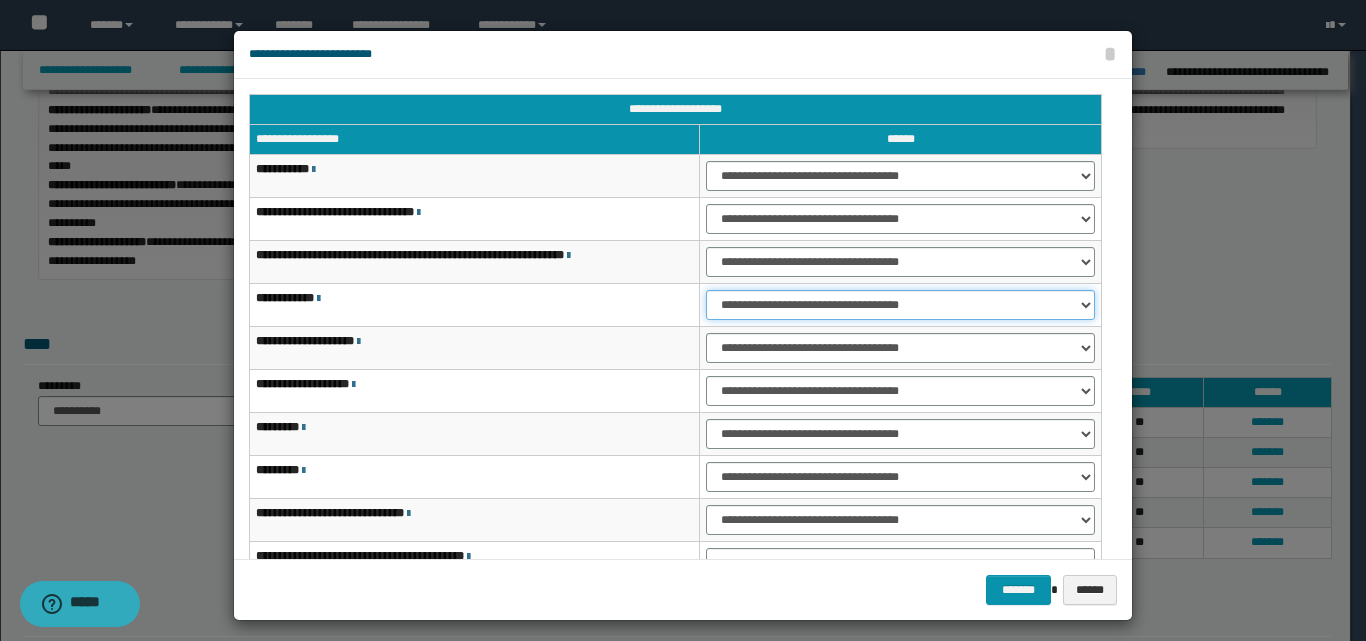 click on "**********" at bounding box center (900, 305) 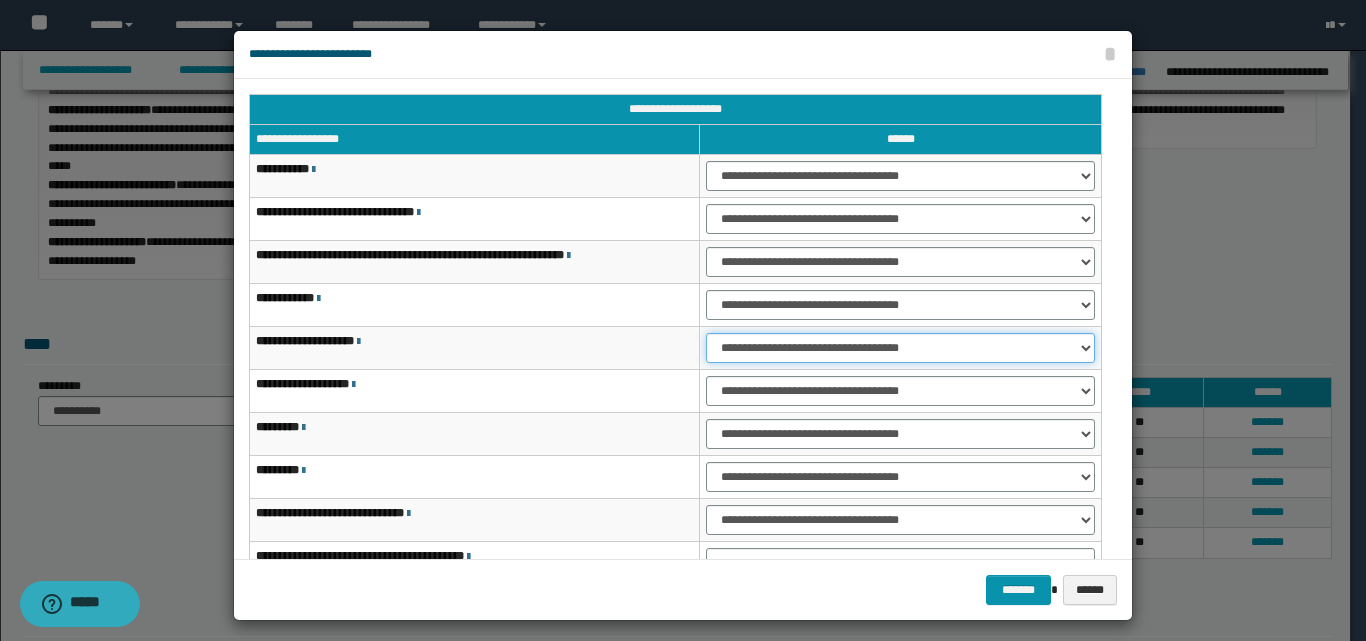 click on "**********" at bounding box center [900, 348] 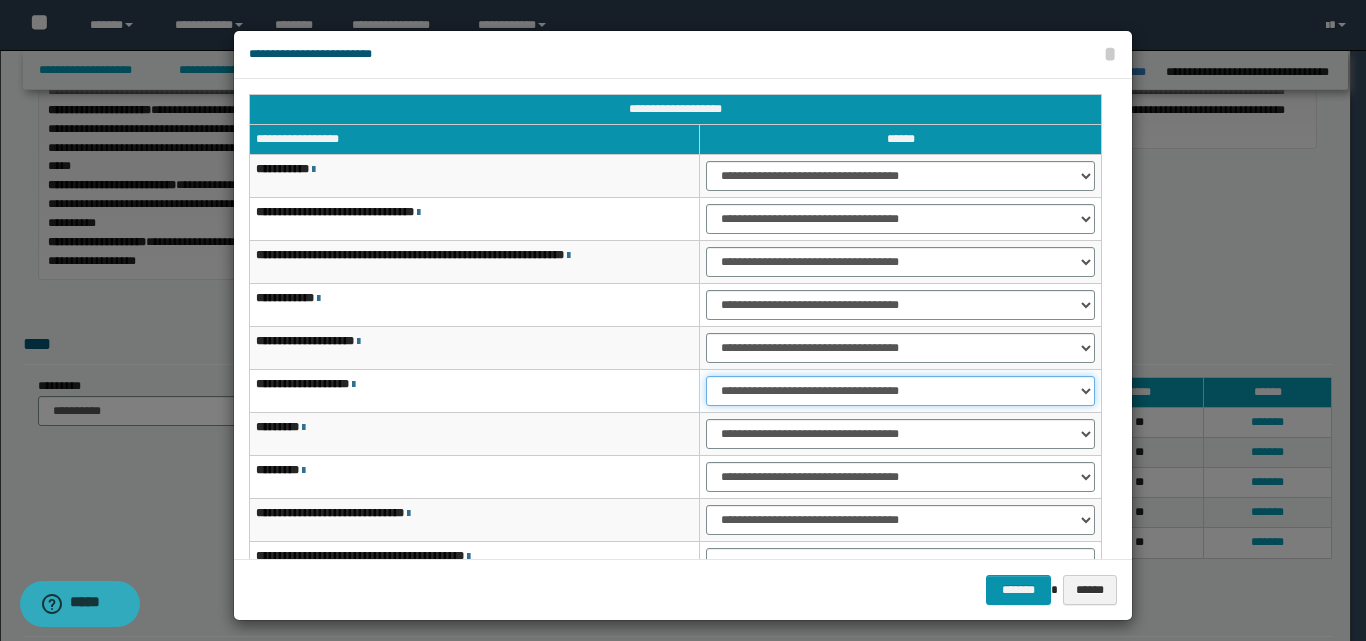 click on "**********" at bounding box center (900, 391) 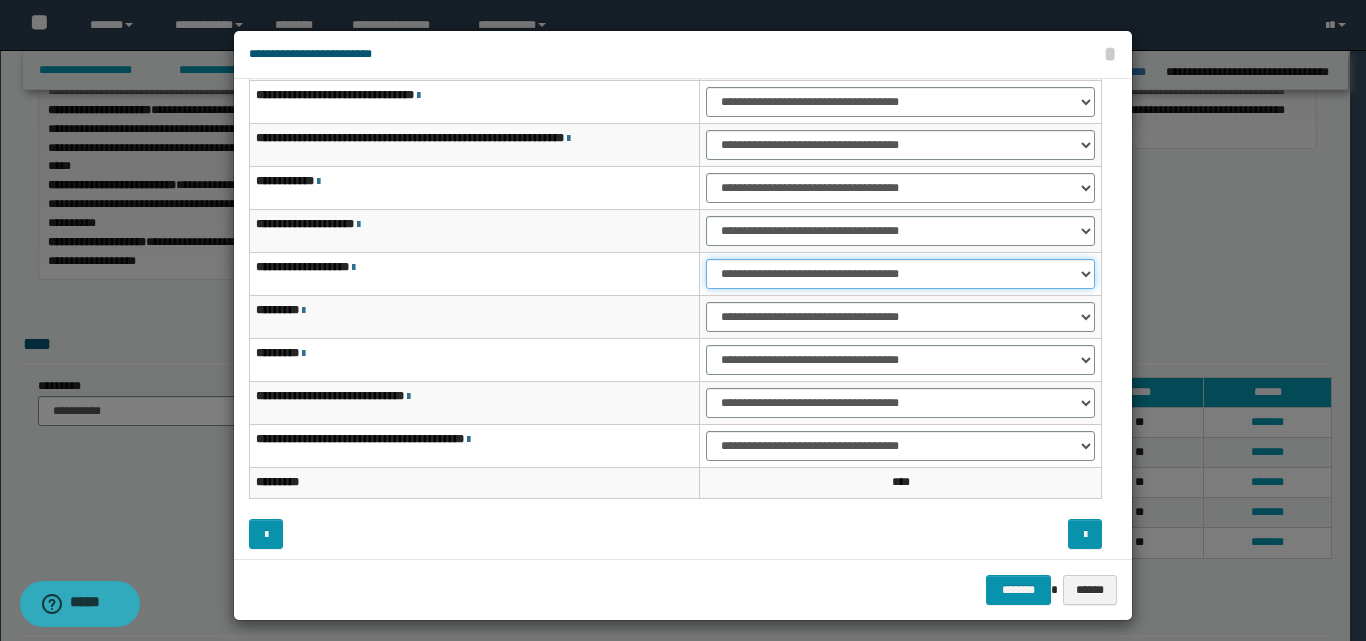 scroll, scrollTop: 121, scrollLeft: 0, axis: vertical 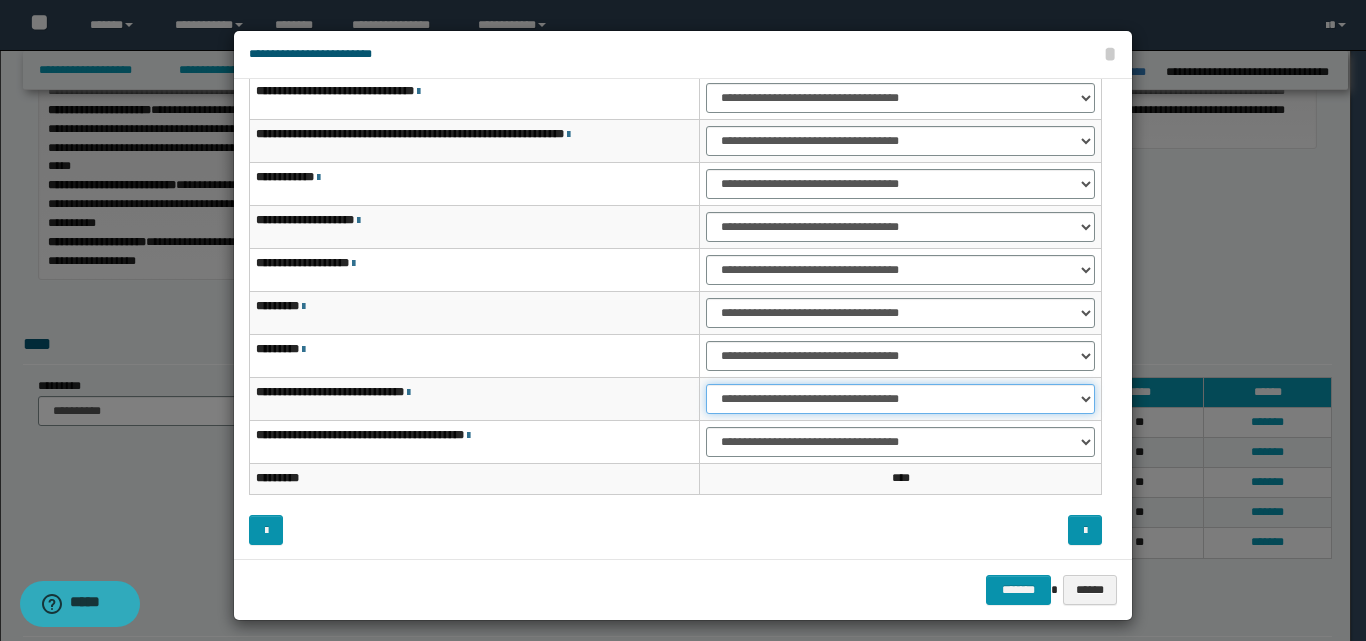 click on "**********" at bounding box center (900, 399) 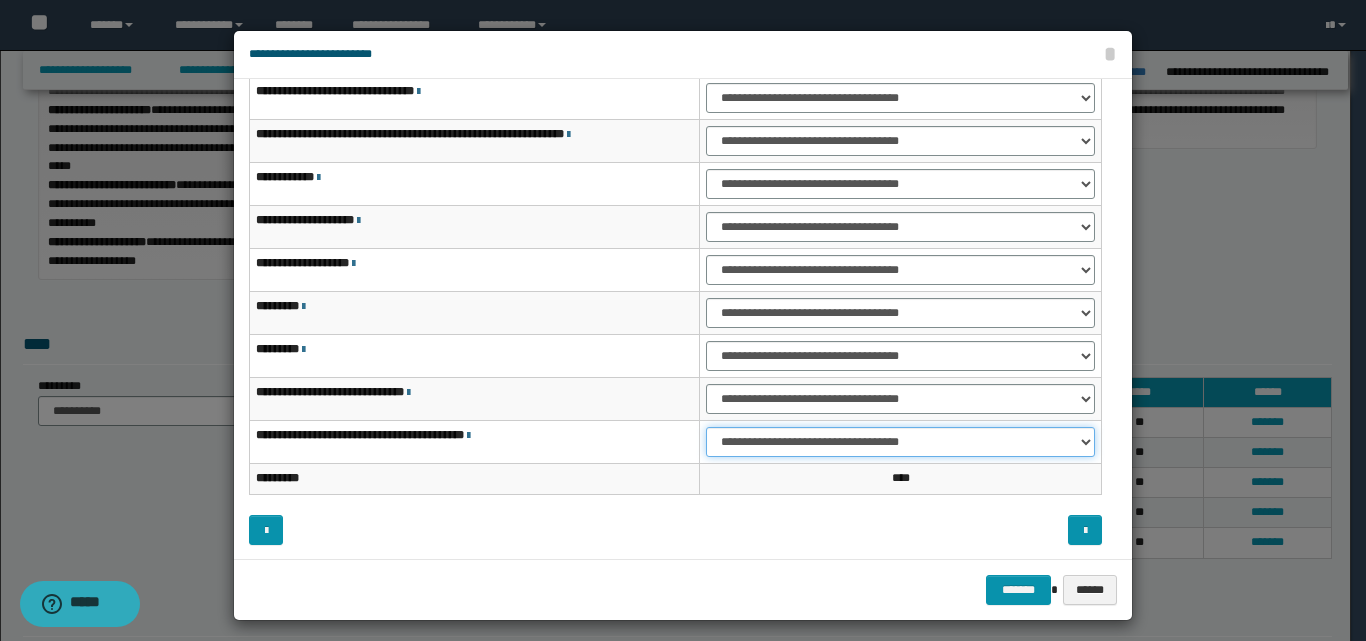 click on "**********" at bounding box center (900, 442) 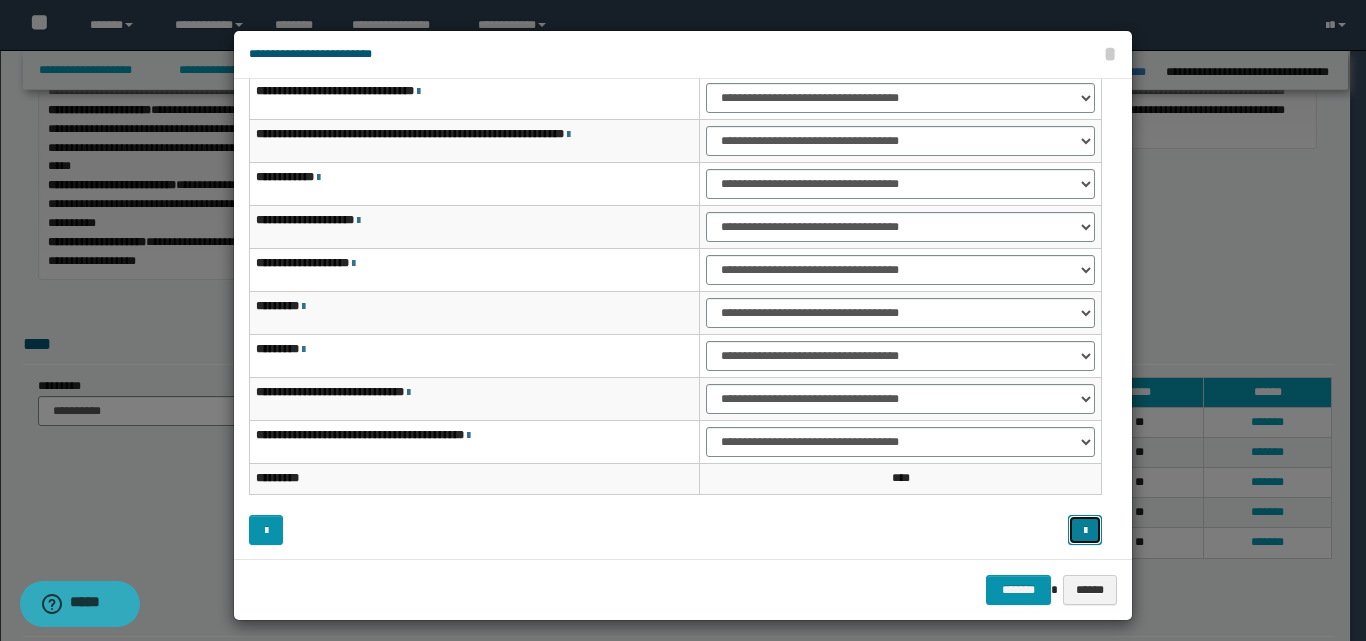 click at bounding box center [1085, 531] 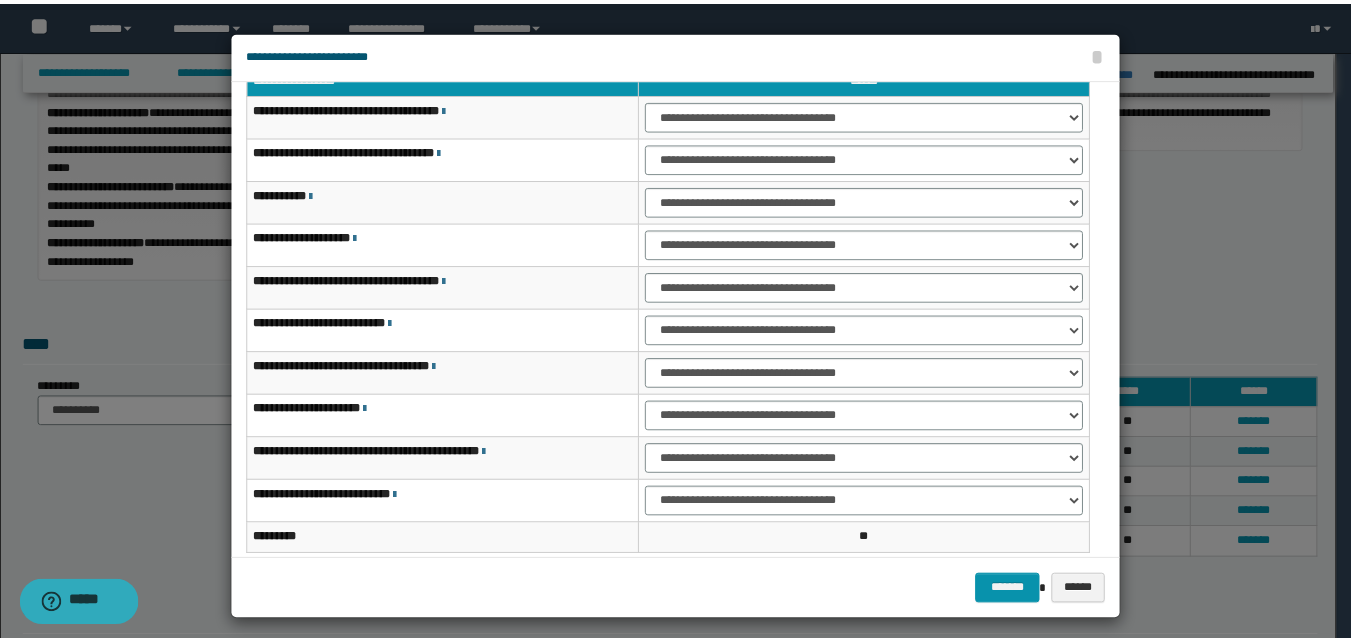 scroll, scrollTop: 0, scrollLeft: 0, axis: both 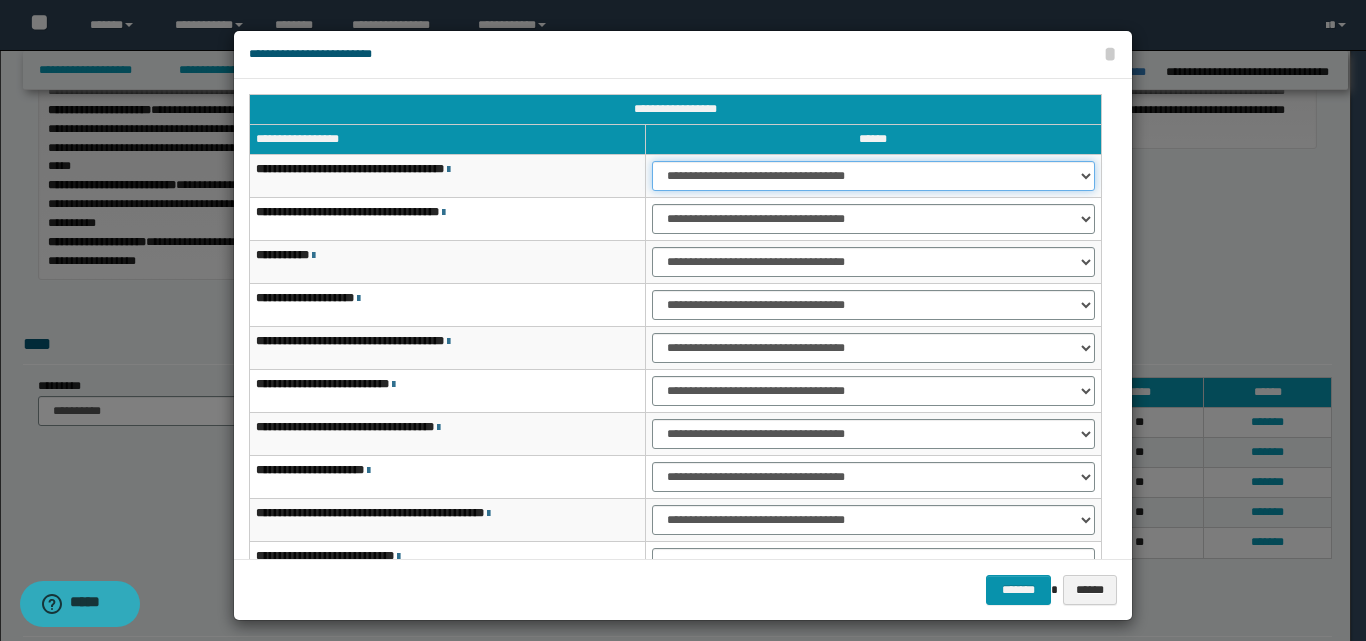 click on "**********" at bounding box center [873, 176] 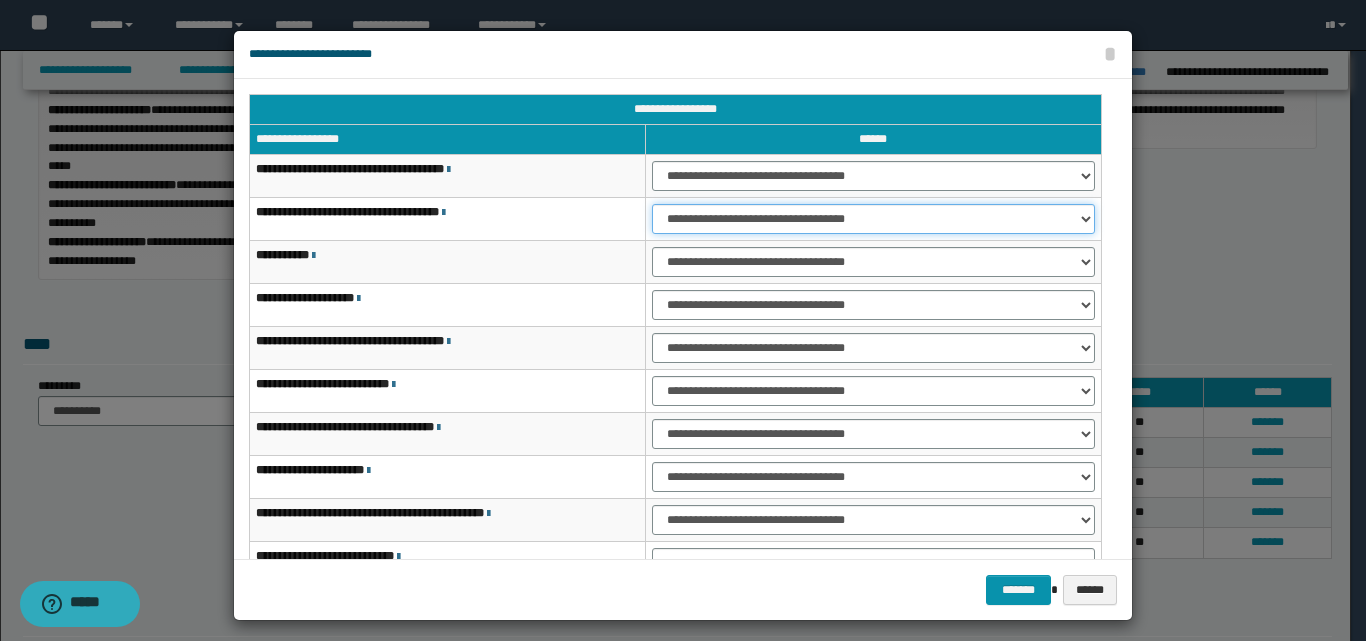 click on "**********" at bounding box center [873, 219] 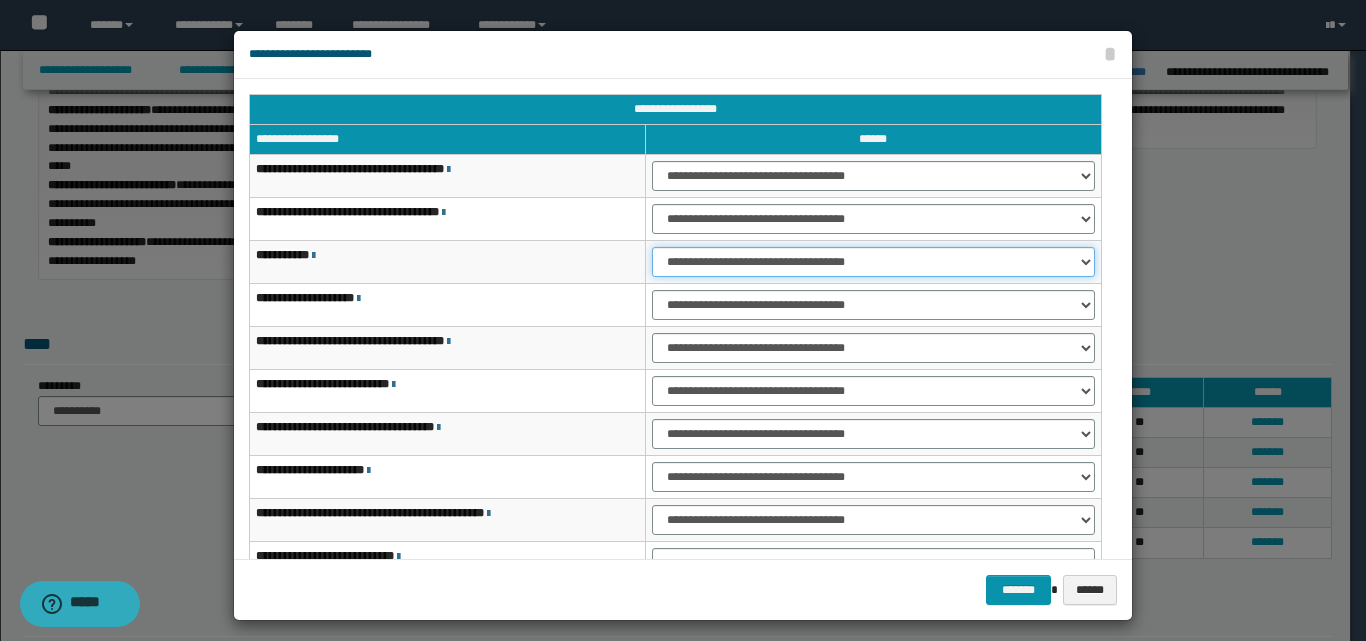click on "**********" at bounding box center [873, 262] 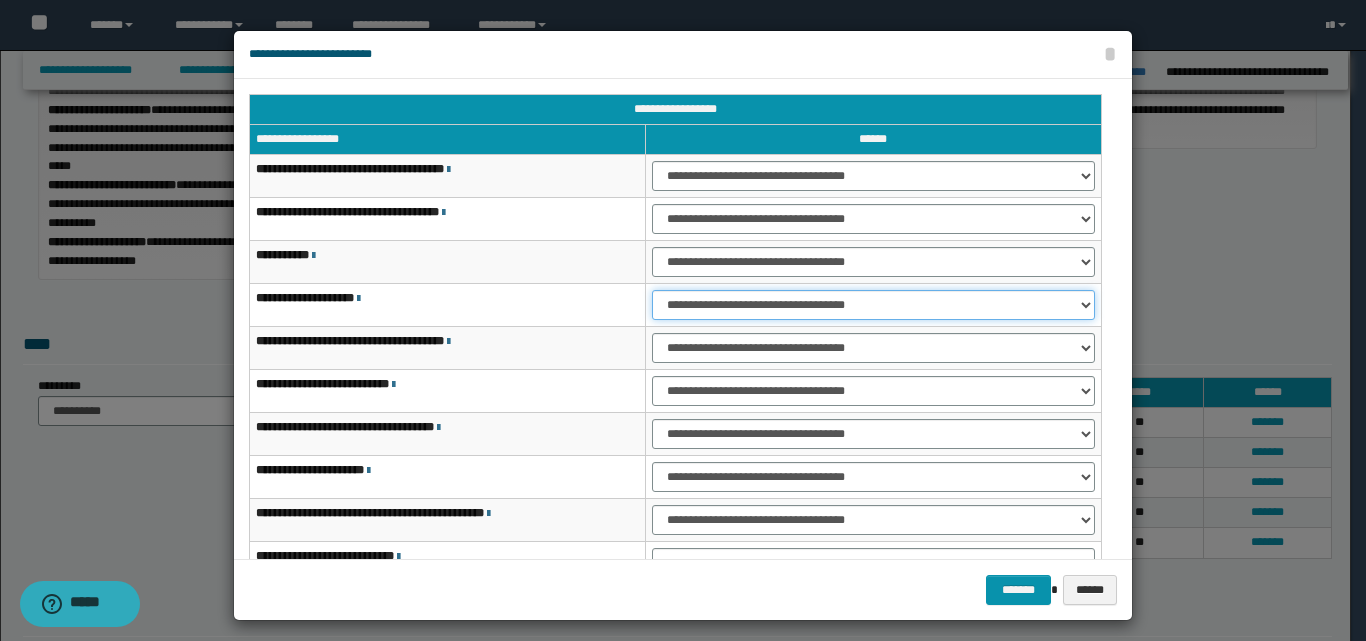 click on "**********" at bounding box center [873, 305] 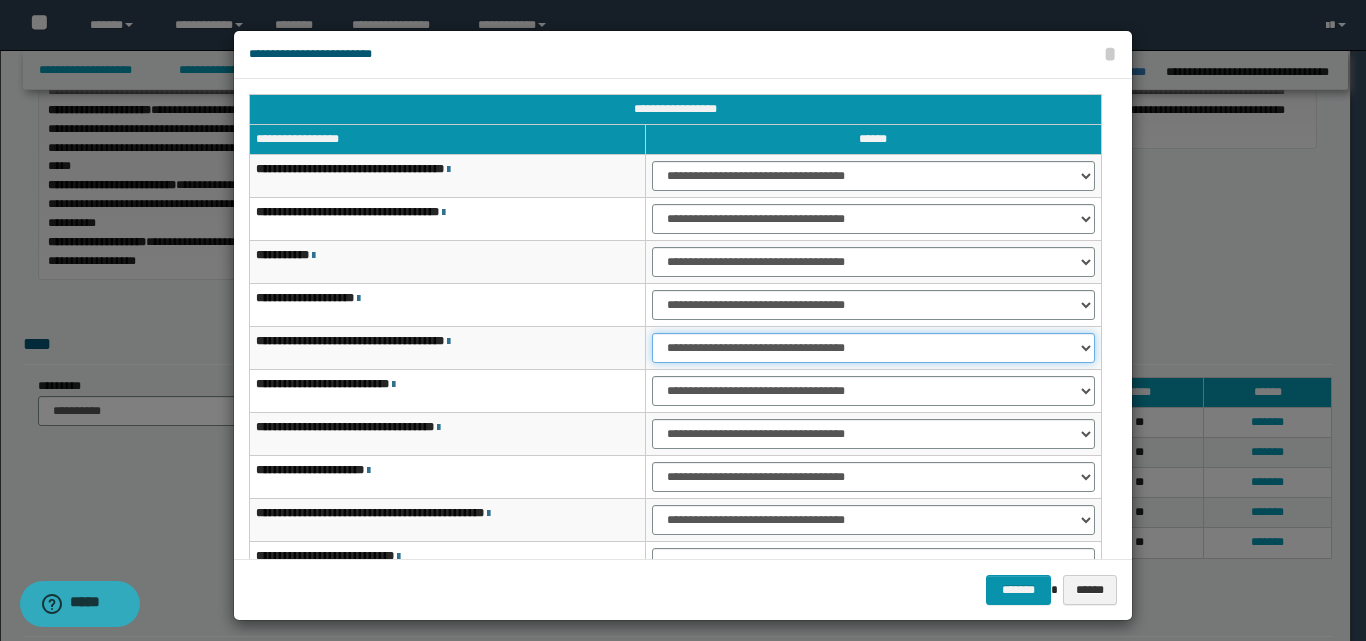 click on "**********" at bounding box center [873, 348] 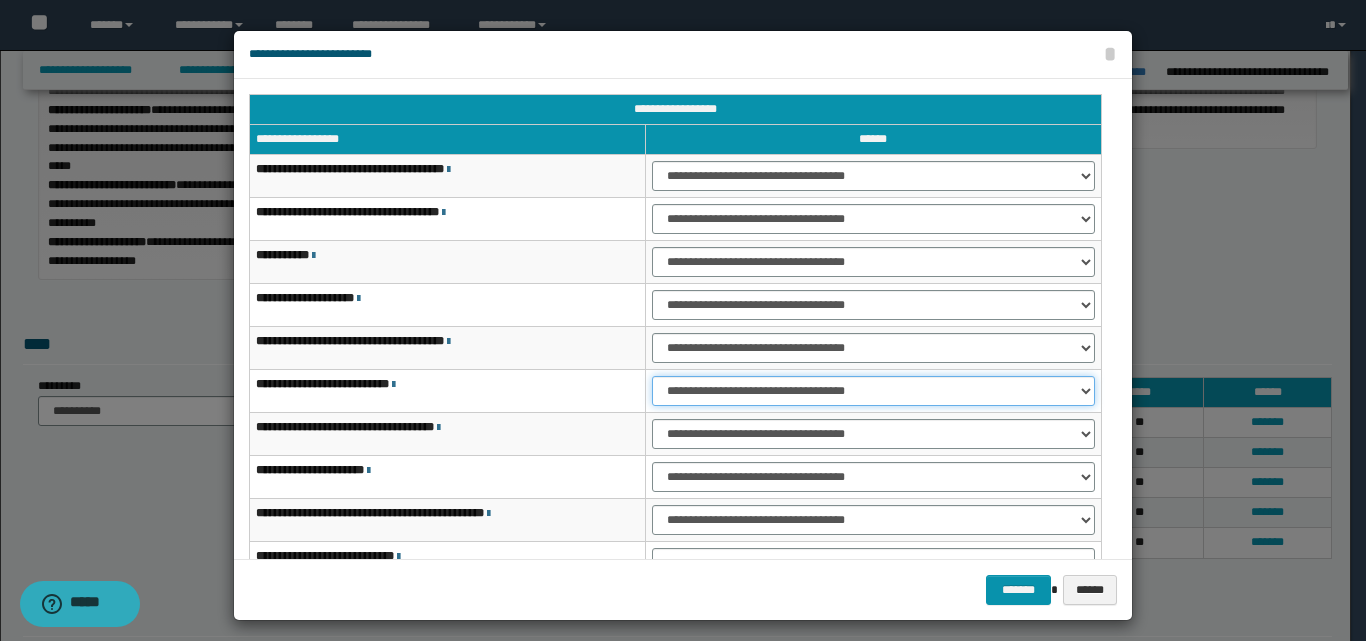 click on "**********" at bounding box center [873, 391] 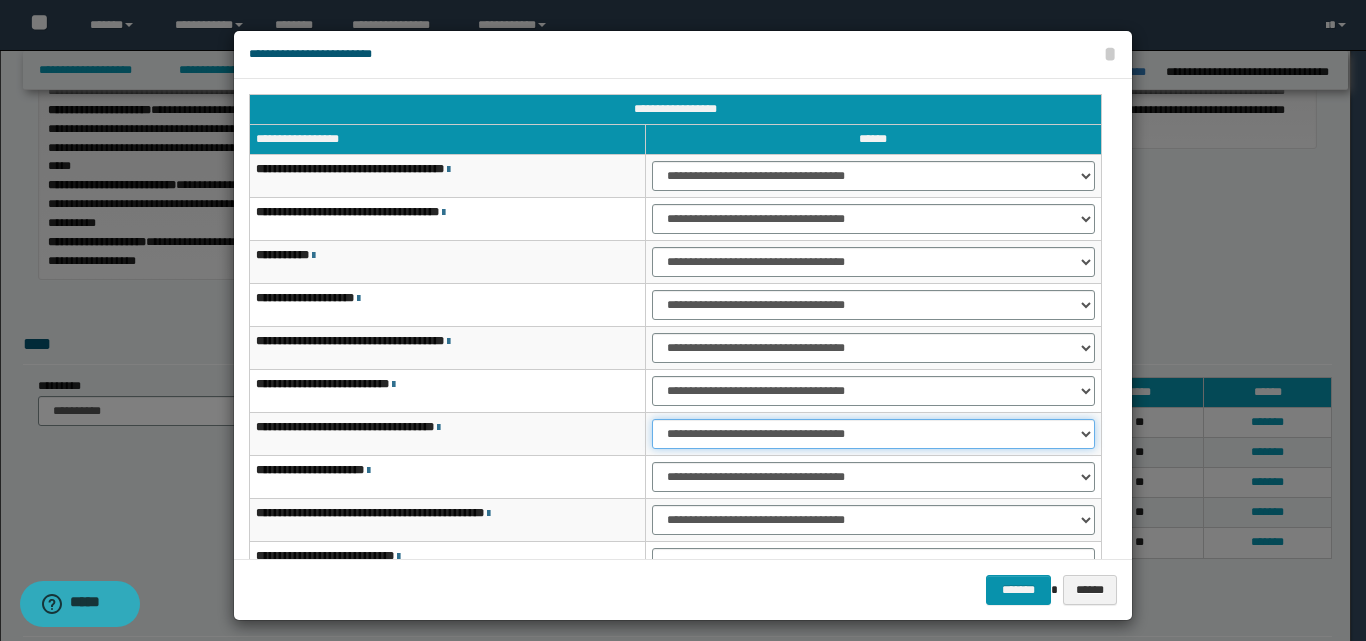 click on "**********" at bounding box center (873, 434) 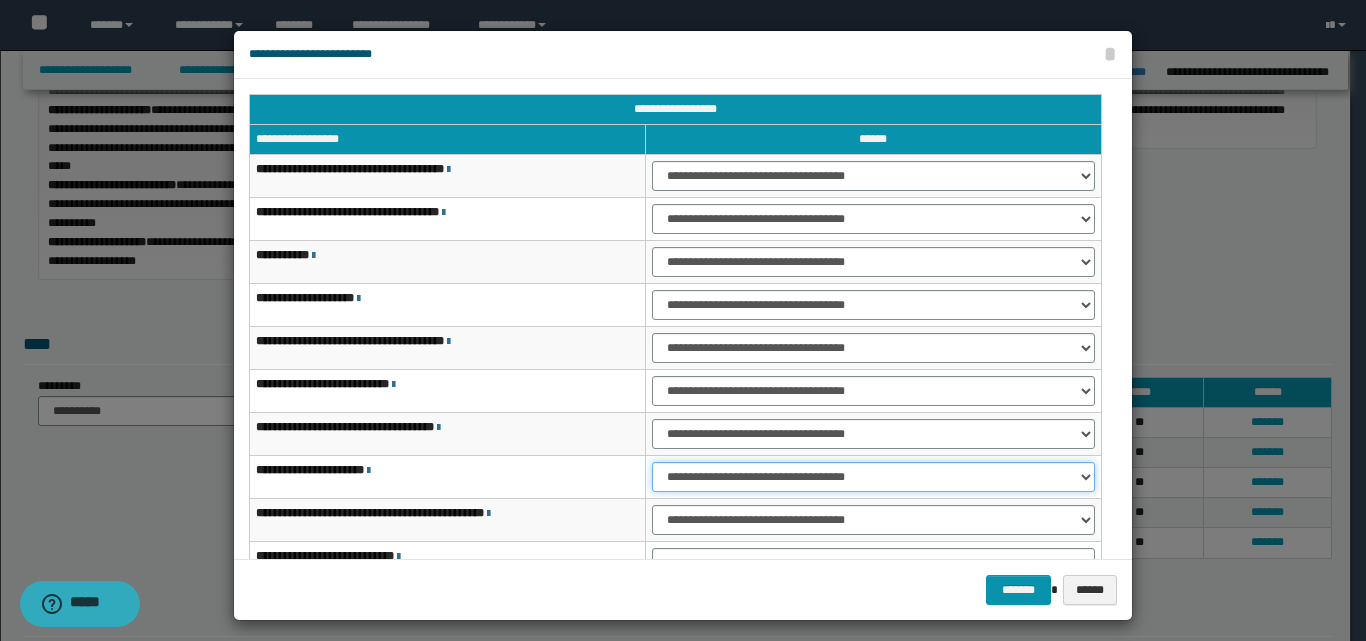 click on "**********" at bounding box center (873, 477) 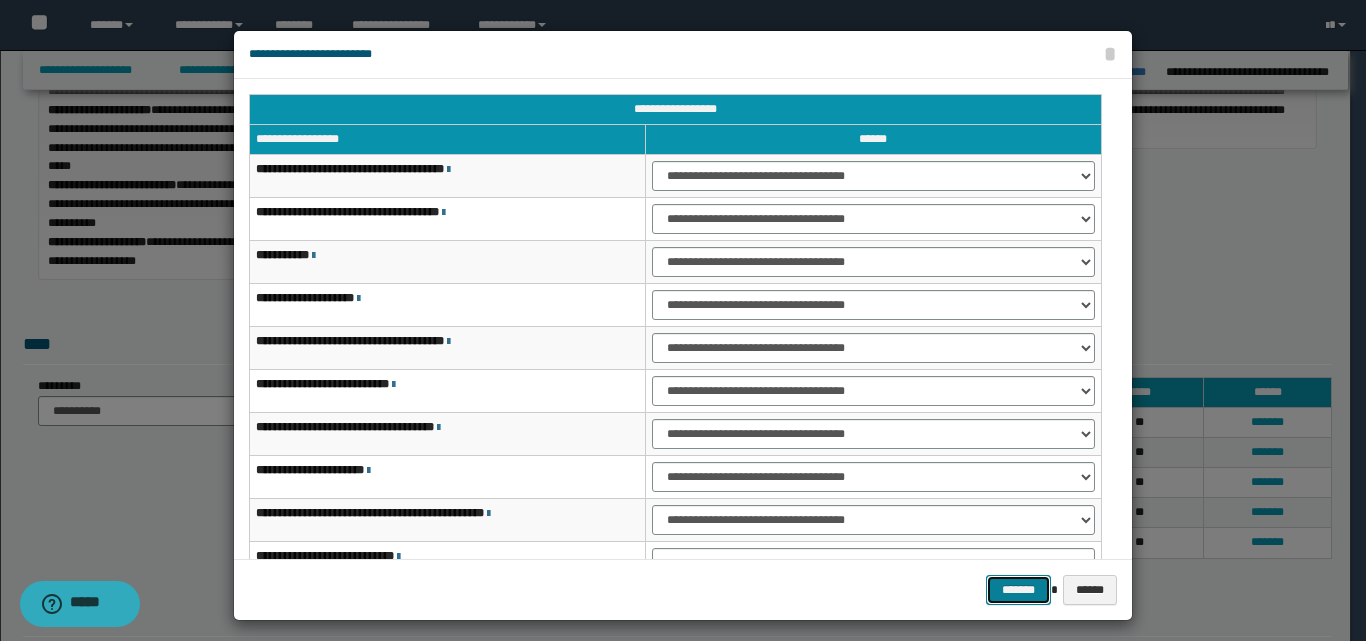 click on "*******" at bounding box center (1018, 590) 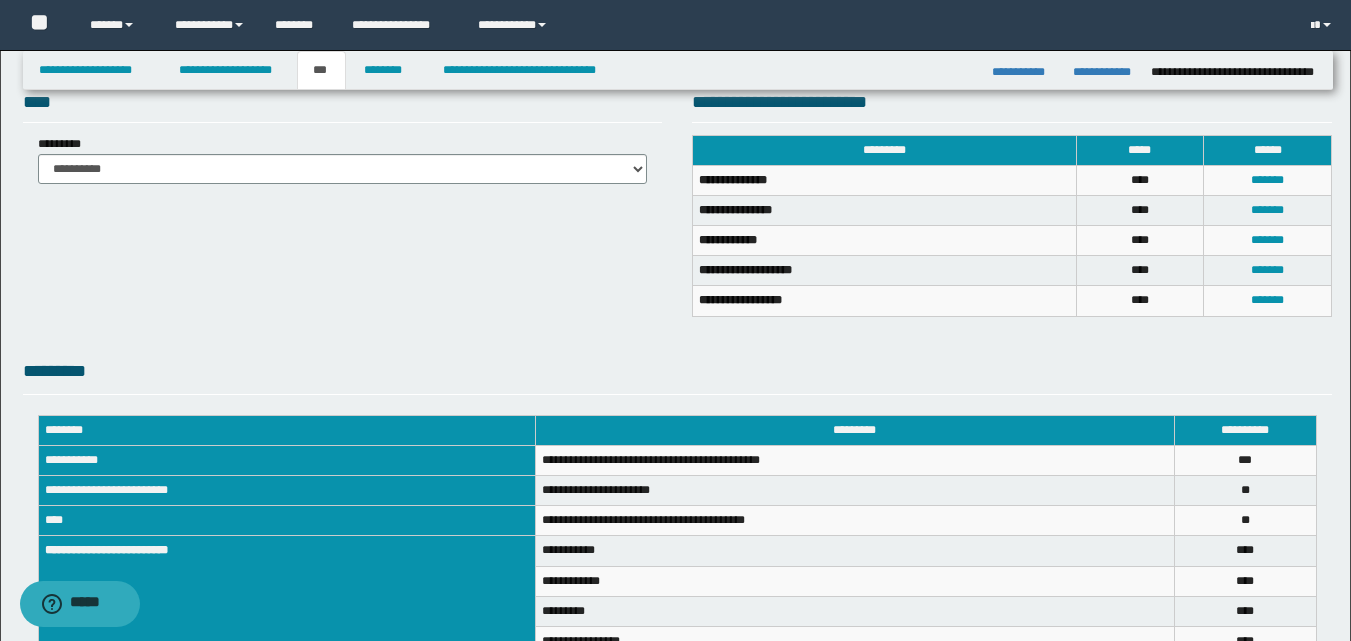 scroll, scrollTop: 647, scrollLeft: 0, axis: vertical 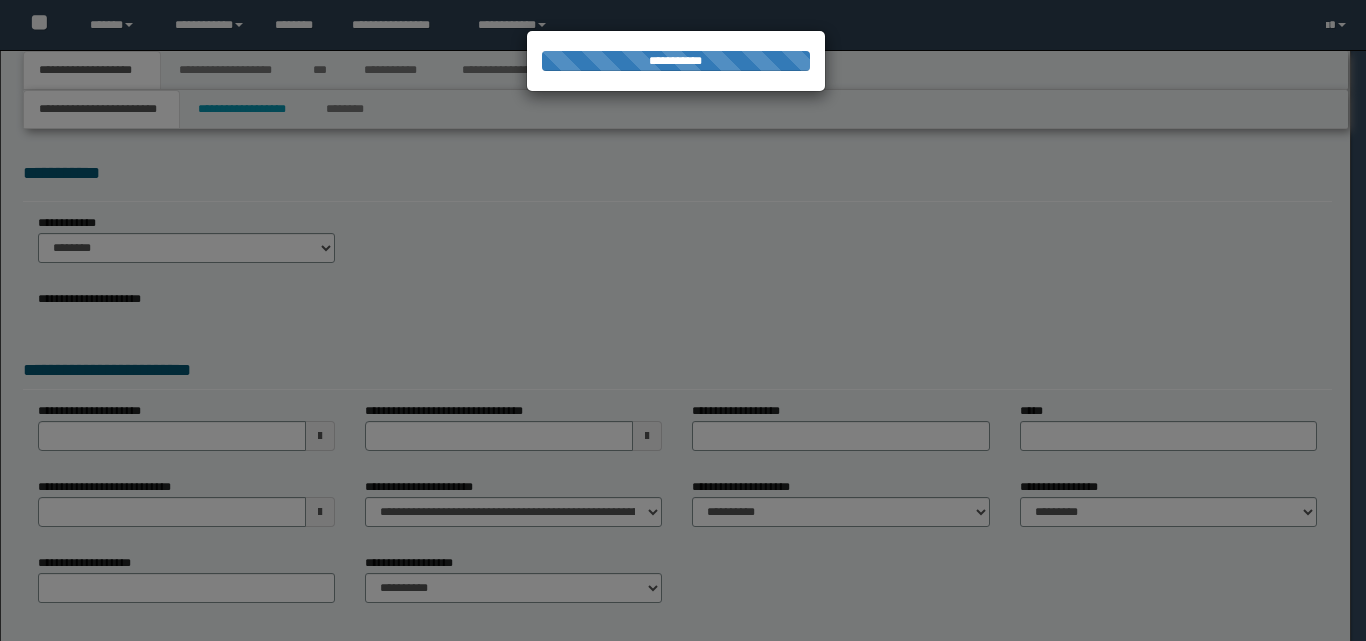 select on "*" 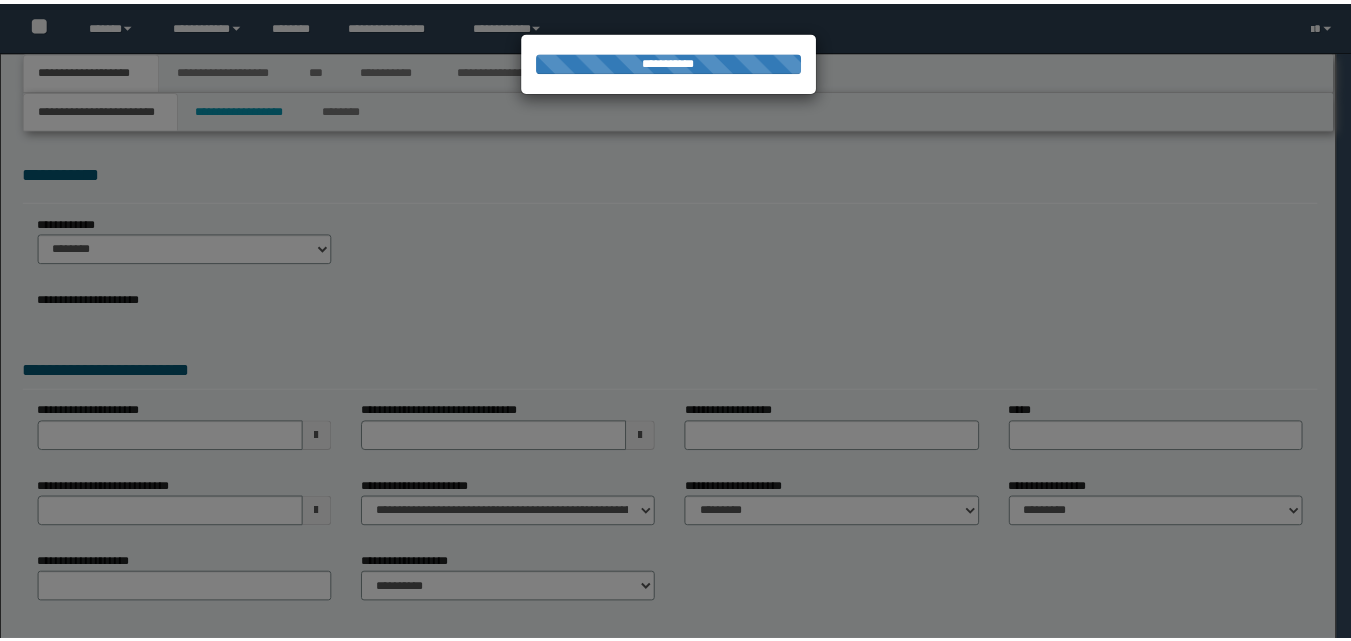 scroll, scrollTop: 0, scrollLeft: 0, axis: both 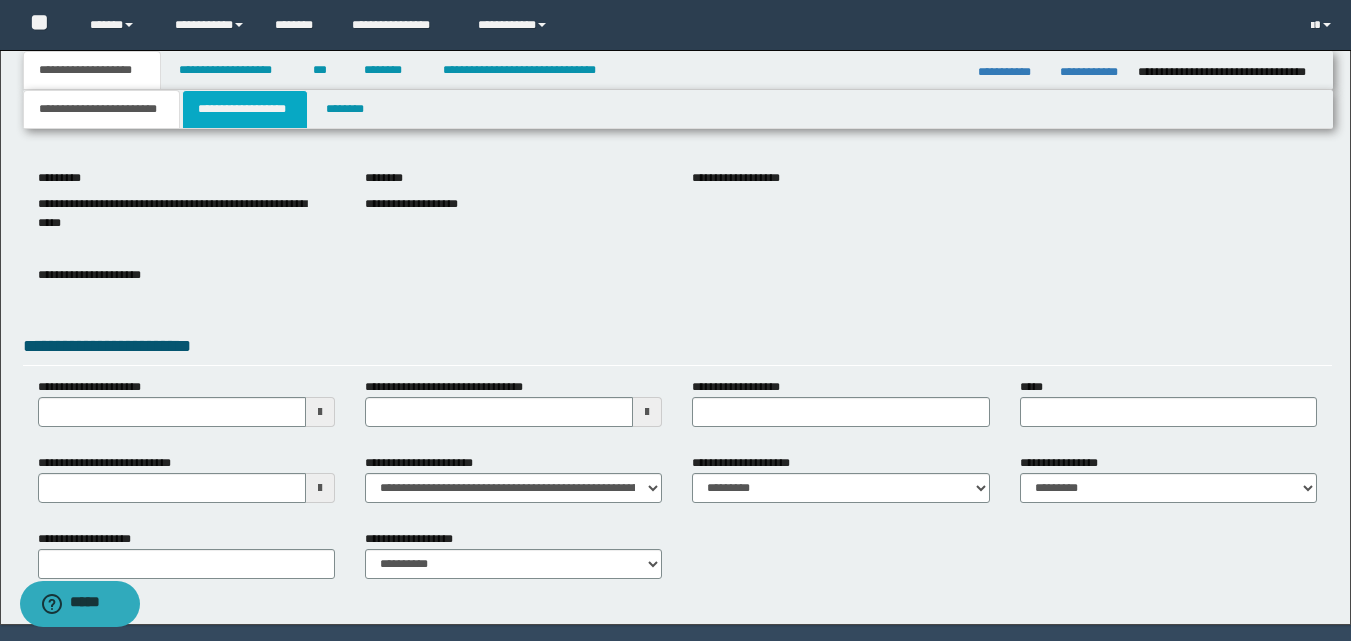 click on "**********" at bounding box center [245, 109] 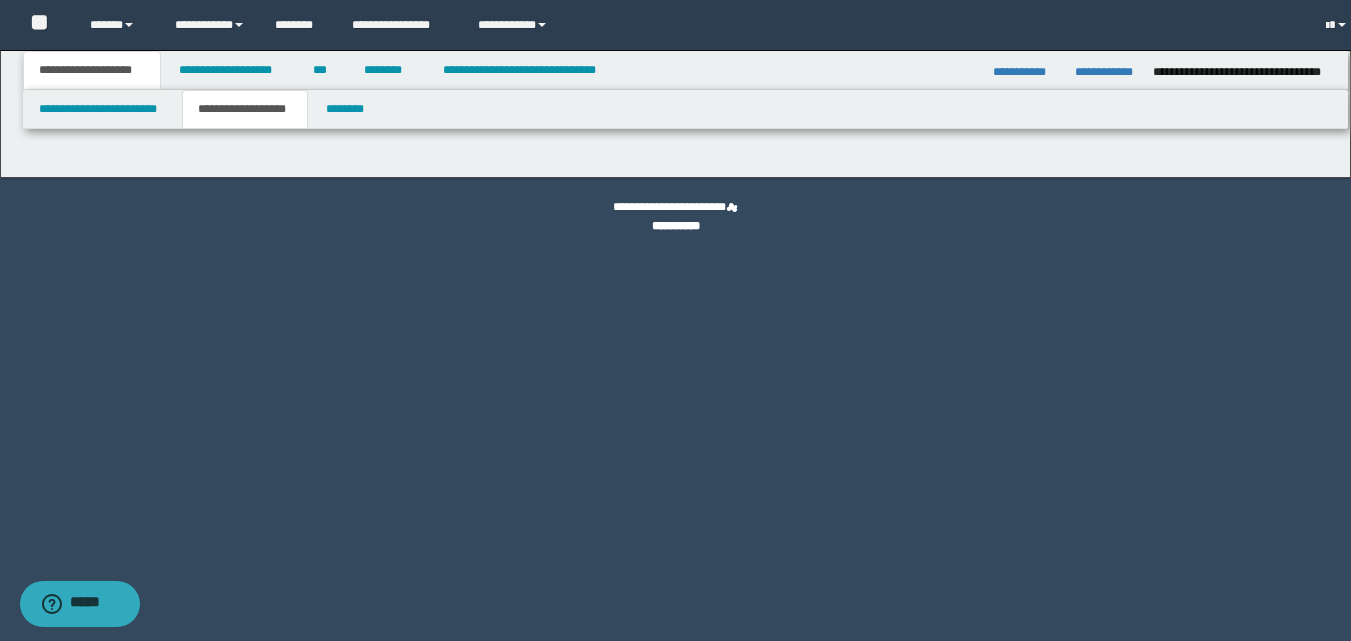 scroll, scrollTop: 0, scrollLeft: 0, axis: both 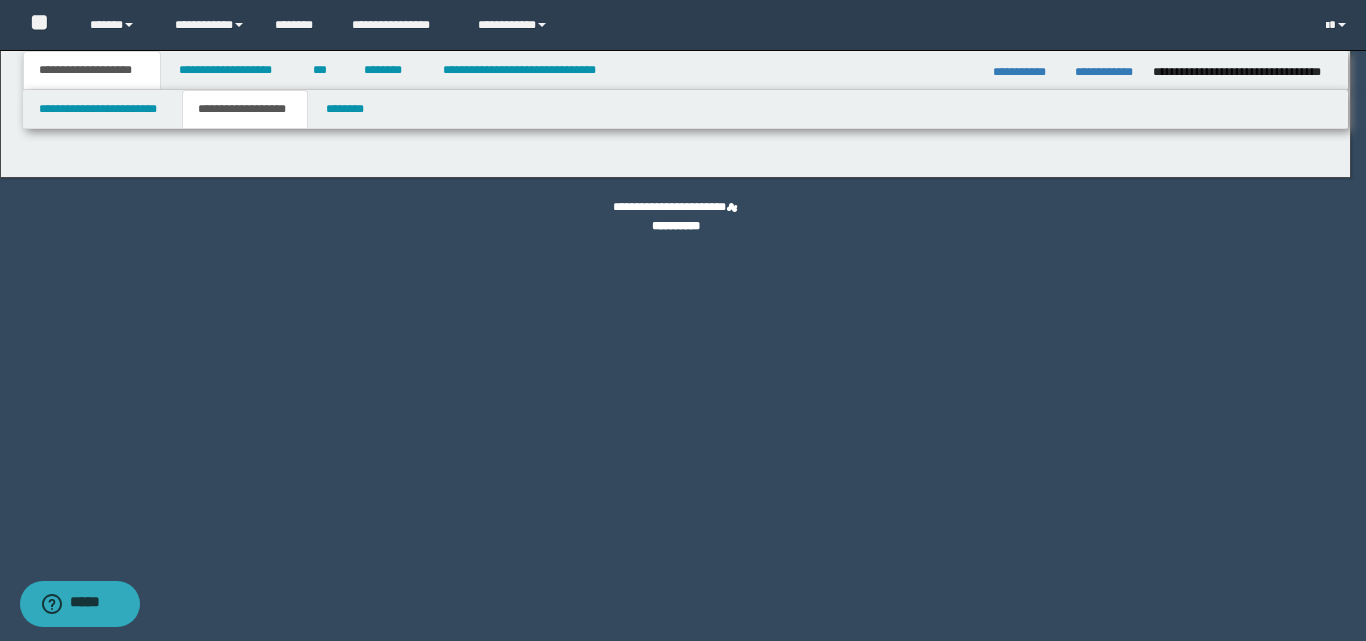 type on "********" 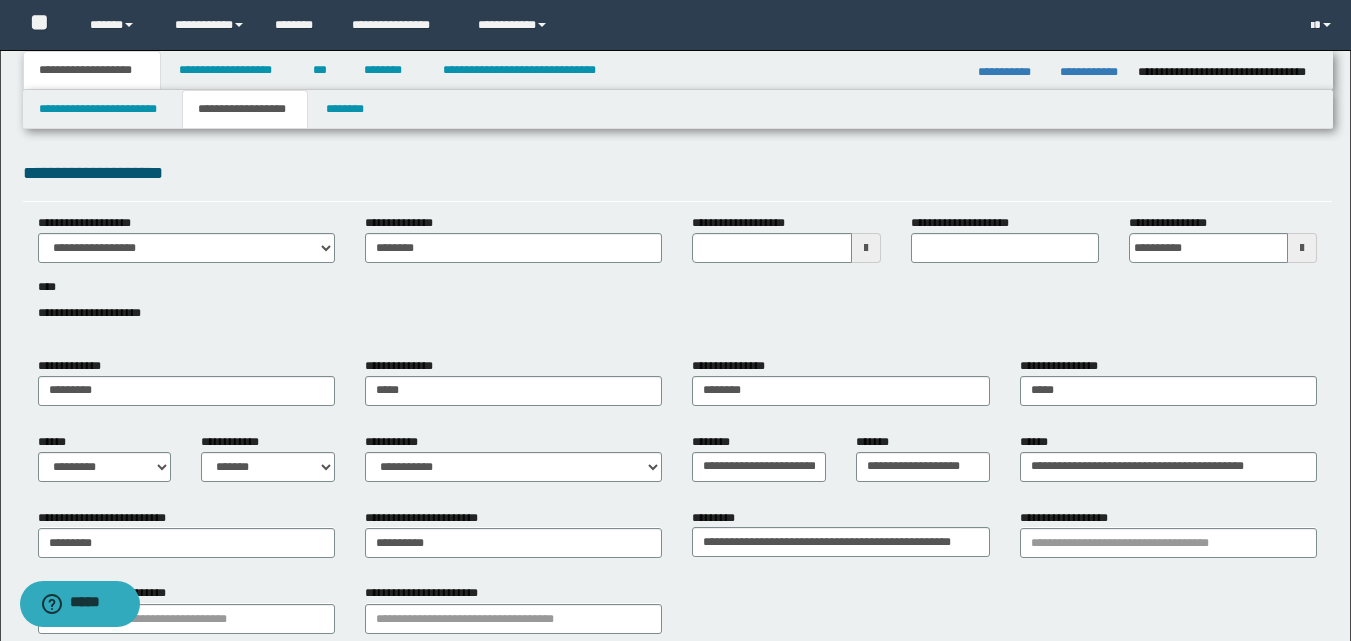 type 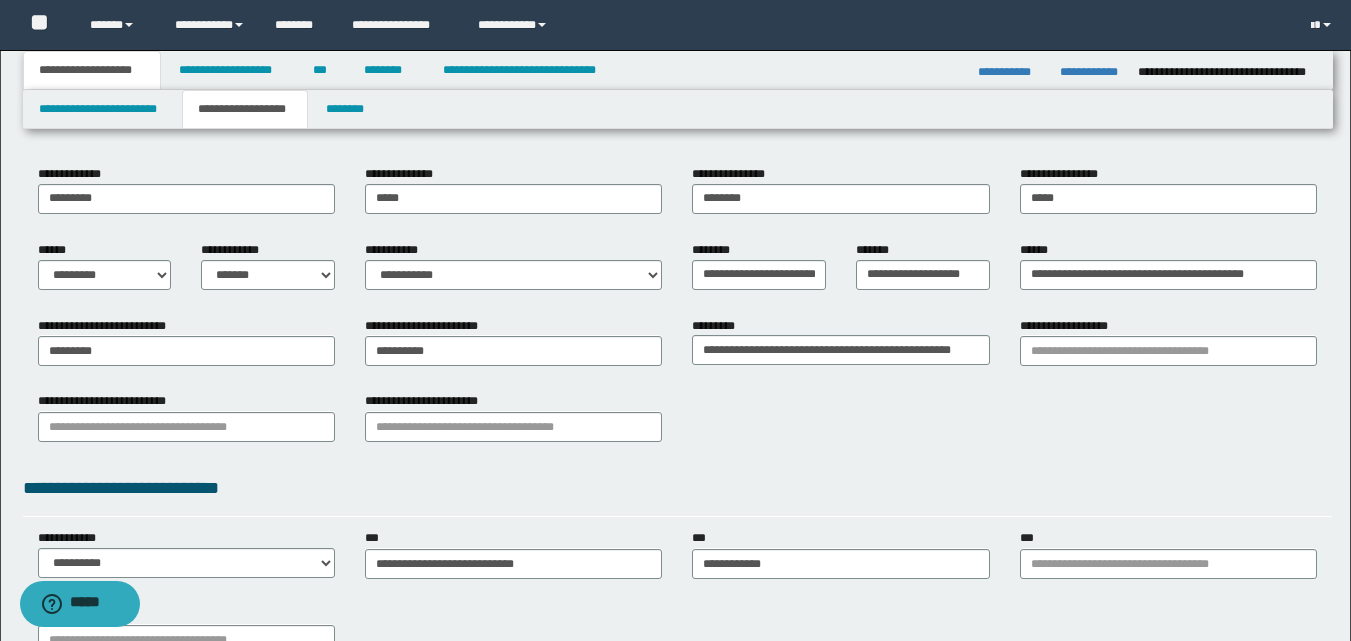 scroll, scrollTop: 200, scrollLeft: 0, axis: vertical 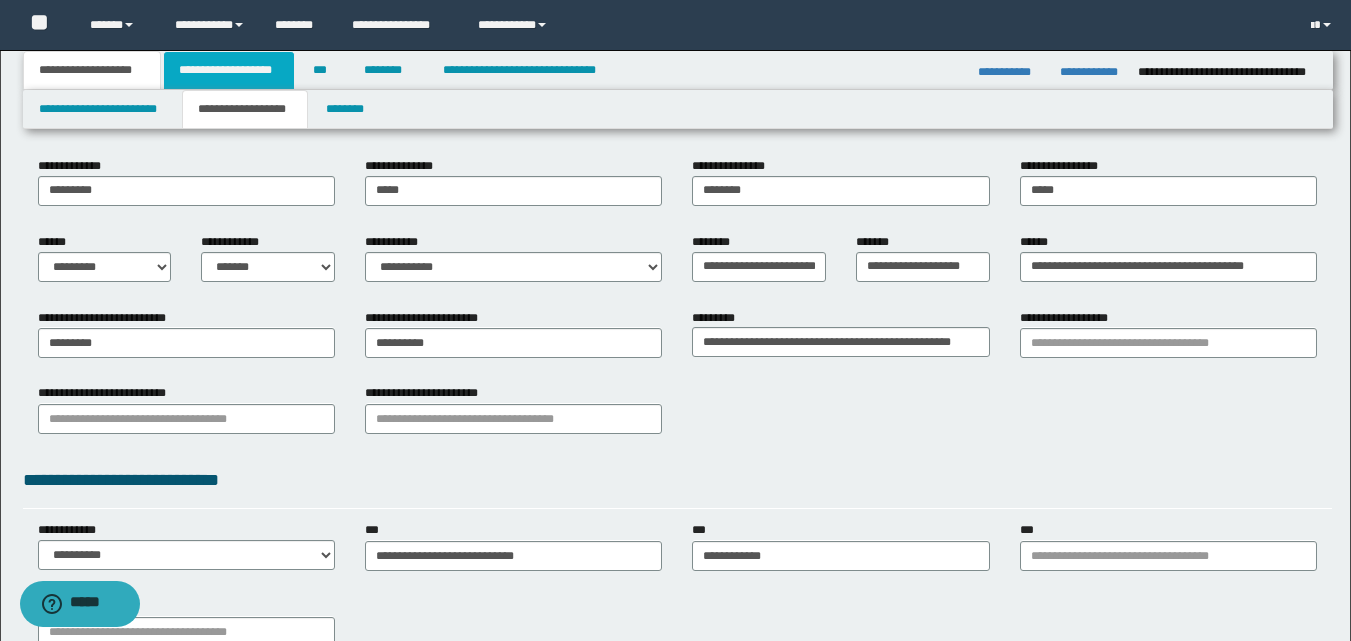 click on "**********" at bounding box center [229, 70] 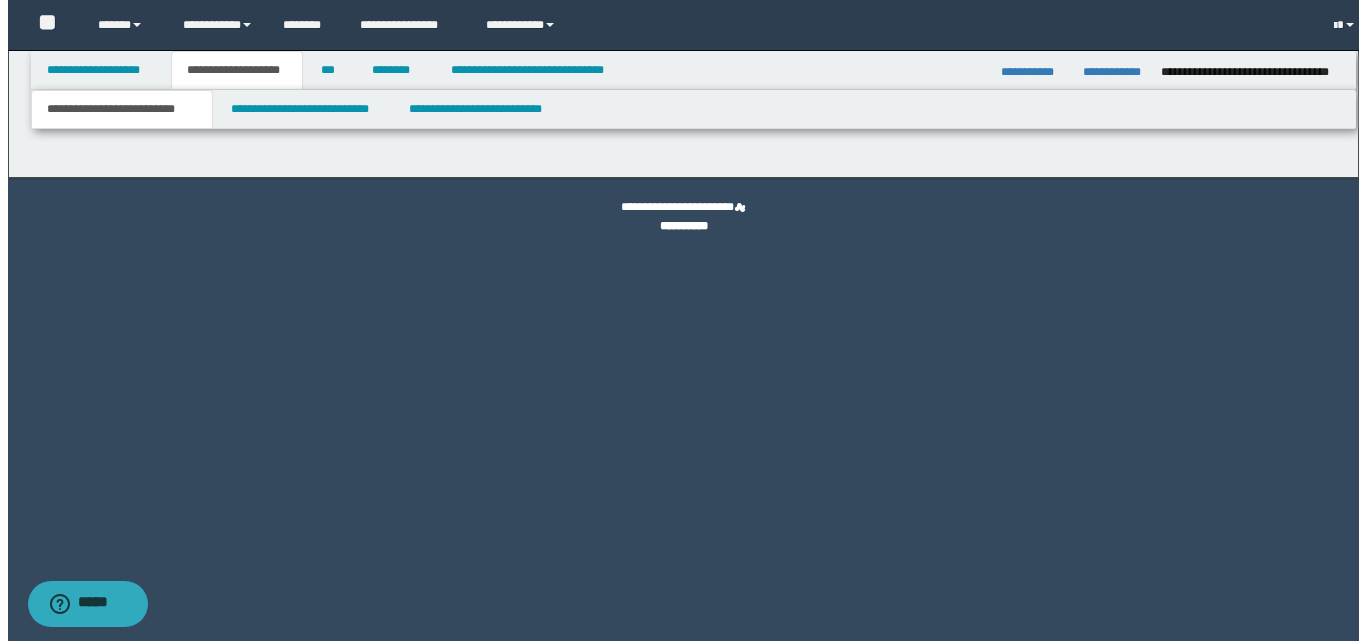 scroll, scrollTop: 0, scrollLeft: 0, axis: both 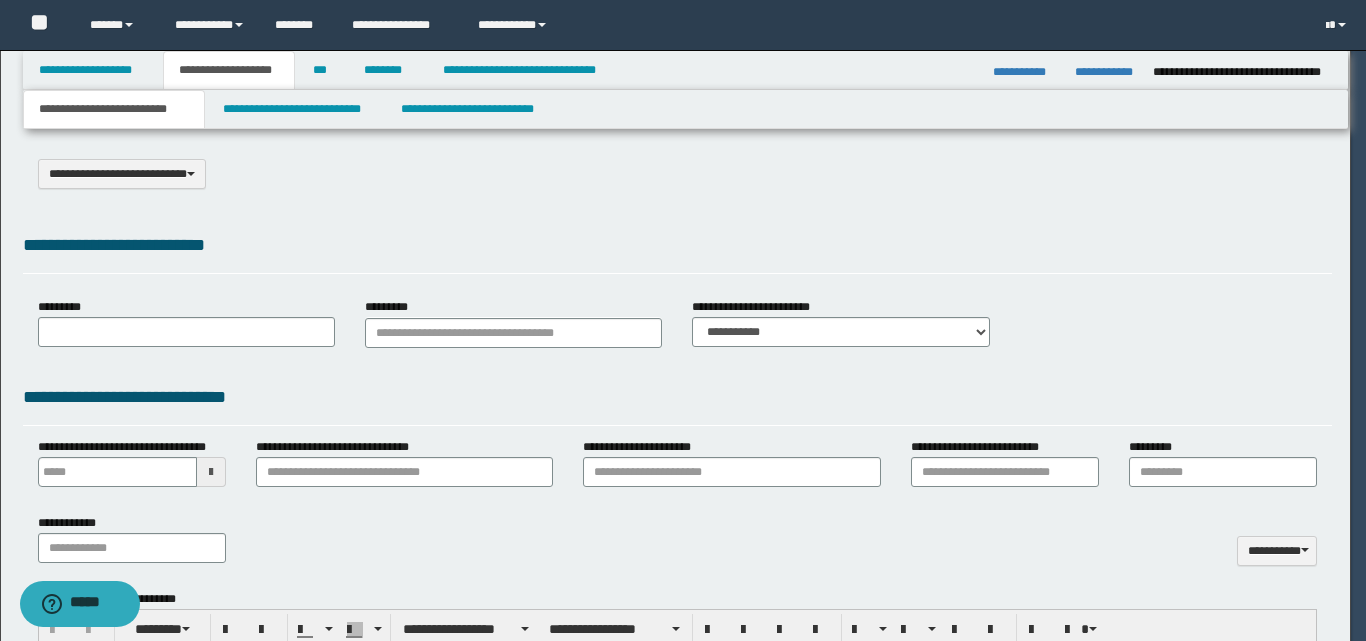 select on "*" 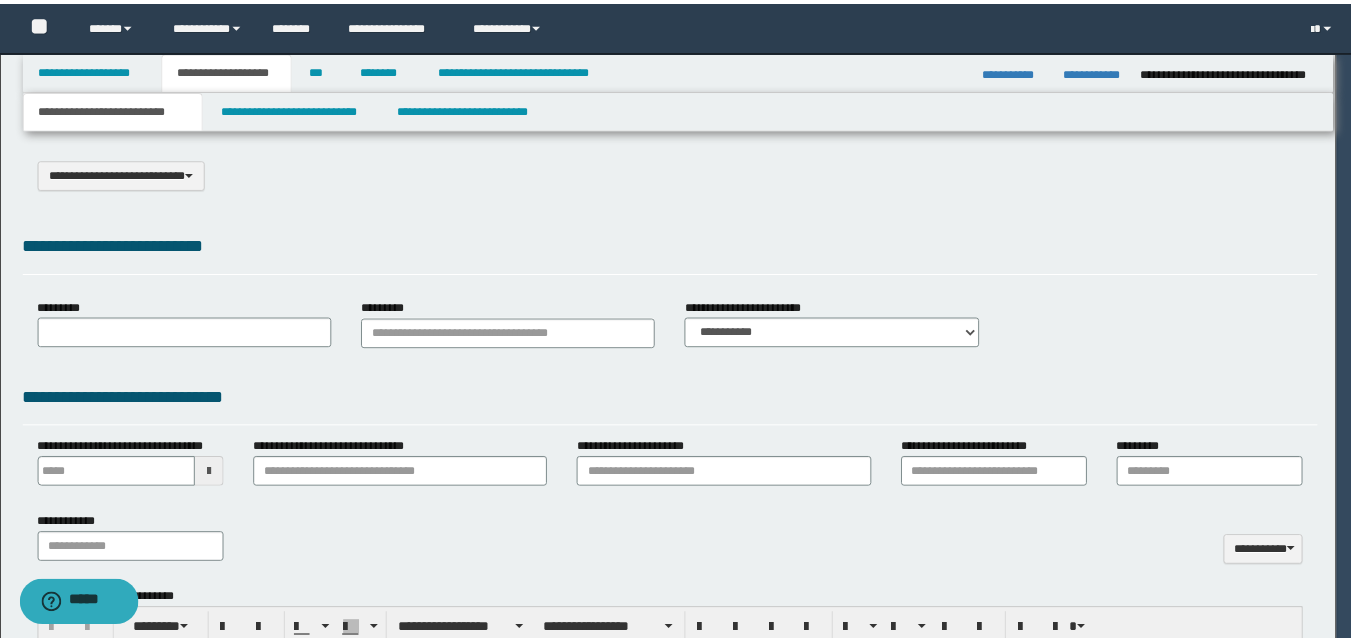 scroll, scrollTop: 0, scrollLeft: 0, axis: both 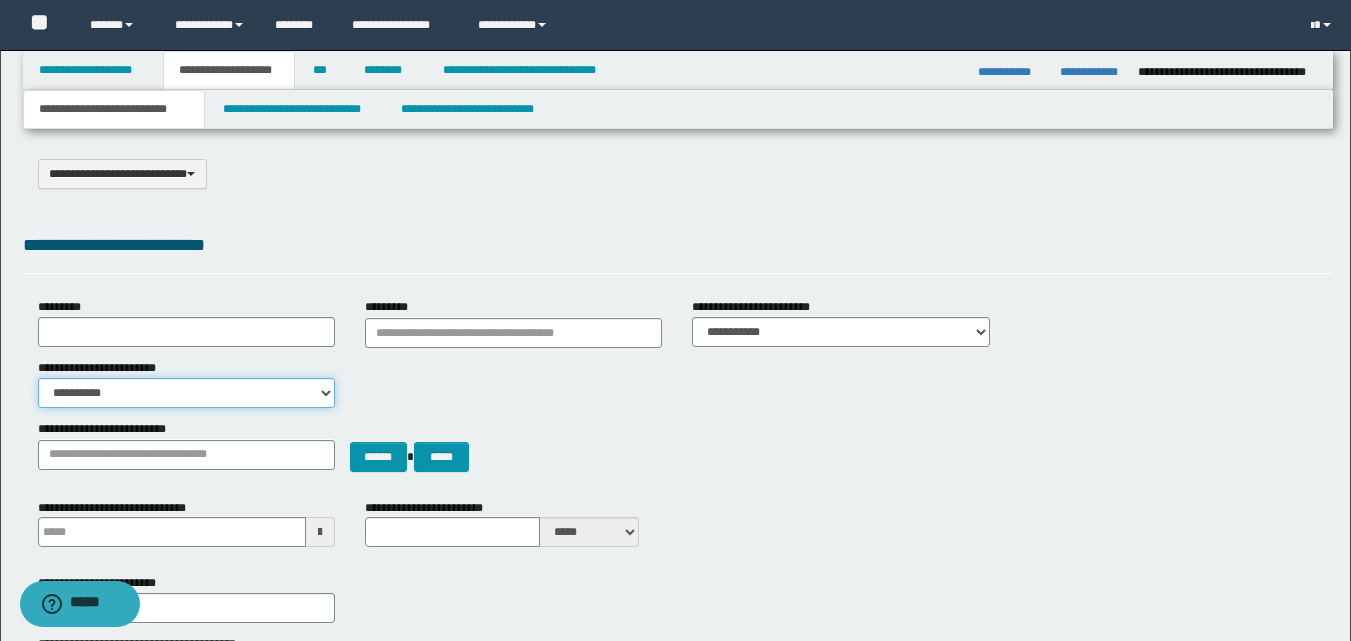 click on "**********" at bounding box center [186, 393] 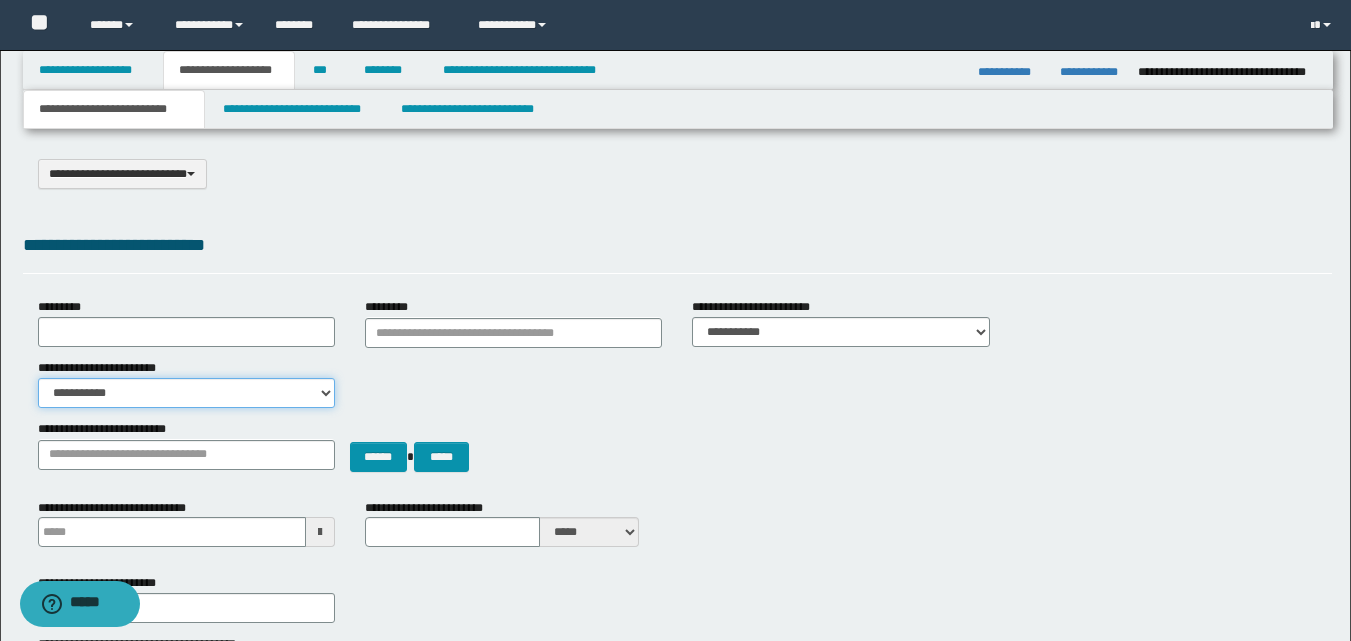 click on "**********" at bounding box center (186, 393) 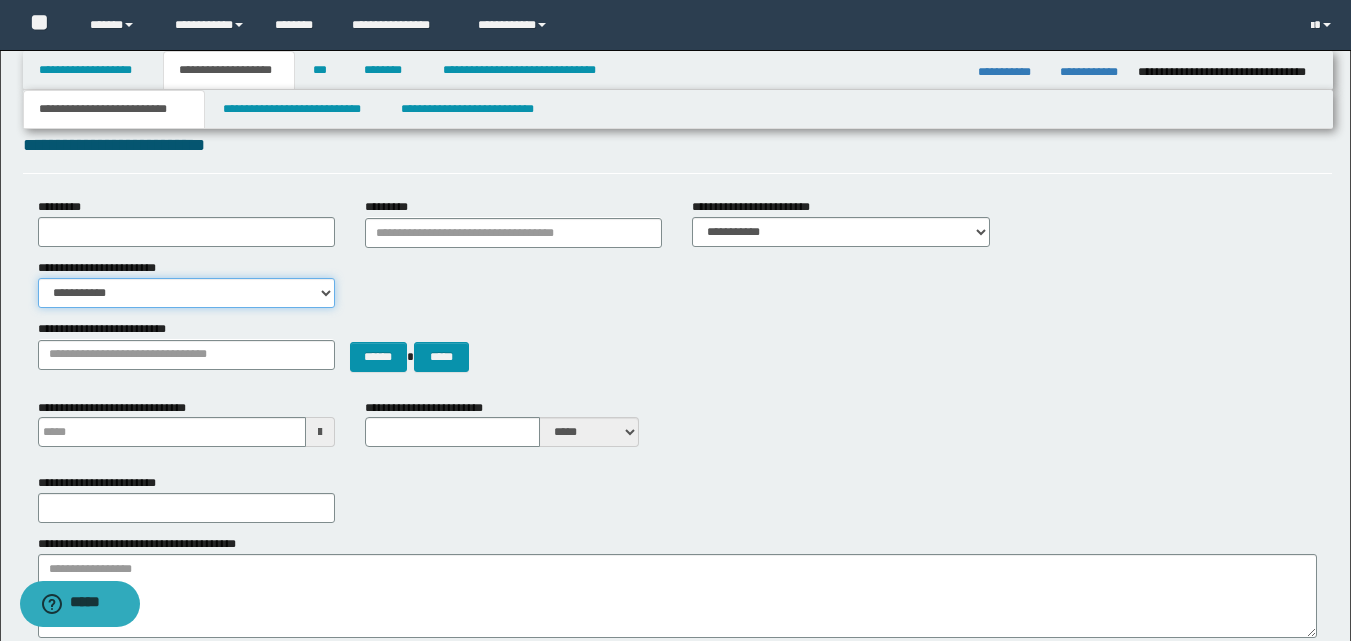 type 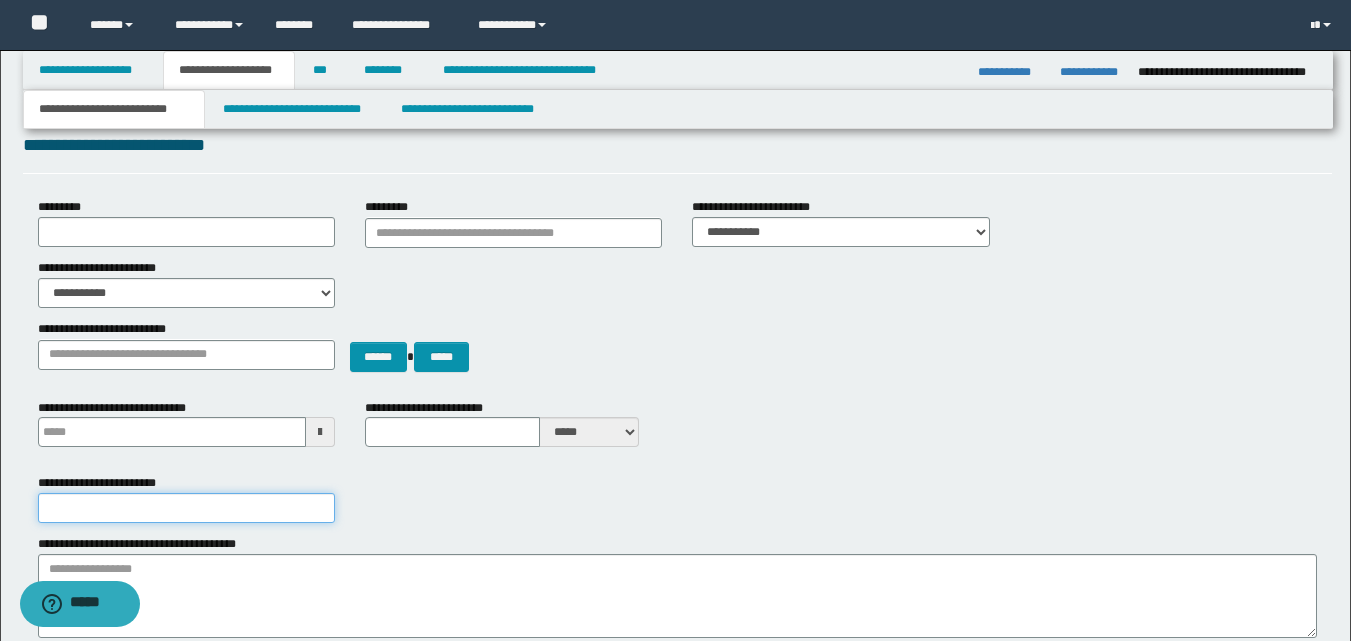 click on "**********" at bounding box center (186, 508) 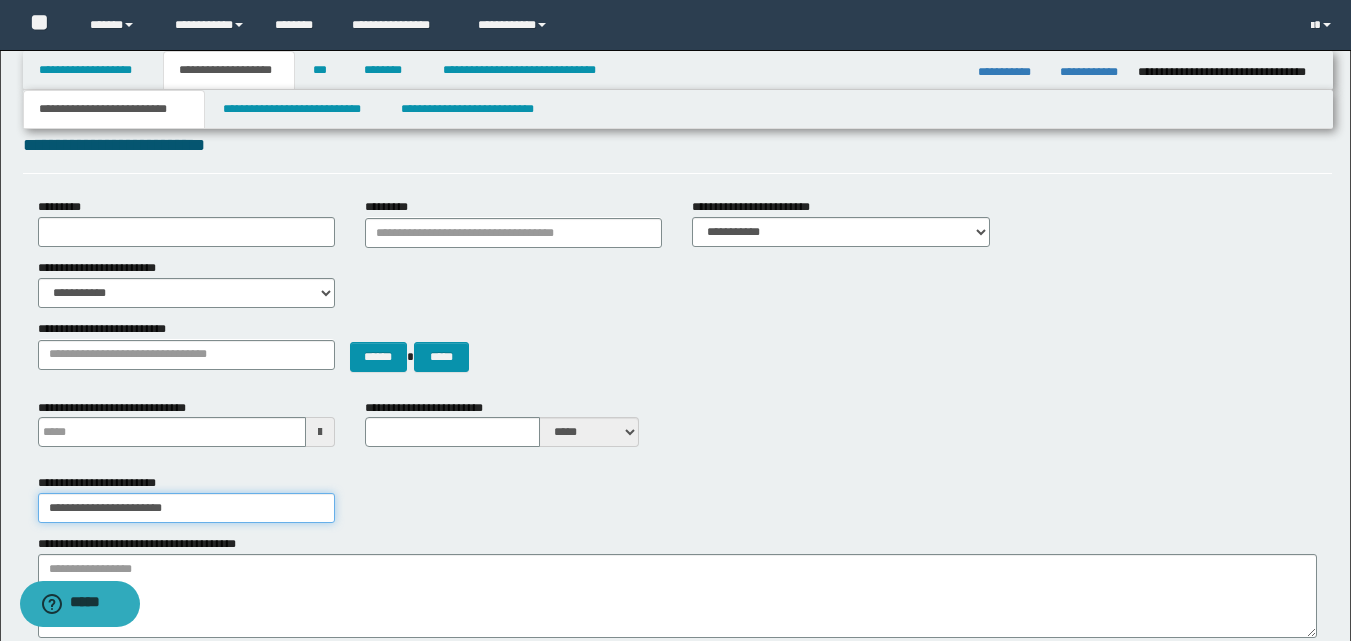 type on "**********" 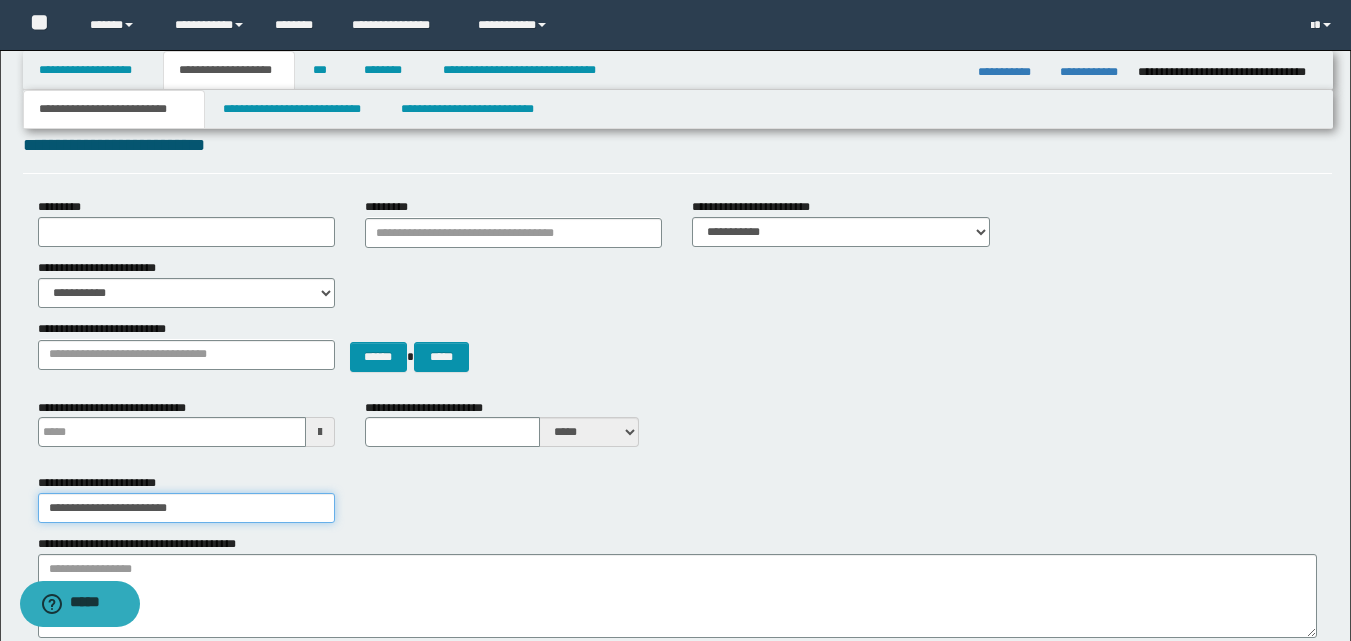 type 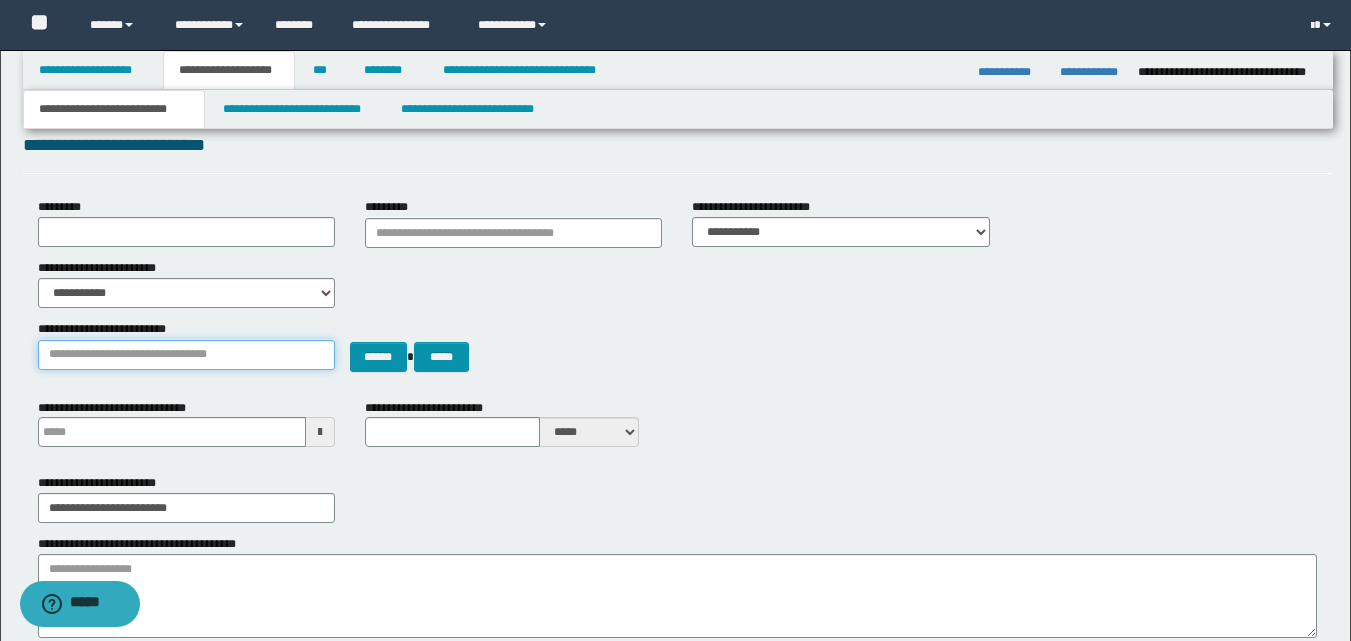 click on "**********" at bounding box center [186, 355] 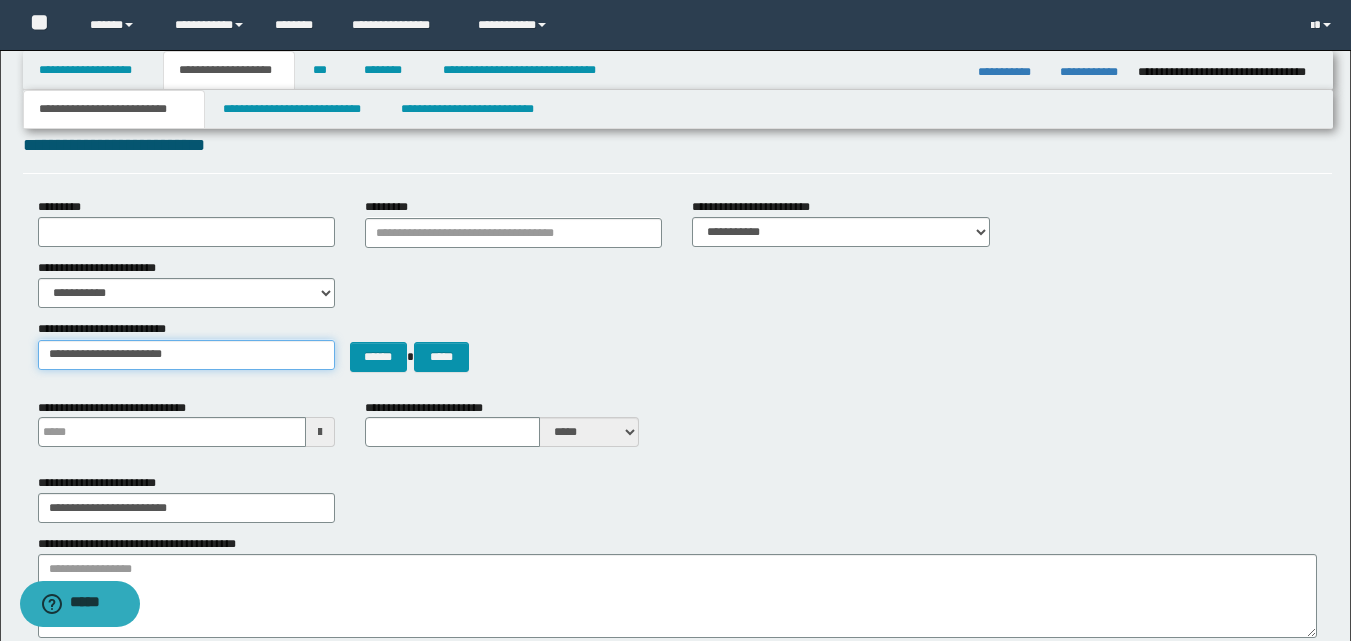 type on "**********" 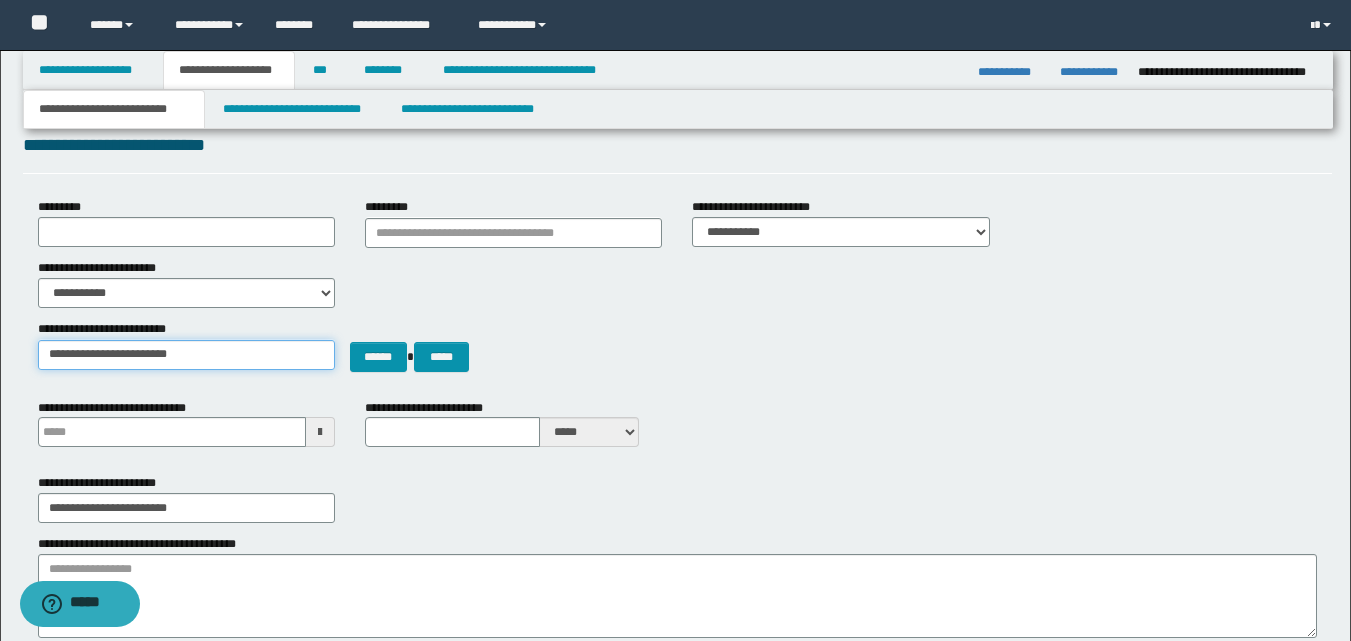 type on "**********" 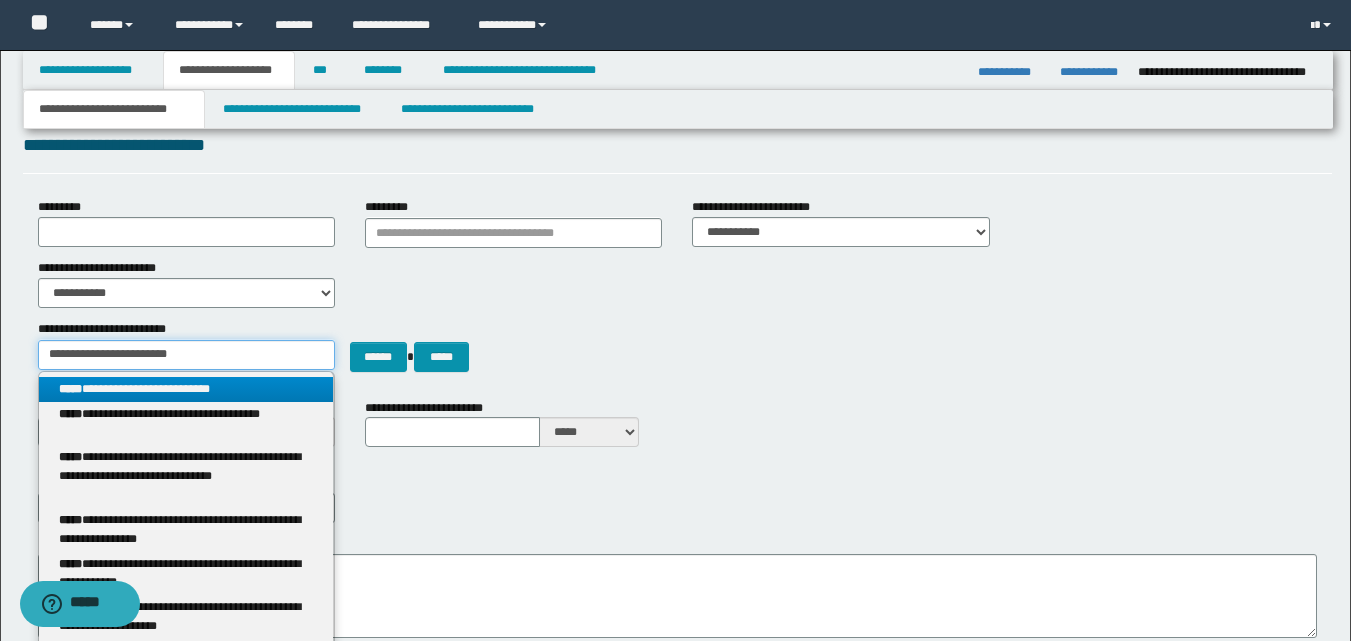 type on "**********" 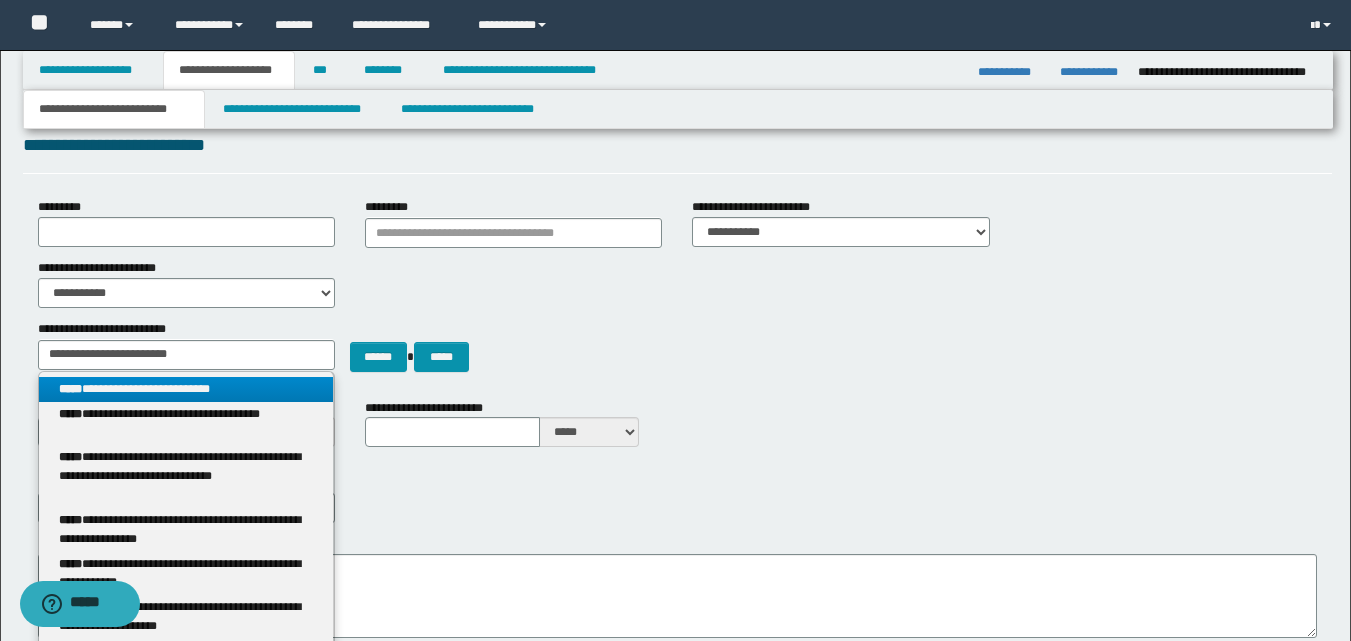 click on "**********" at bounding box center [186, 389] 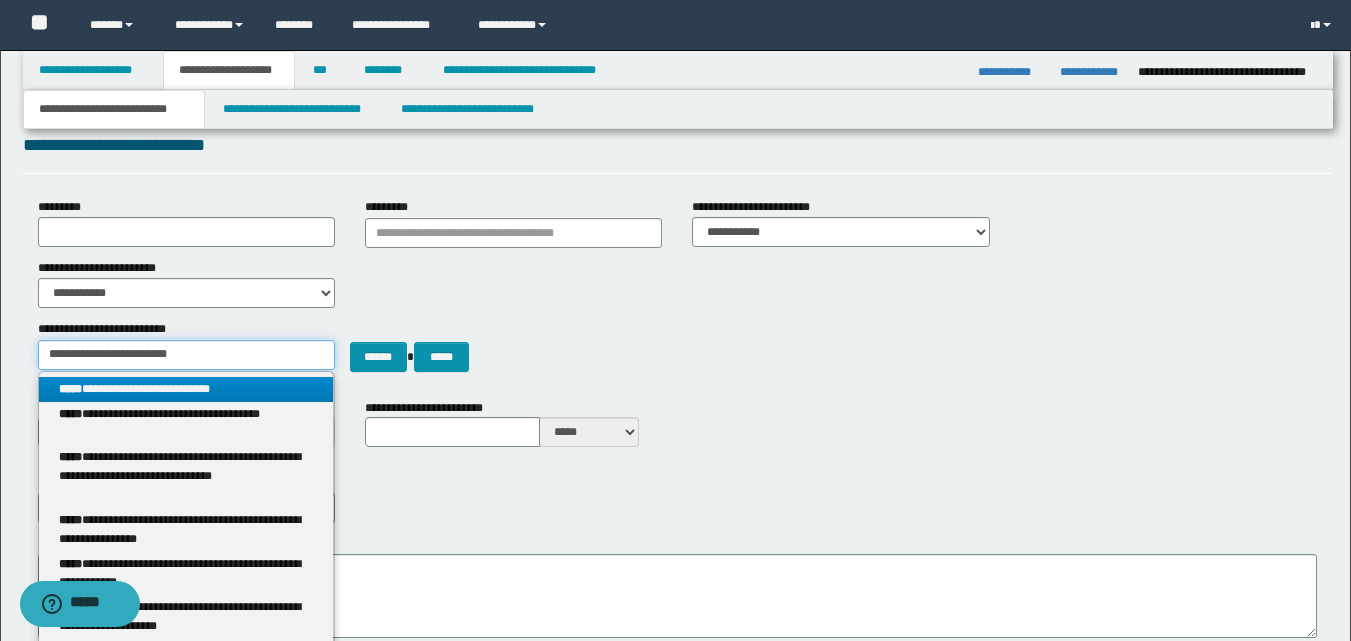 type 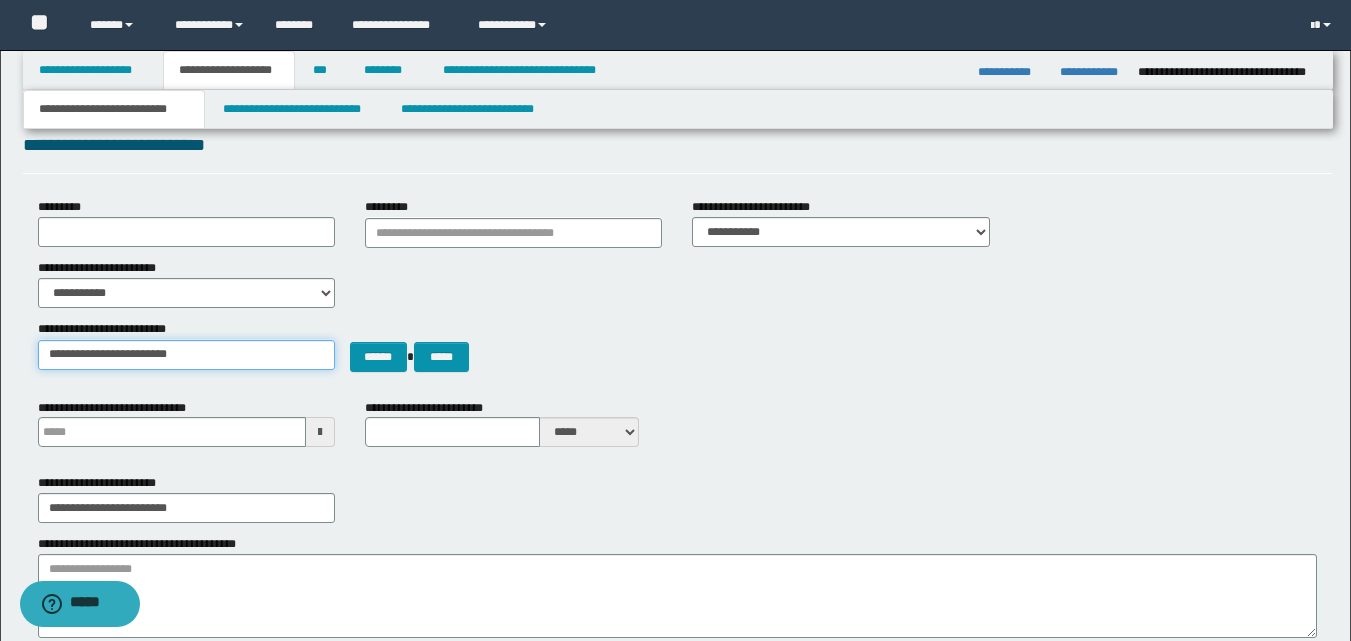 type 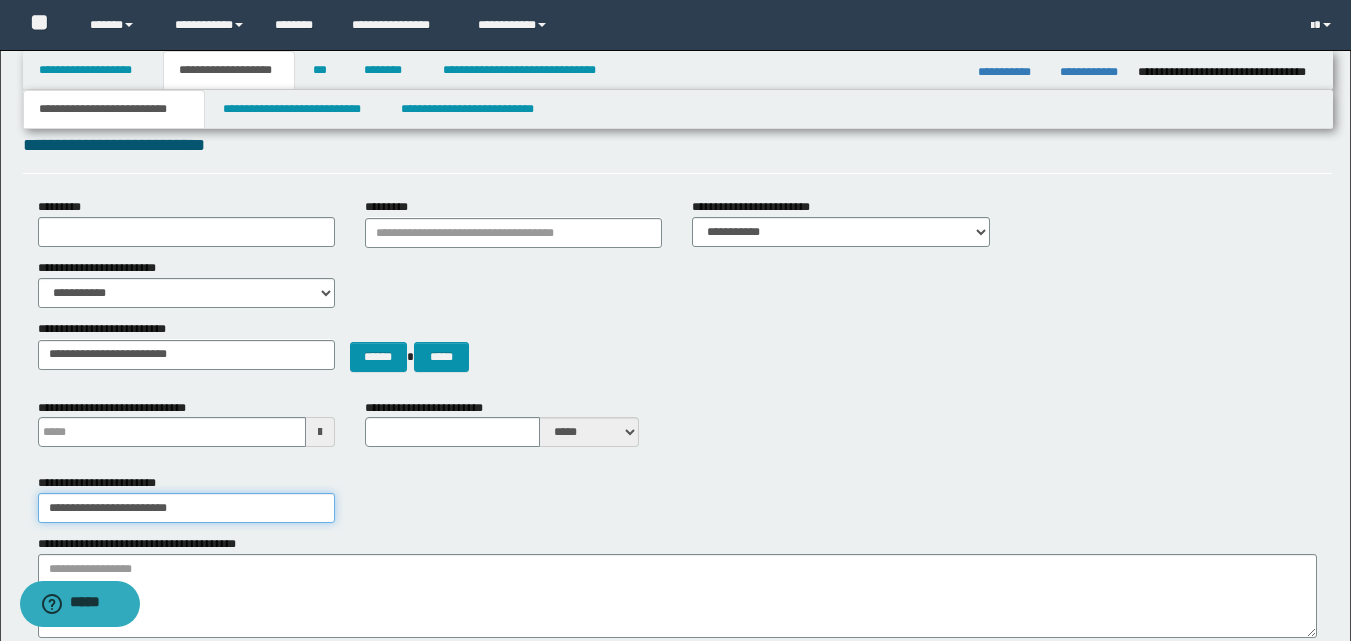 drag, startPoint x: 212, startPoint y: 511, endPoint x: 0, endPoint y: 511, distance: 212 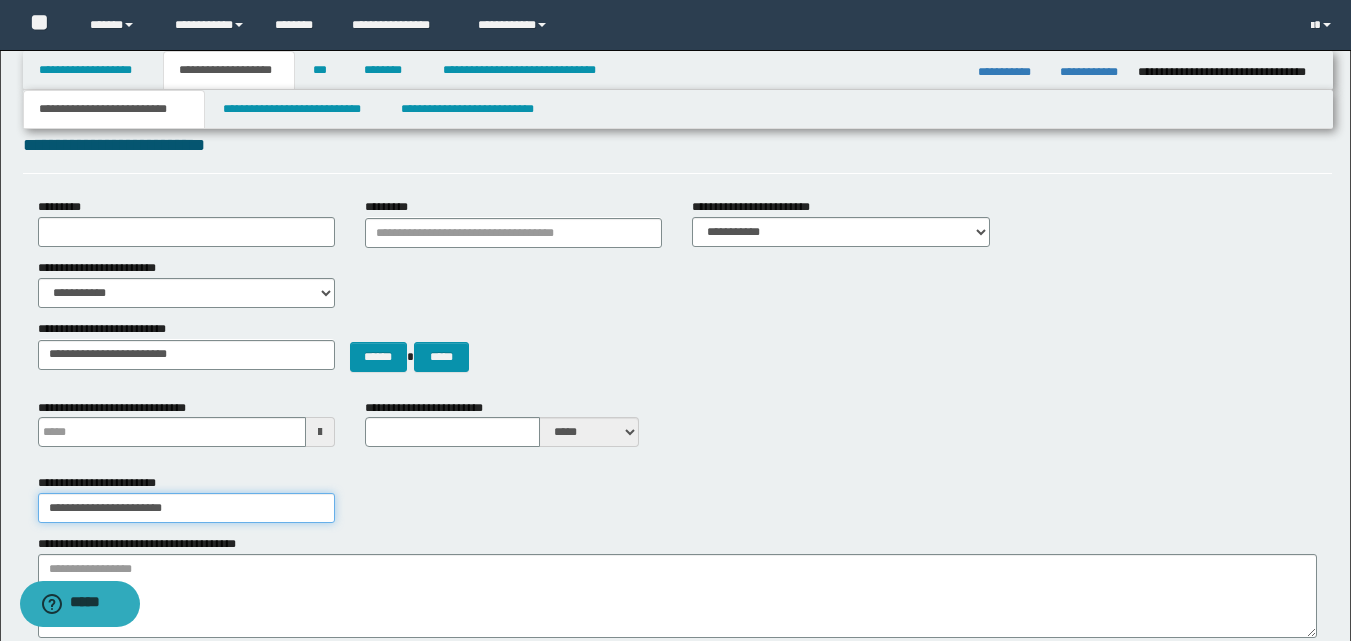 type on "**********" 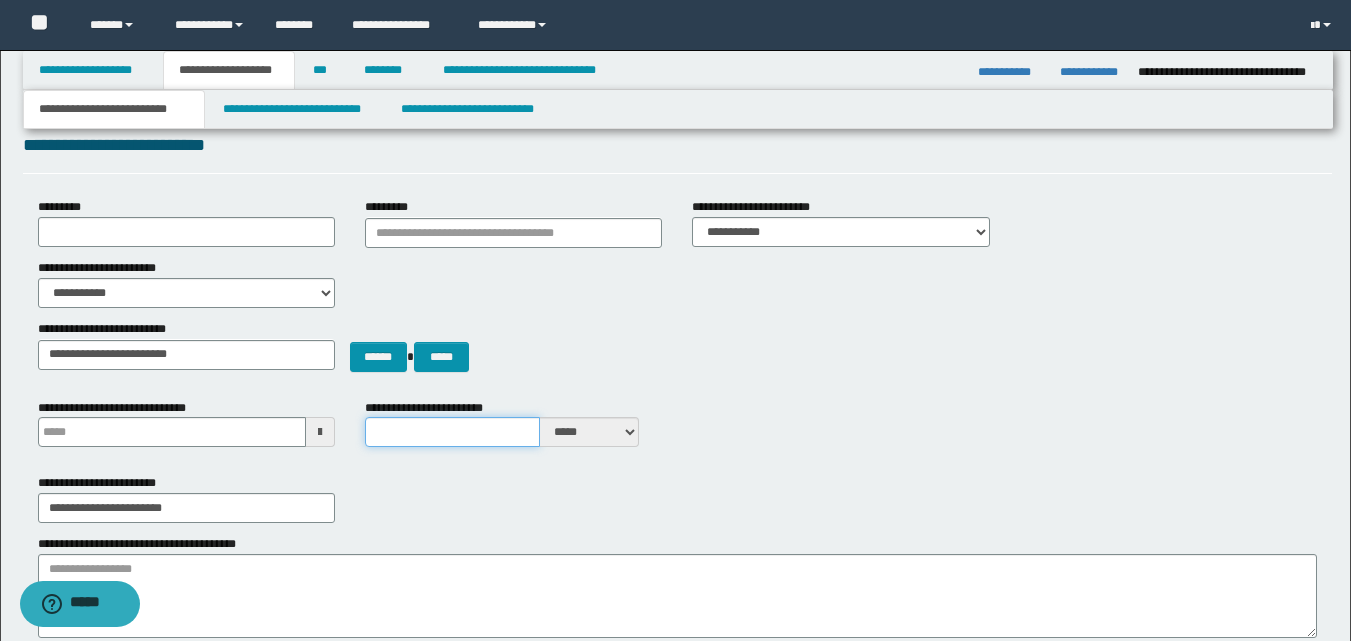 click on "**********" at bounding box center (452, 432) 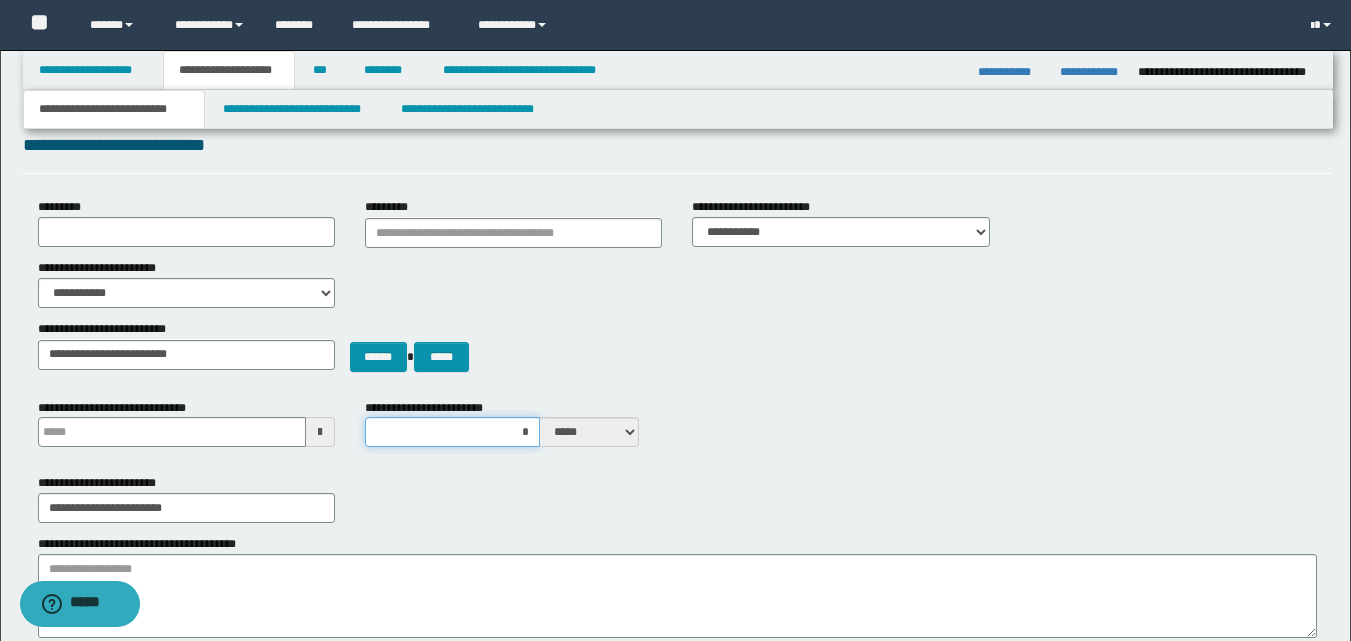type on "**" 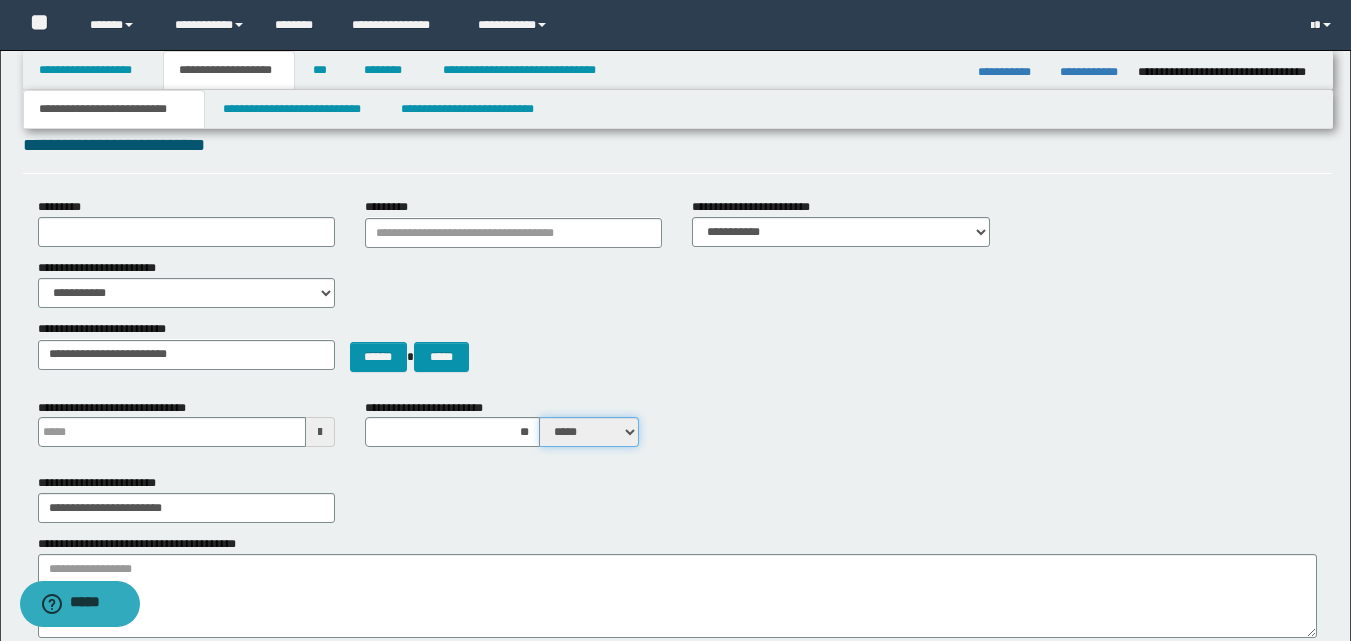 click on "*****
****" at bounding box center [589, 432] 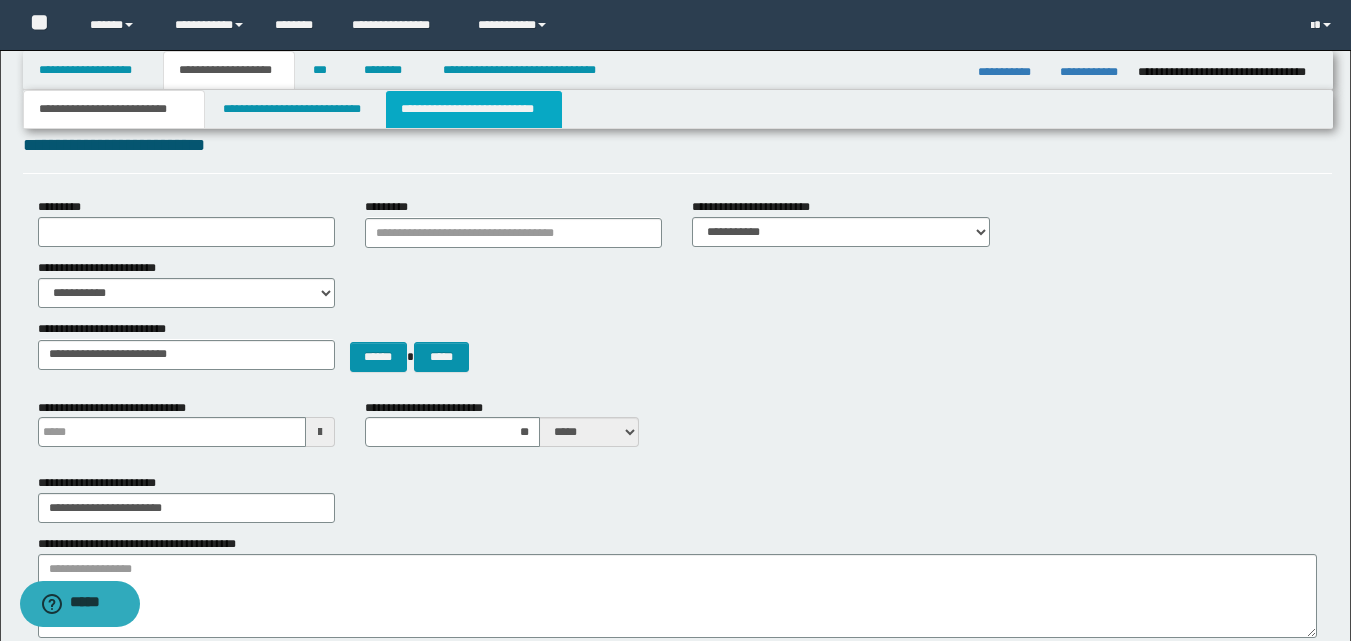 click on "**********" at bounding box center [474, 109] 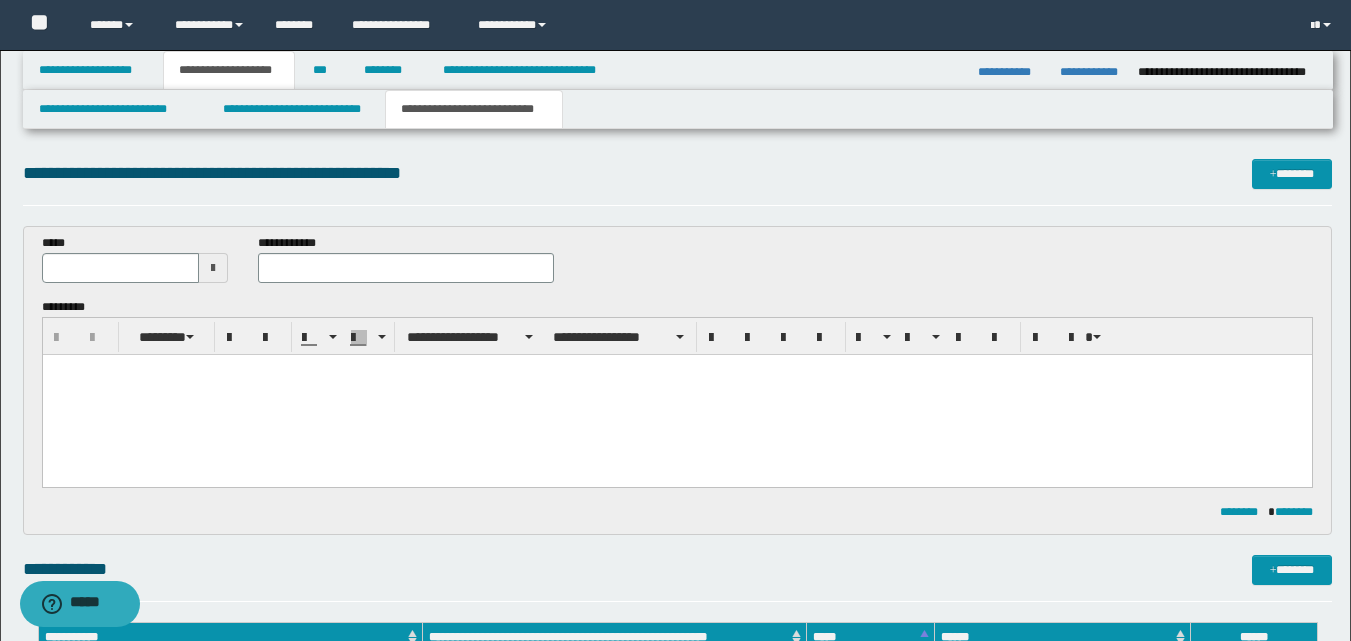 scroll, scrollTop: 0, scrollLeft: 0, axis: both 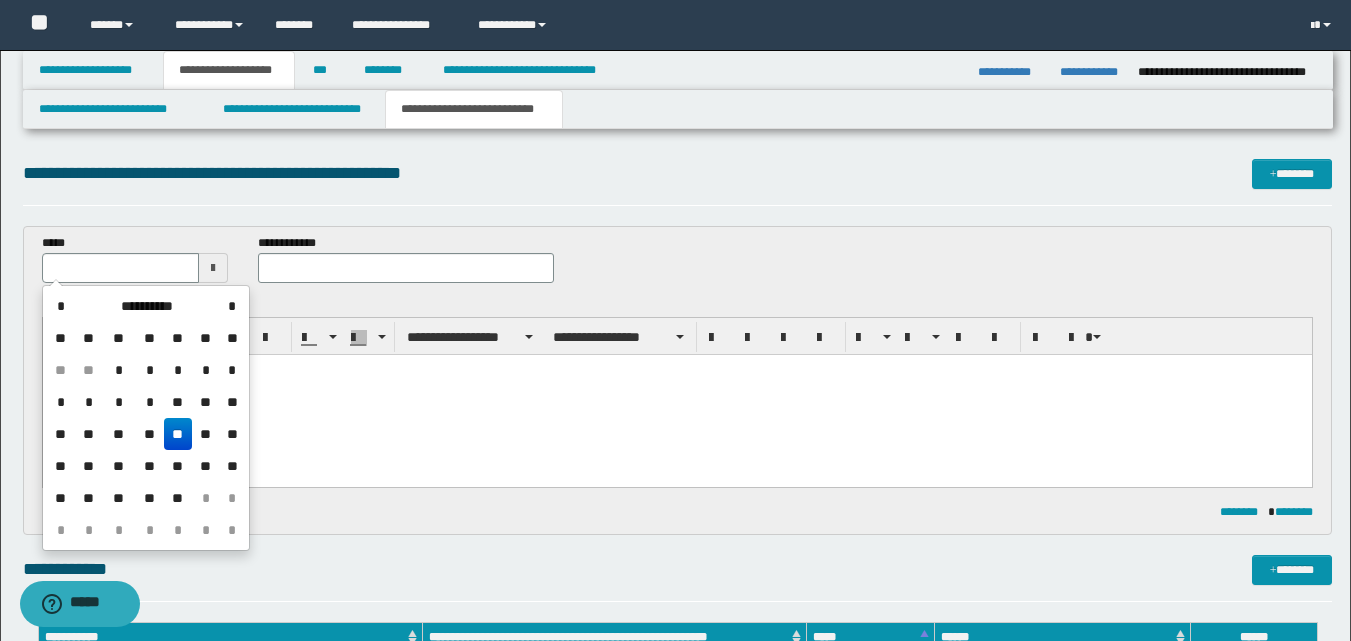 click on "**" at bounding box center (178, 434) 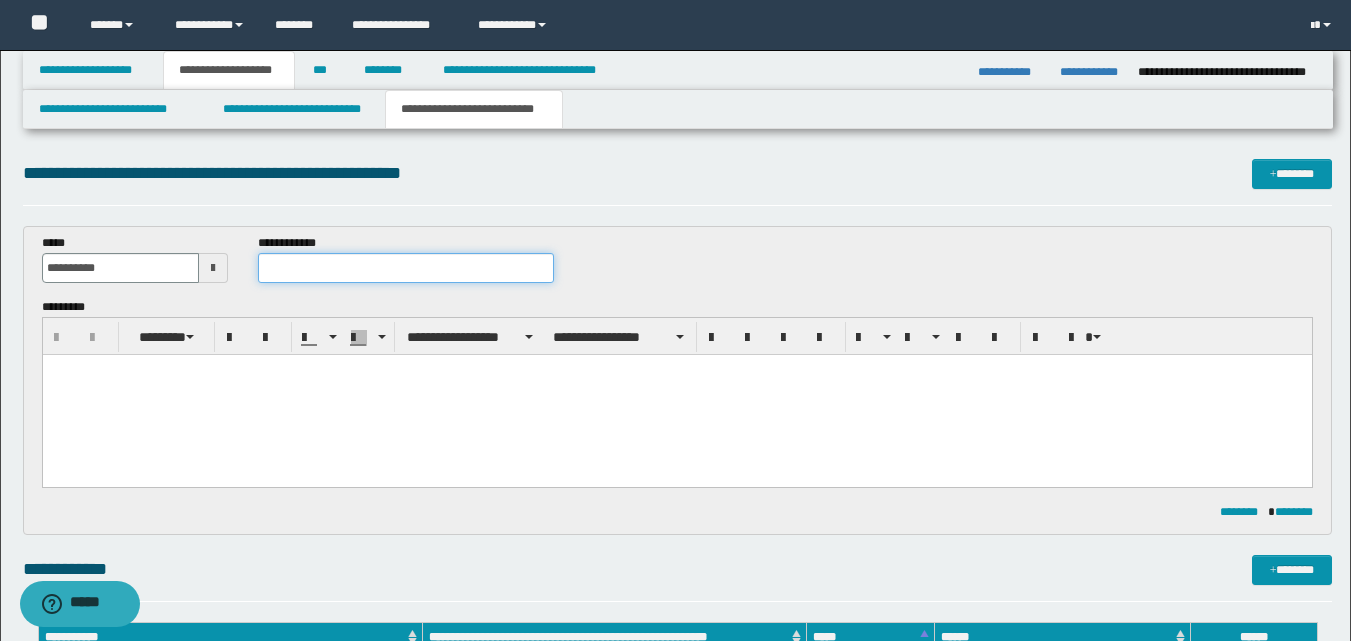 click at bounding box center [405, 268] 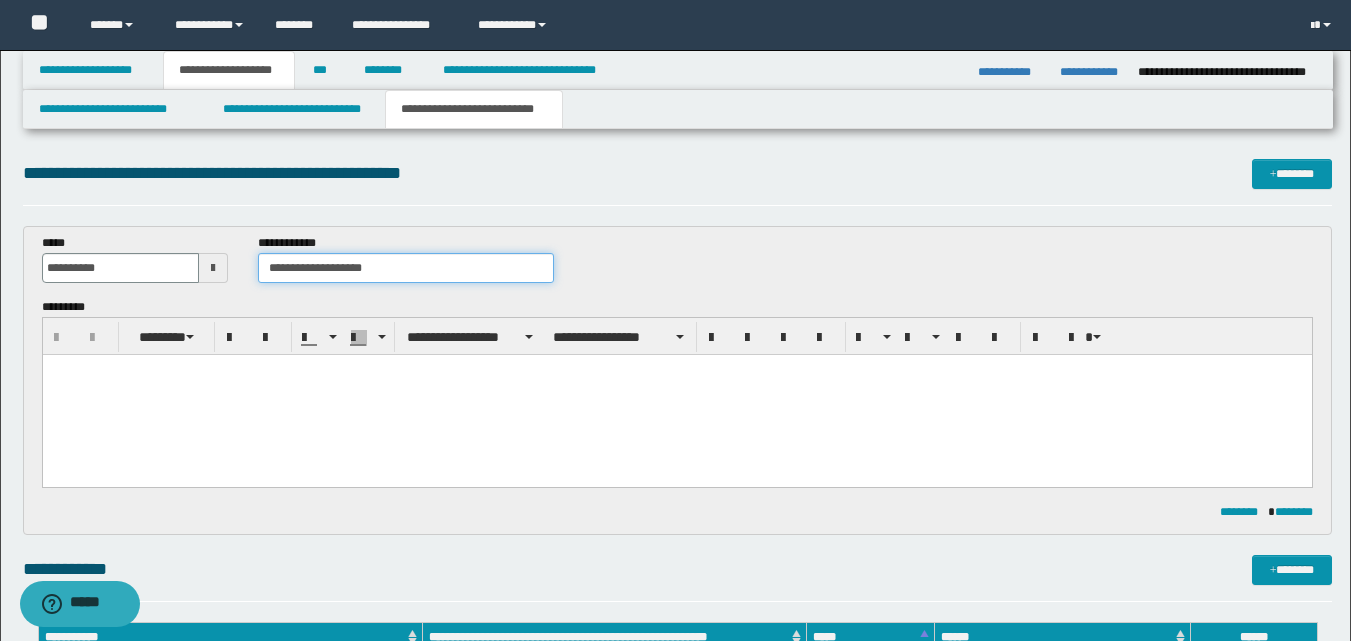 type on "**********" 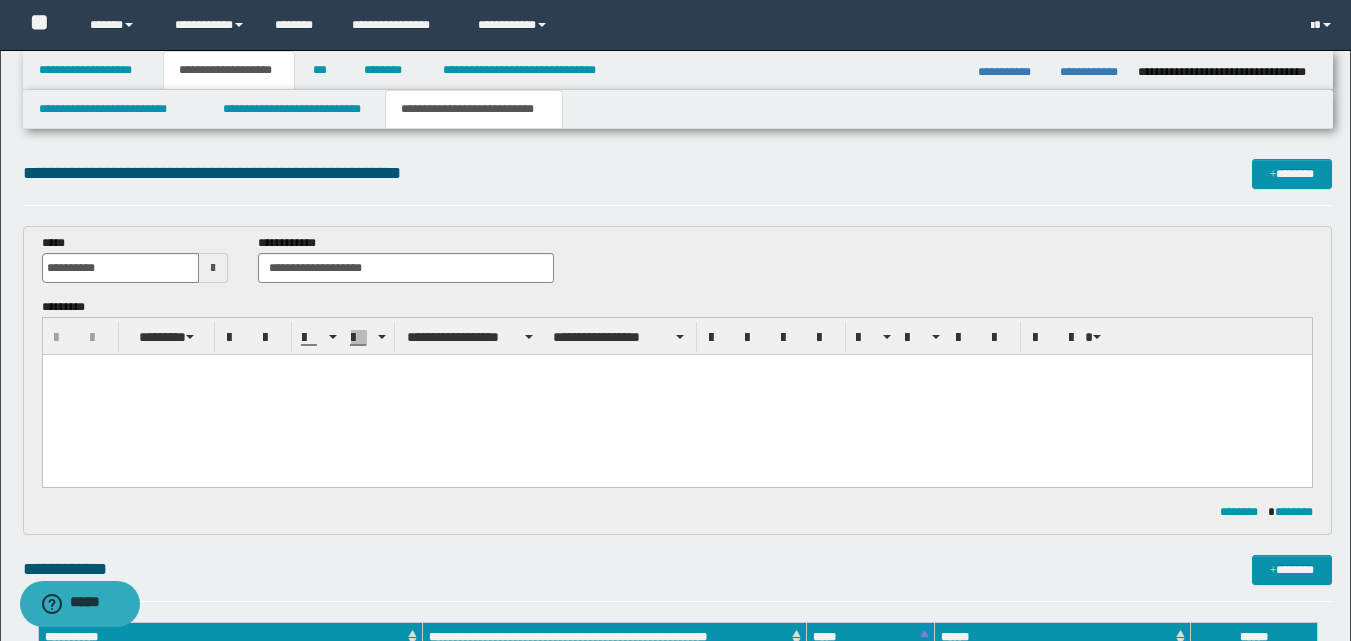 click at bounding box center [676, 395] 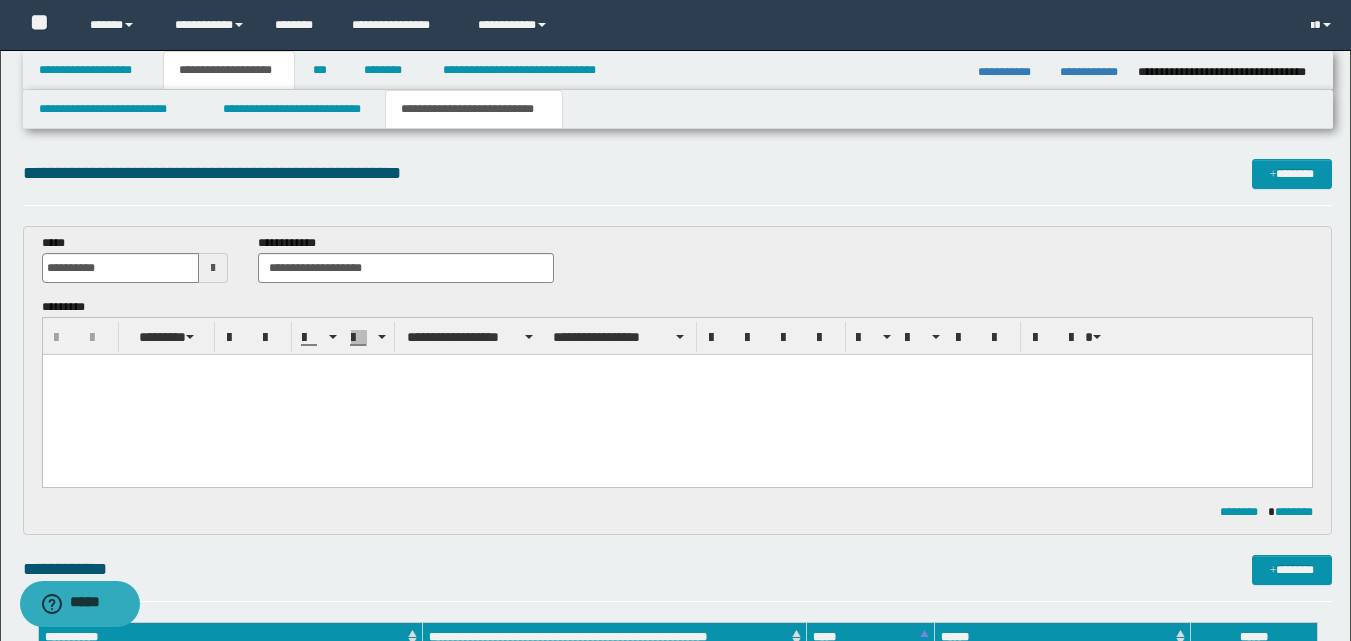 type 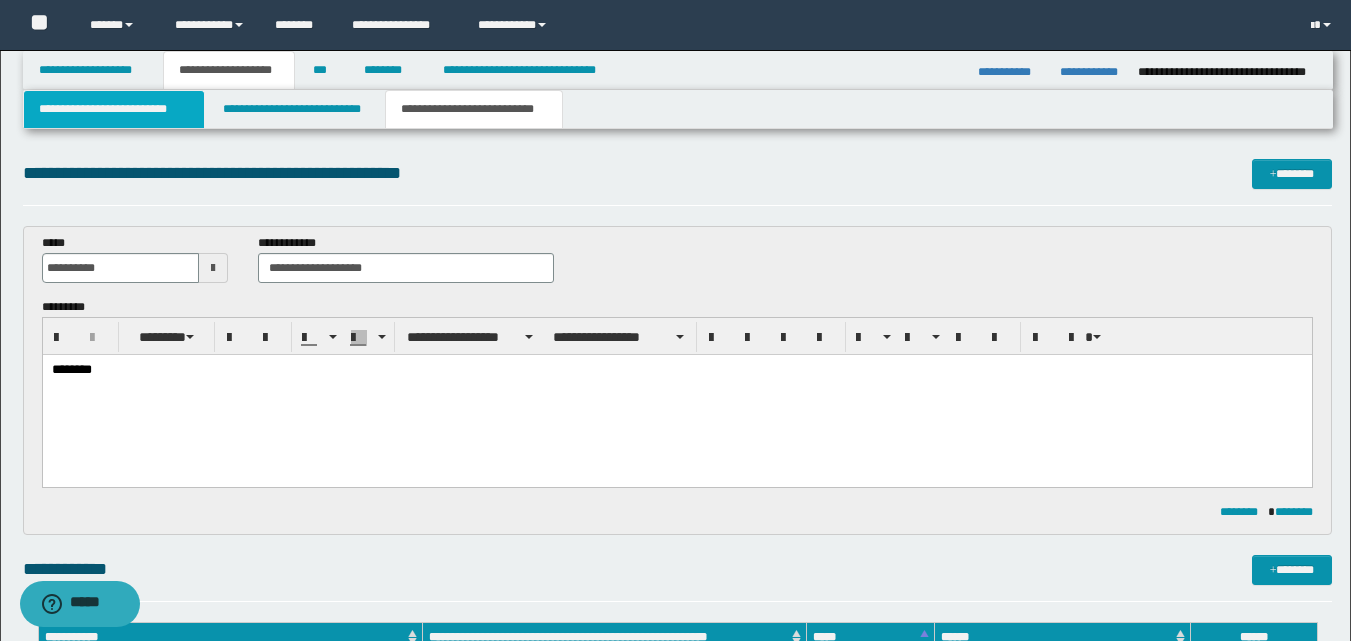 click on "**********" at bounding box center [114, 109] 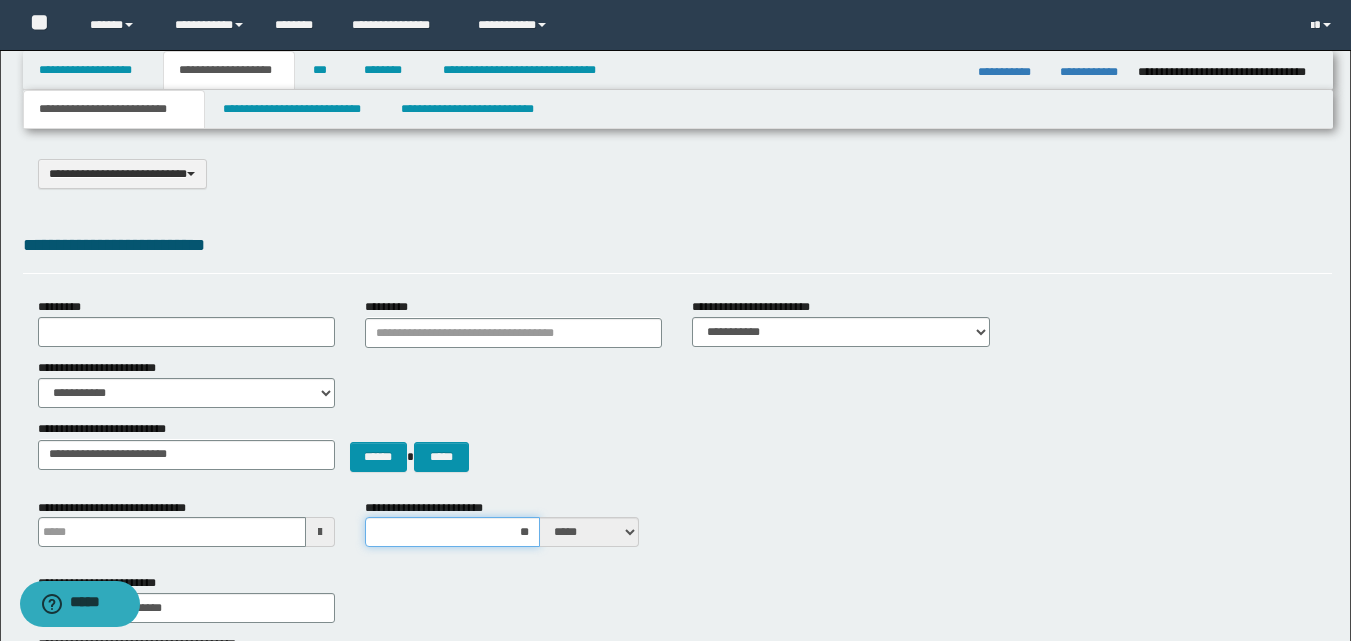 click on "**" at bounding box center [452, 532] 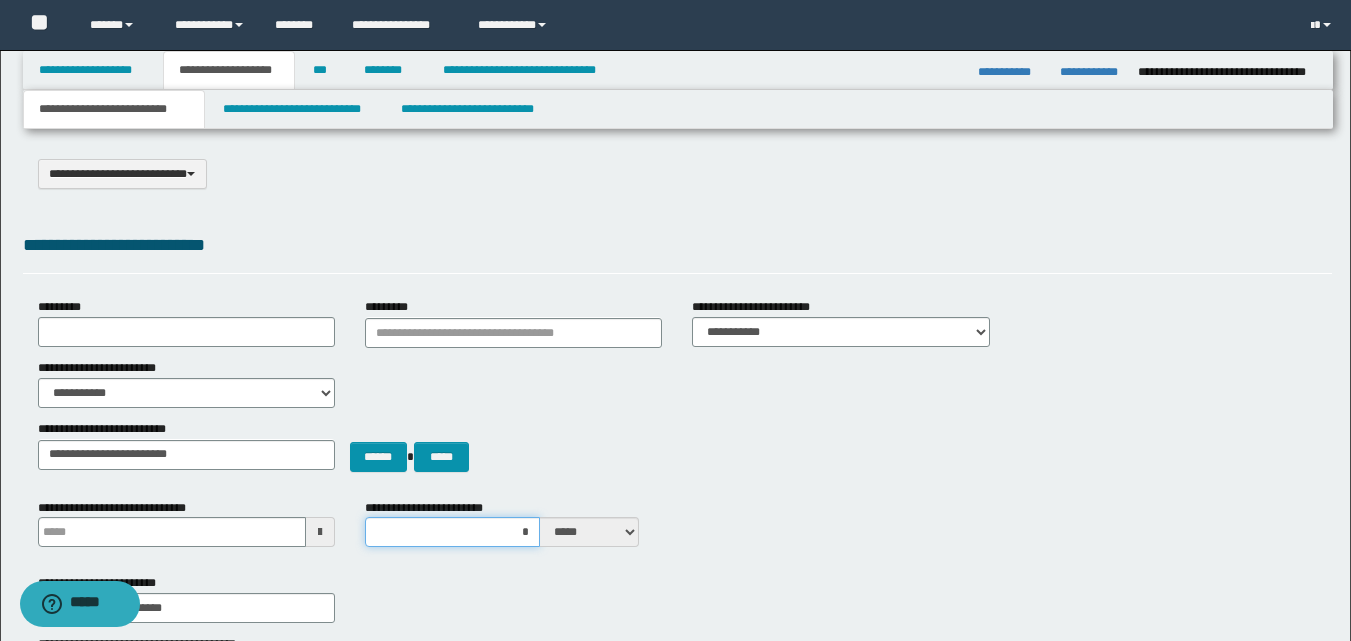 type on "**" 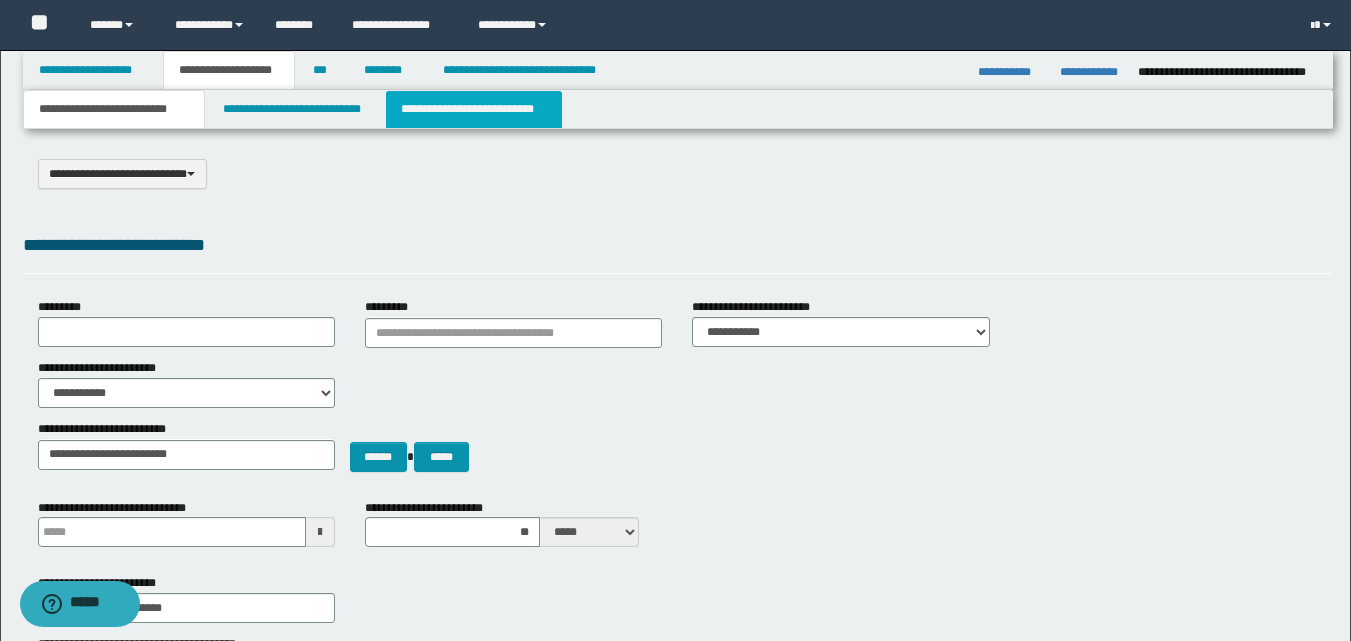 click on "**********" at bounding box center [474, 109] 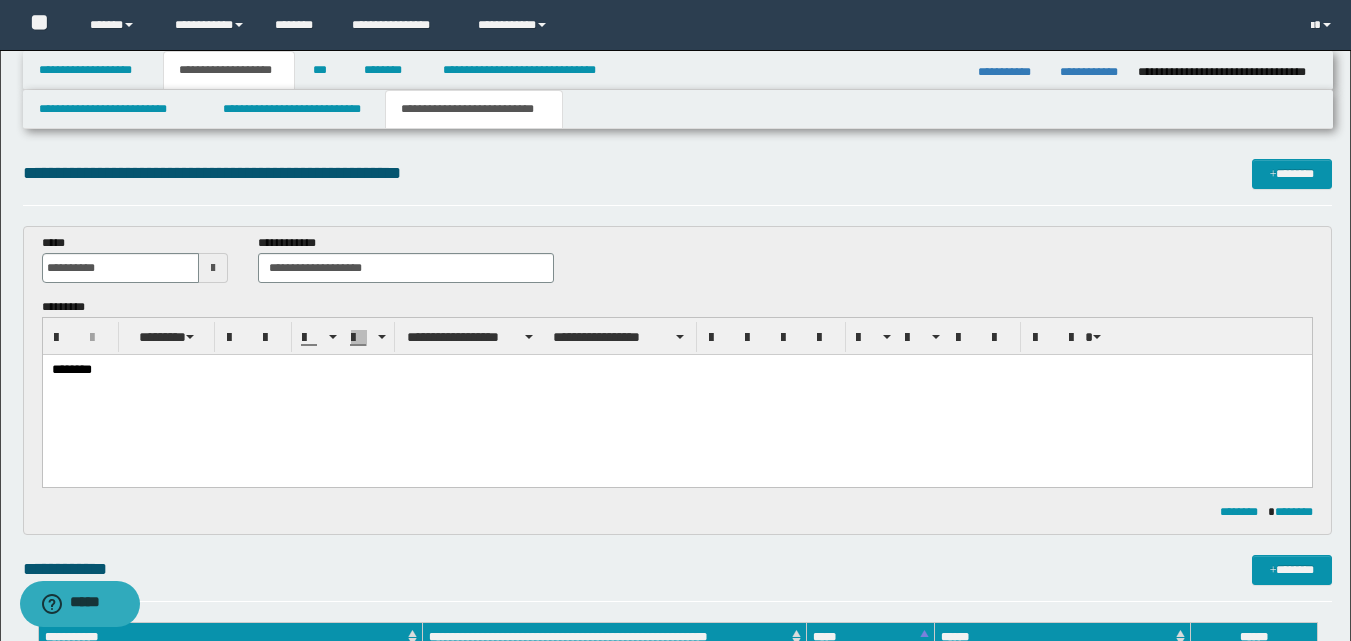 click on "********" at bounding box center (676, 371) 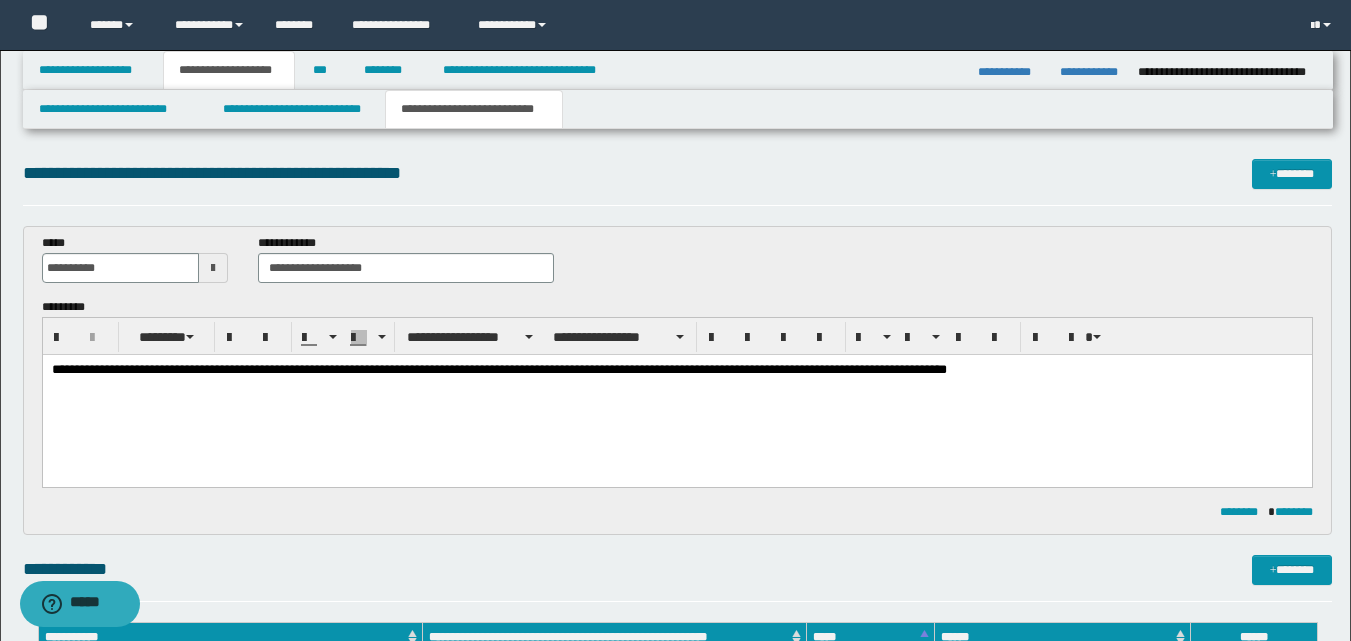 click on "**********" at bounding box center (676, 371) 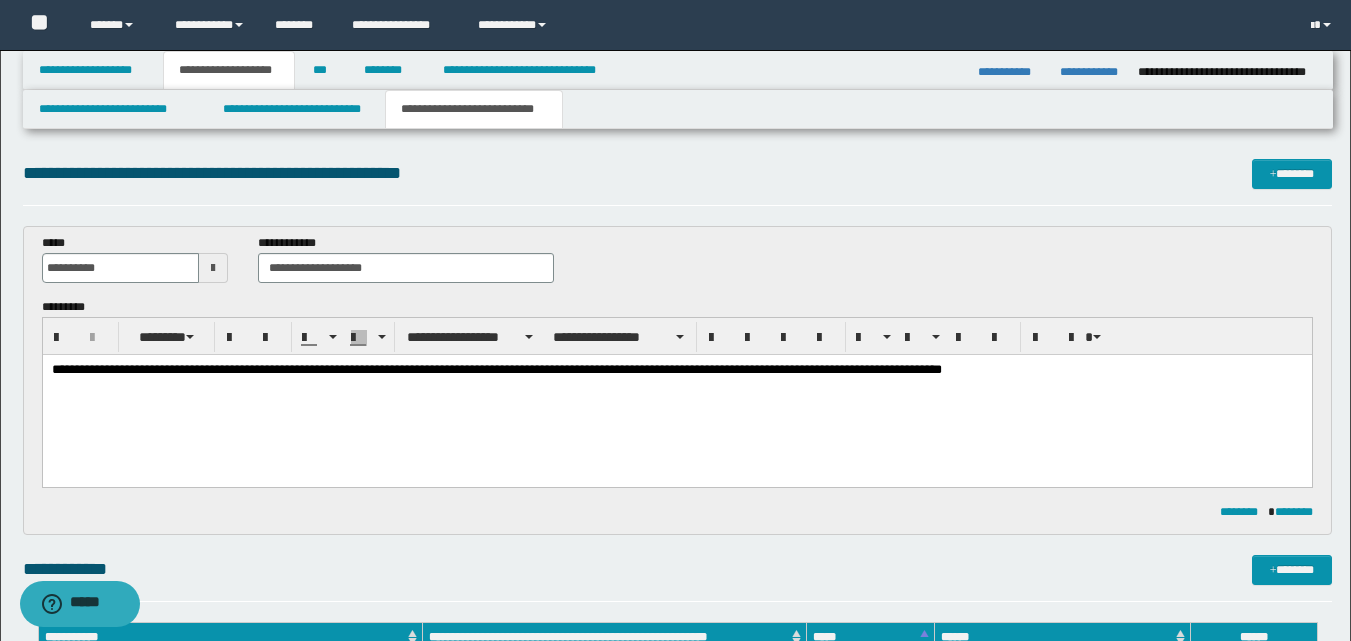 click on "**********" at bounding box center (676, 371) 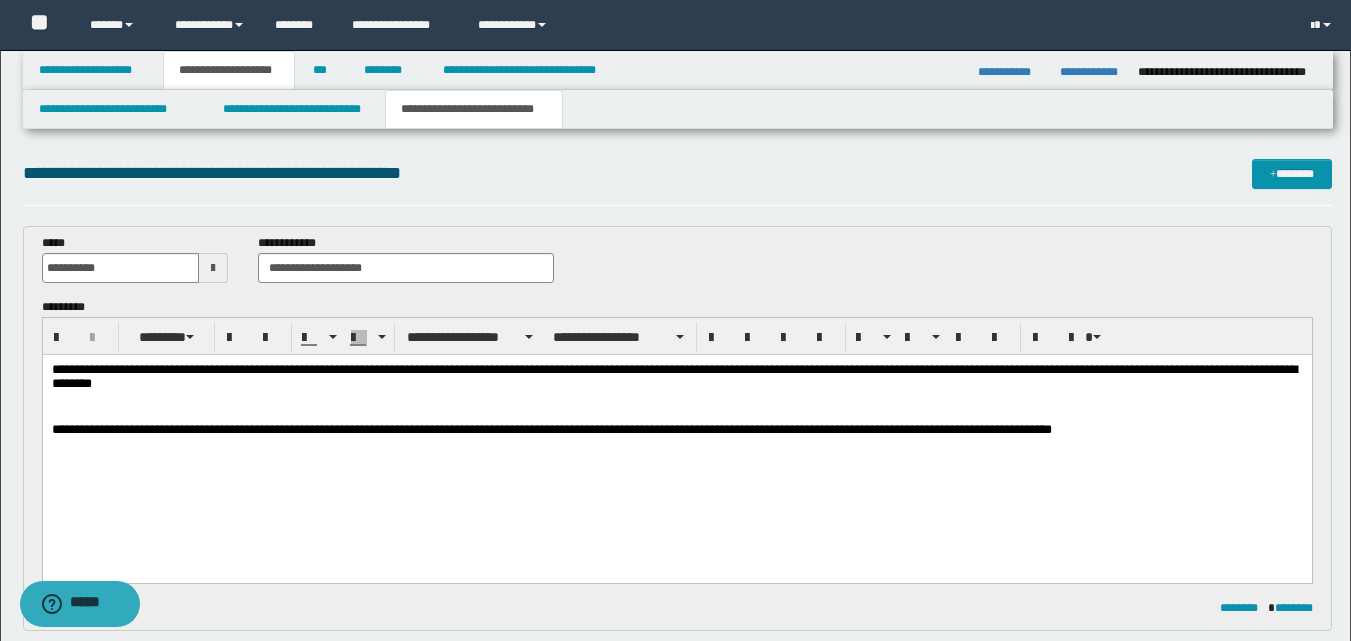 click on "**********" at bounding box center [676, 431] 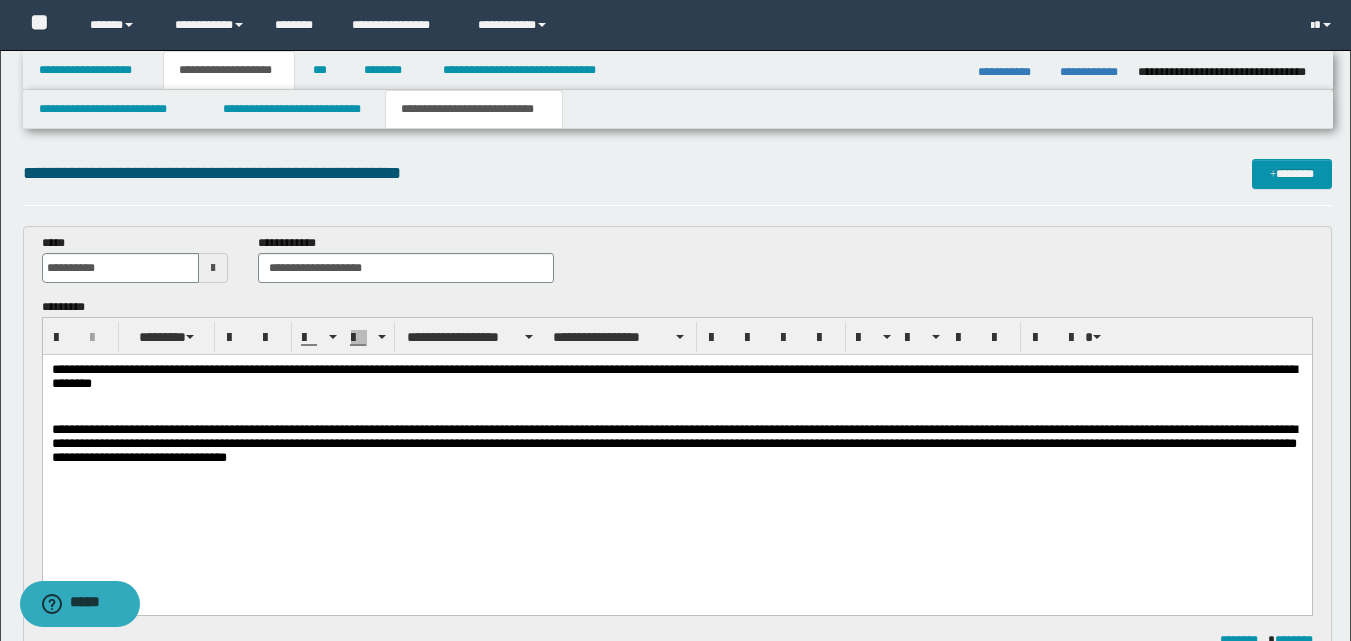 click on "**********" at bounding box center (676, 447) 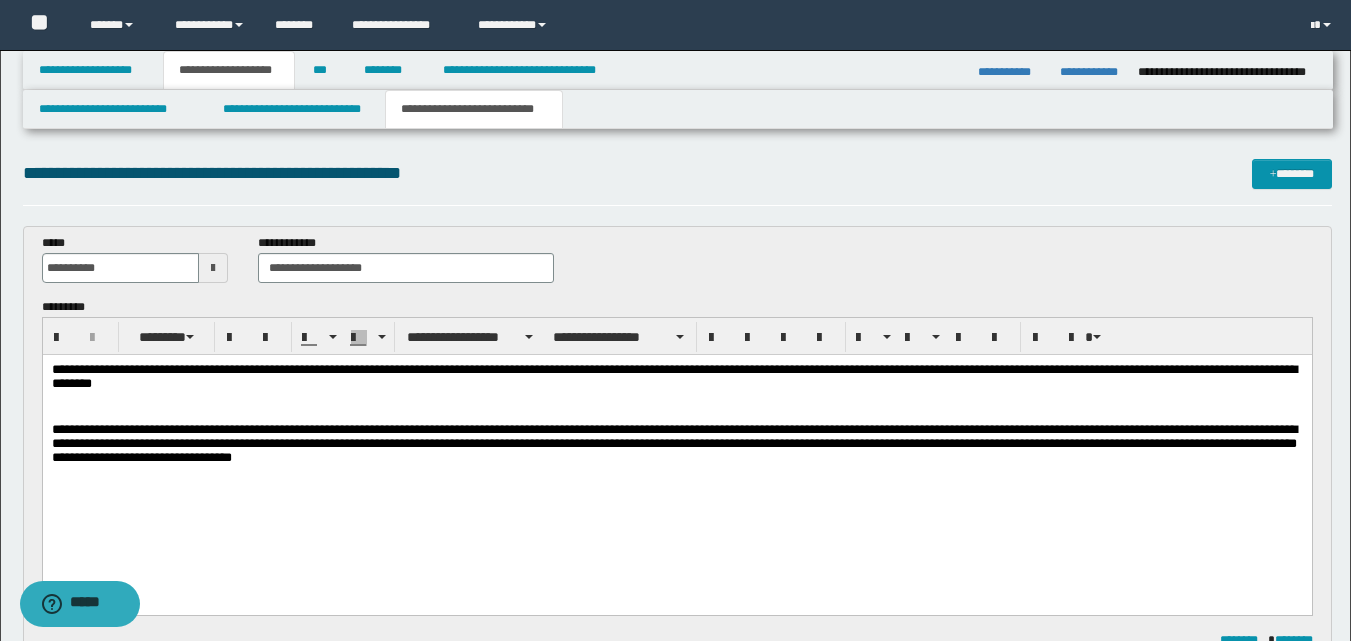 click on "**********" at bounding box center (676, 456) 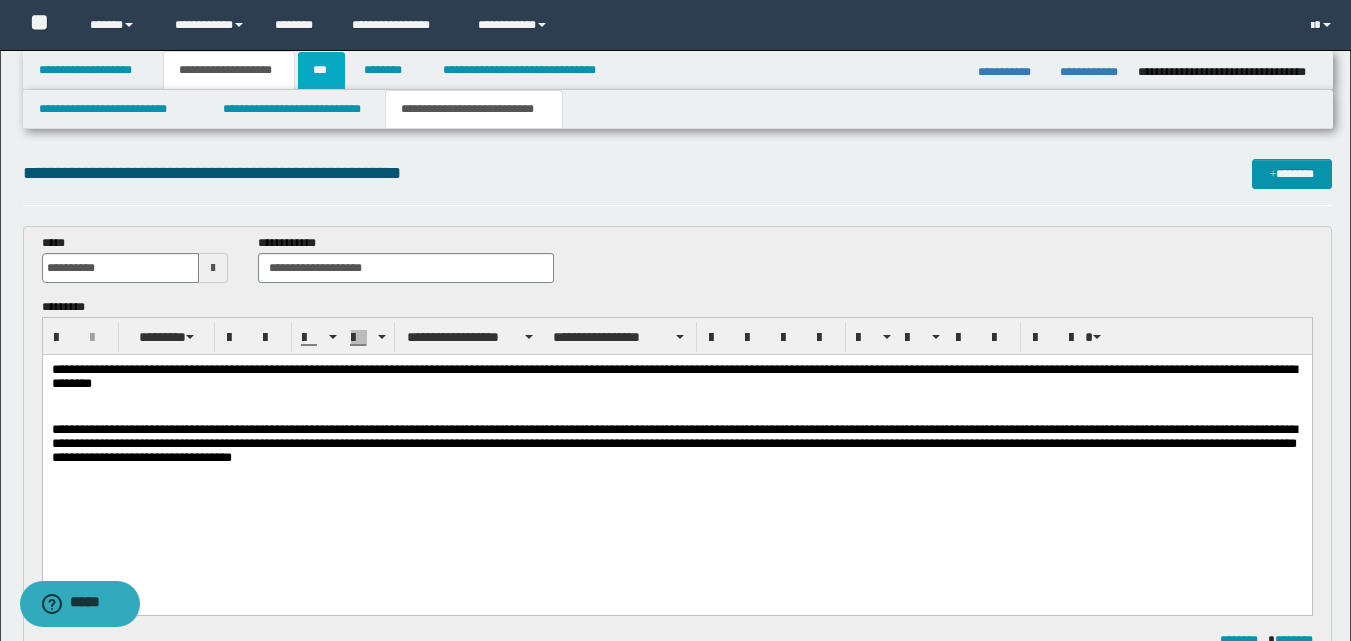 click on "***" at bounding box center (321, 70) 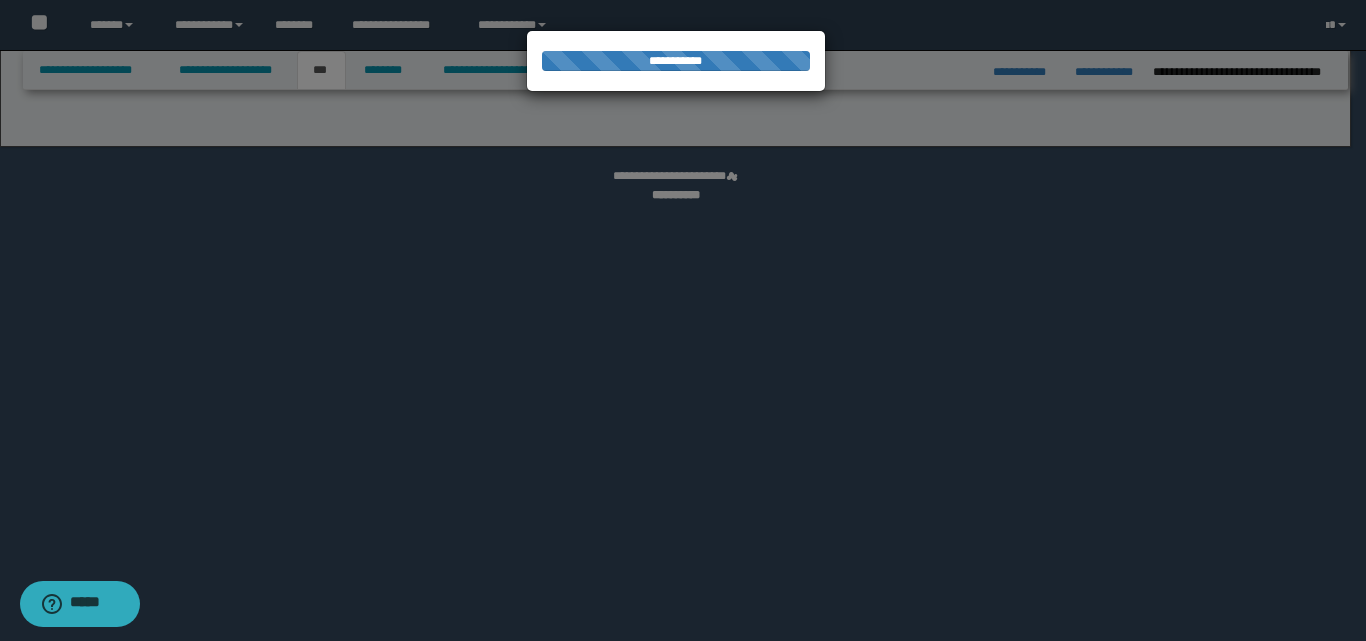 select on "*" 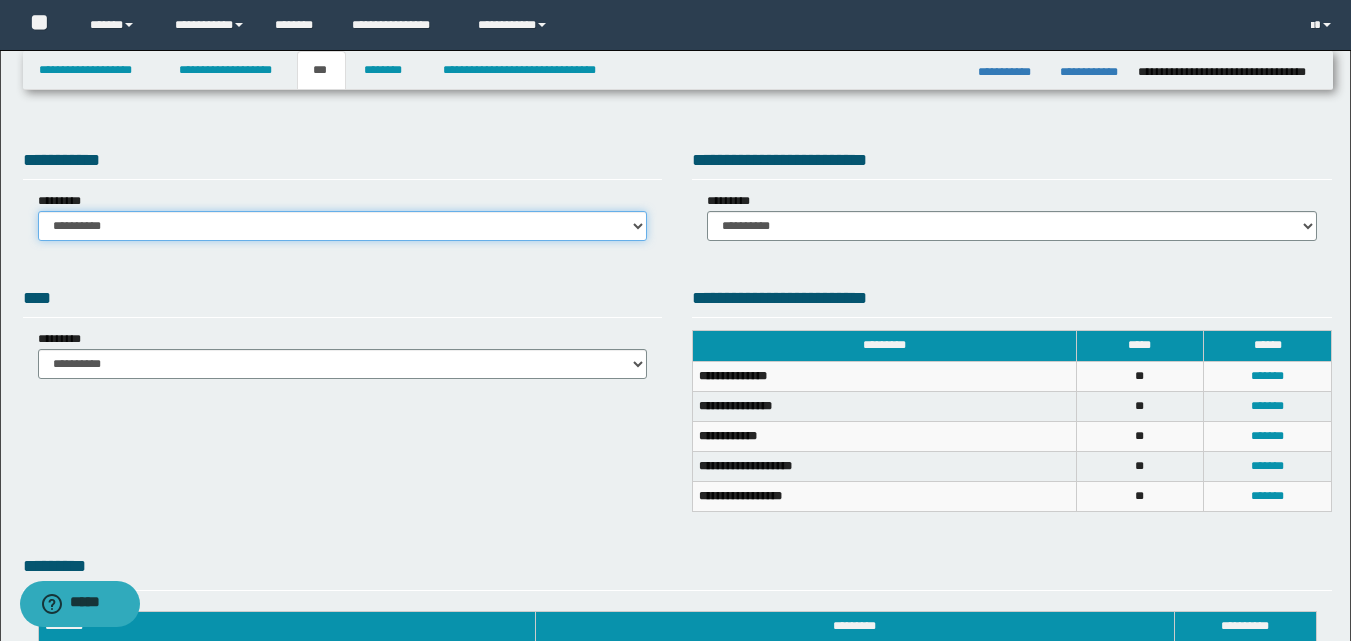 click on "**********" at bounding box center [343, 226] 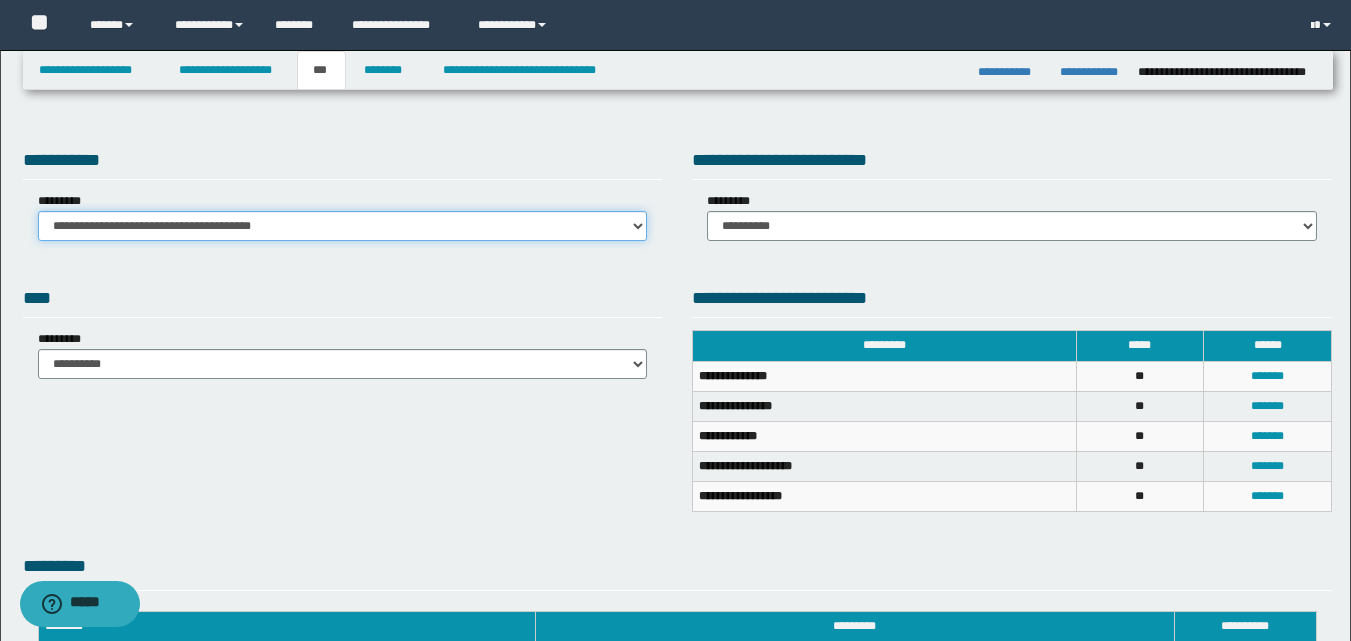 click on "**********" at bounding box center [343, 226] 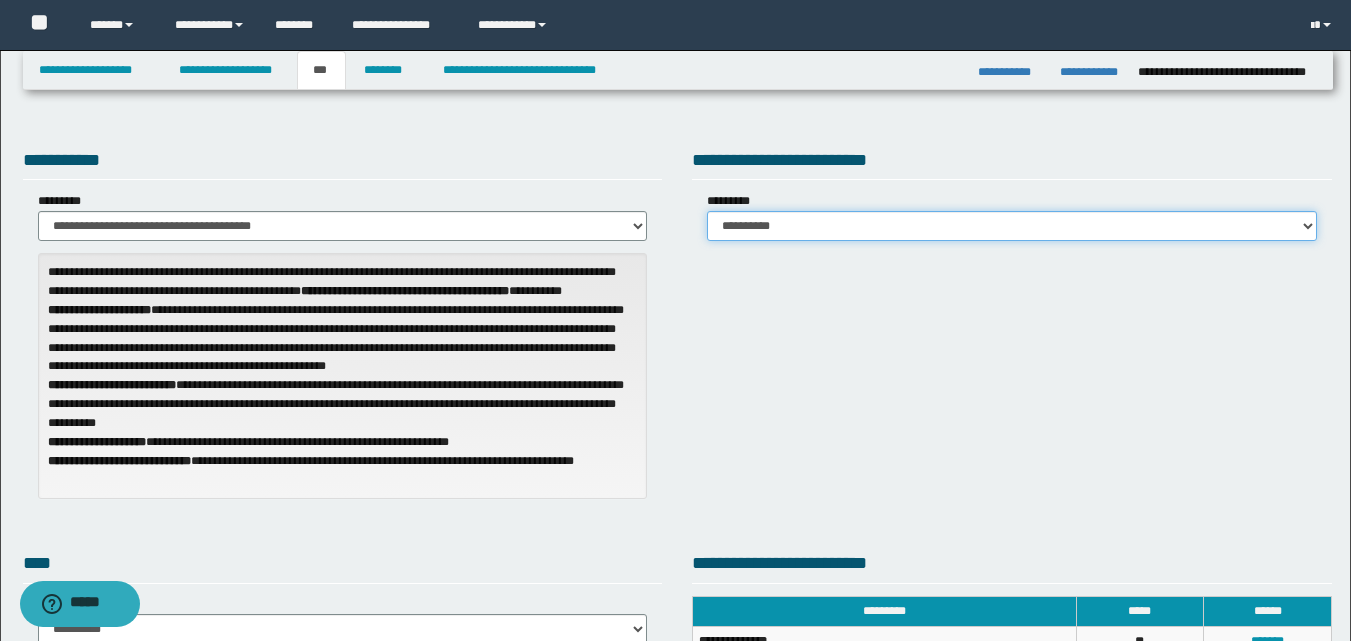 click on "**********" at bounding box center (1012, 226) 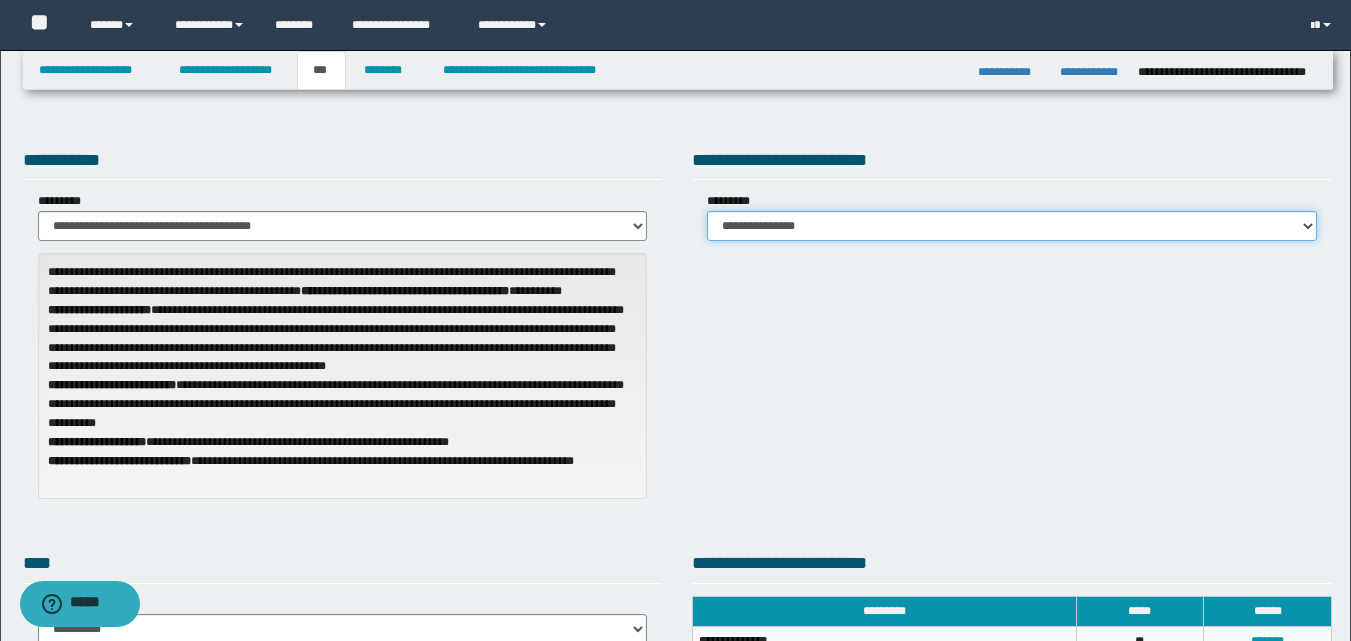 click on "**********" at bounding box center [1012, 226] 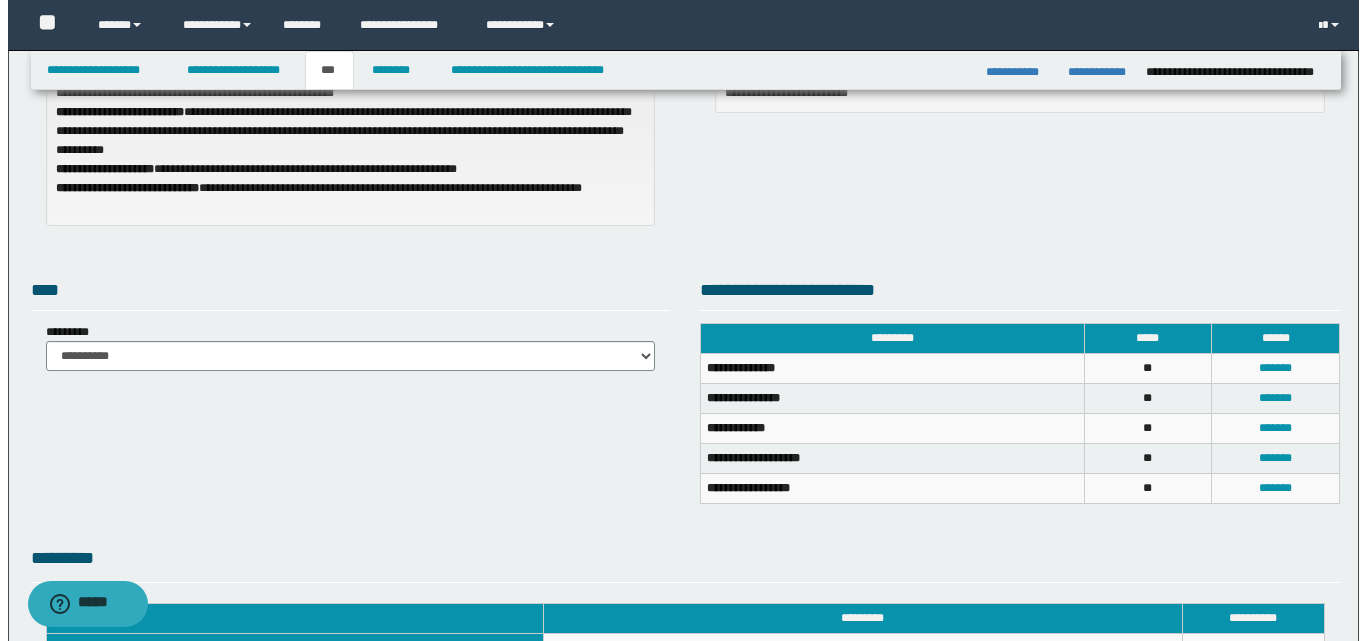 scroll, scrollTop: 300, scrollLeft: 0, axis: vertical 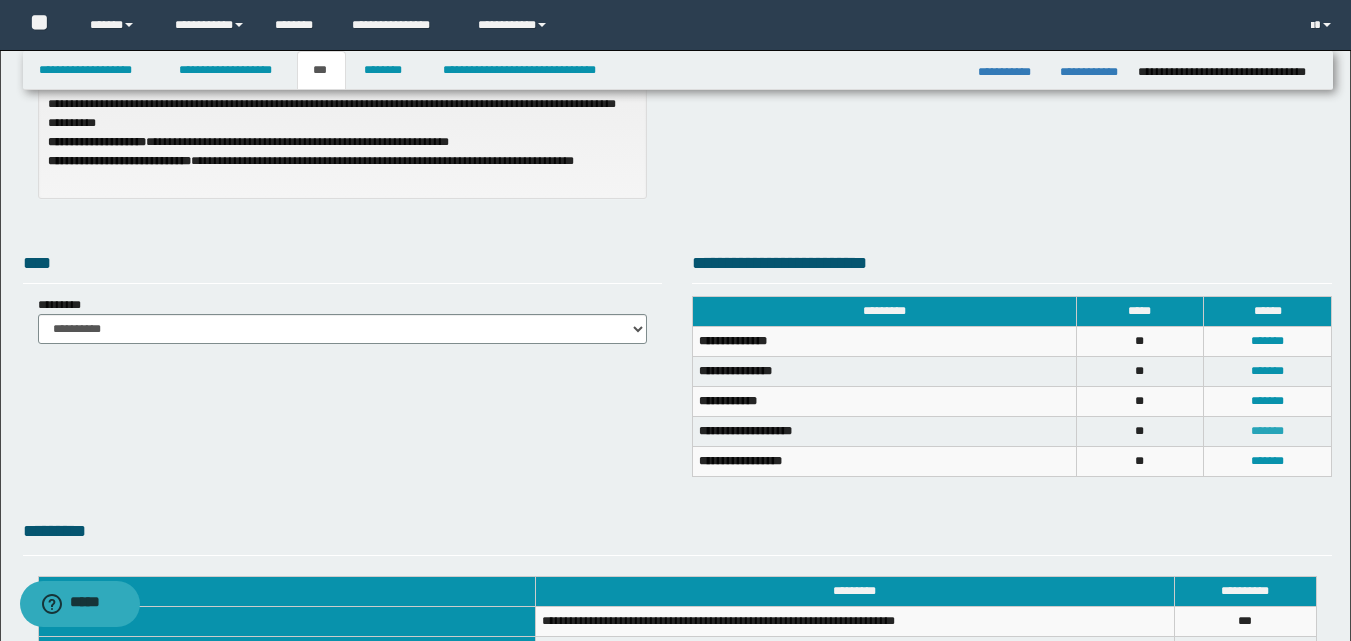 click on "*******" at bounding box center (1267, 431) 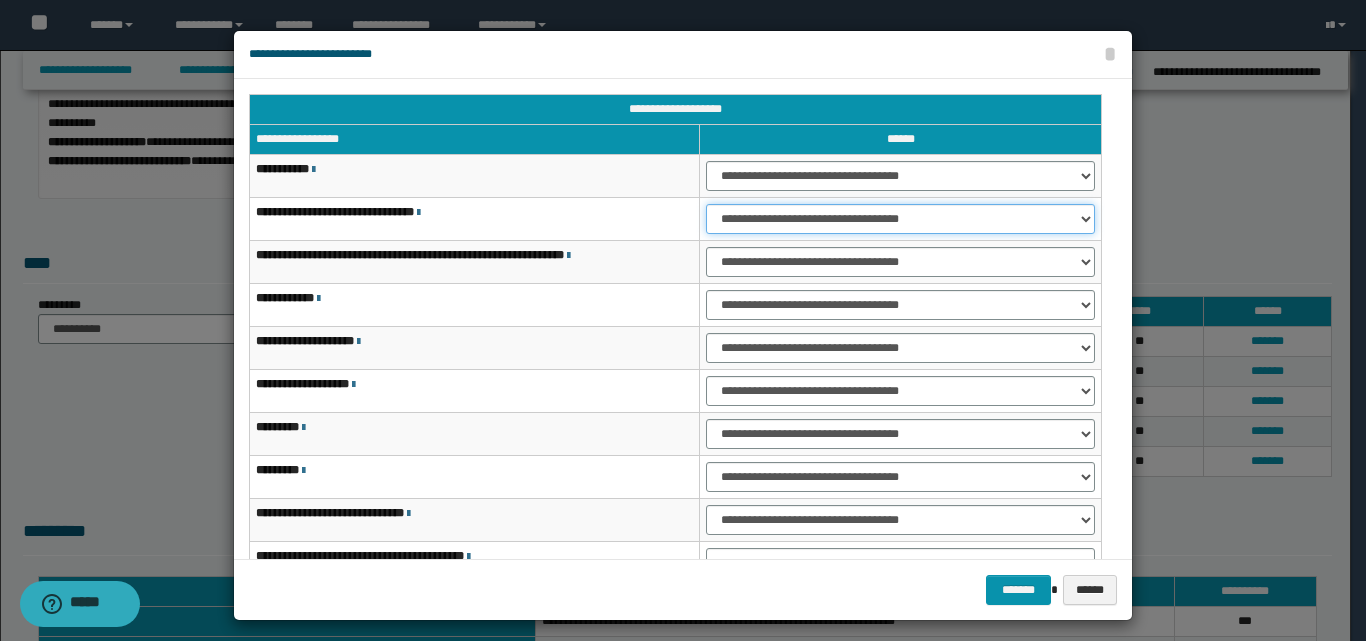 click on "**********" at bounding box center (900, 219) 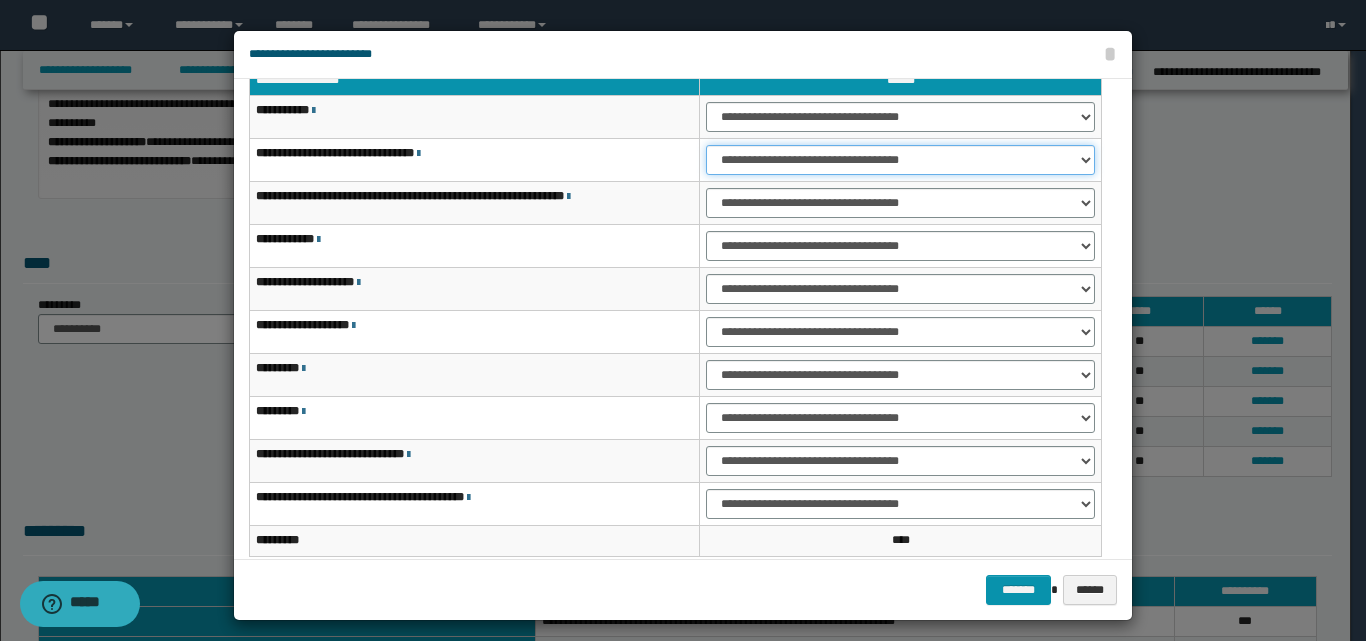 scroll, scrollTop: 121, scrollLeft: 0, axis: vertical 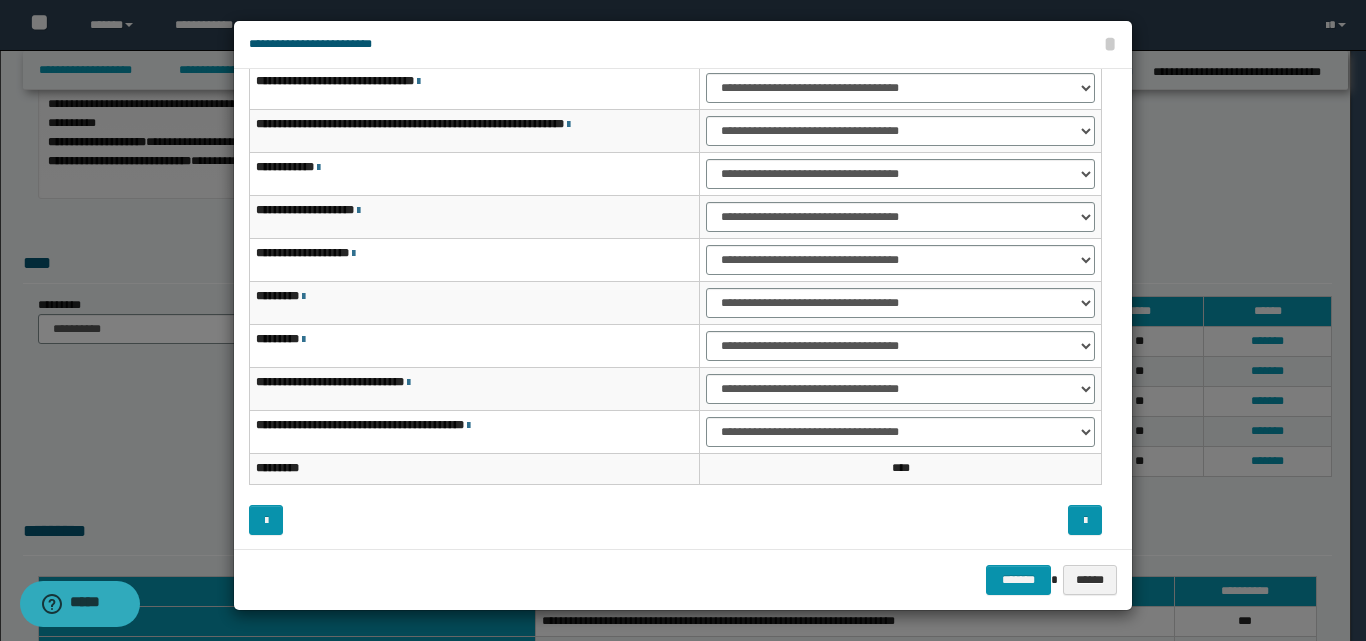 click at bounding box center [303, 297] 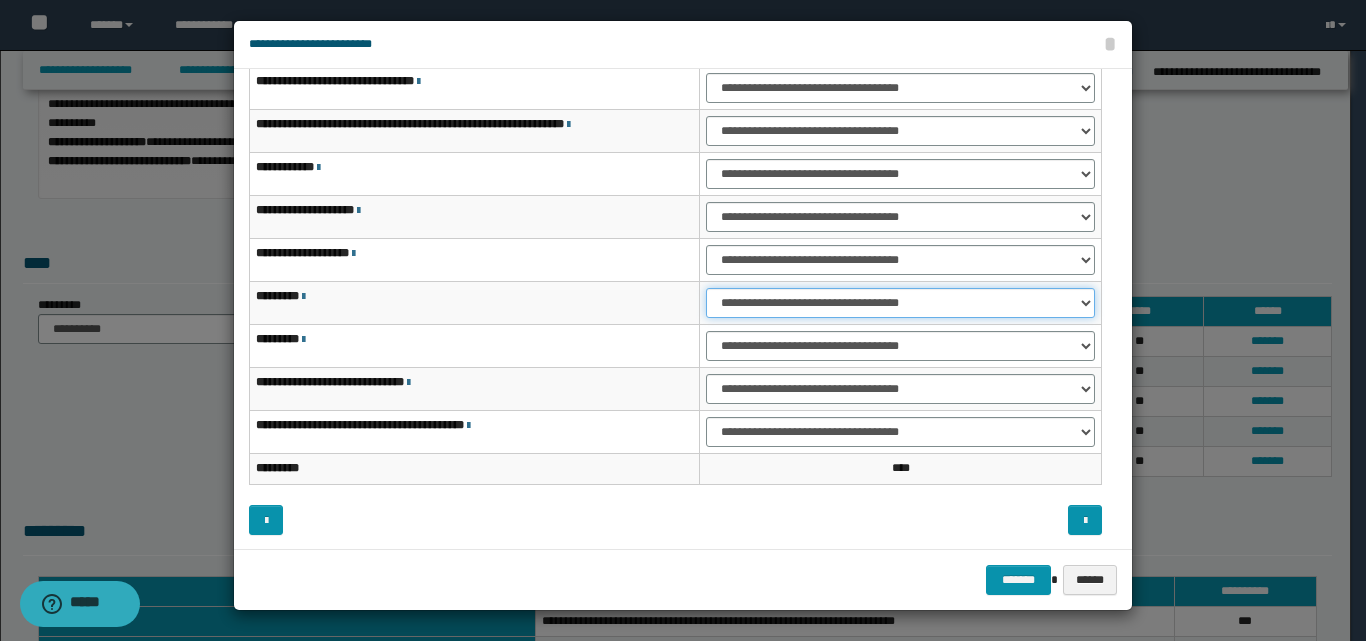 click on "**********" at bounding box center [900, 303] 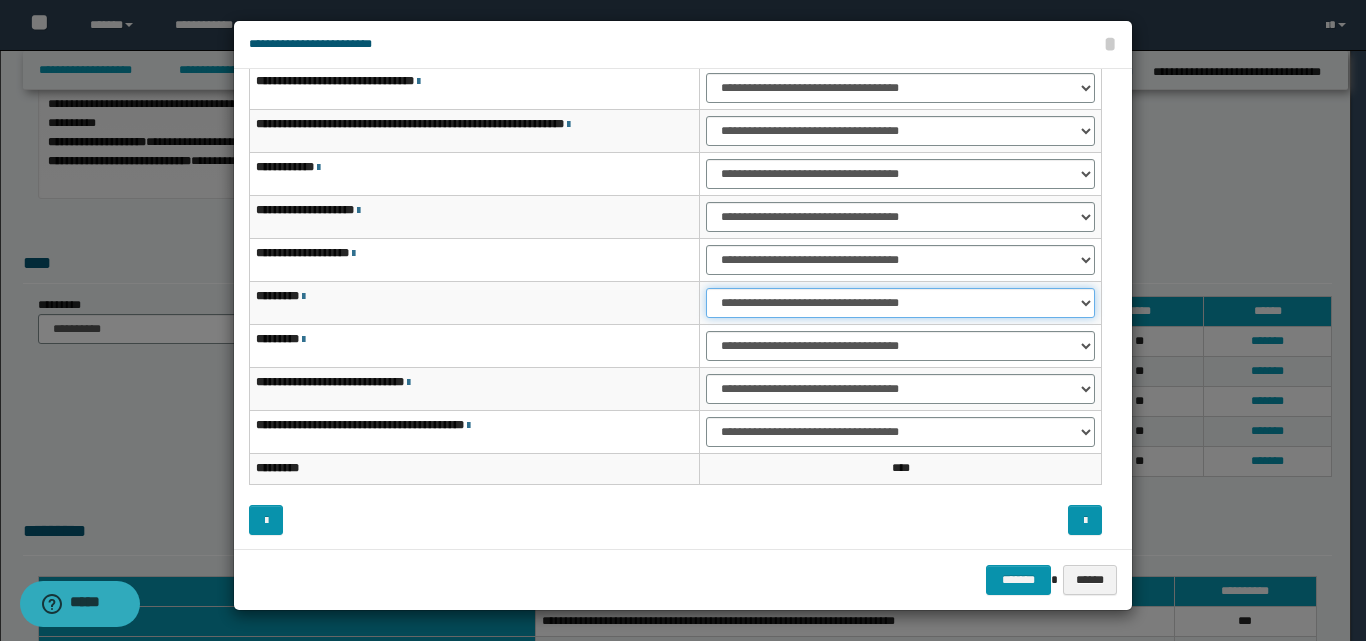 select on "***" 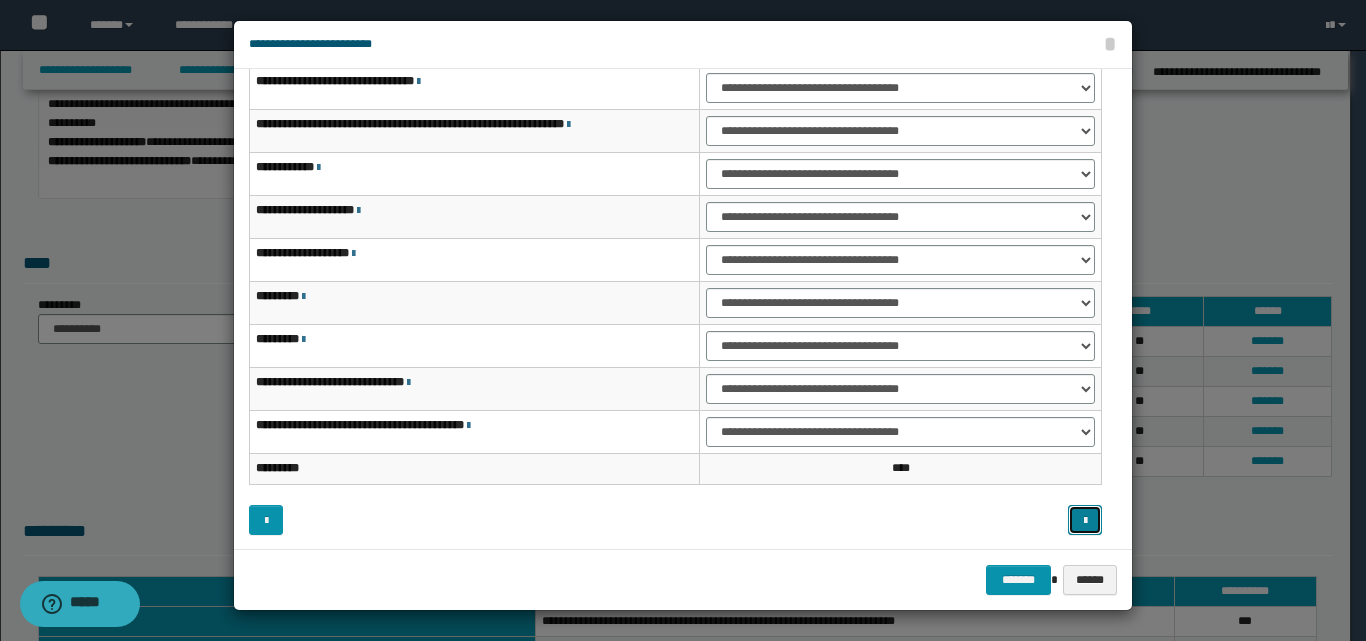 click at bounding box center [1085, 521] 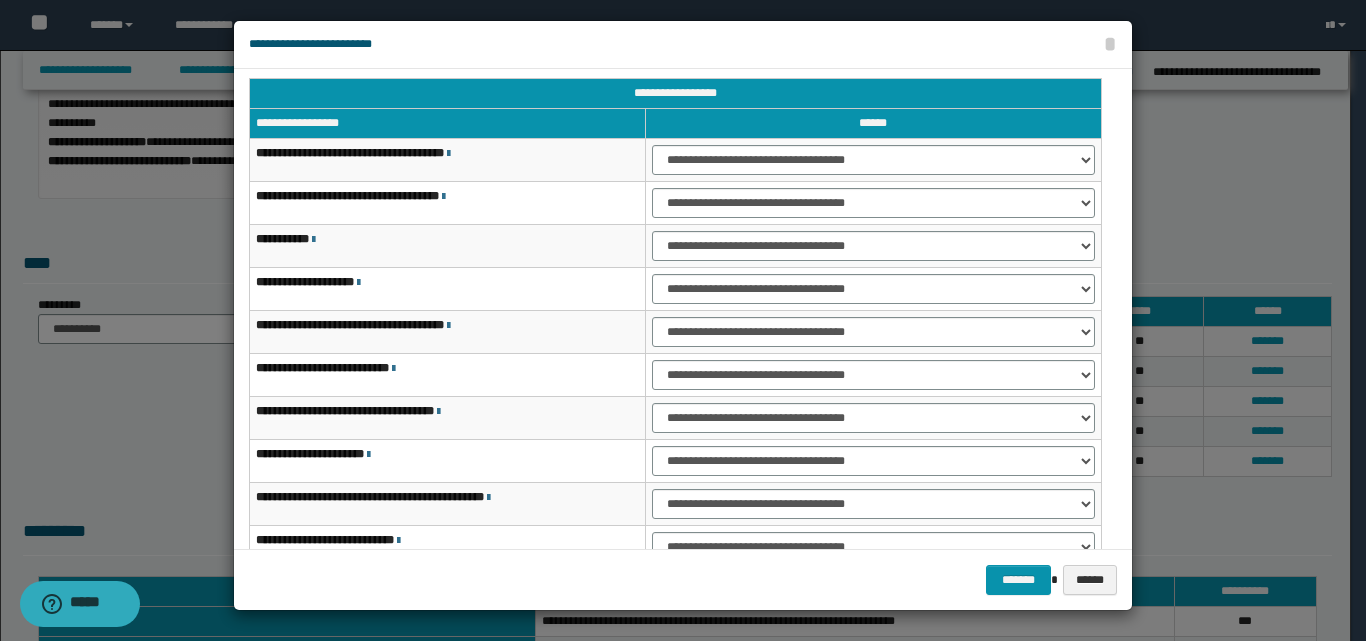scroll, scrollTop: 0, scrollLeft: 0, axis: both 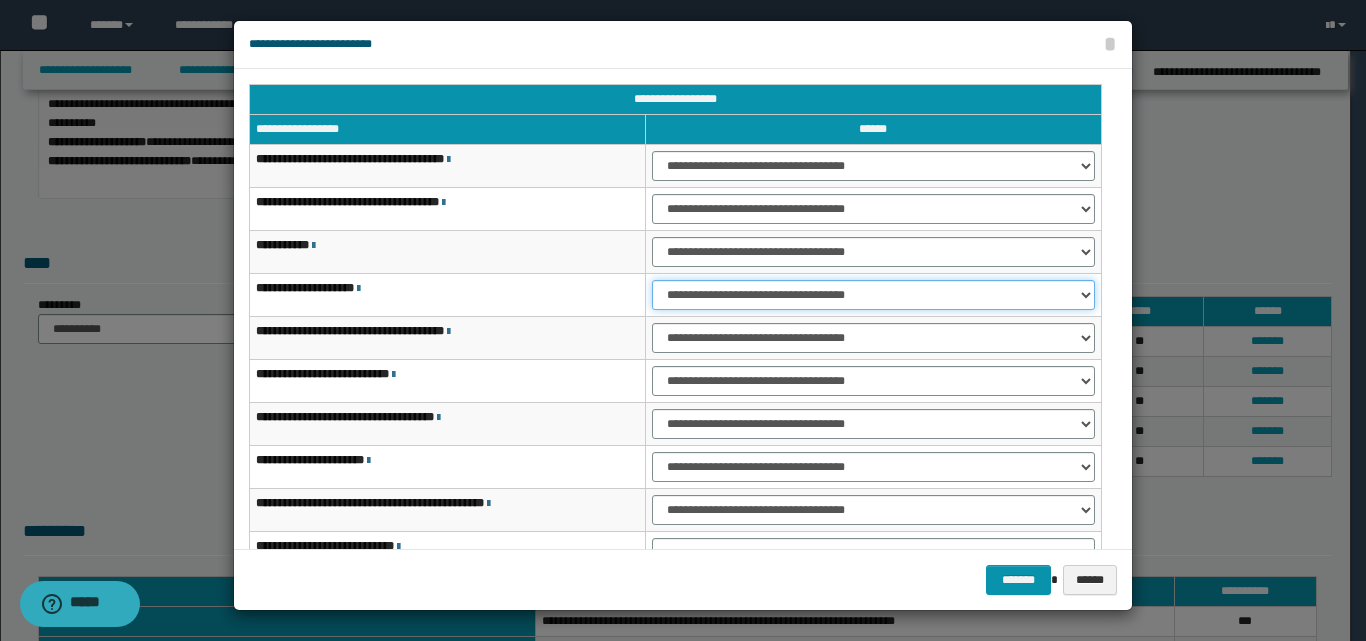 click on "**********" at bounding box center [873, 295] 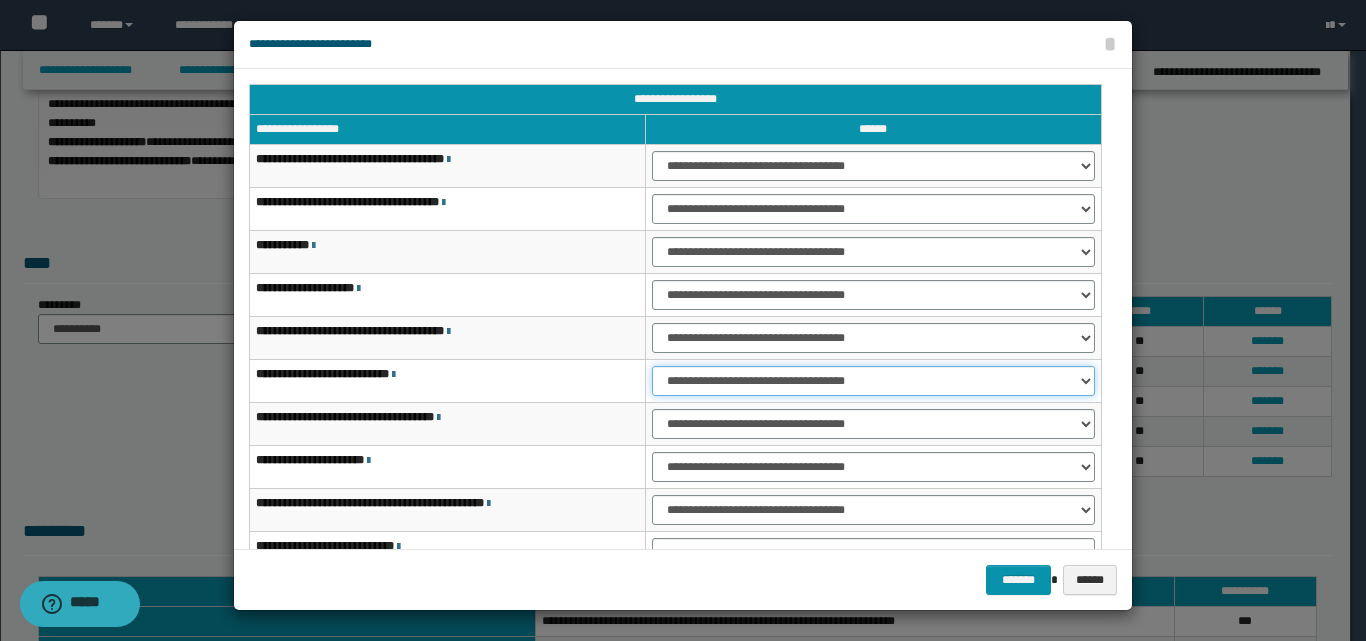 click on "**********" at bounding box center (873, 381) 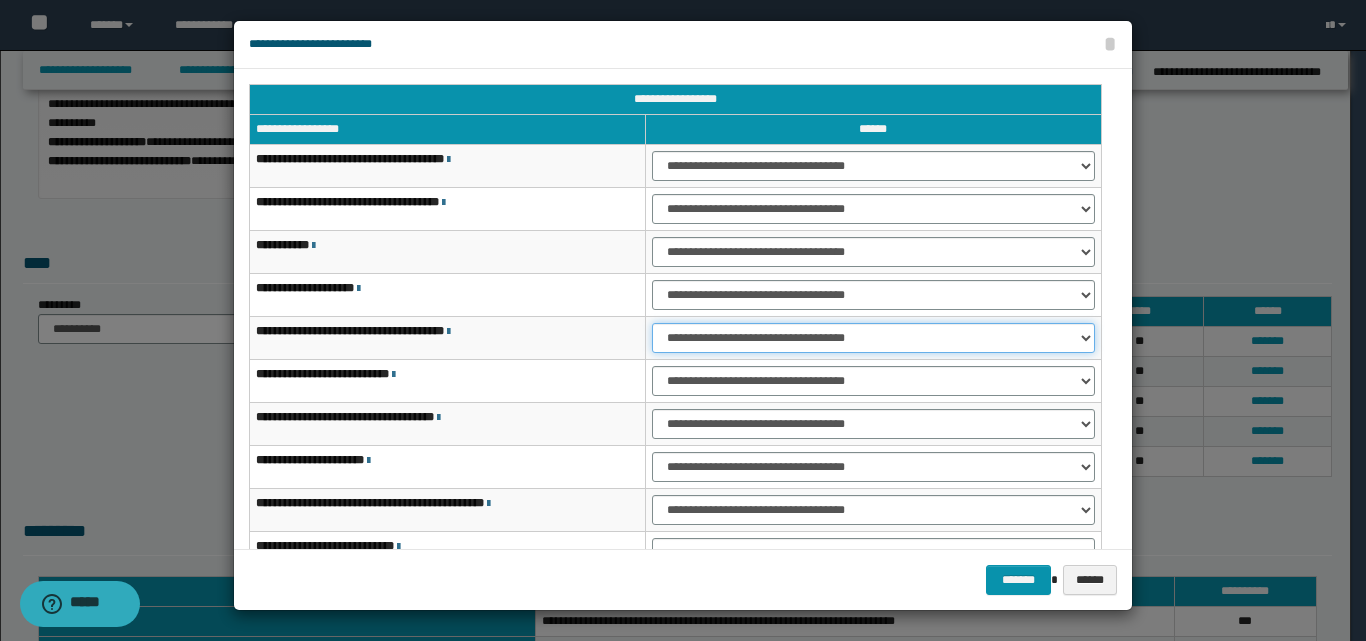 click on "**********" at bounding box center [873, 338] 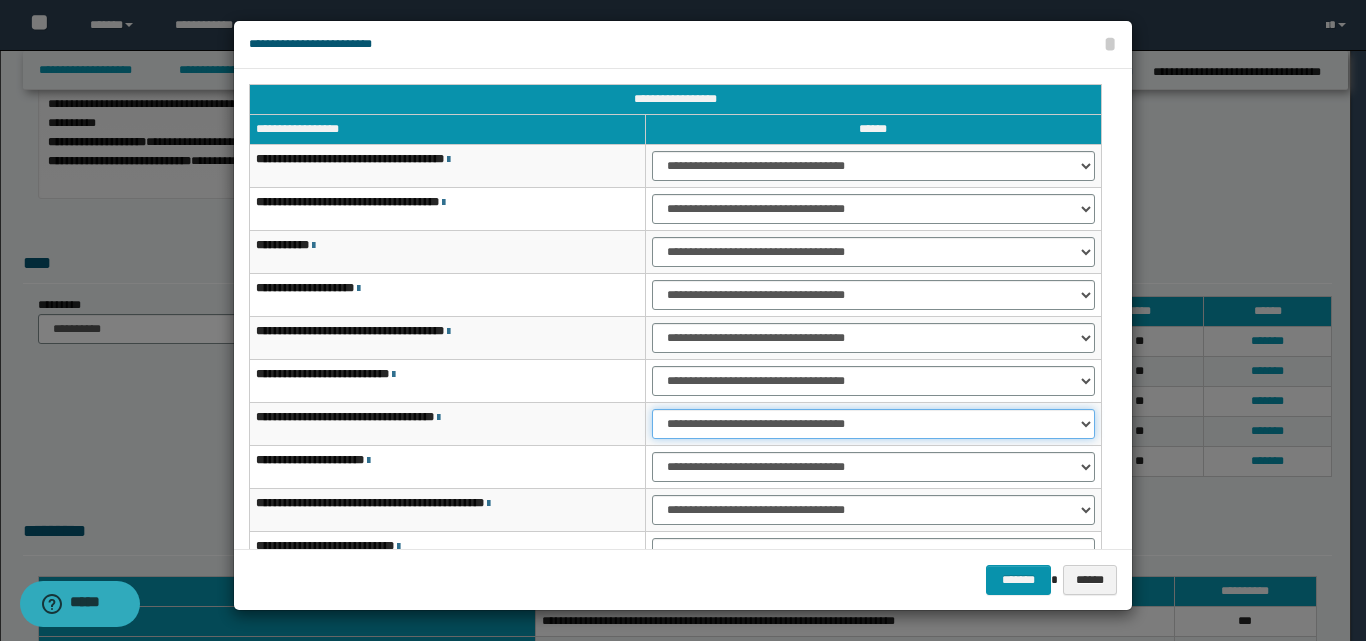 click on "**********" at bounding box center [873, 424] 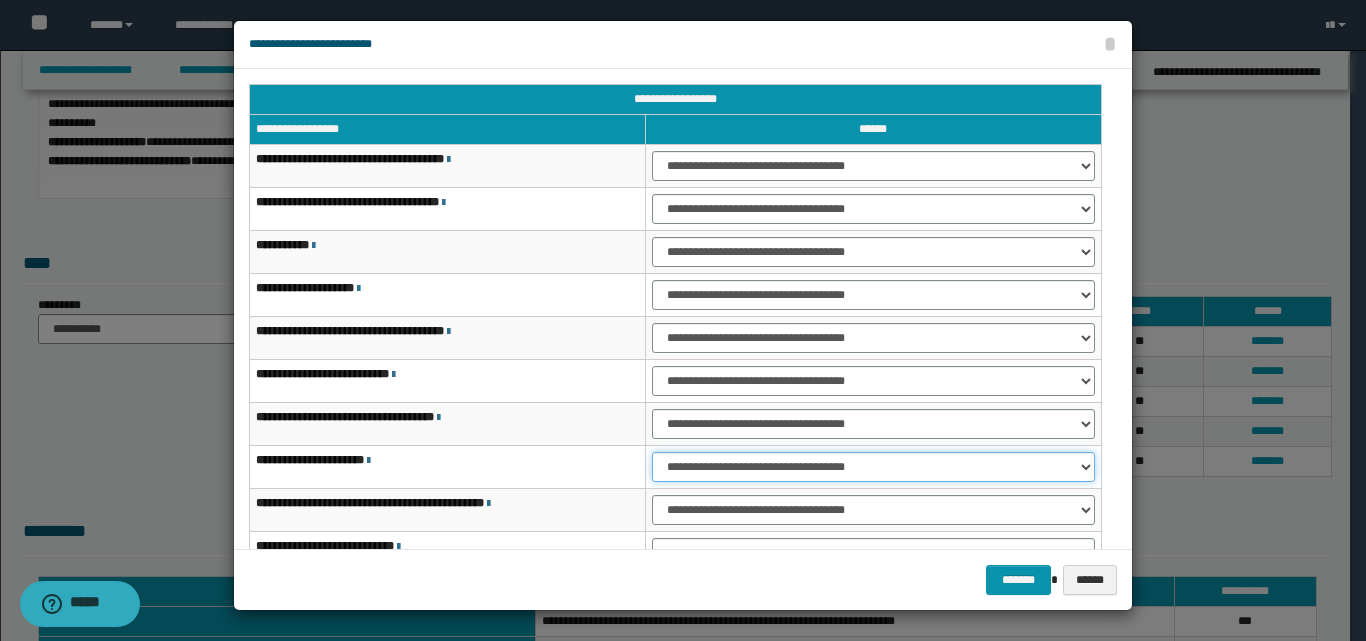 click on "**********" at bounding box center [873, 467] 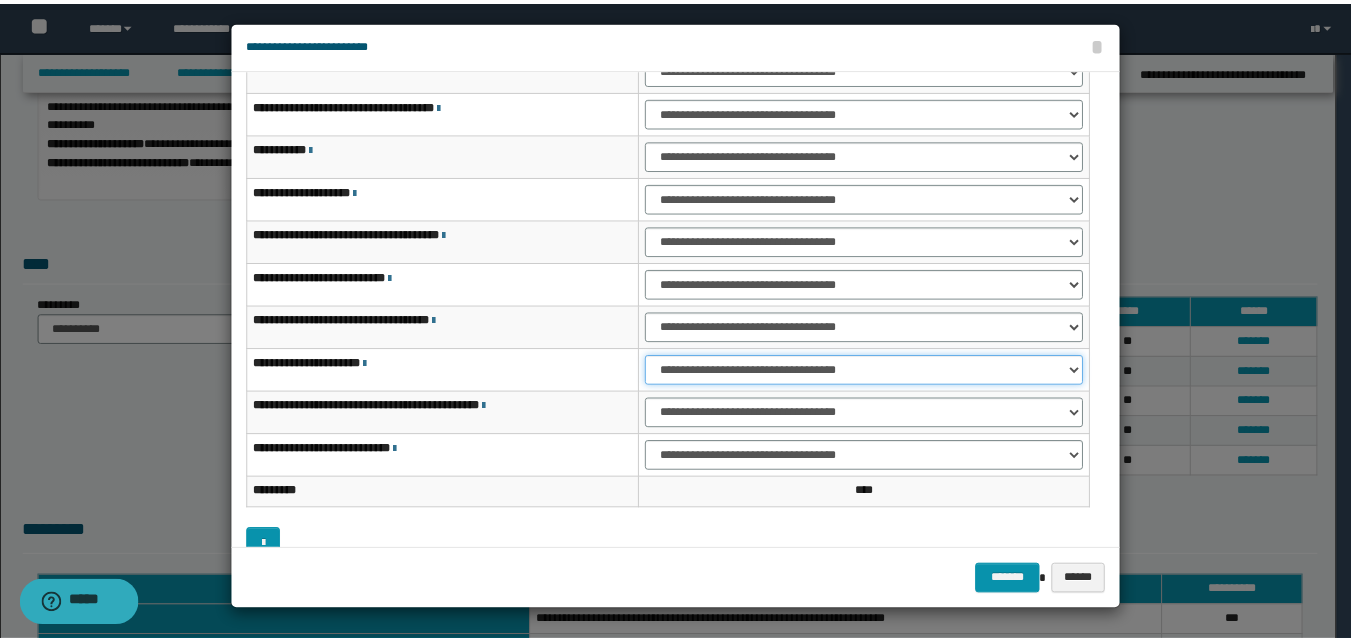 scroll, scrollTop: 121, scrollLeft: 0, axis: vertical 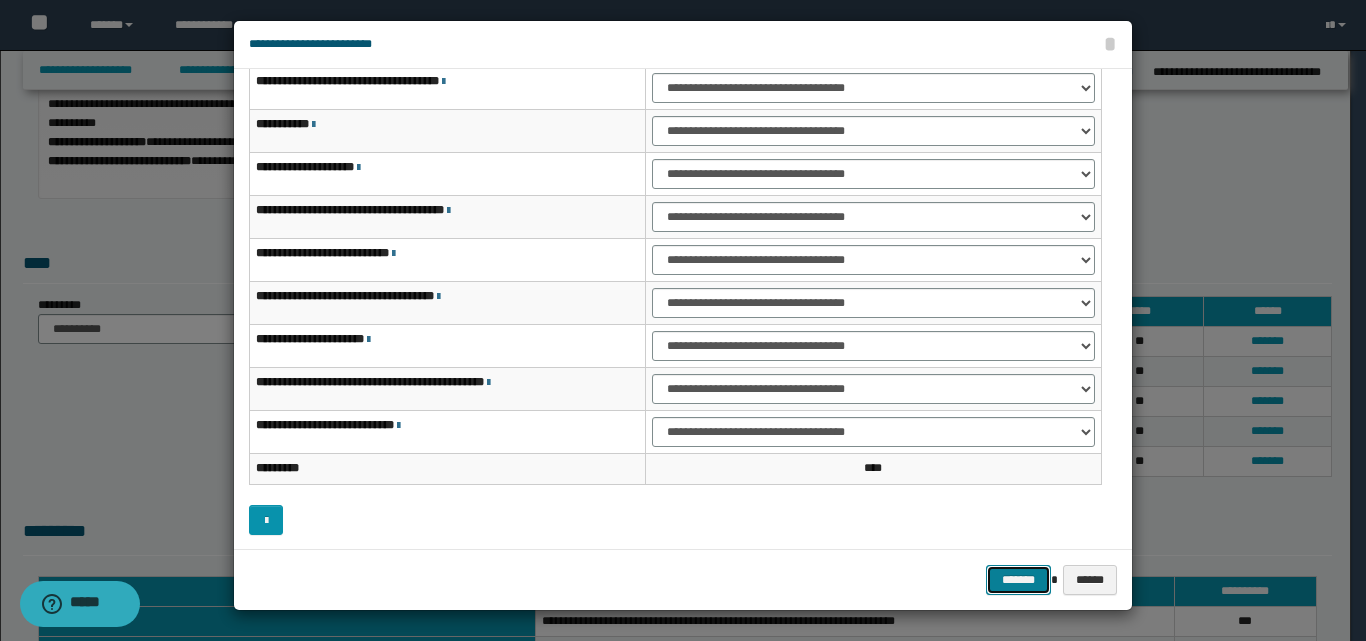 click on "*******" at bounding box center [1018, 580] 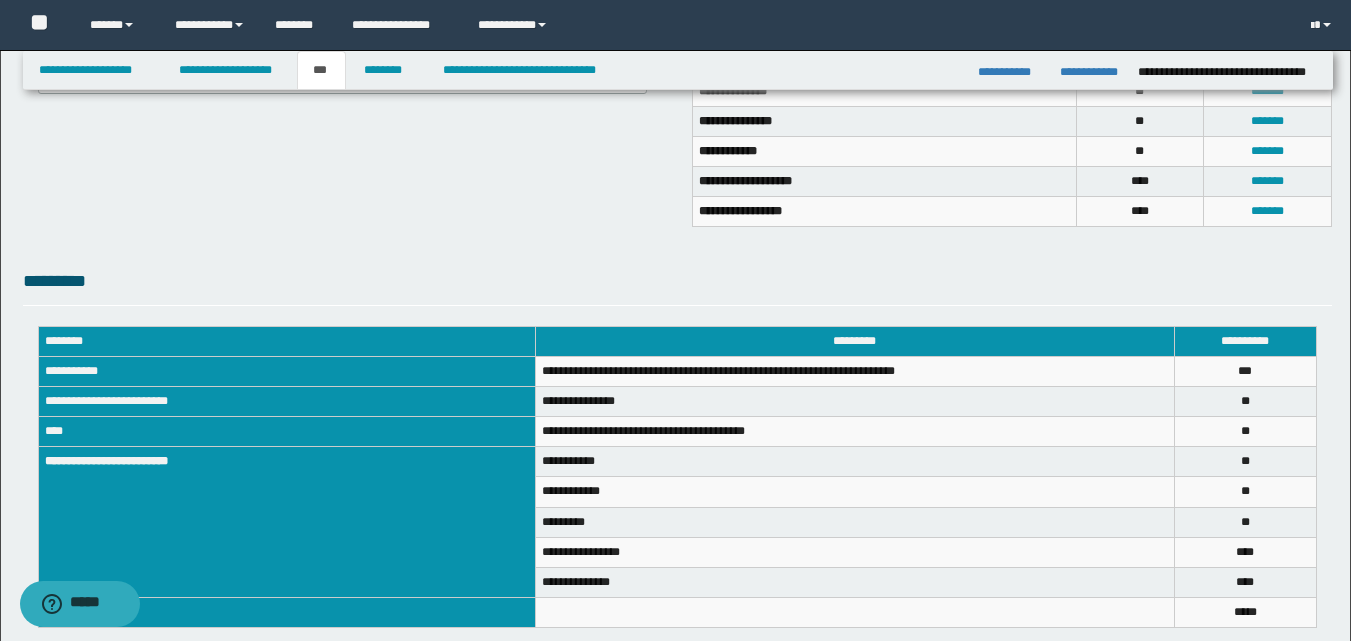 scroll, scrollTop: 600, scrollLeft: 0, axis: vertical 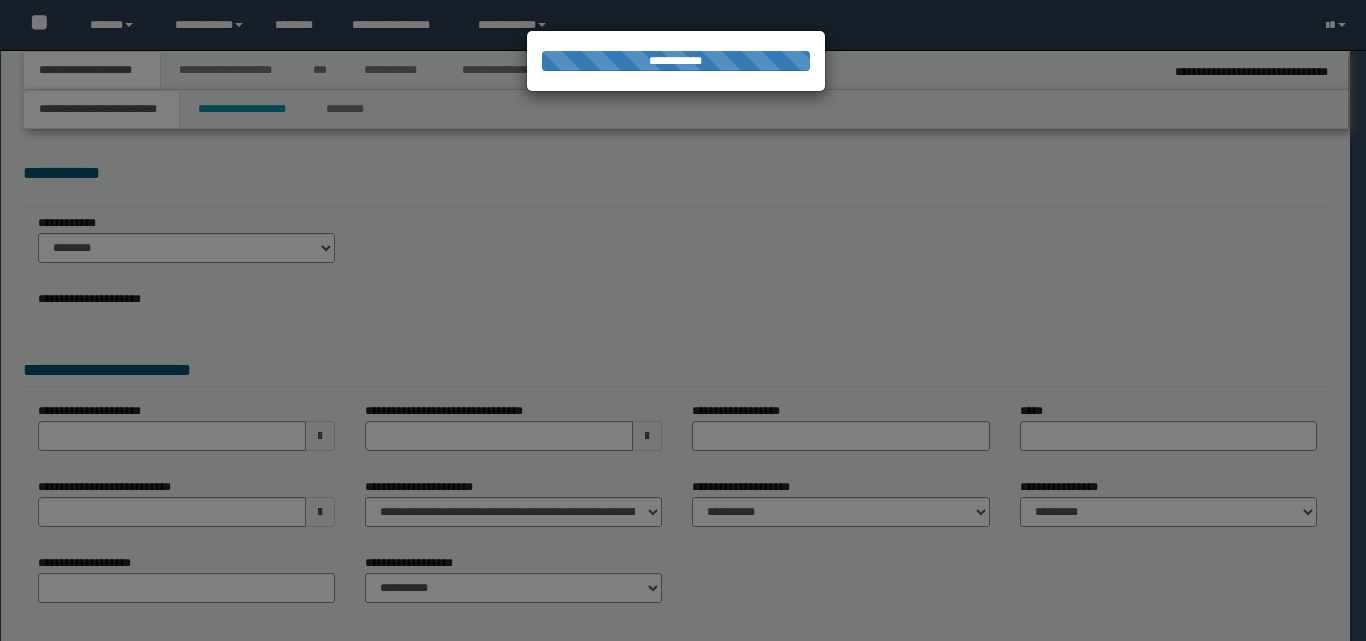 select on "*" 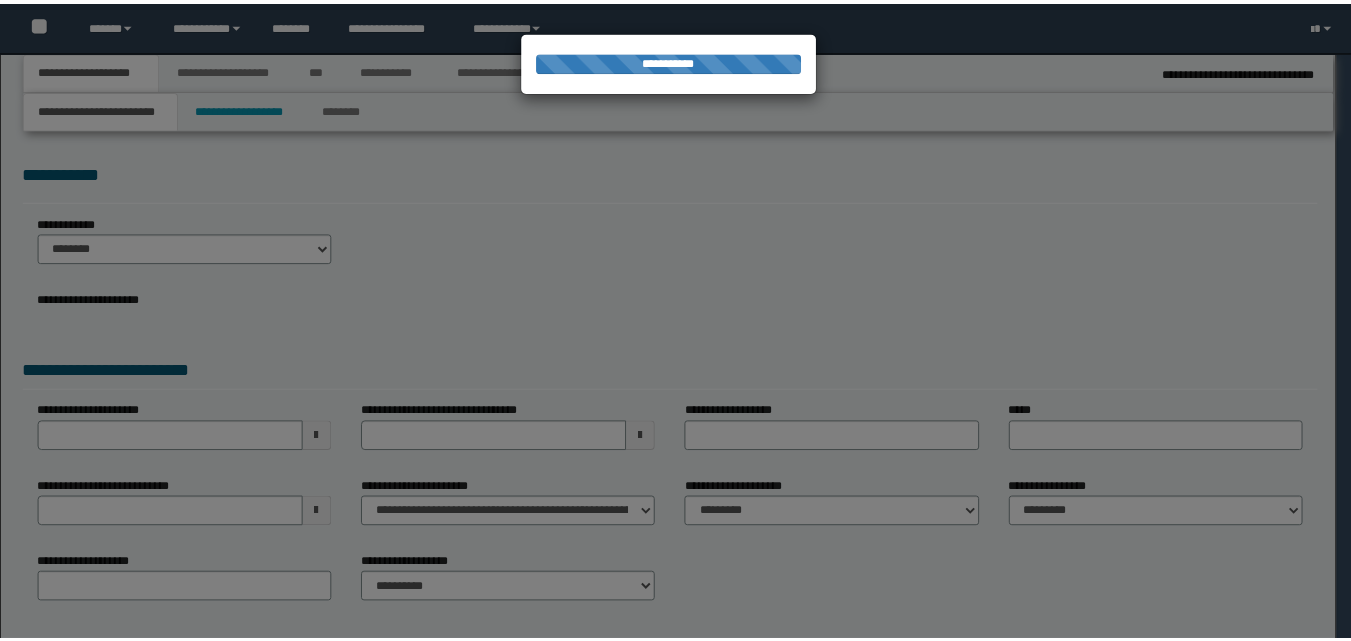 scroll, scrollTop: 0, scrollLeft: 0, axis: both 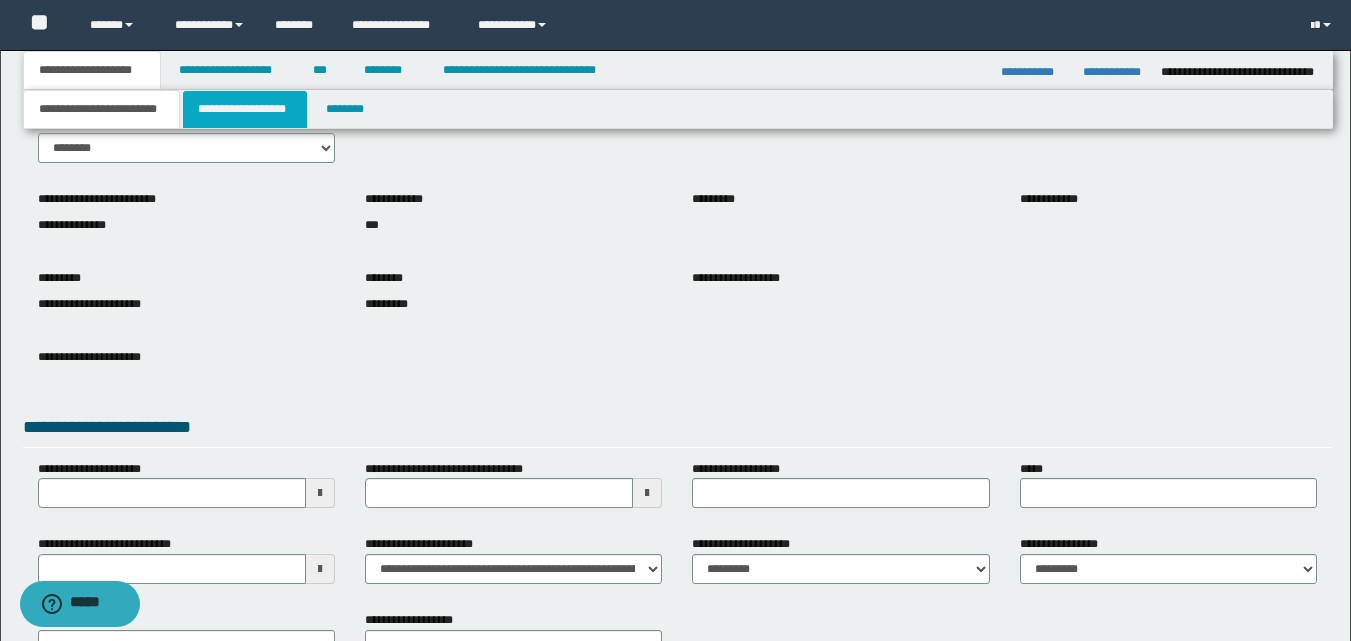 click on "**********" at bounding box center (245, 109) 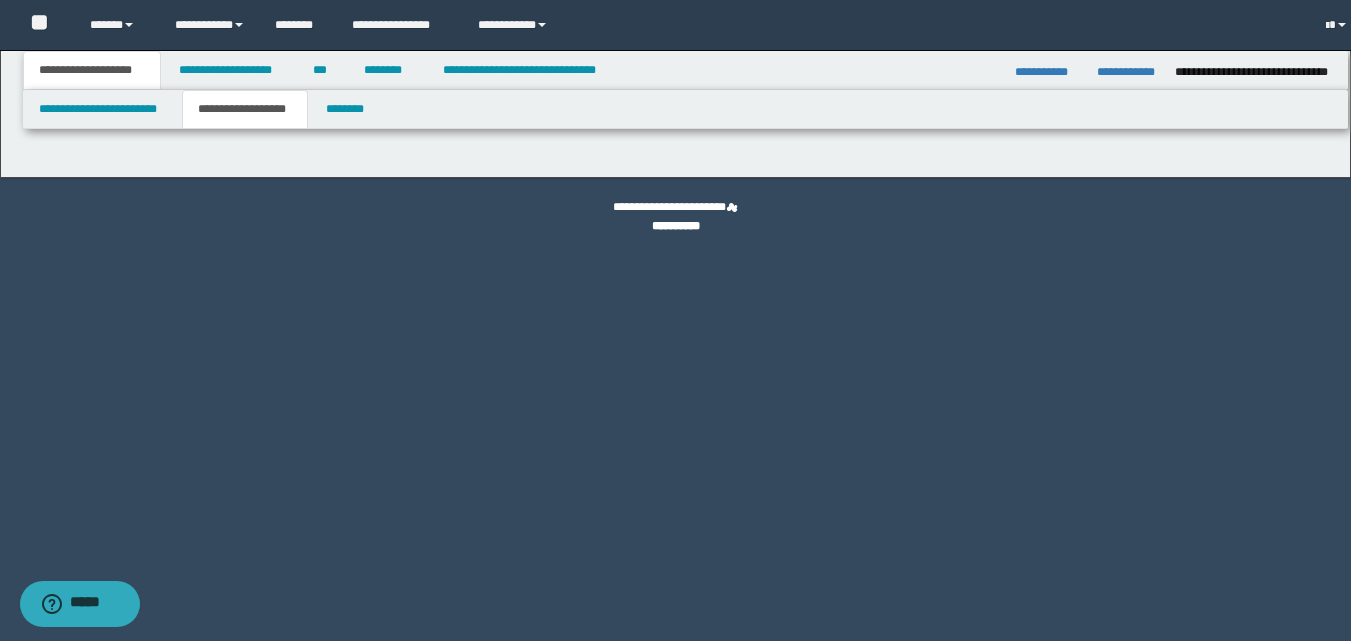 scroll, scrollTop: 0, scrollLeft: 0, axis: both 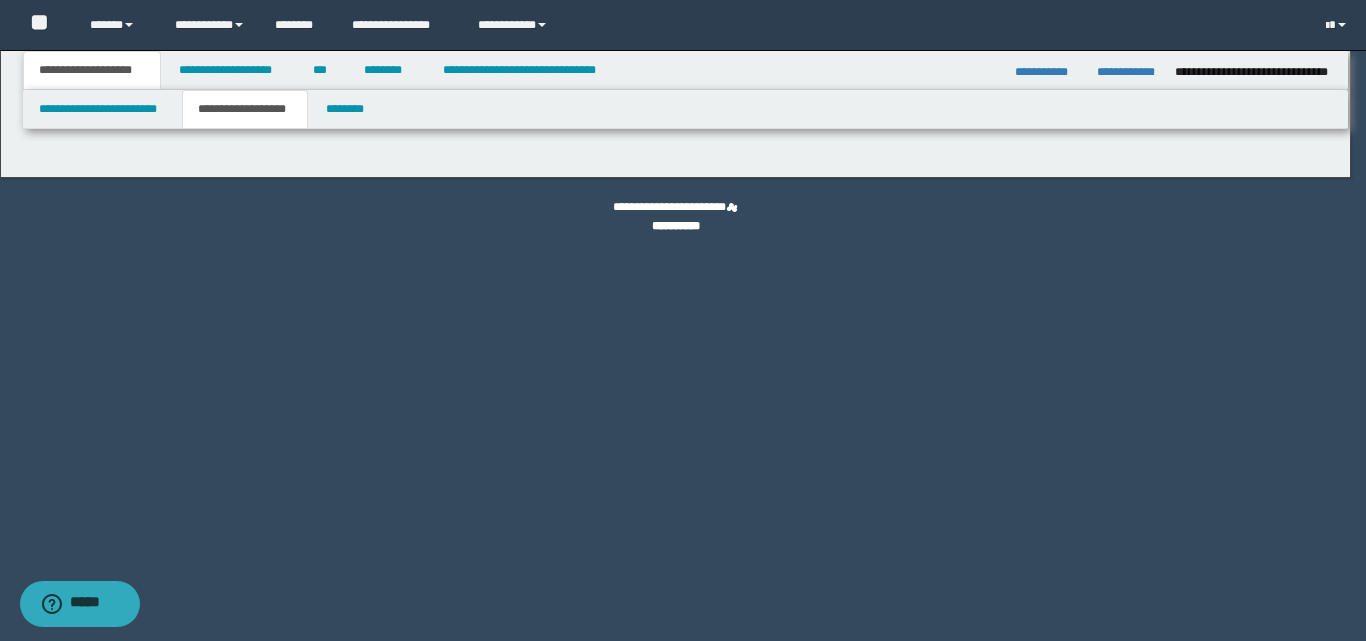 type on "********" 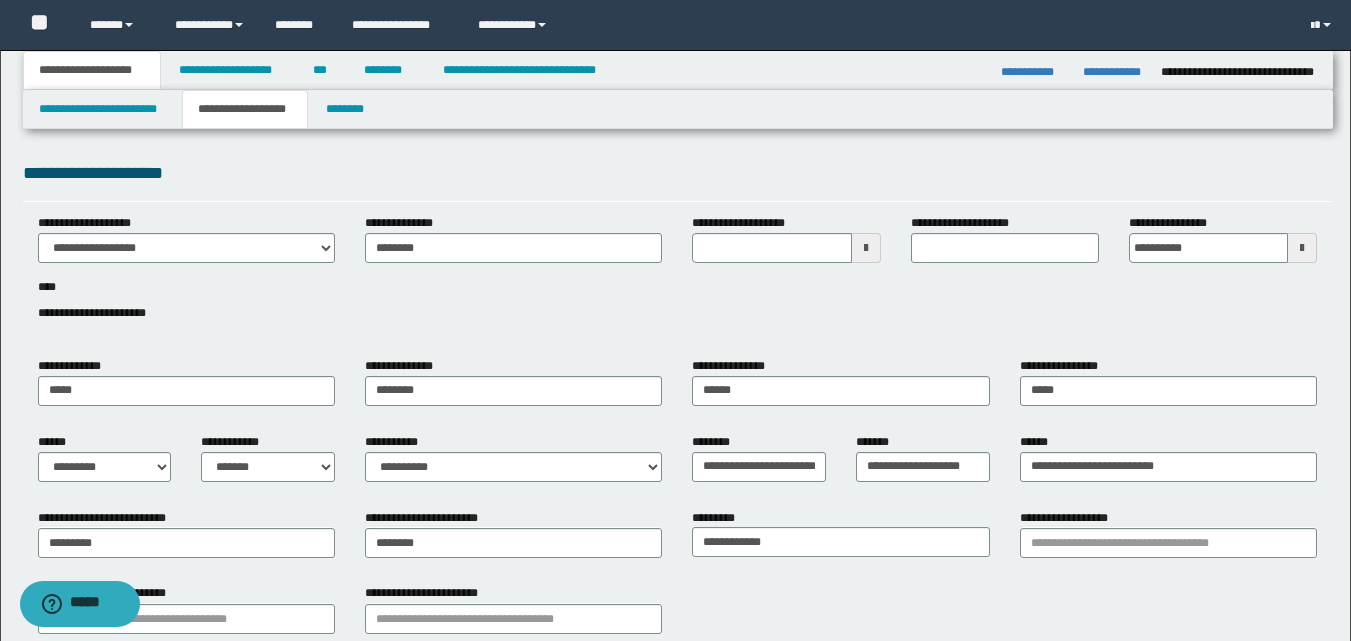 scroll, scrollTop: 100, scrollLeft: 0, axis: vertical 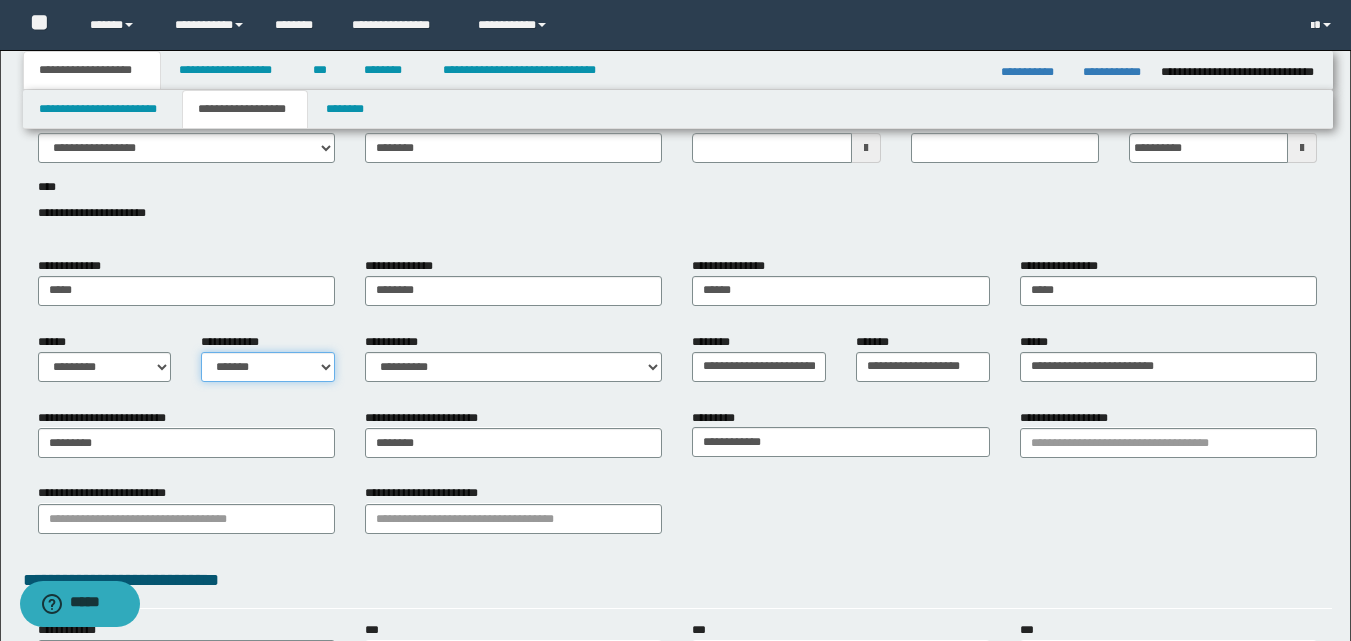 click on "**********" at bounding box center [268, 367] 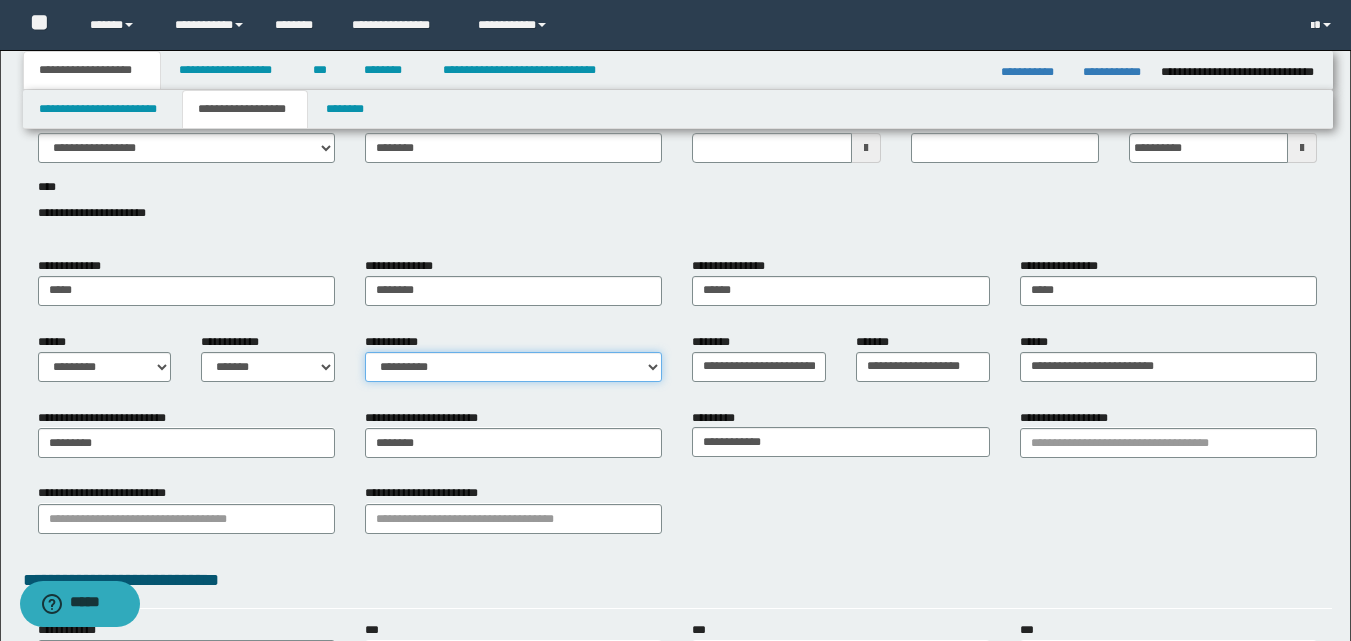 click on "**********" at bounding box center [513, 367] 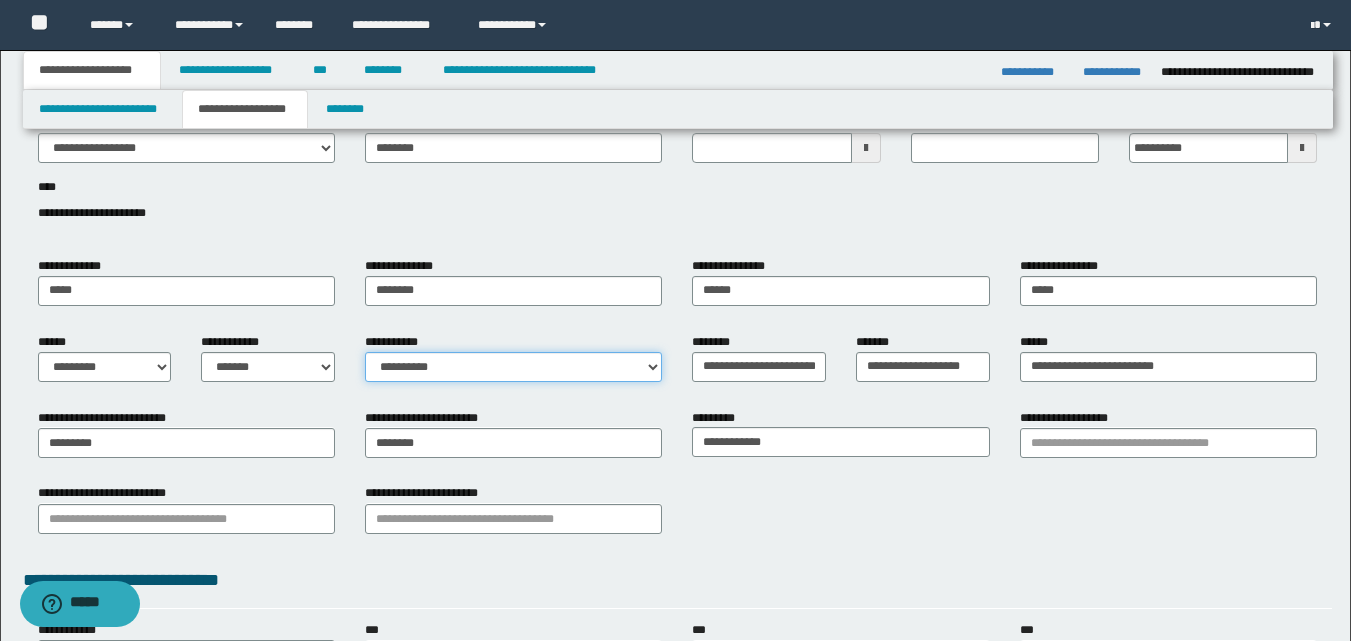 select on "*" 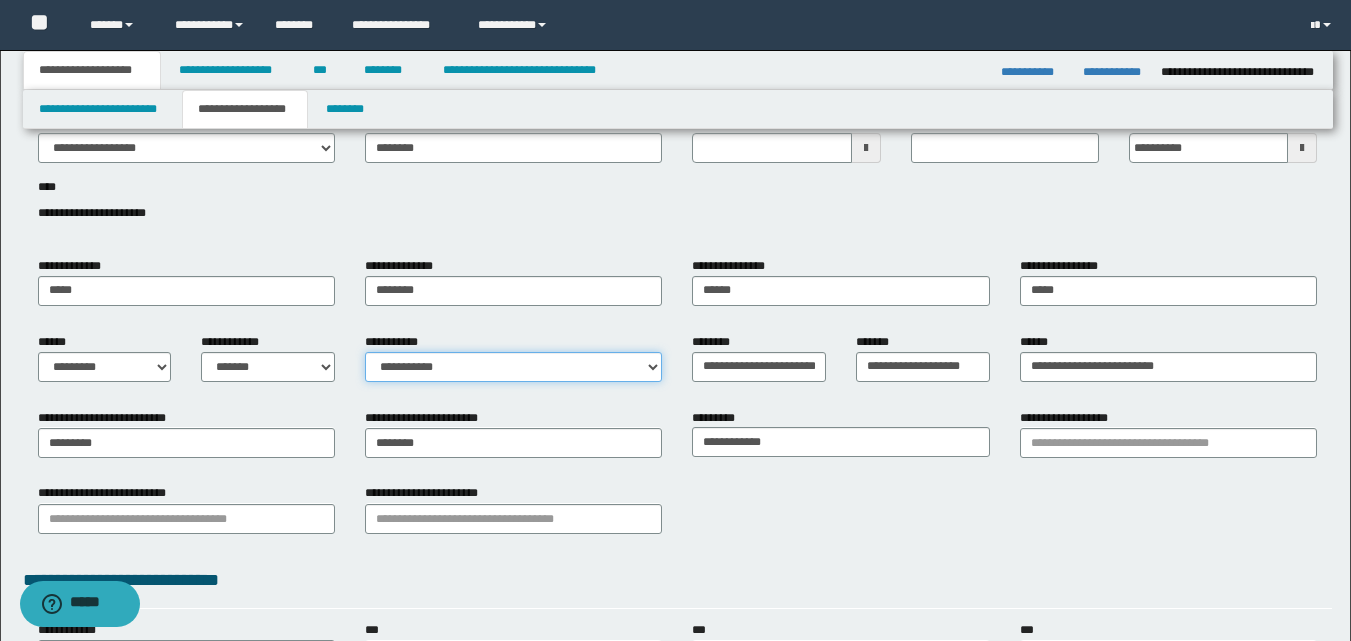 click on "**********" at bounding box center [513, 367] 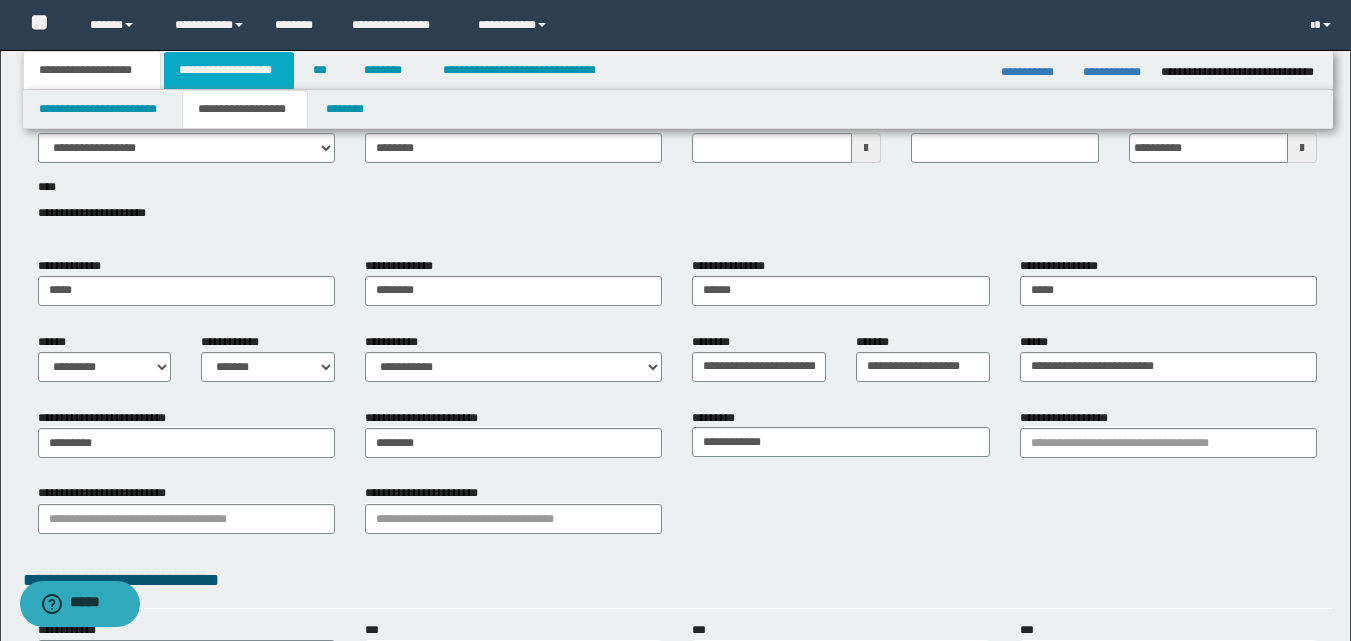 click on "**********" at bounding box center [229, 70] 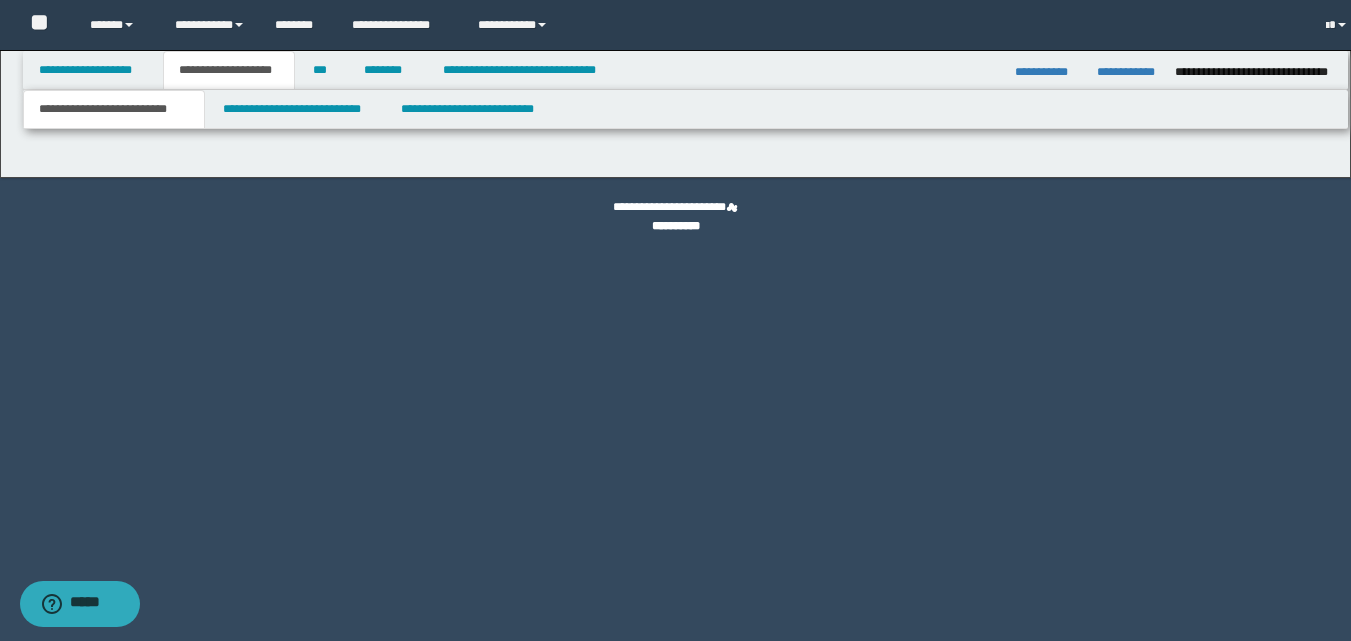 scroll, scrollTop: 0, scrollLeft: 0, axis: both 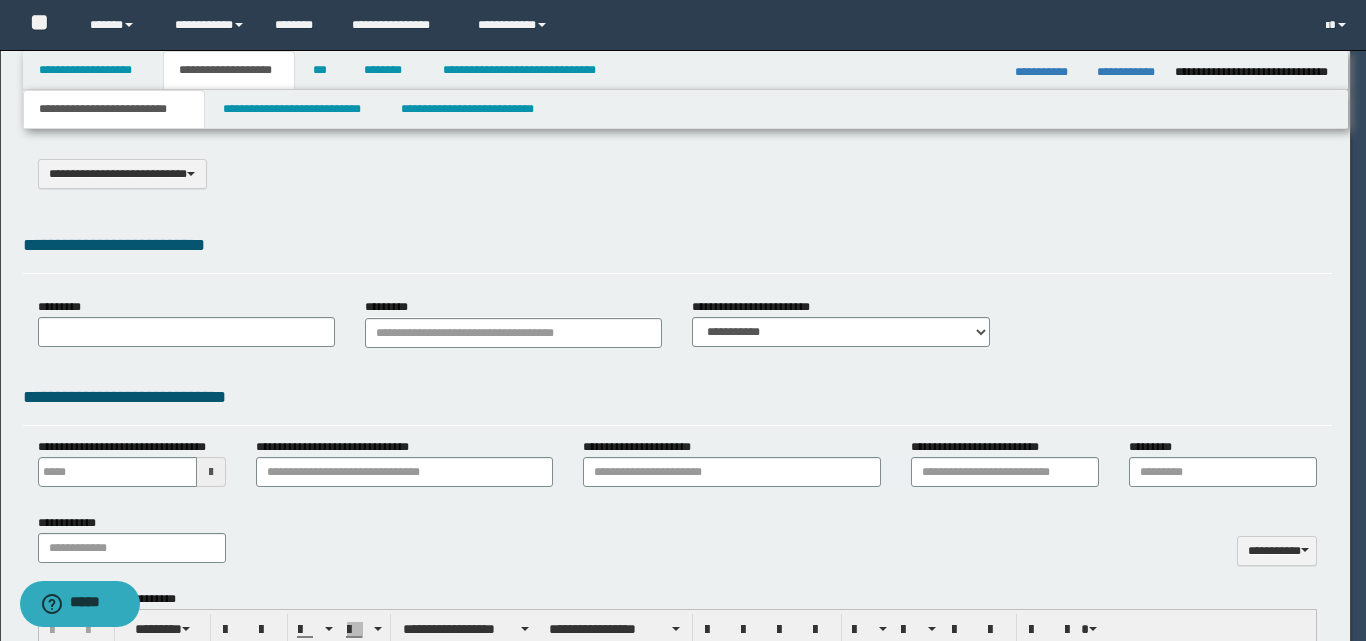 select on "*" 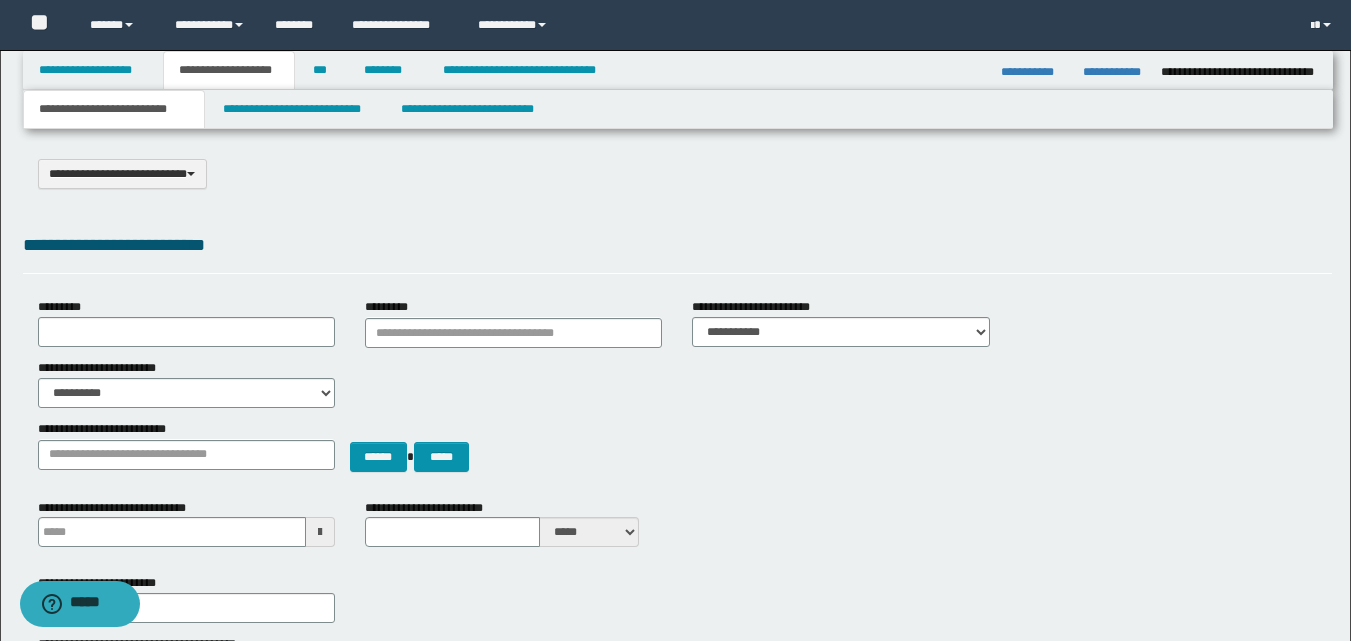 scroll, scrollTop: 100, scrollLeft: 0, axis: vertical 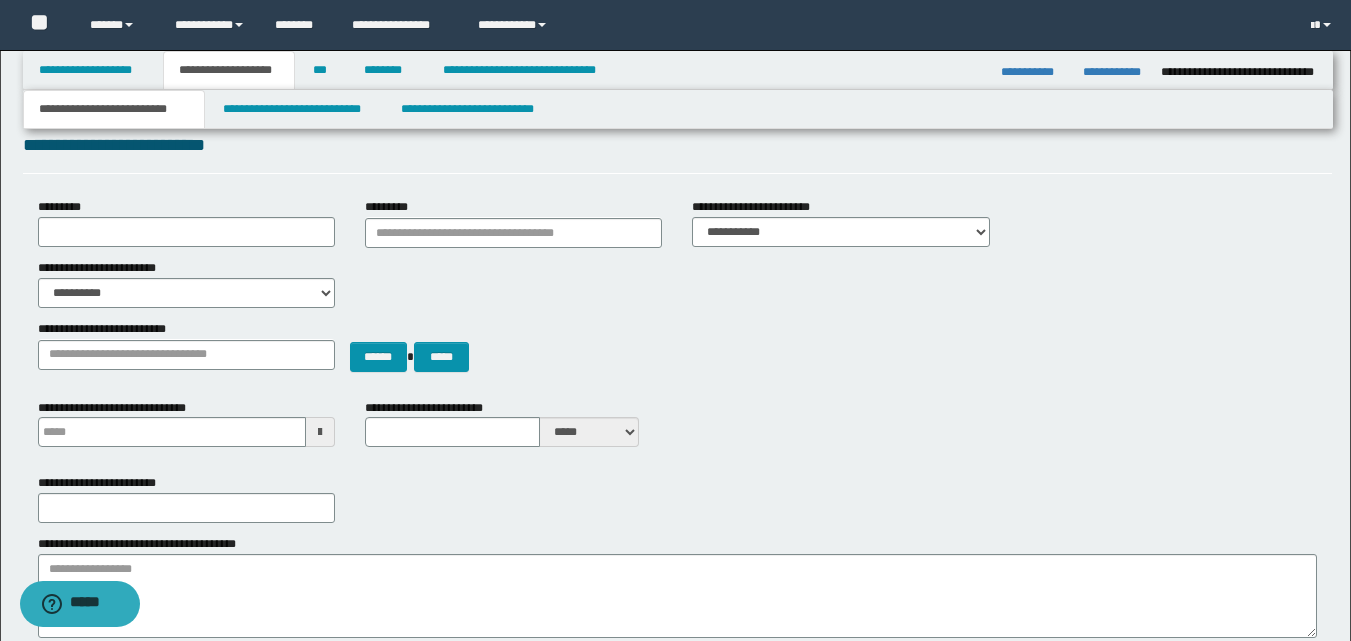 type 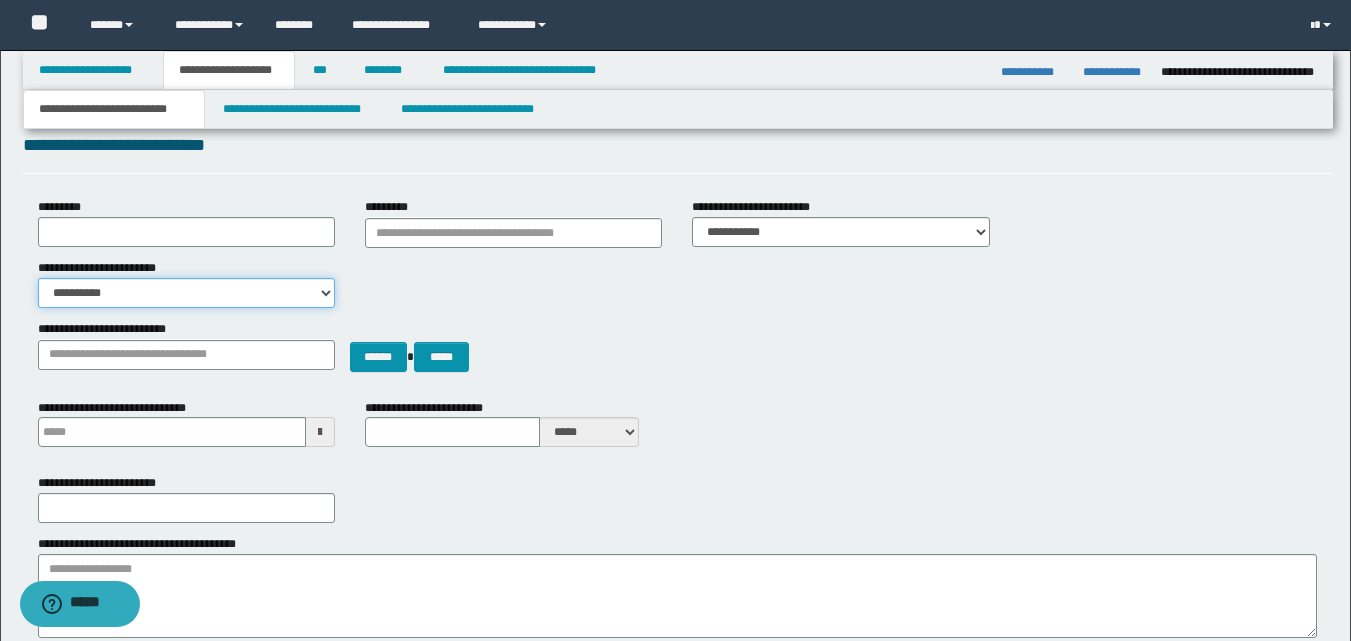 click on "**********" at bounding box center [186, 293] 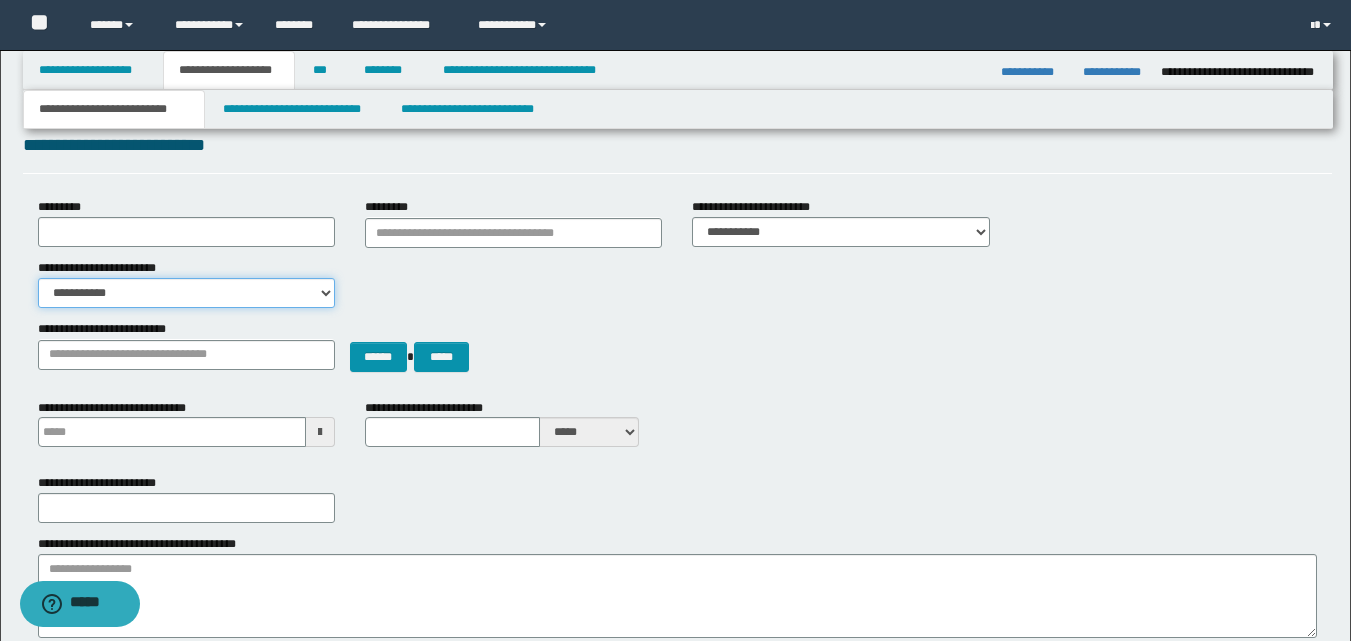 click on "**********" at bounding box center (186, 293) 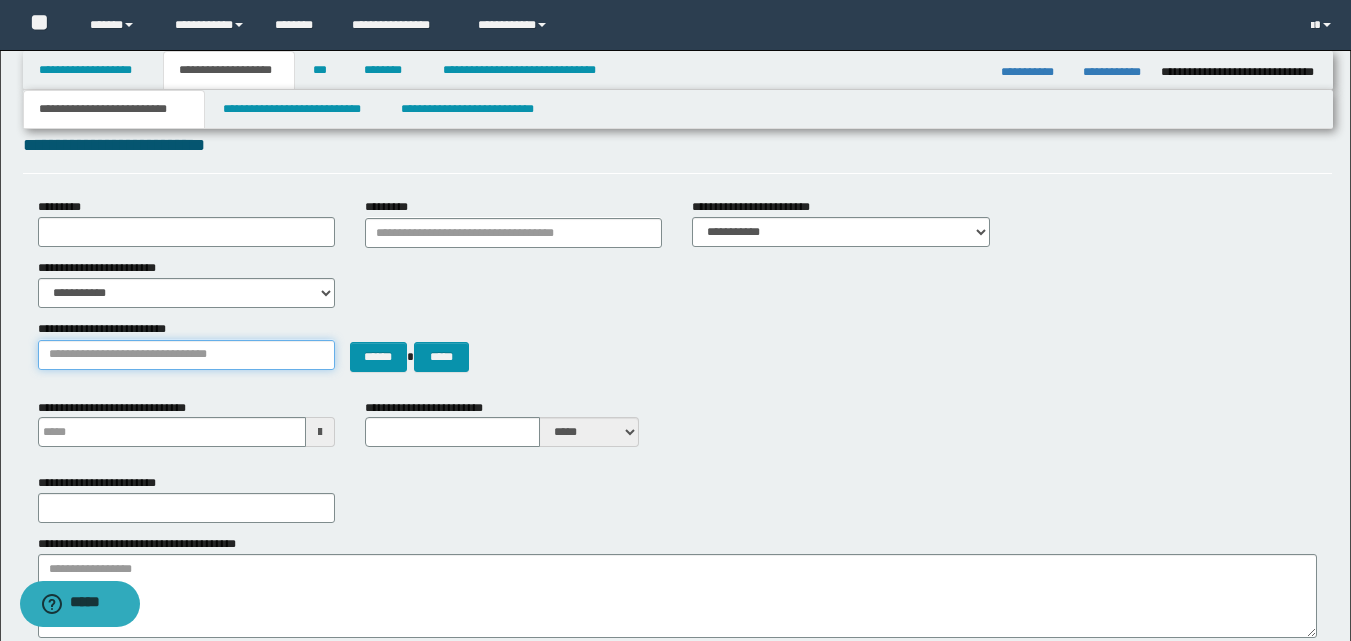 click on "**********" at bounding box center (186, 355) 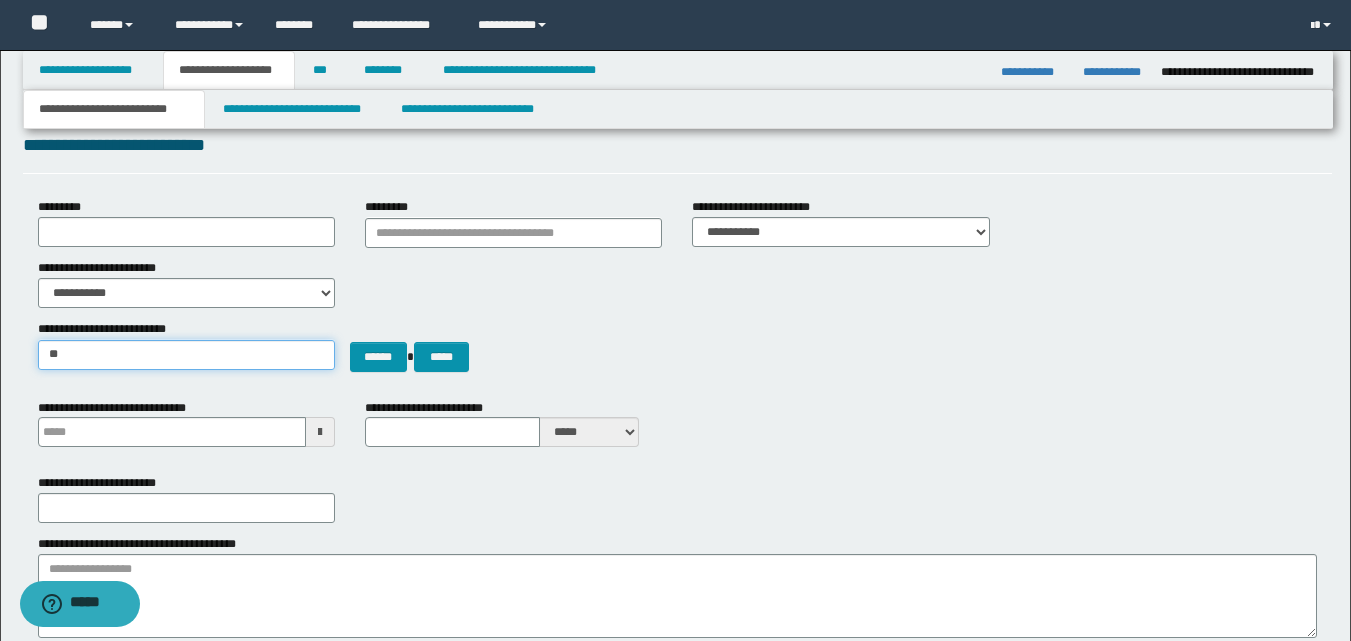 type on "*" 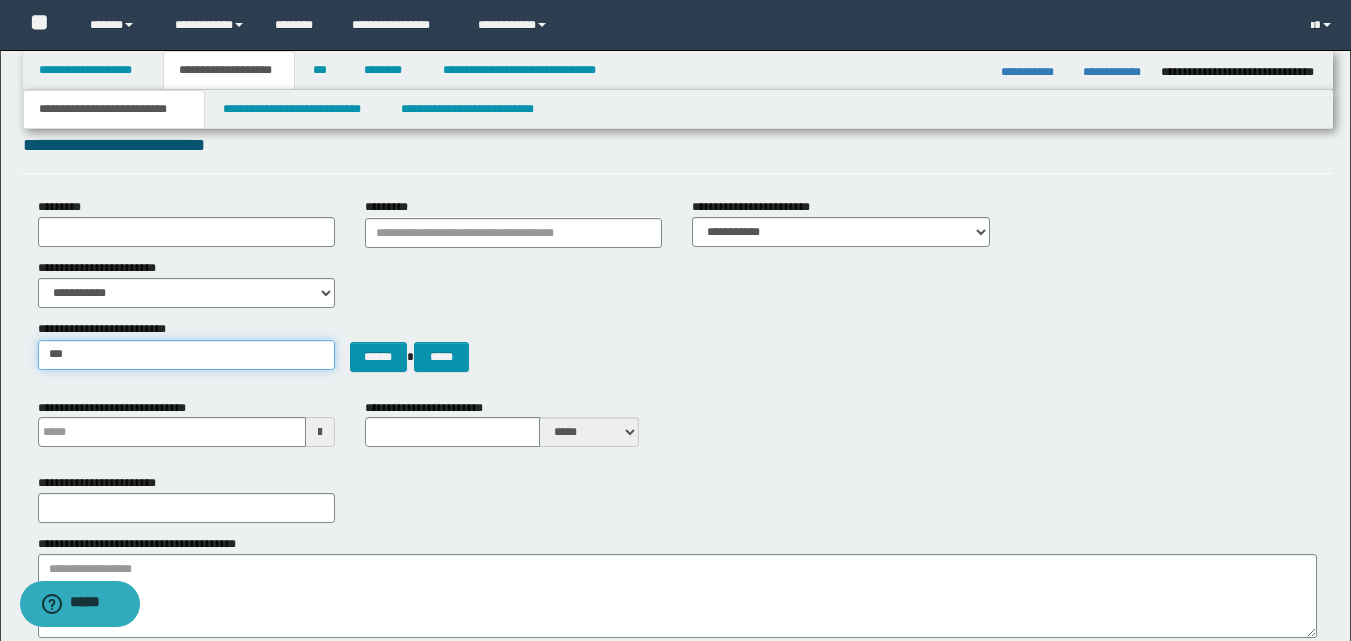 type on "**********" 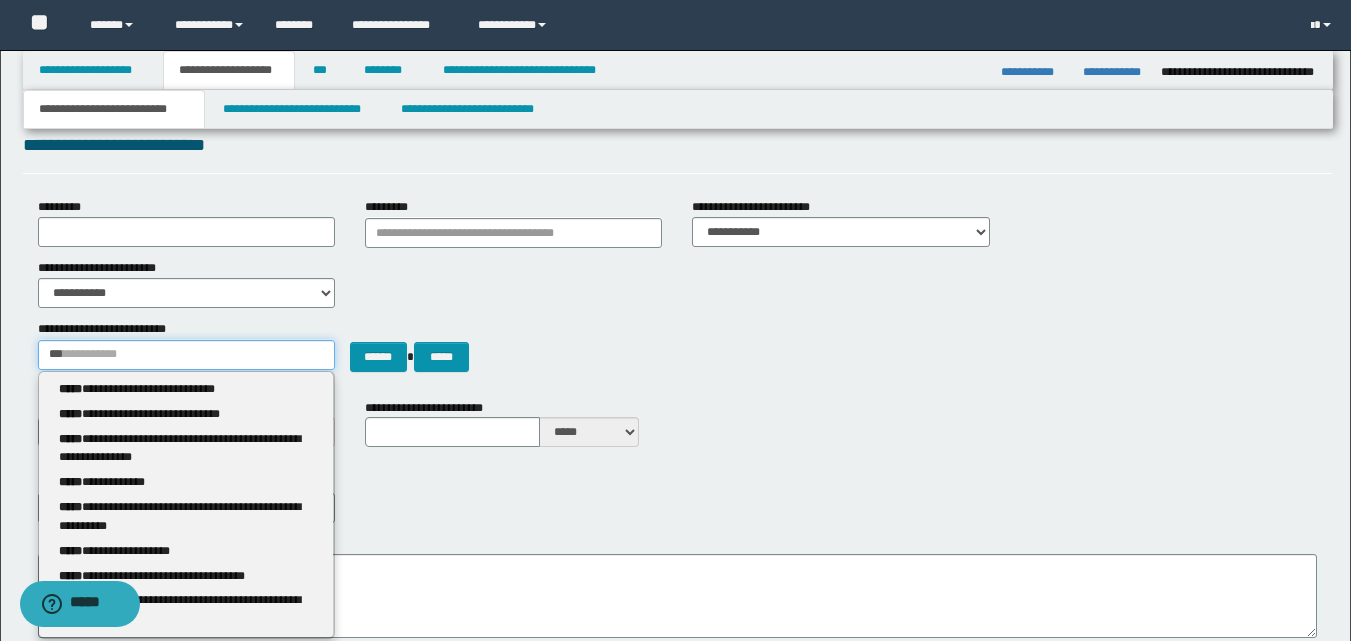 type 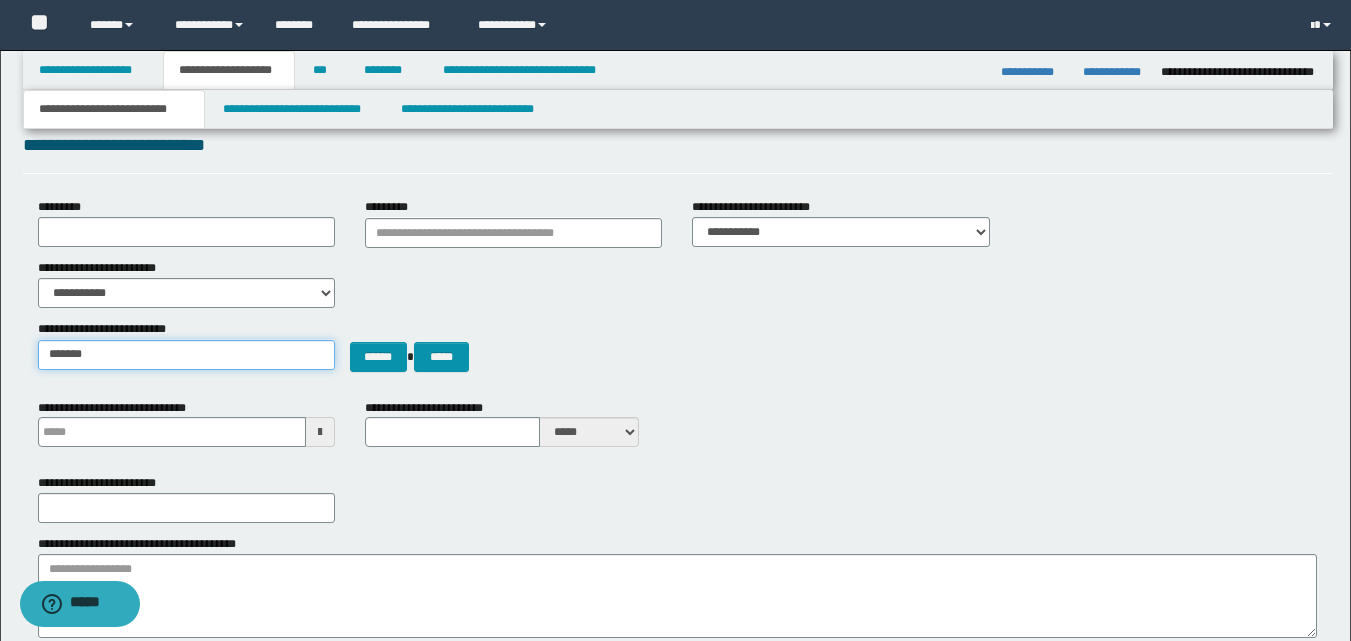 click on "*******" at bounding box center (186, 355) 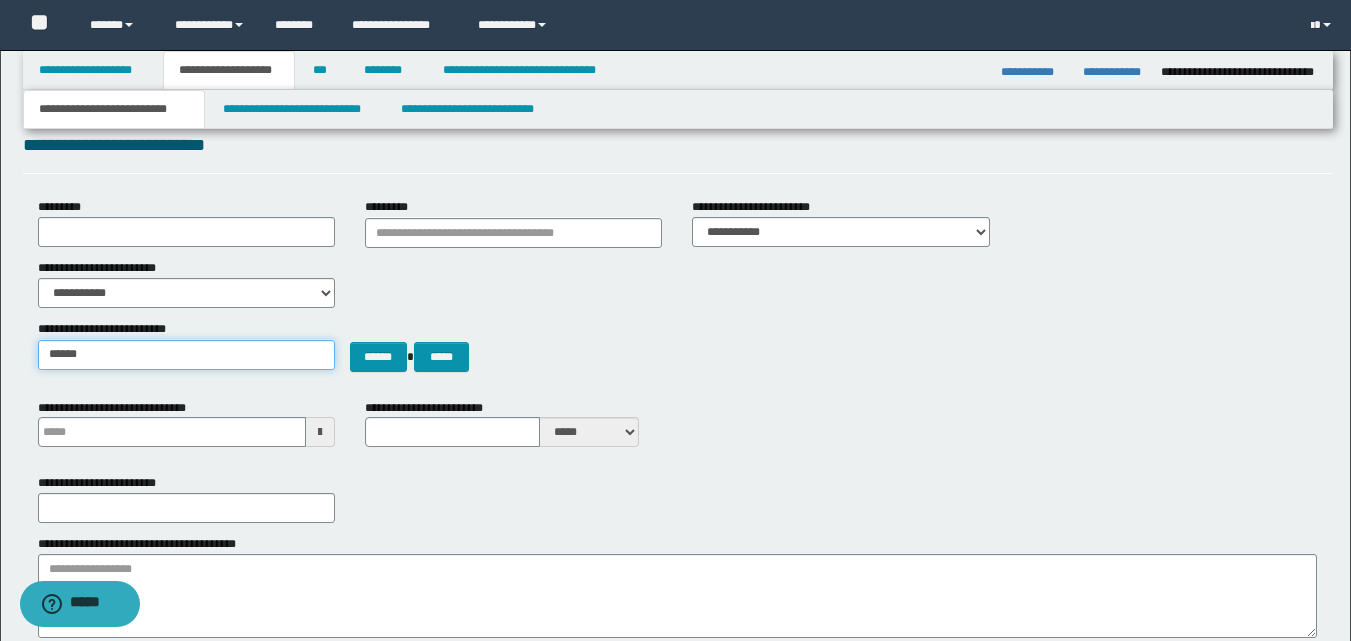 type on "*******" 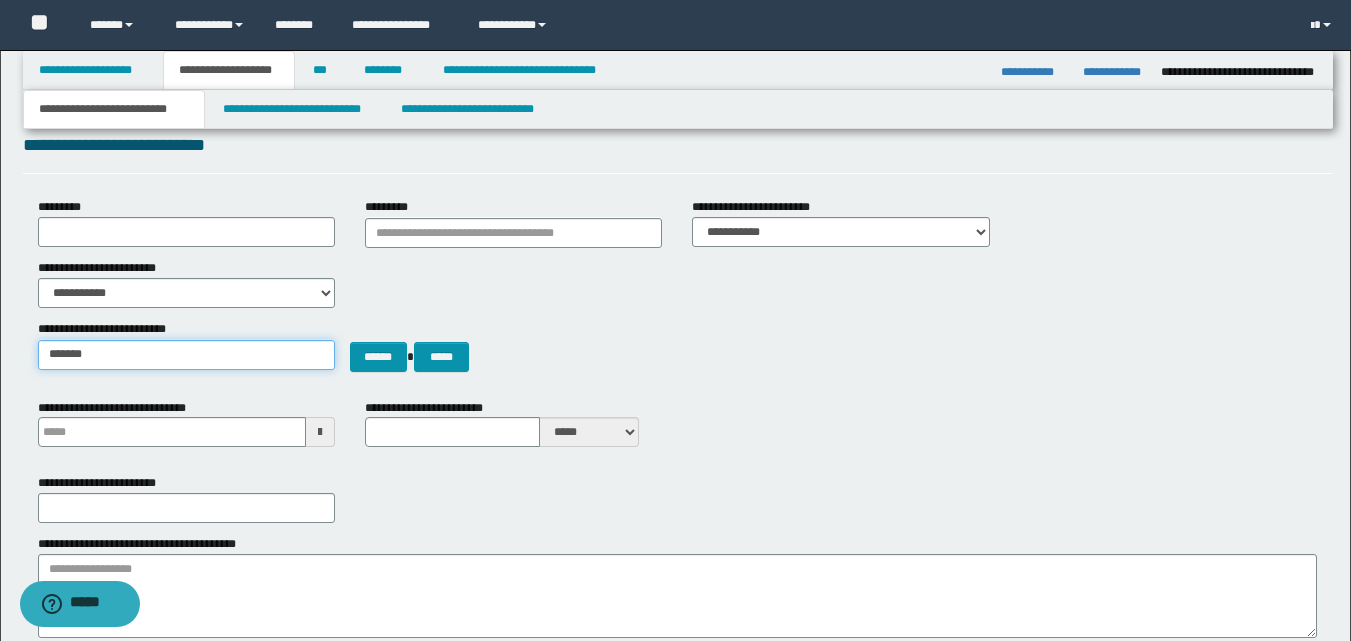 type 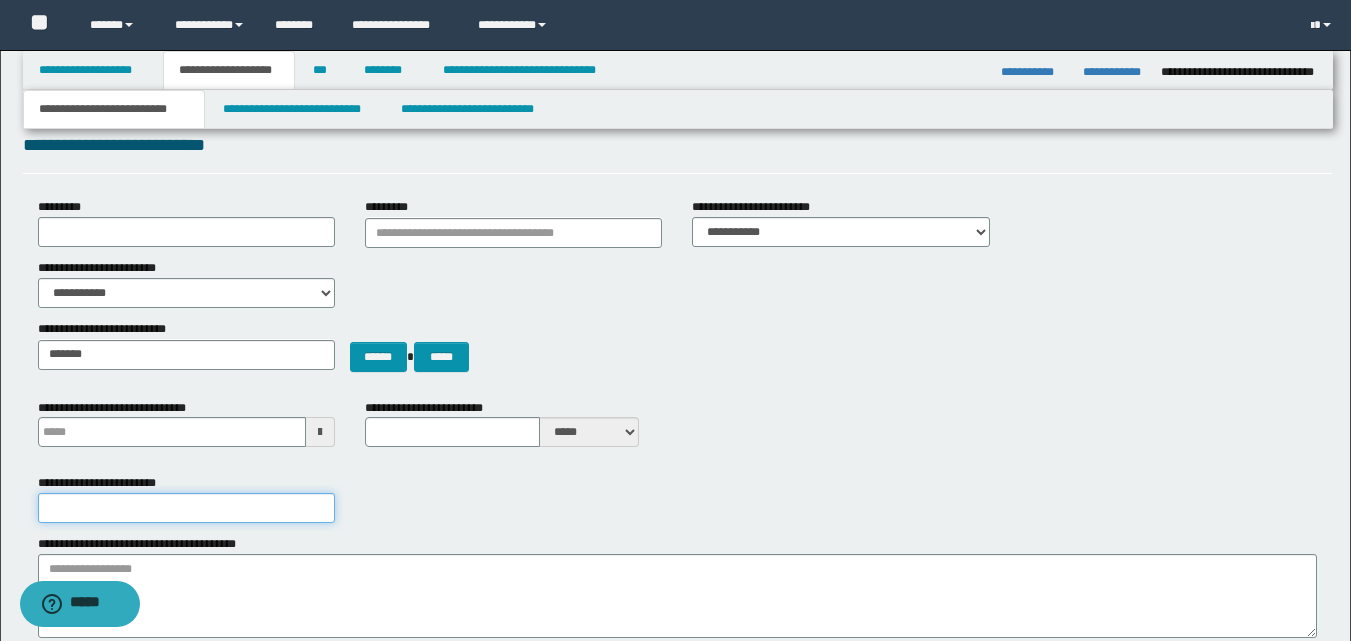 click on "**********" at bounding box center [186, 508] 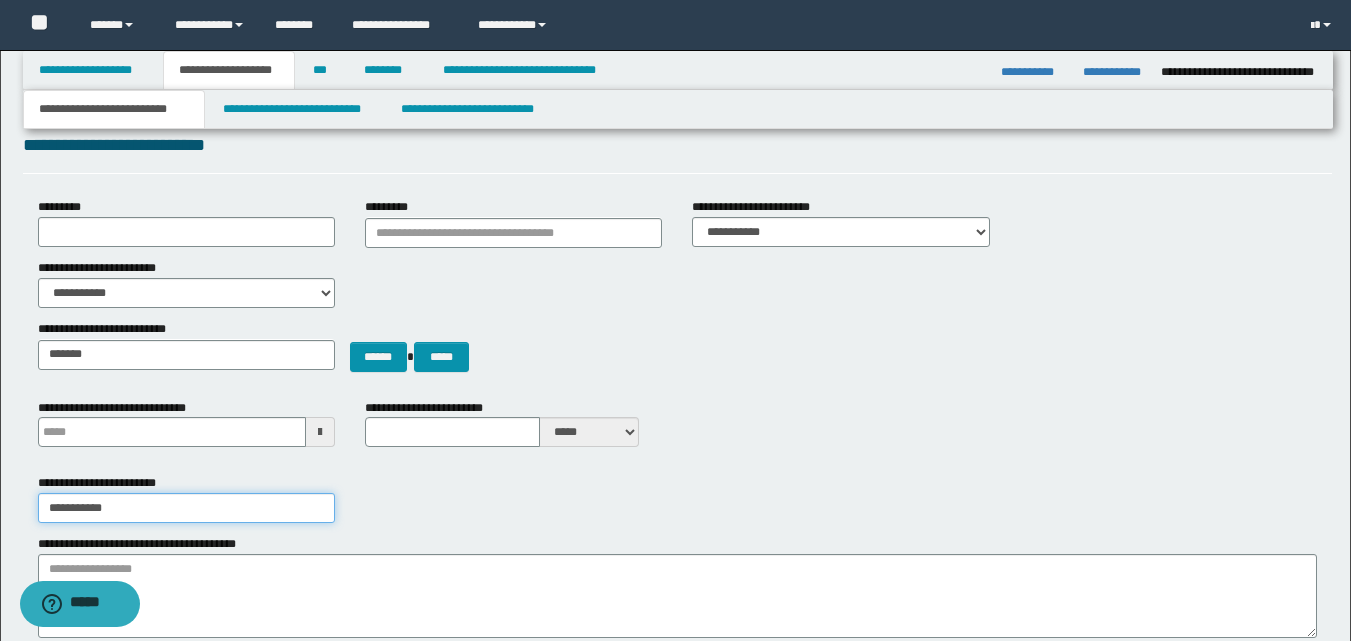 type on "**********" 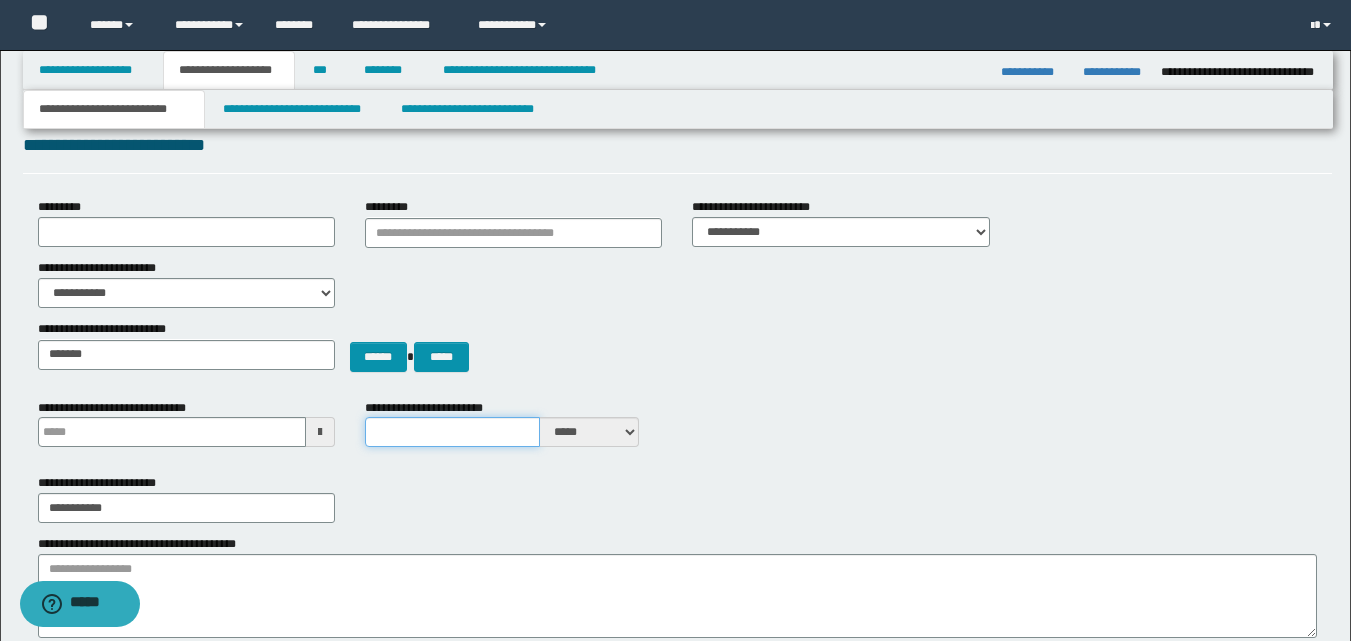 click on "**********" at bounding box center (452, 432) 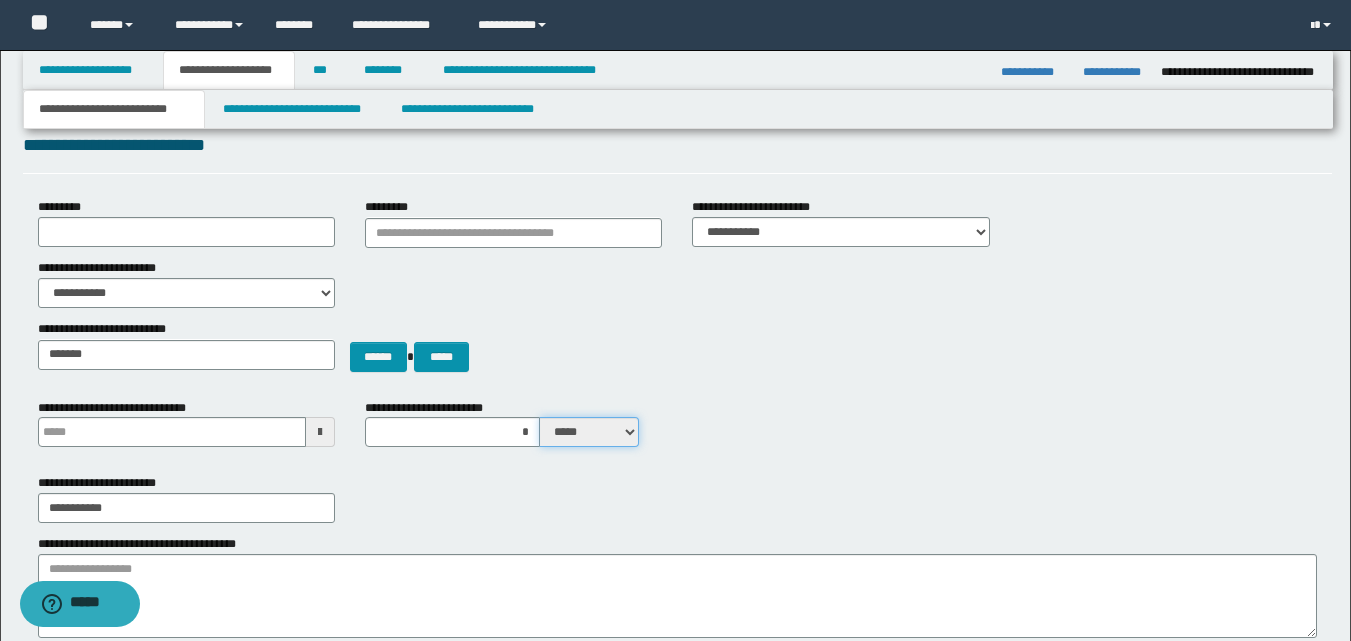 click on "*****
****" at bounding box center (589, 432) 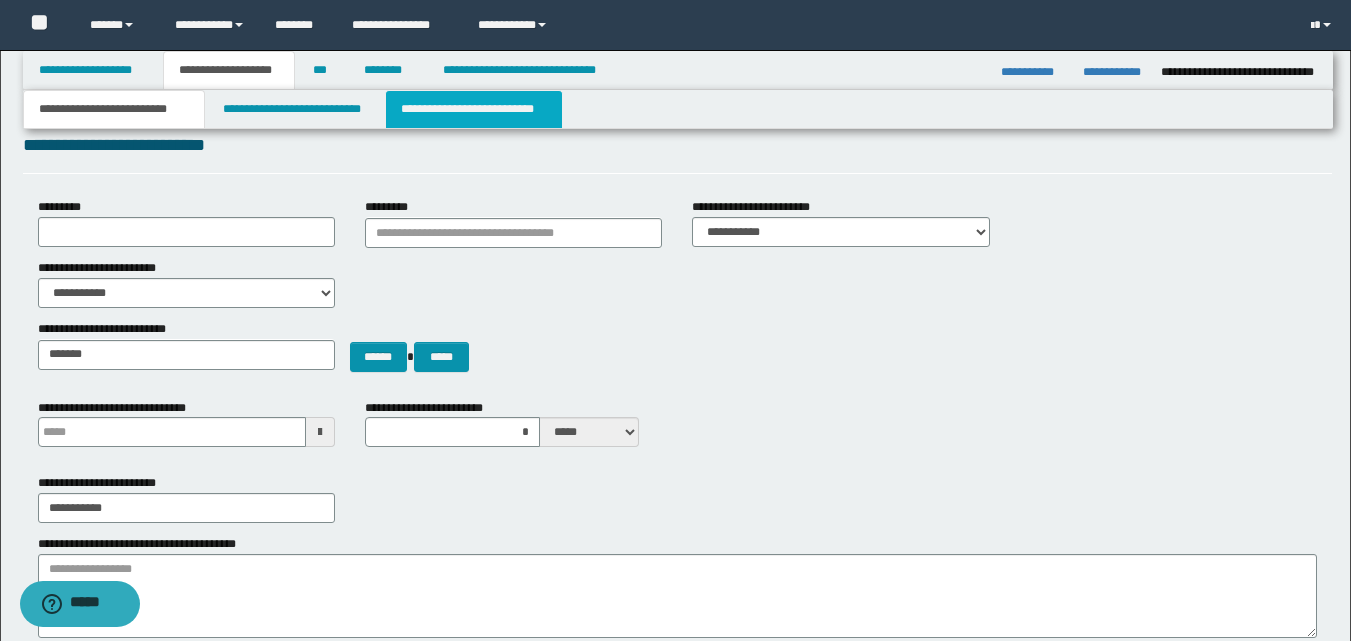 click on "**********" at bounding box center (474, 109) 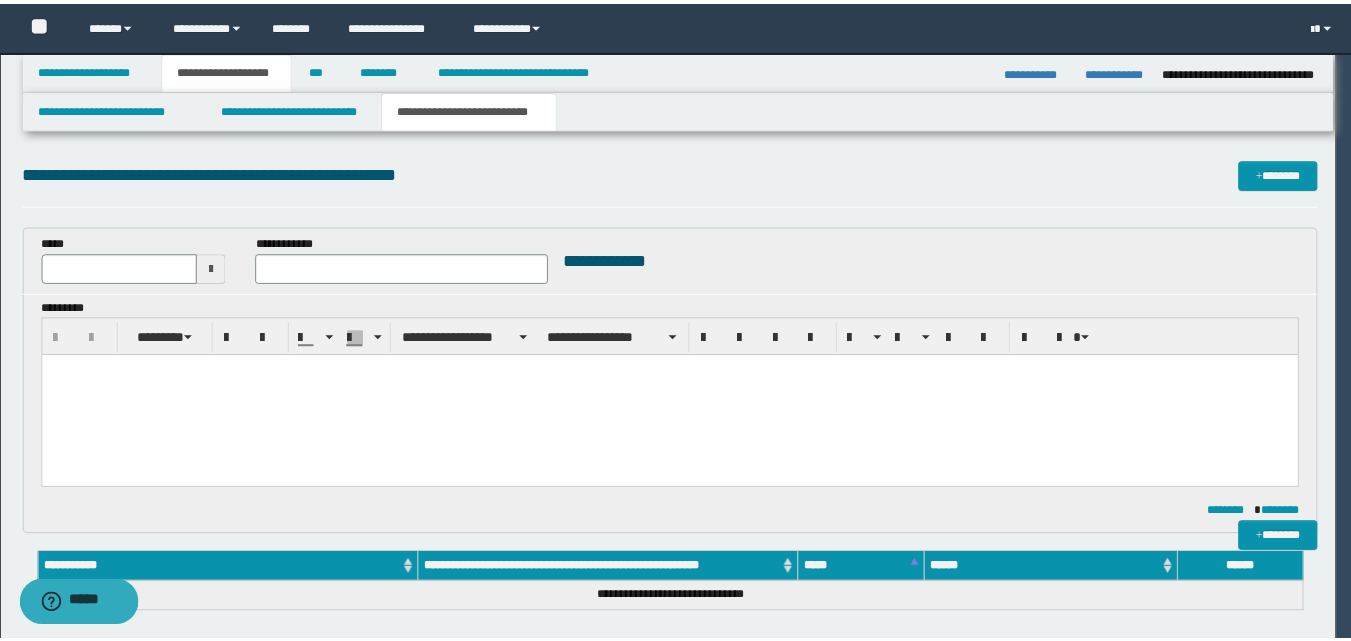 scroll, scrollTop: 0, scrollLeft: 0, axis: both 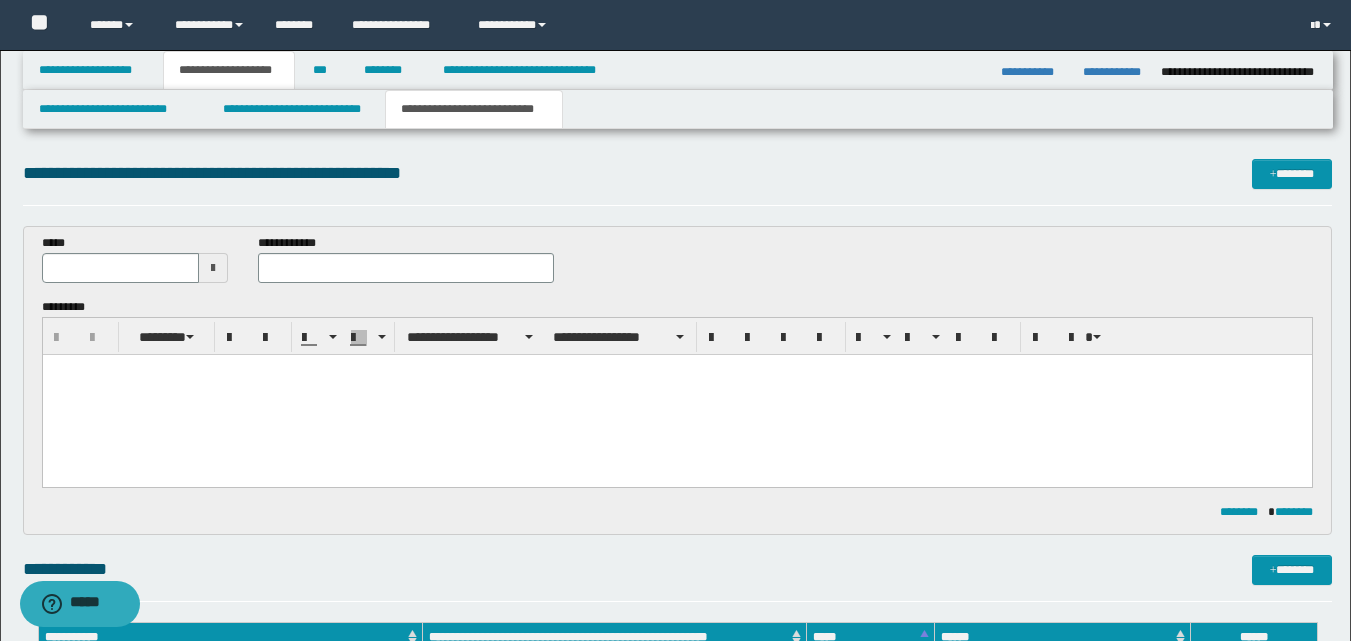 click at bounding box center (213, 268) 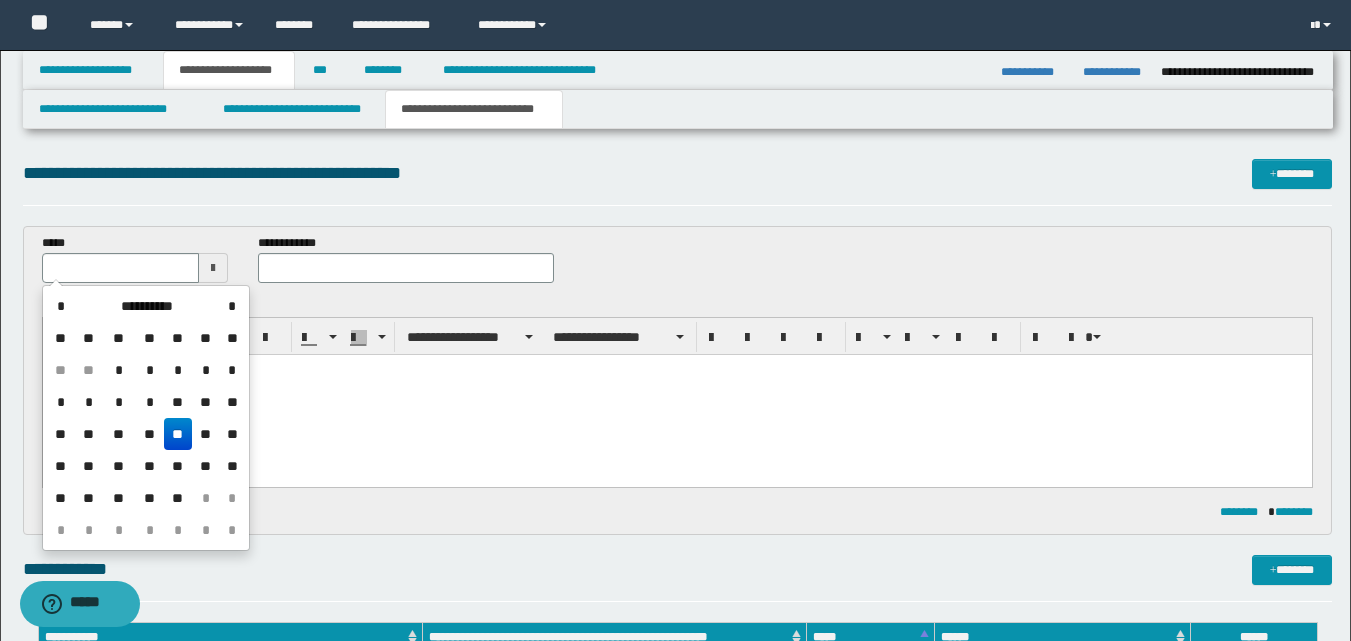 click on "**" at bounding box center (178, 434) 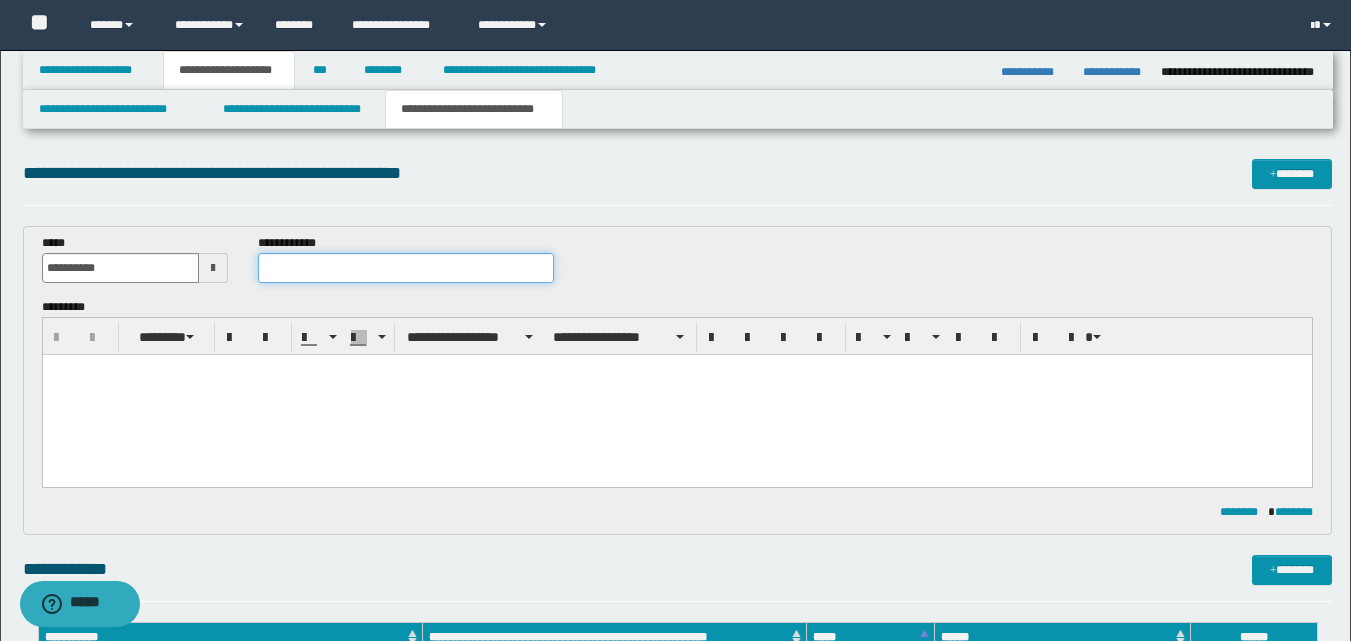 click at bounding box center [405, 268] 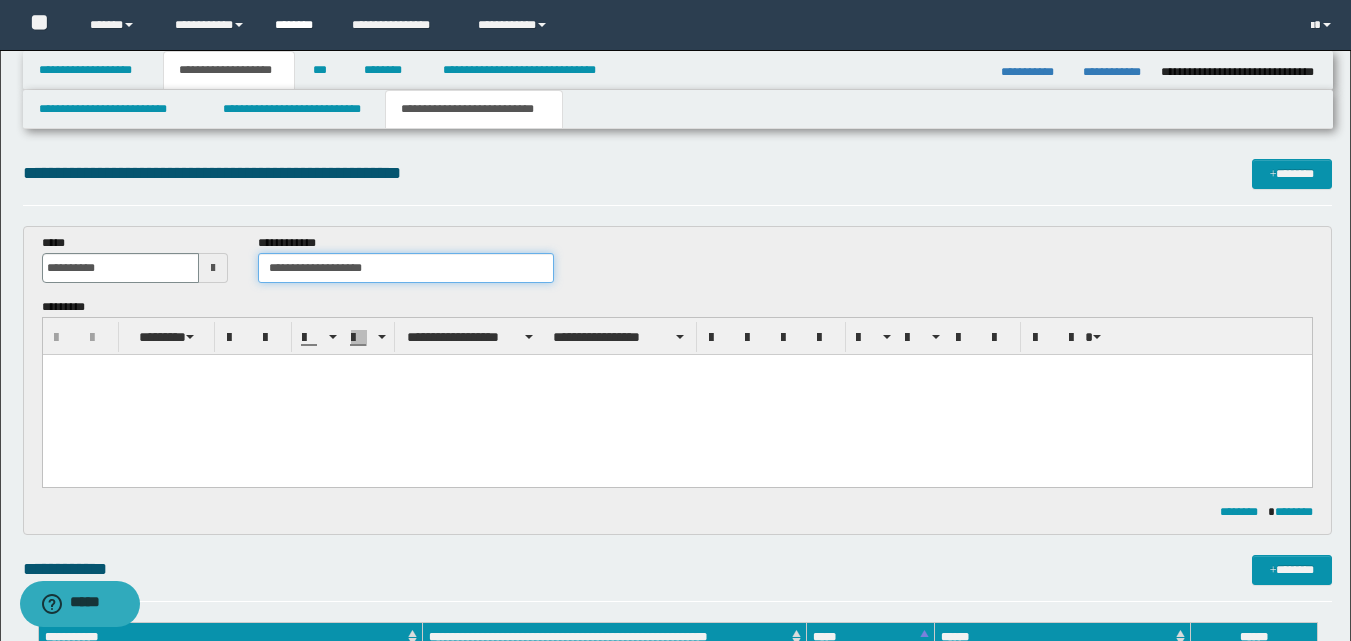 type on "**********" 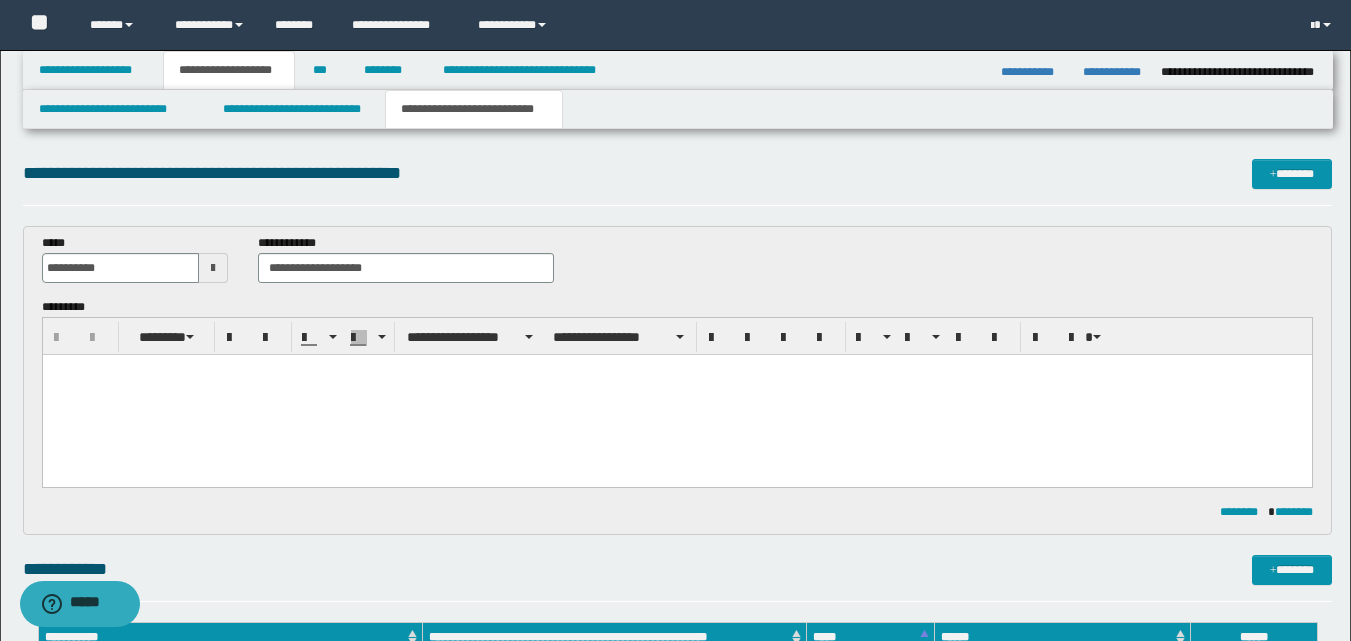 click at bounding box center [676, 395] 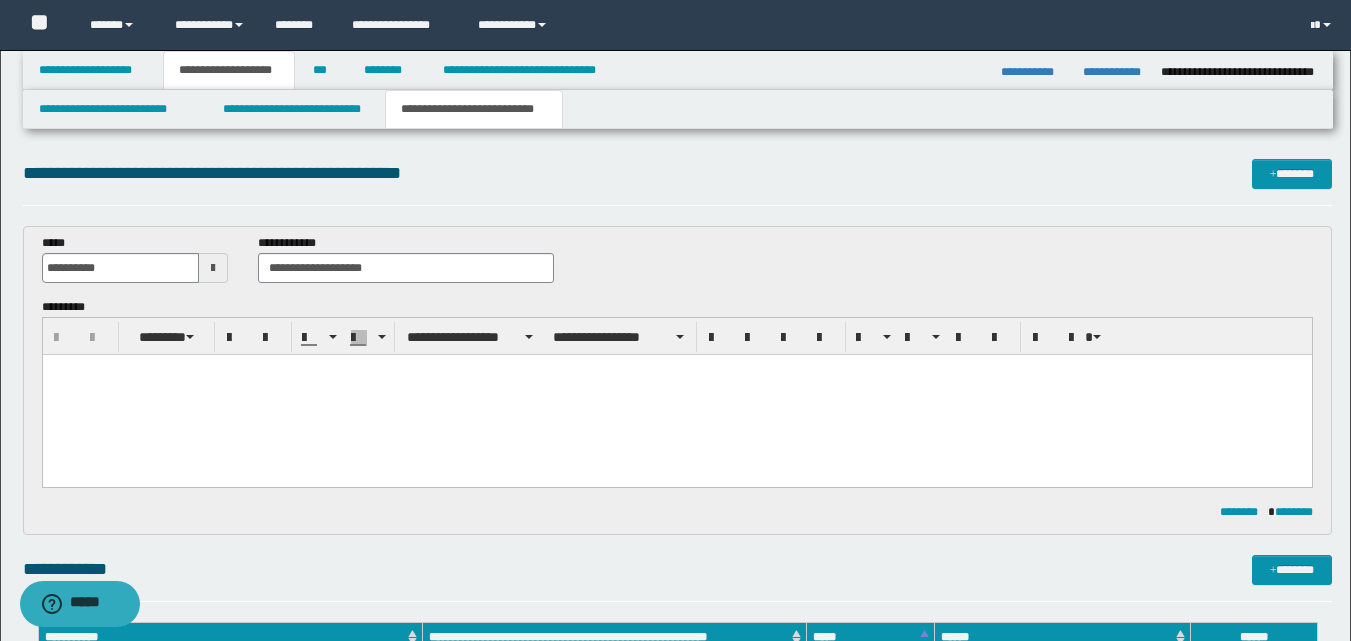 type 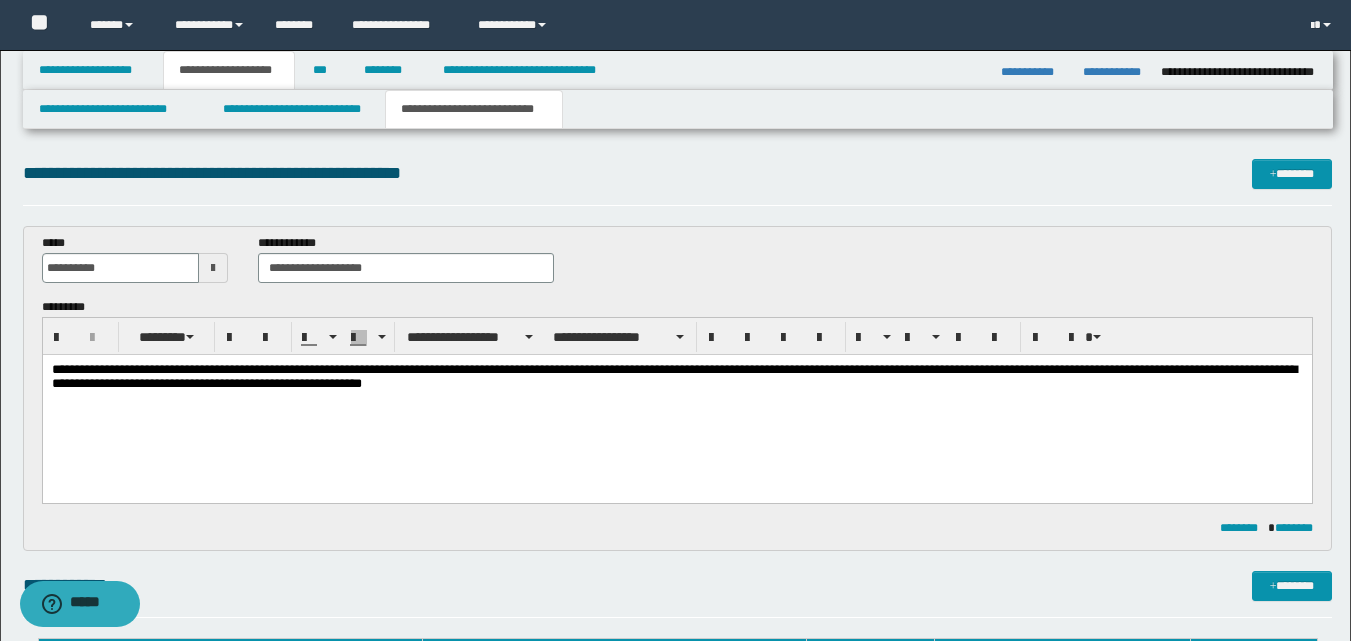 click on "**********" at bounding box center (676, 379) 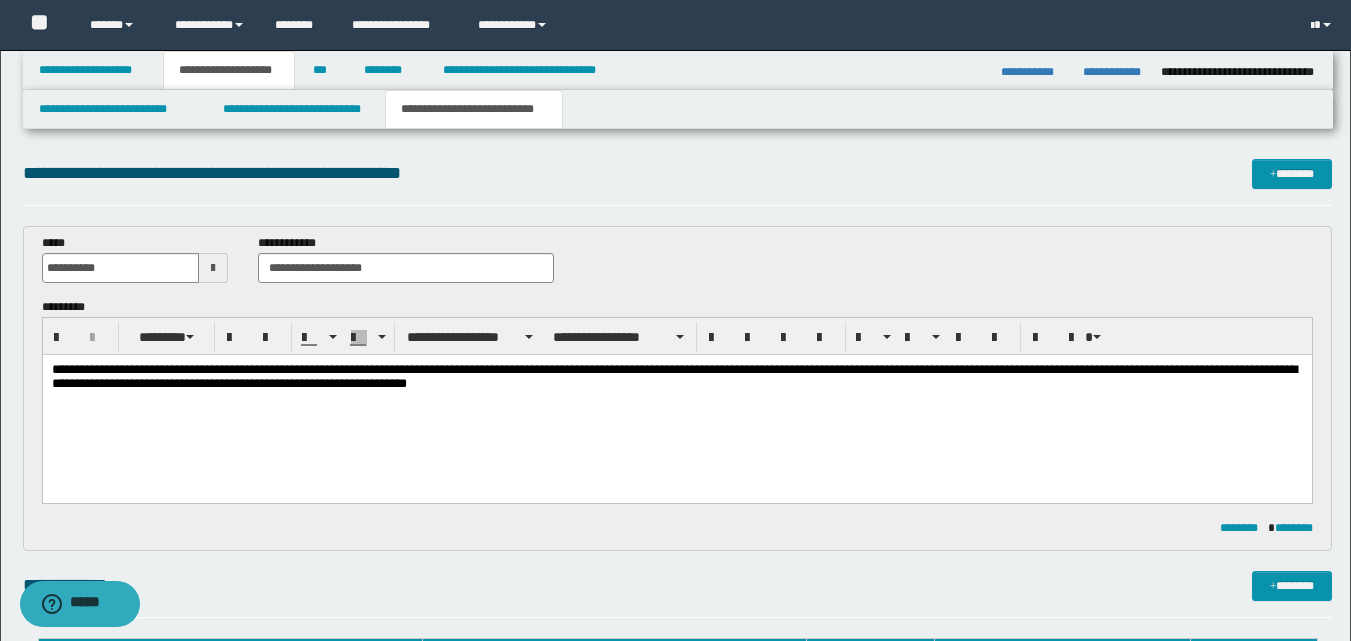 click on "**********" at bounding box center [676, 379] 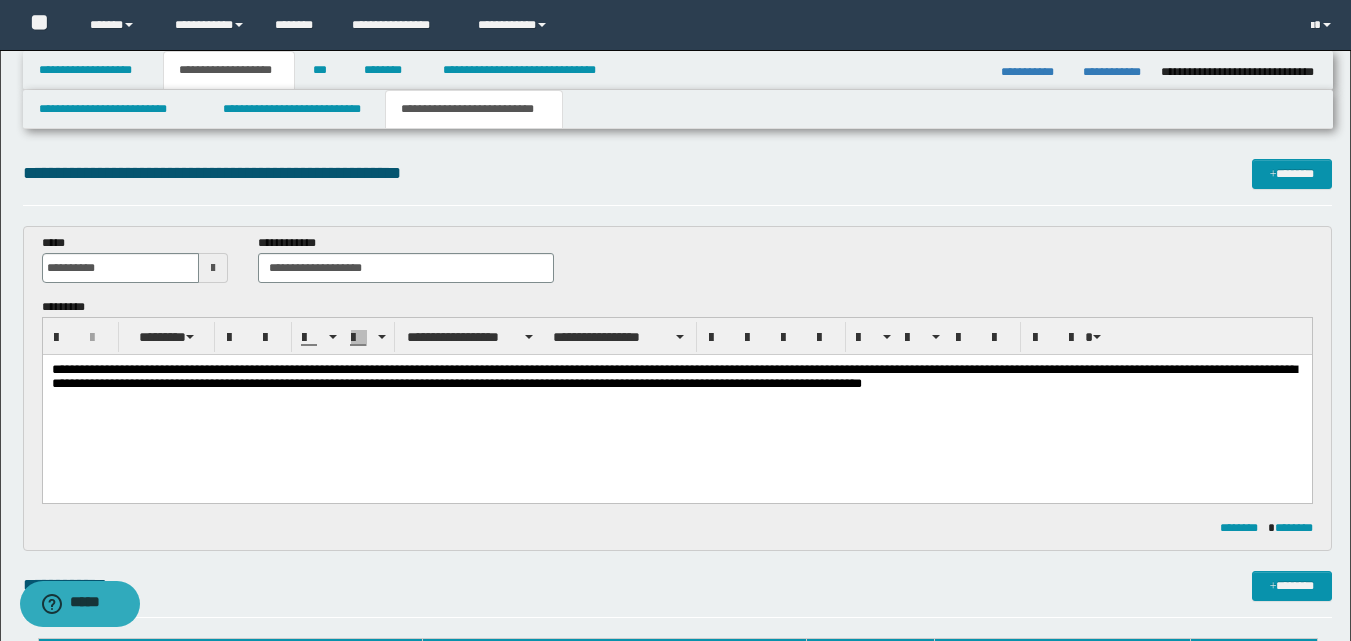 click on "**********" at bounding box center (676, 404) 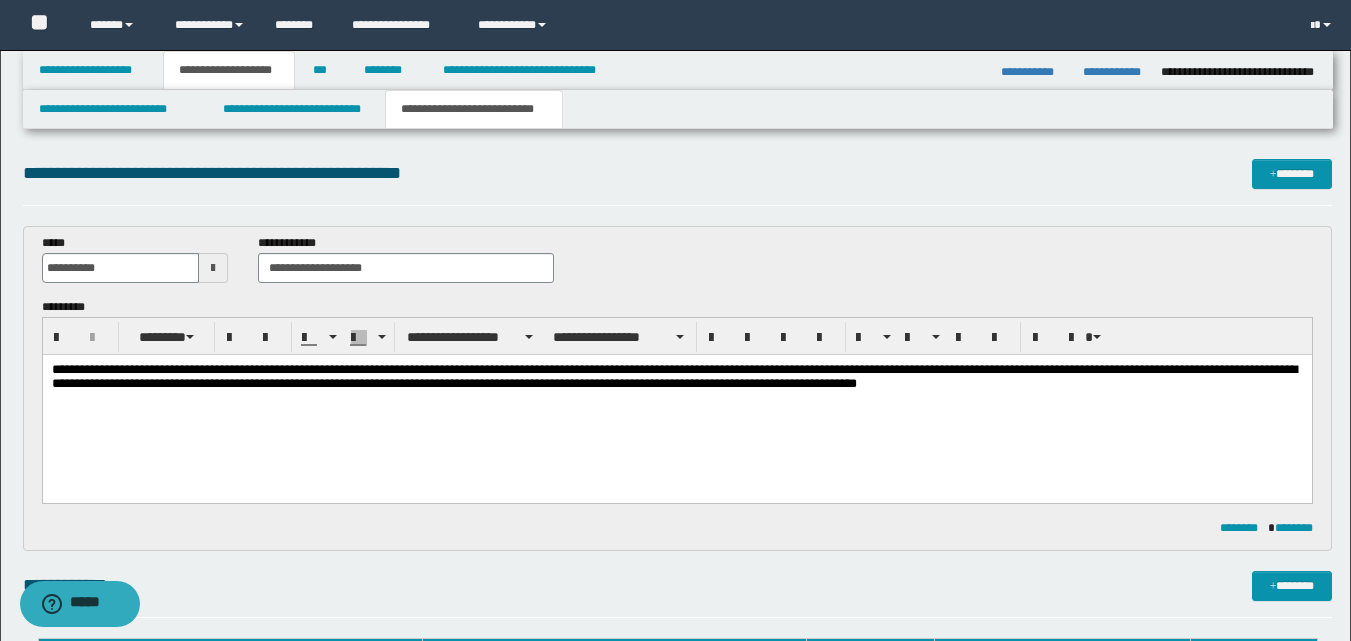 click on "**********" at bounding box center [676, 379] 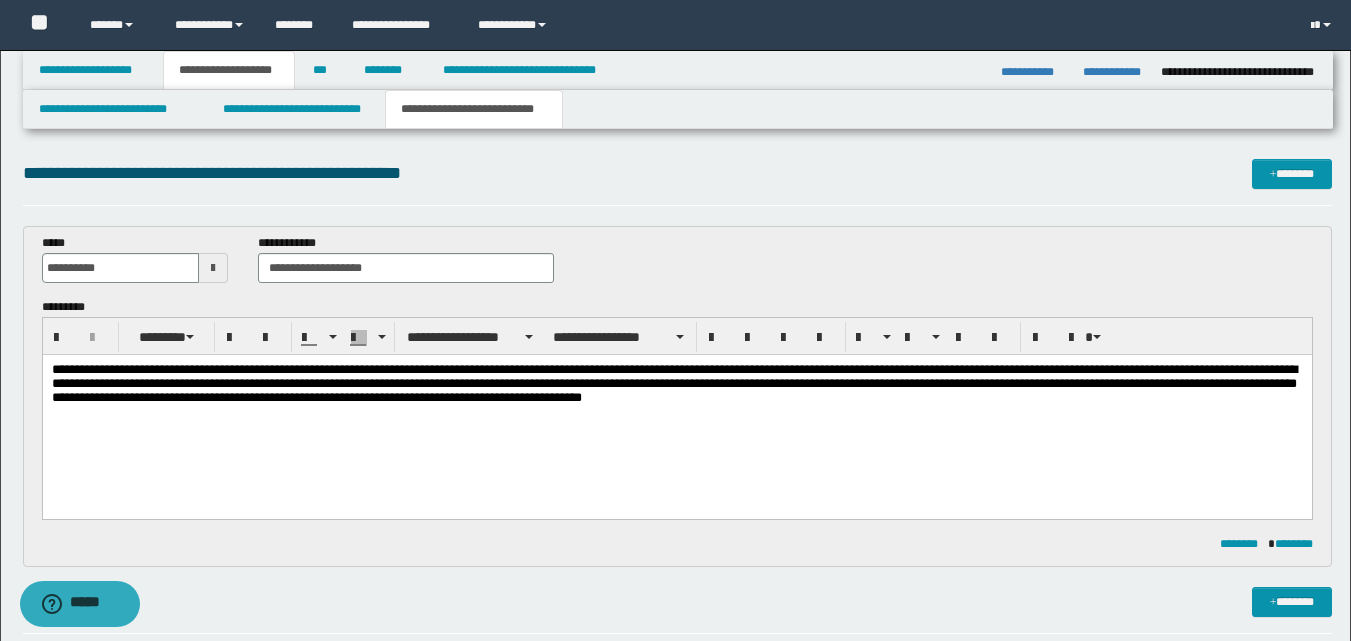 click on "**********" at bounding box center (676, 387) 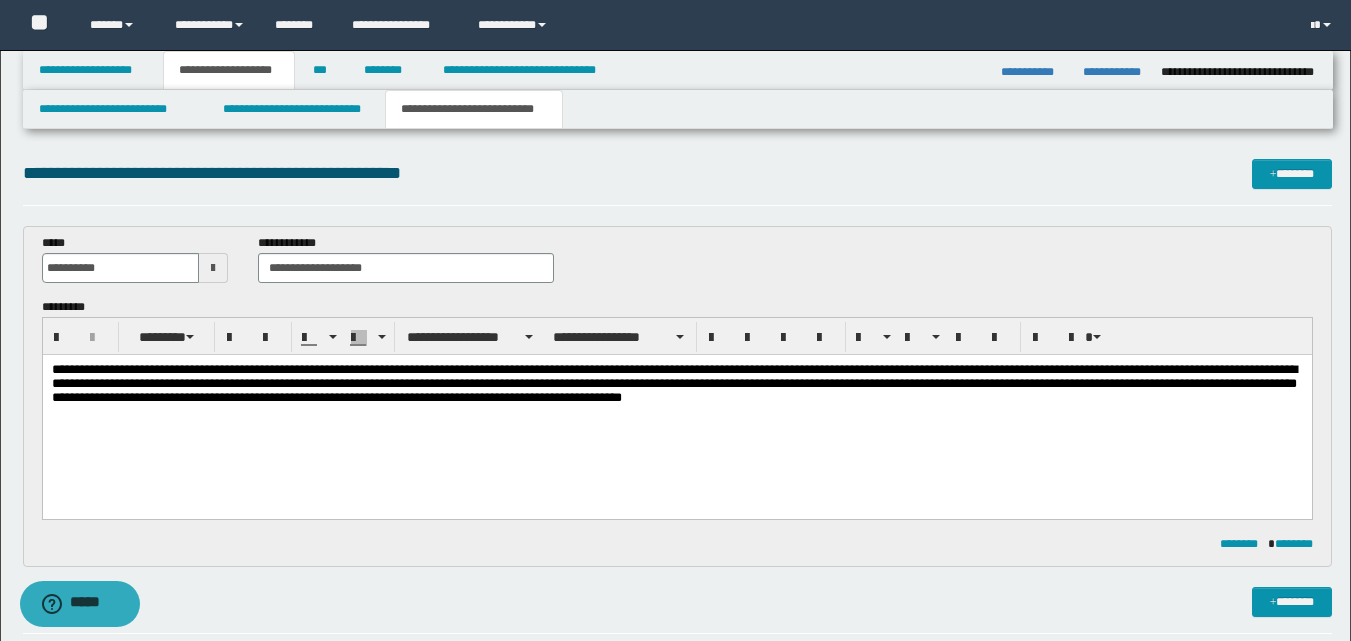 click on "**********" at bounding box center (676, 387) 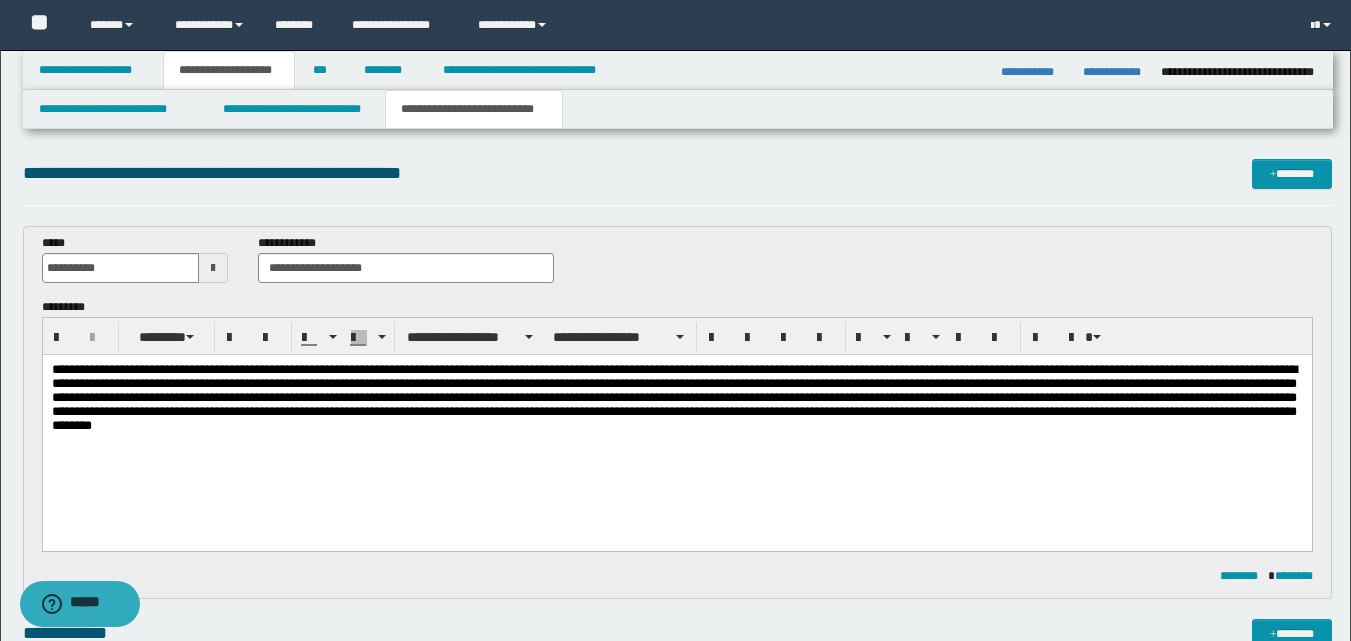click on "**********" at bounding box center [676, 403] 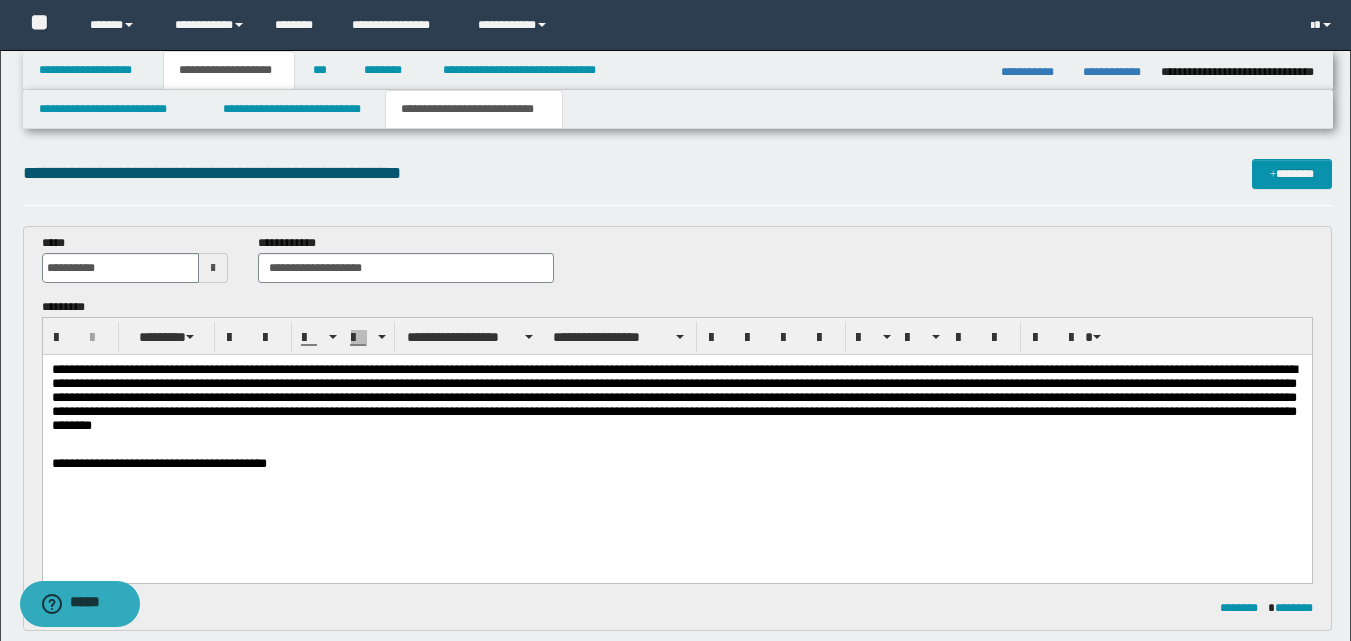 click on "**********" at bounding box center [676, 465] 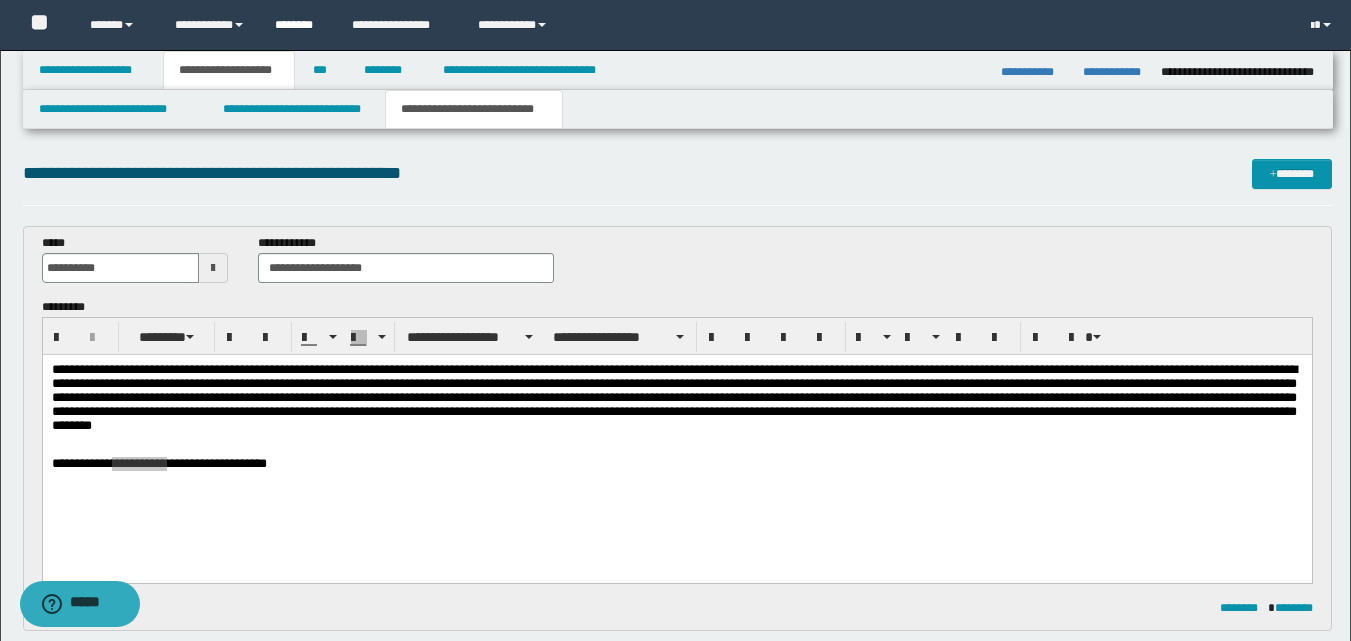 drag, startPoint x: 109, startPoint y: 104, endPoint x: 260, endPoint y: 14, distance: 175.7868 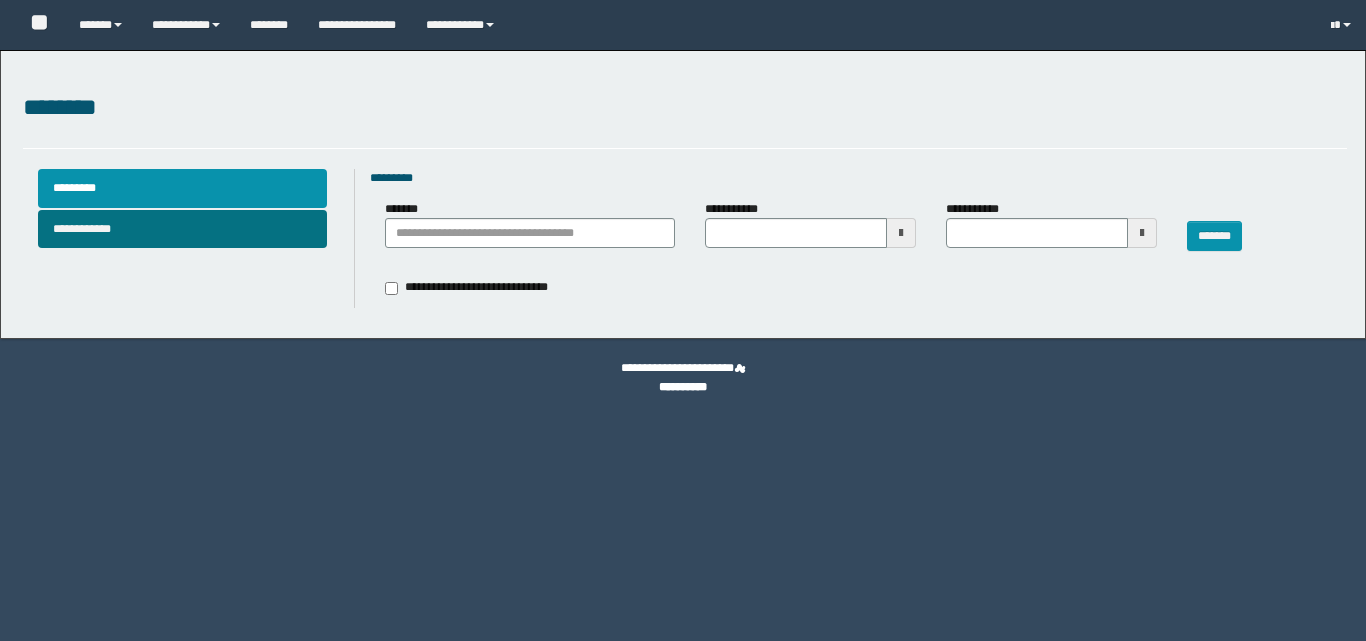 type 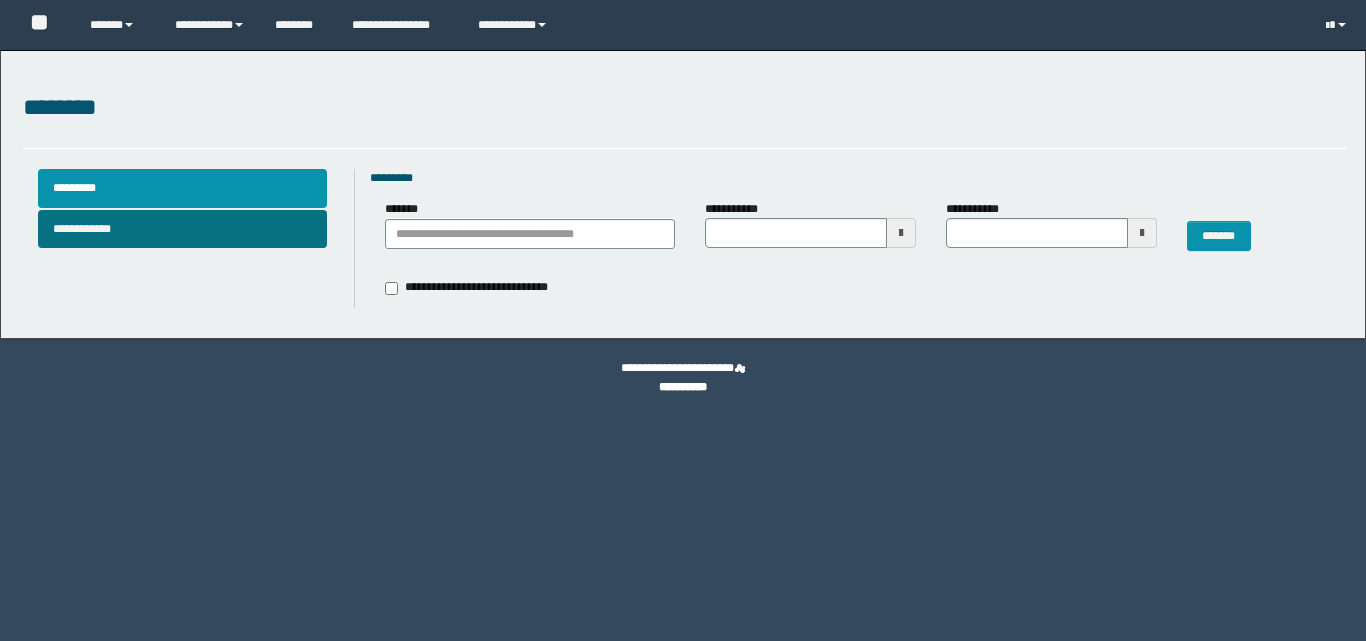 scroll, scrollTop: 0, scrollLeft: 0, axis: both 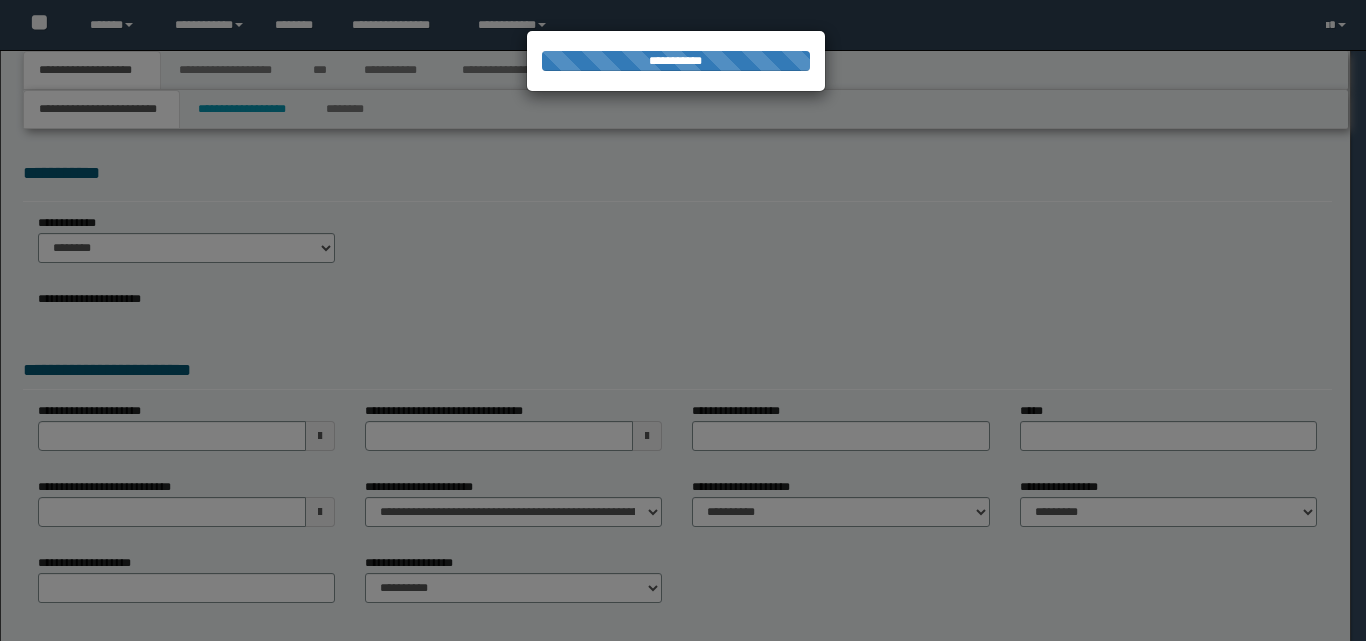 select on "*" 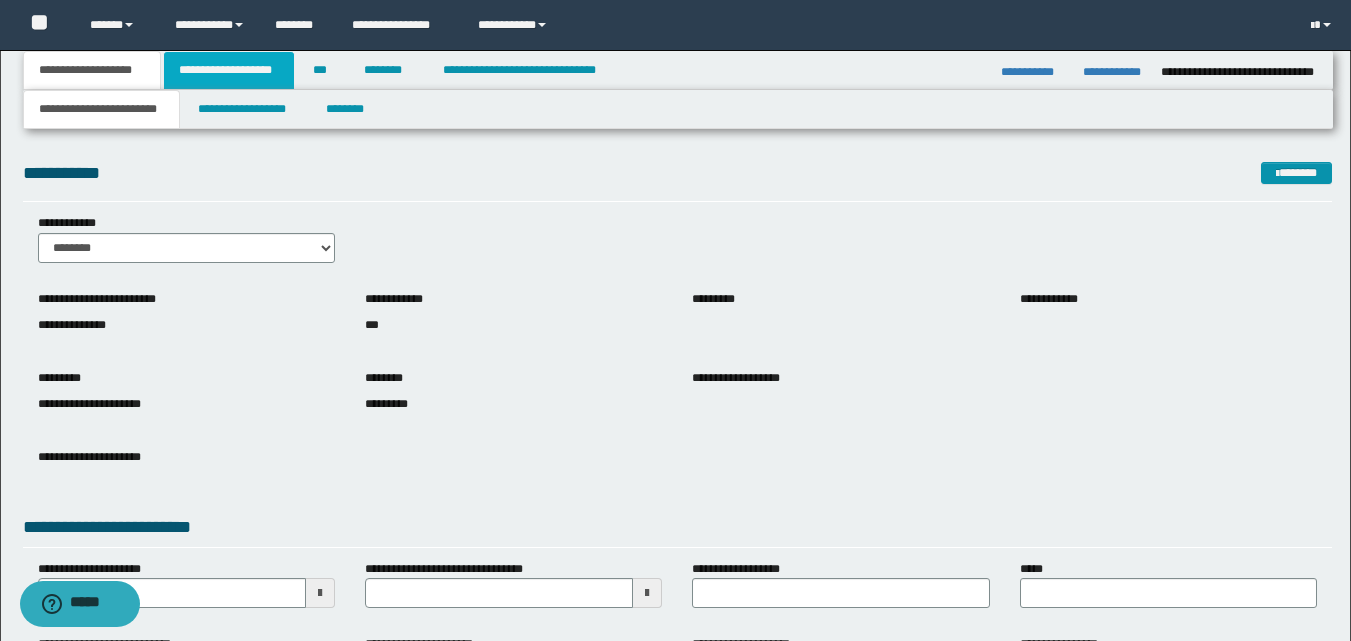 click on "**********" at bounding box center [229, 70] 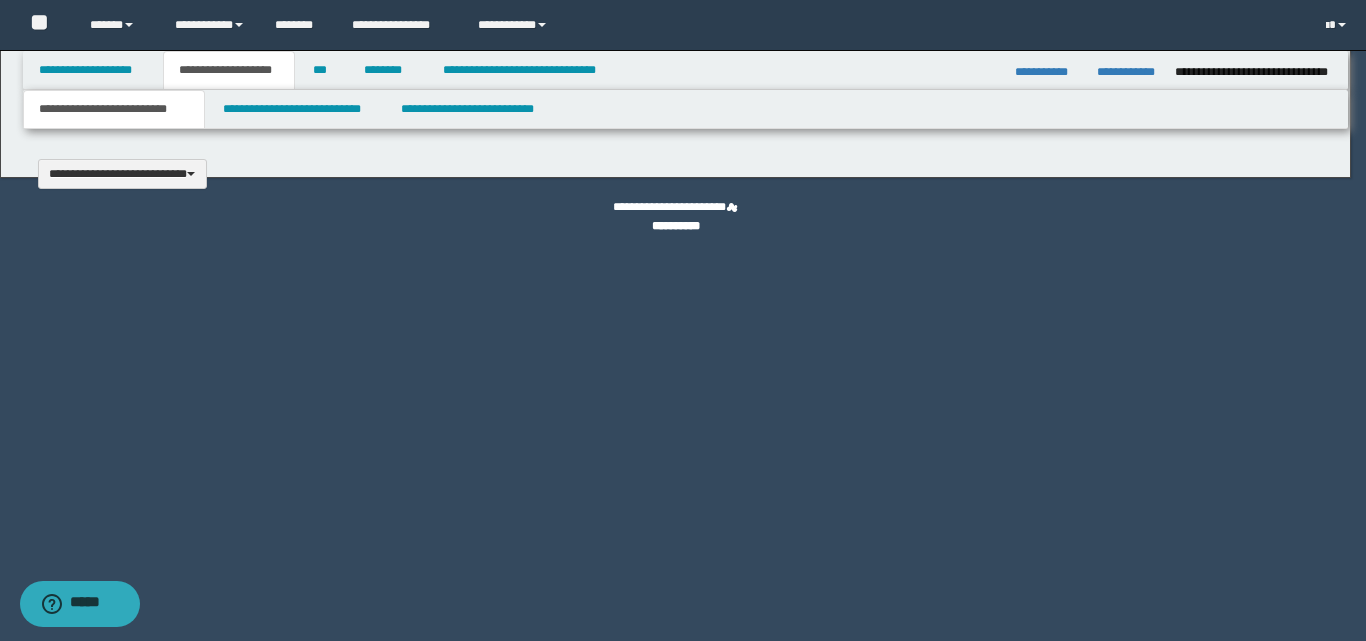 type 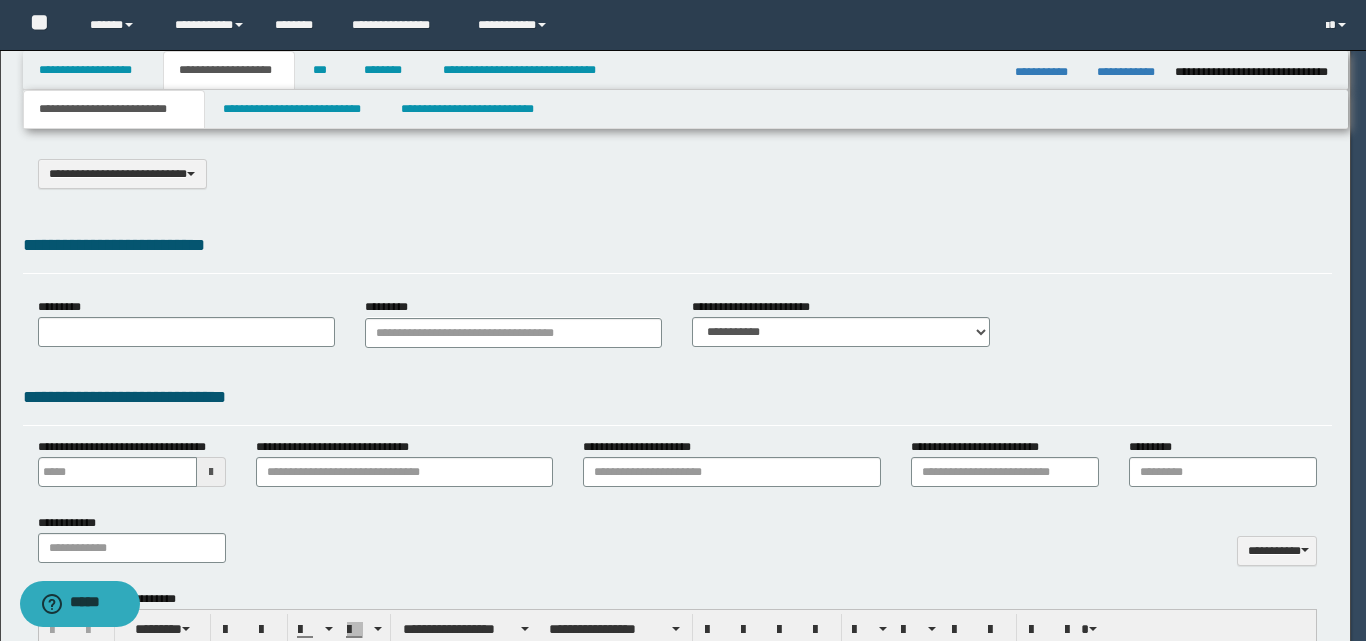 select on "*" 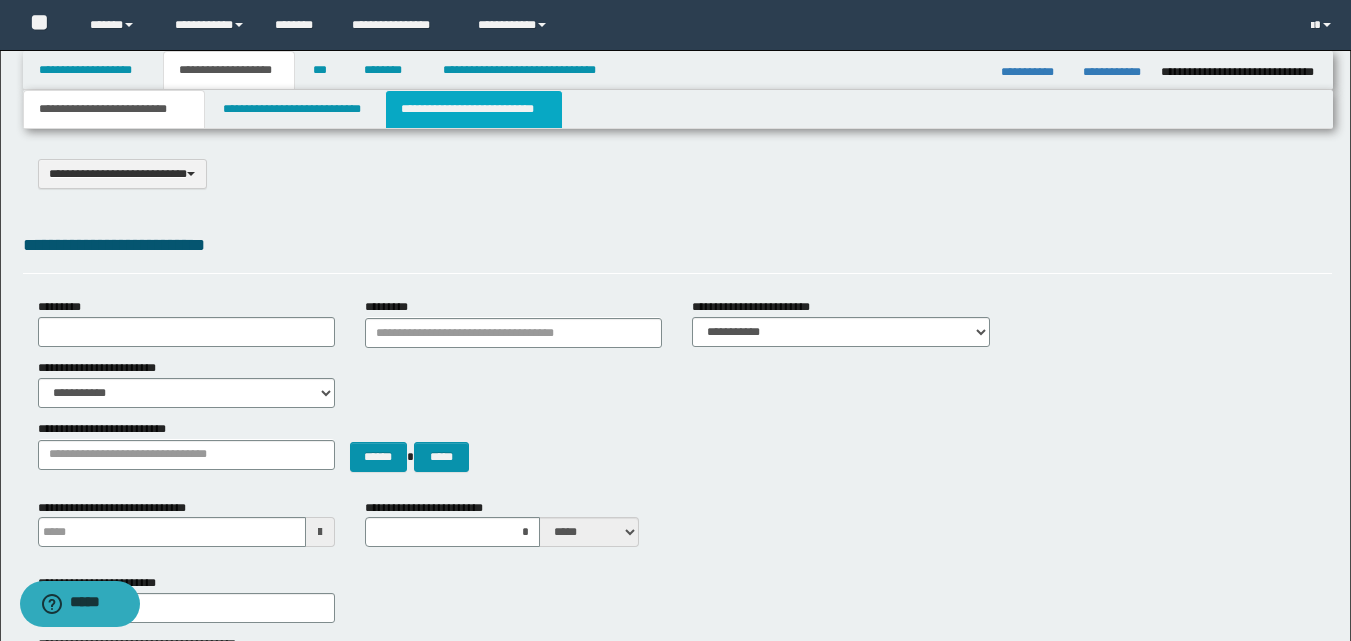 click on "**********" at bounding box center [474, 109] 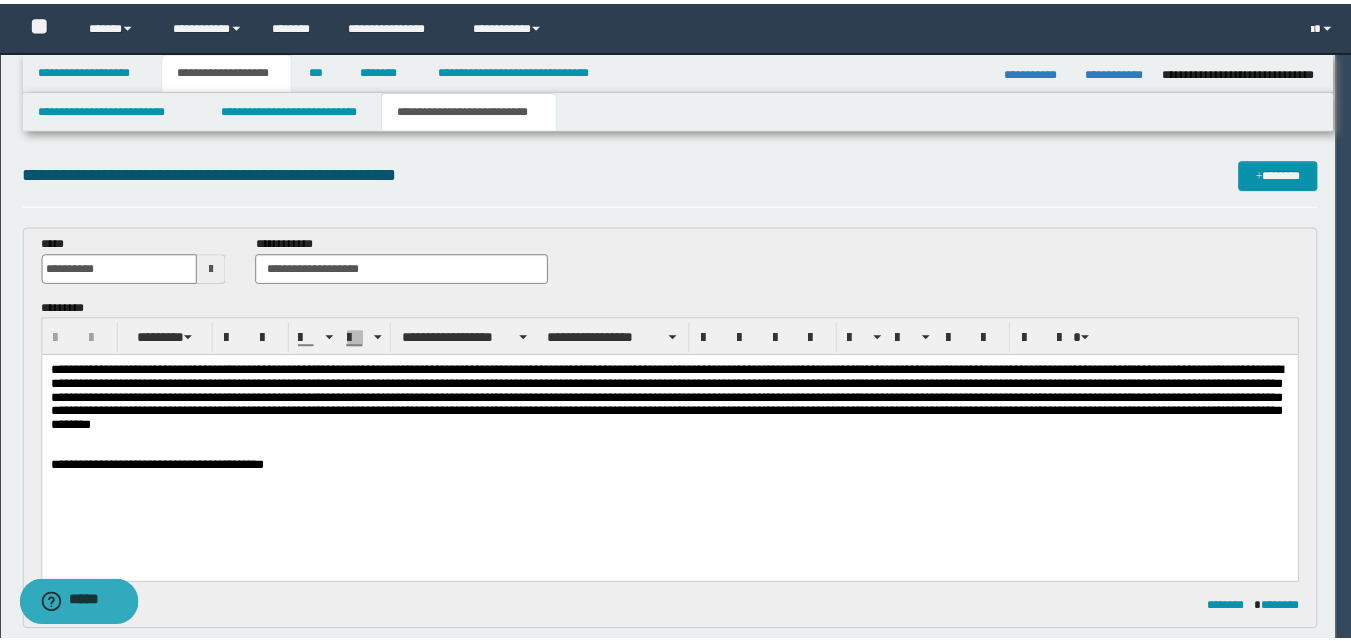 scroll, scrollTop: 0, scrollLeft: 0, axis: both 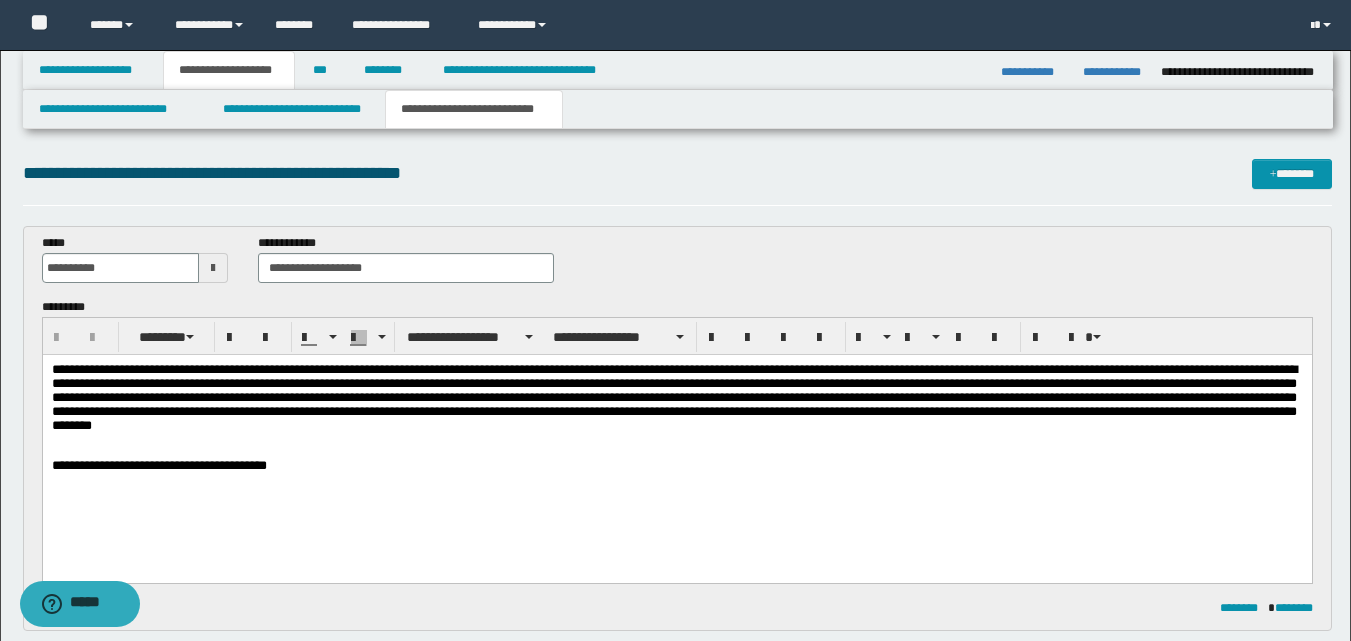 click on "**********" at bounding box center [676, 467] 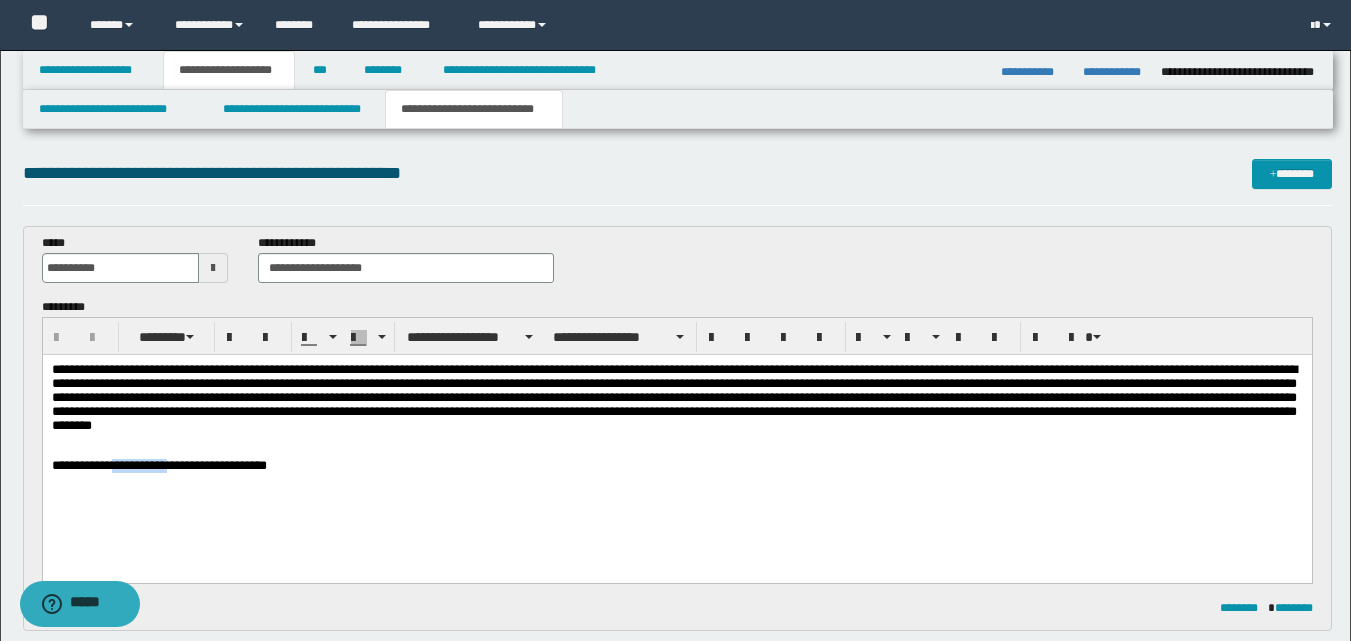 type 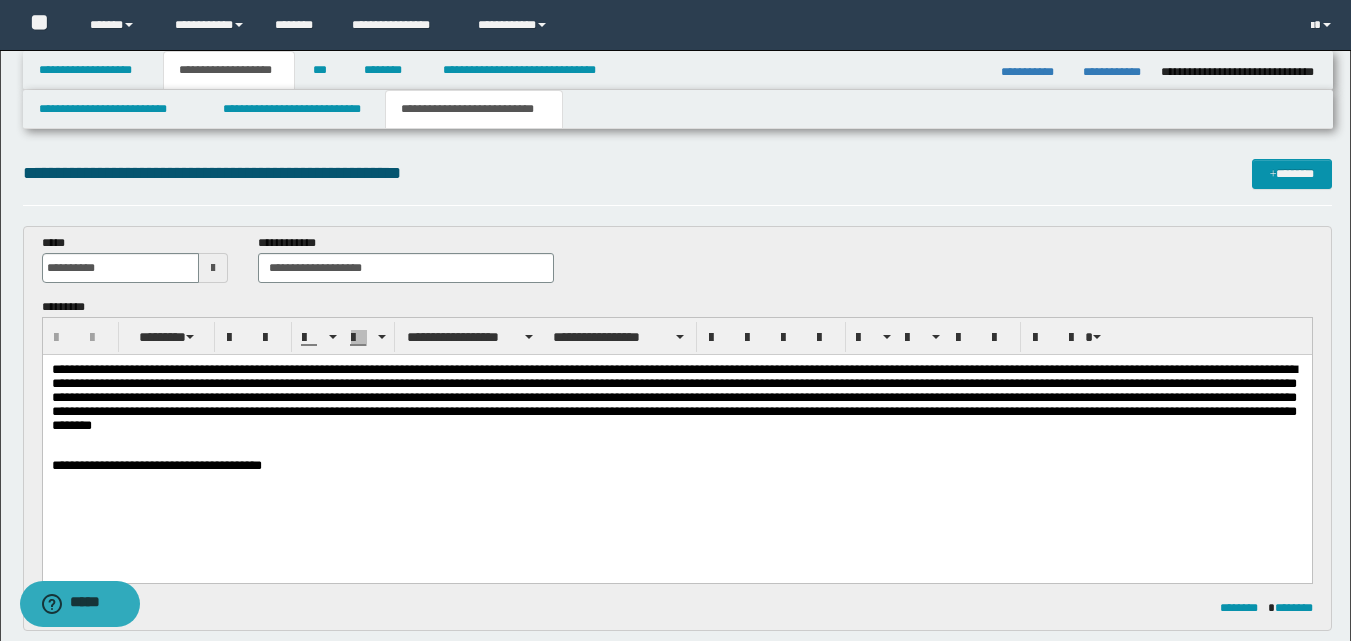 click on "**********" at bounding box center [676, 467] 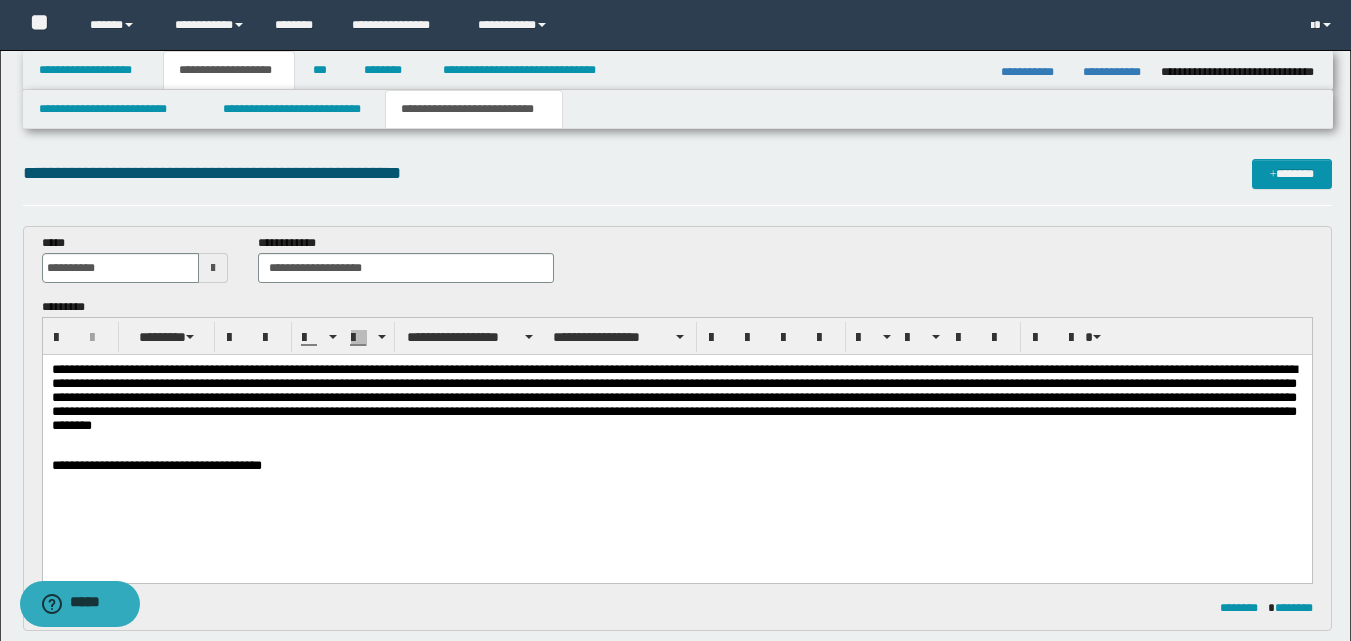 click on "**********" at bounding box center [676, 403] 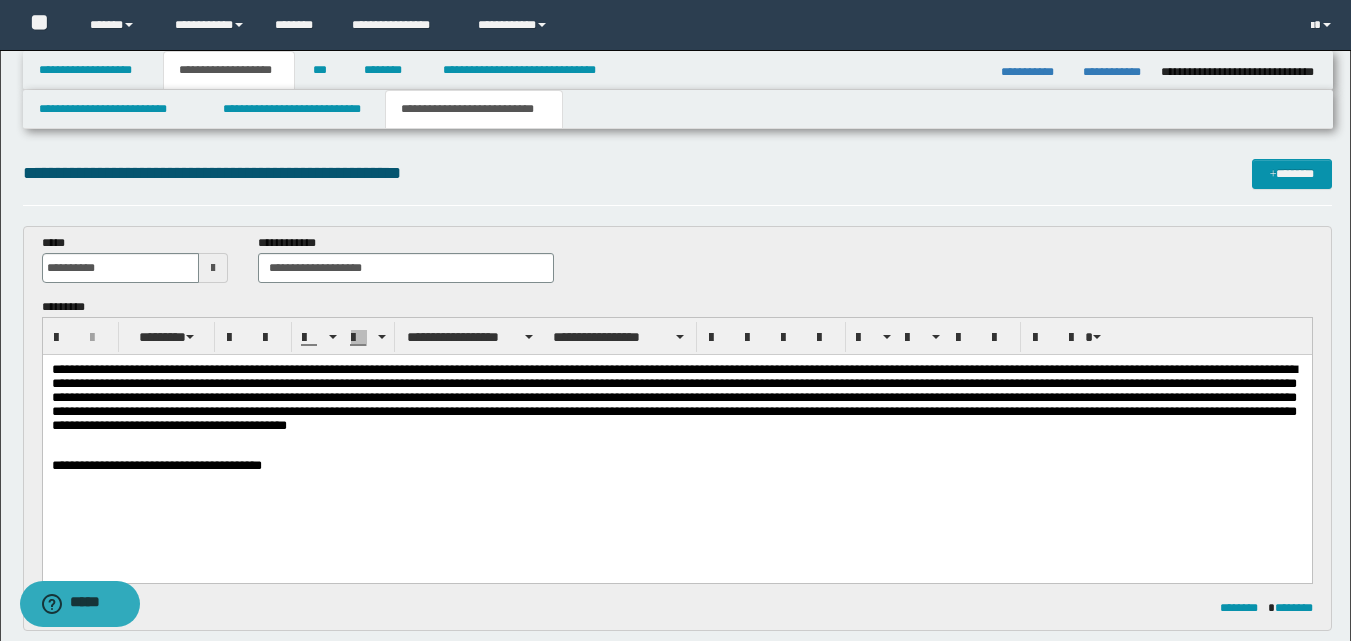 click on "**********" at bounding box center (676, 467) 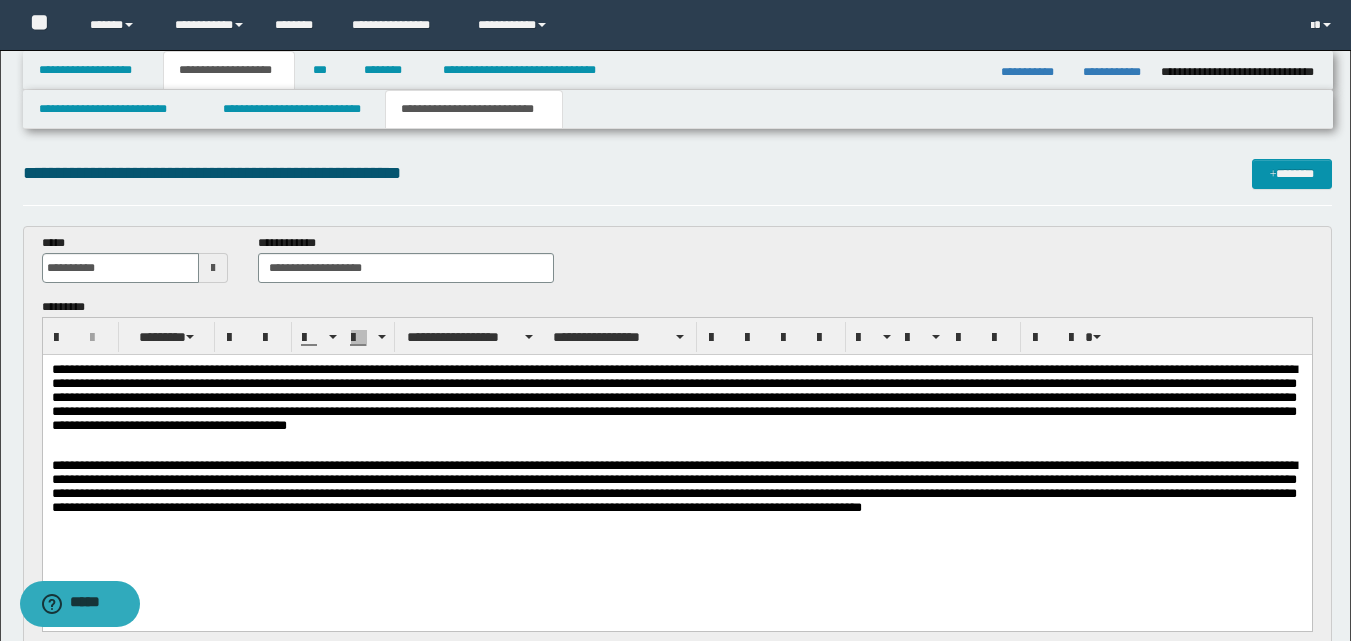 click on "**********" at bounding box center [676, 491] 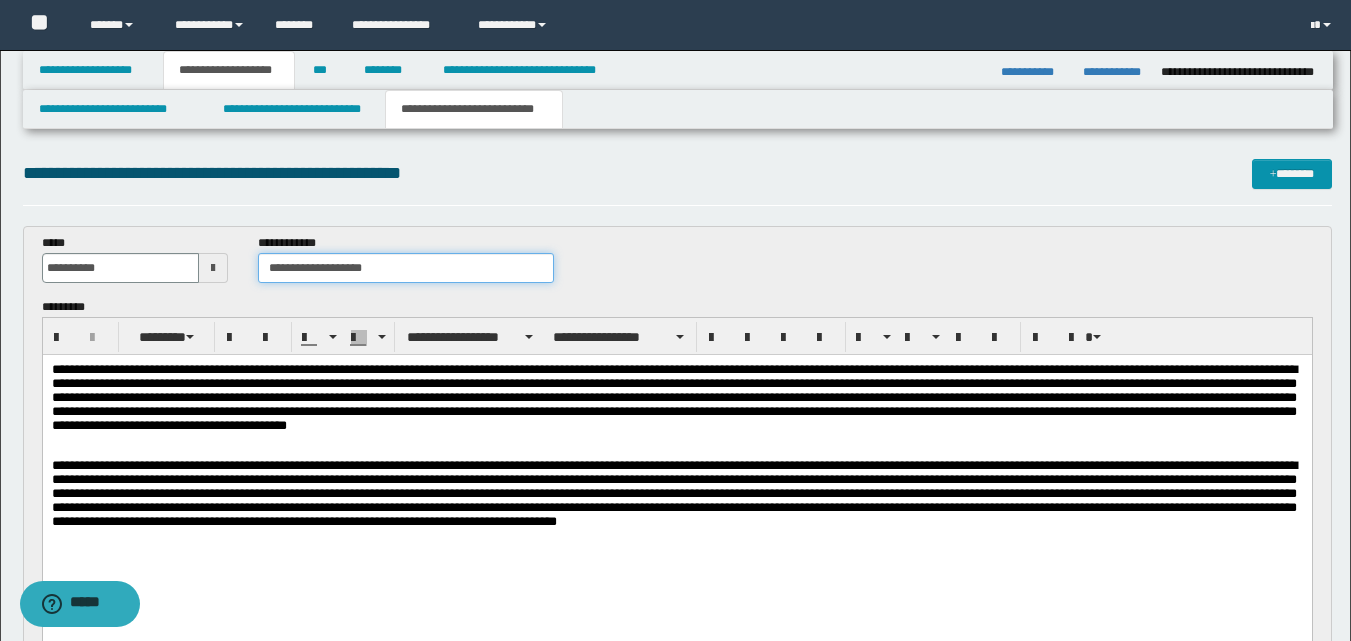 drag, startPoint x: 409, startPoint y: 271, endPoint x: 247, endPoint y: 268, distance: 162.02777 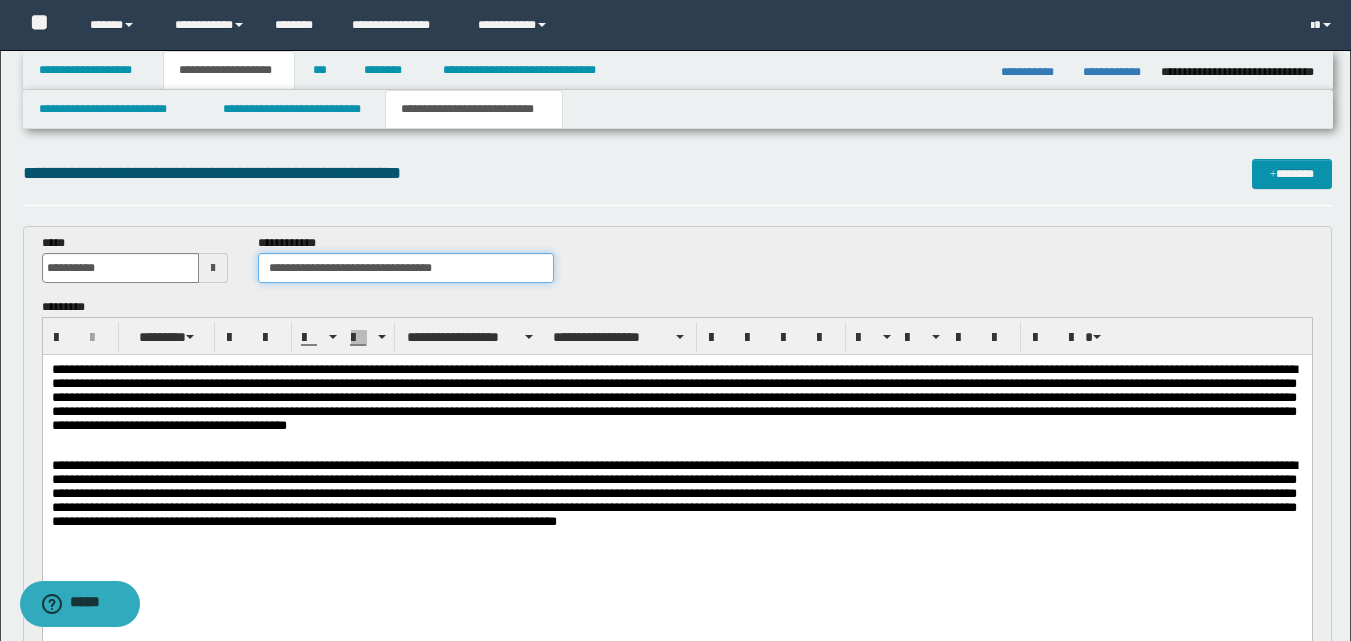 click on "**********" at bounding box center (405, 268) 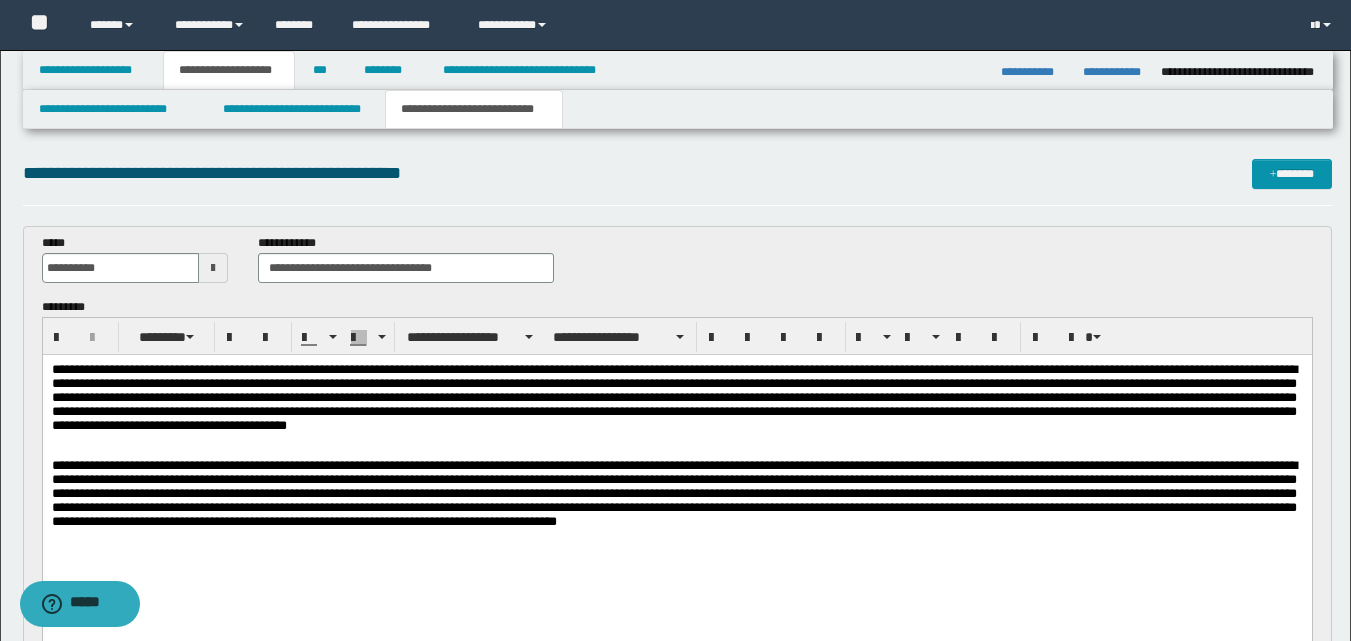 click at bounding box center (676, 403) 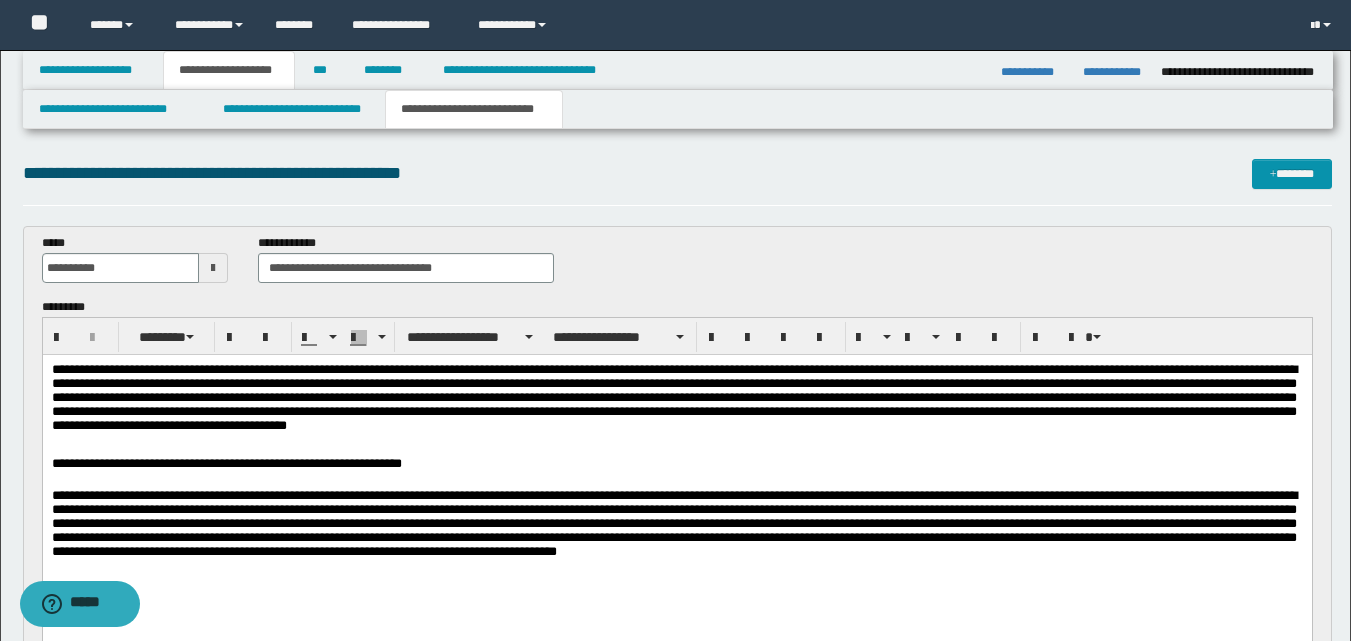 click on "**********" at bounding box center [676, 491] 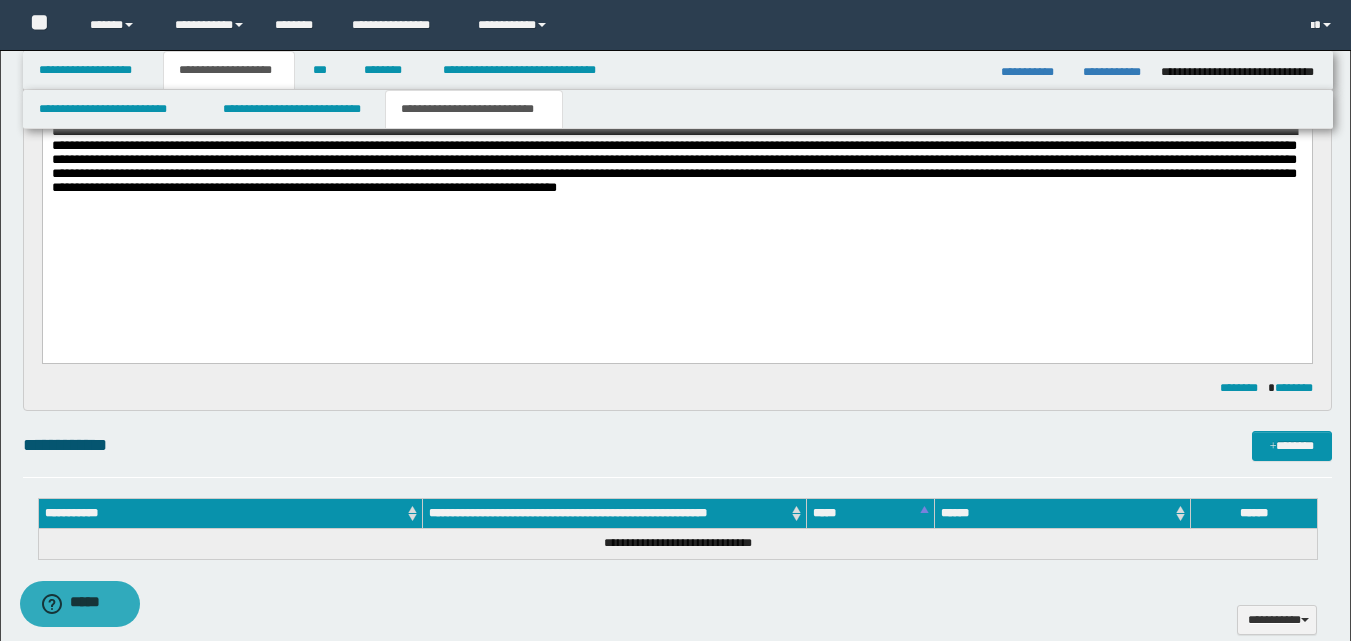 scroll, scrollTop: 400, scrollLeft: 0, axis: vertical 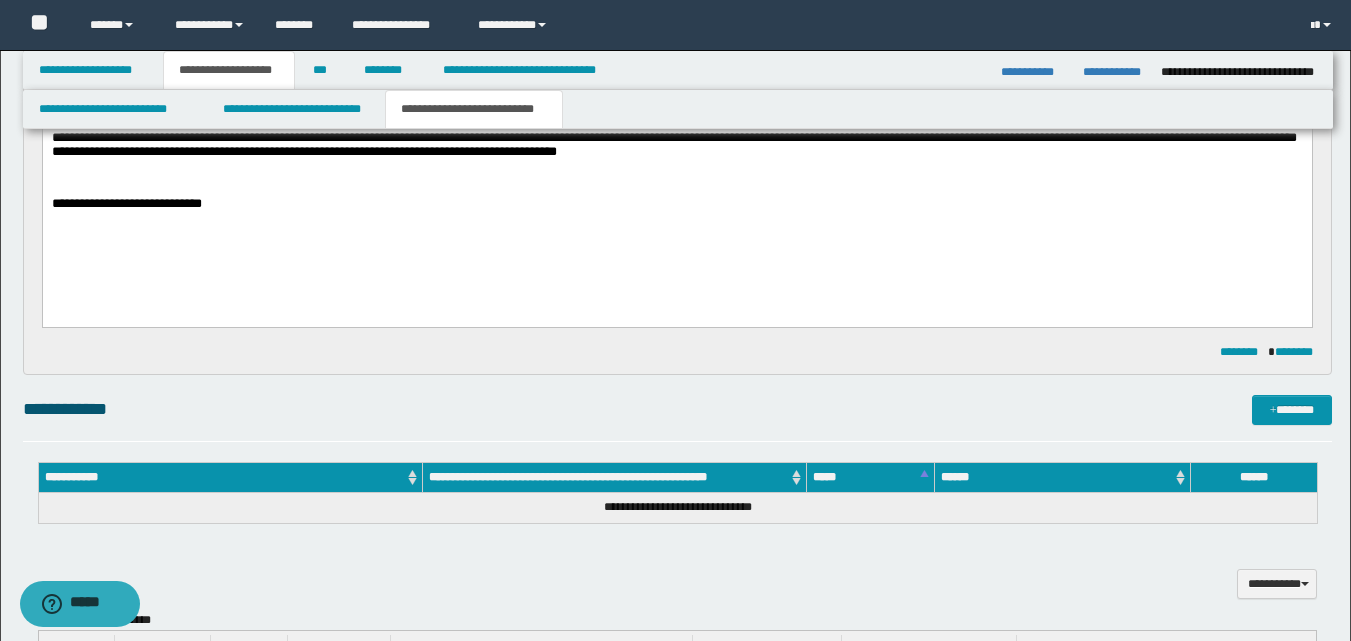 click at bounding box center (676, 191) 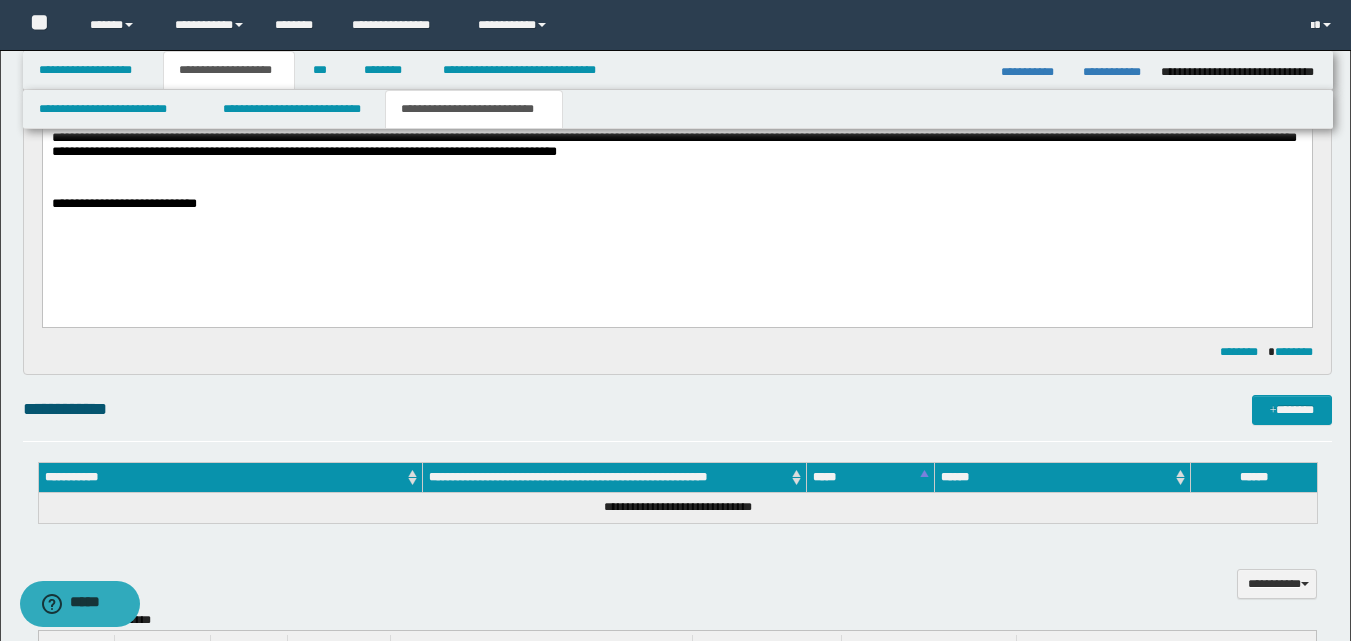 click on "**********" at bounding box center (676, 206) 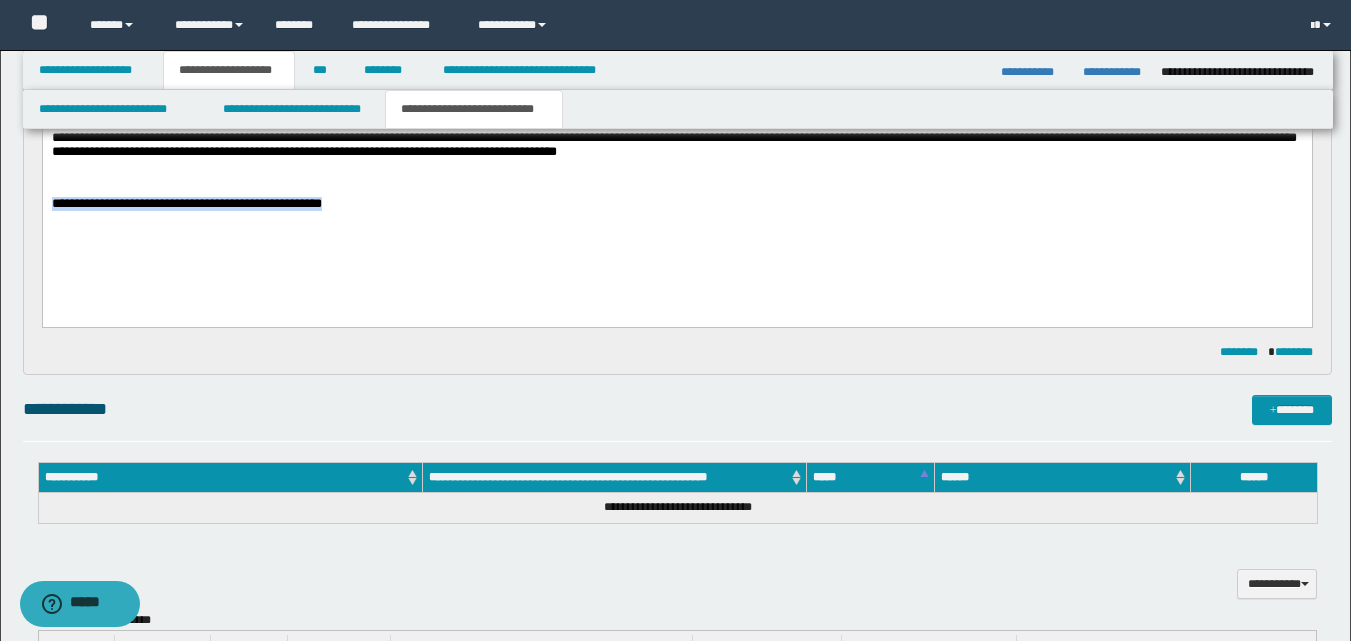 drag, startPoint x: 338, startPoint y: 210, endPoint x: 78, endPoint y: 161, distance: 264.57703 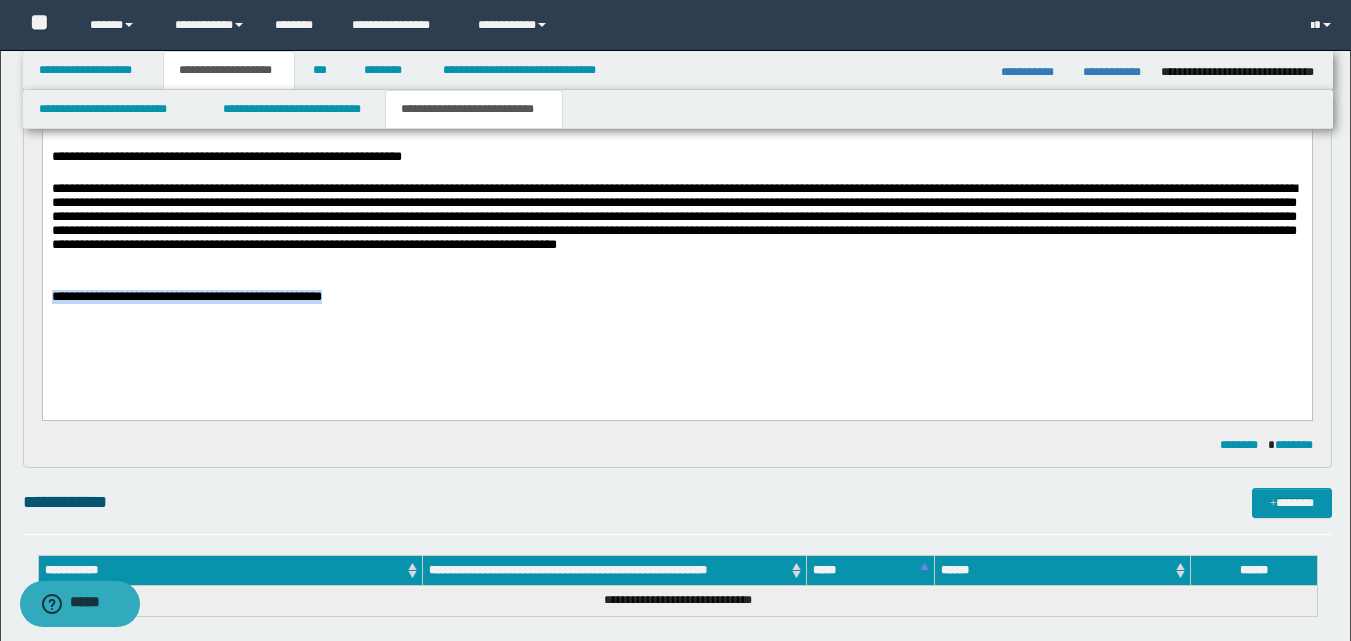 scroll, scrollTop: 200, scrollLeft: 0, axis: vertical 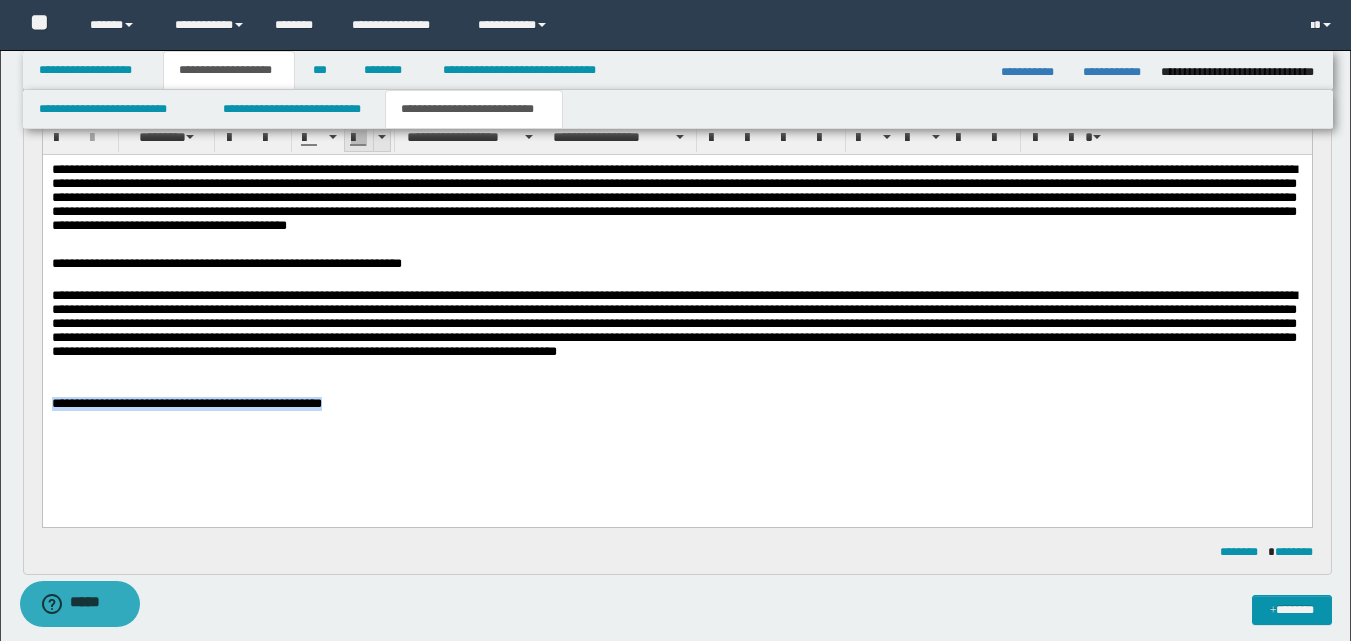 click at bounding box center [382, 137] 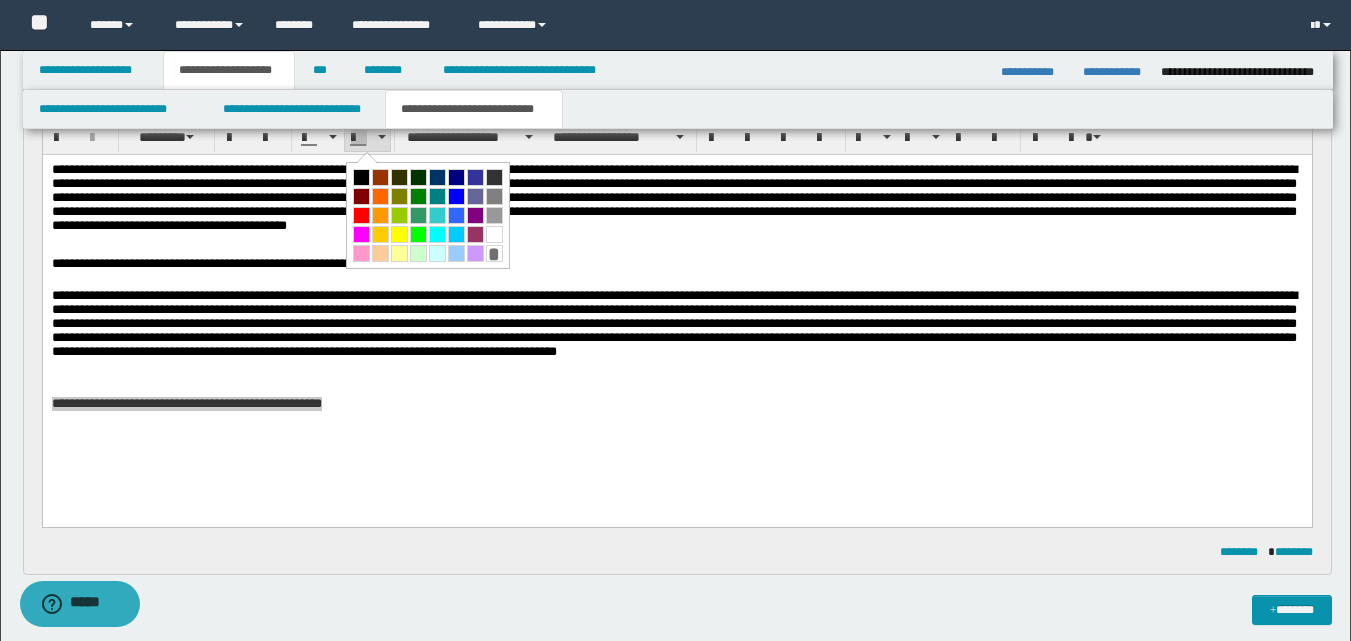 click at bounding box center (361, 215) 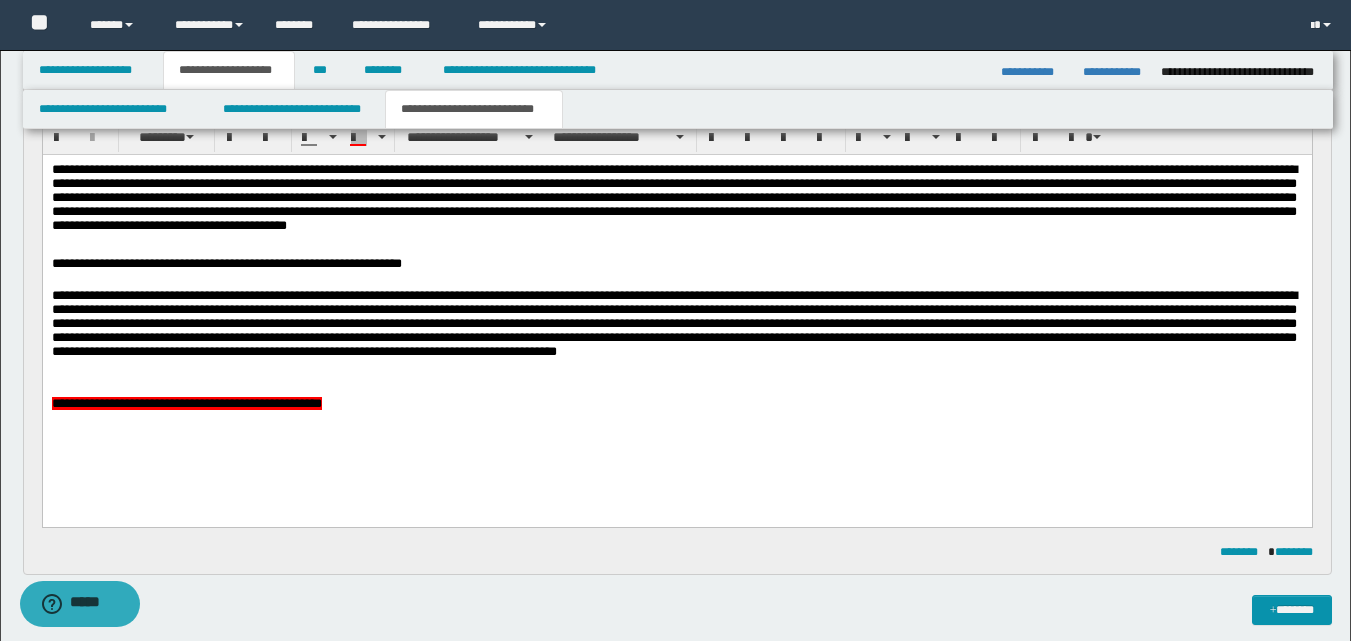 click on "**********" at bounding box center (676, 265) 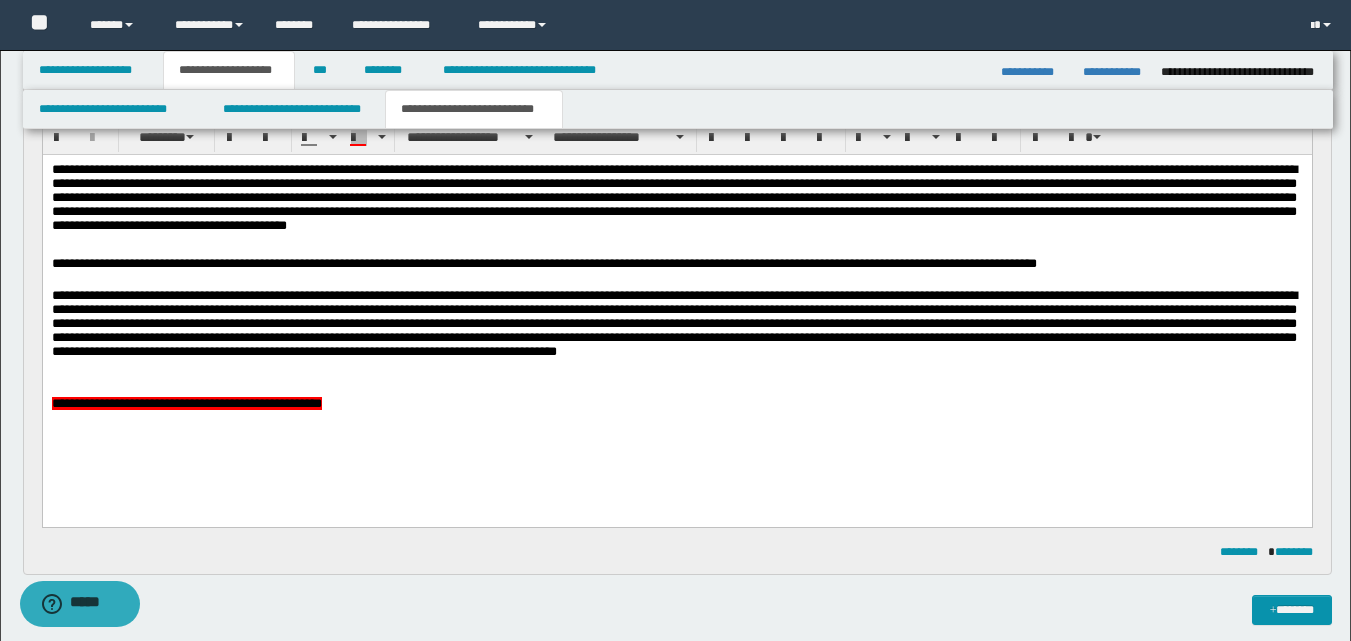 click on "**********" at bounding box center (676, 265) 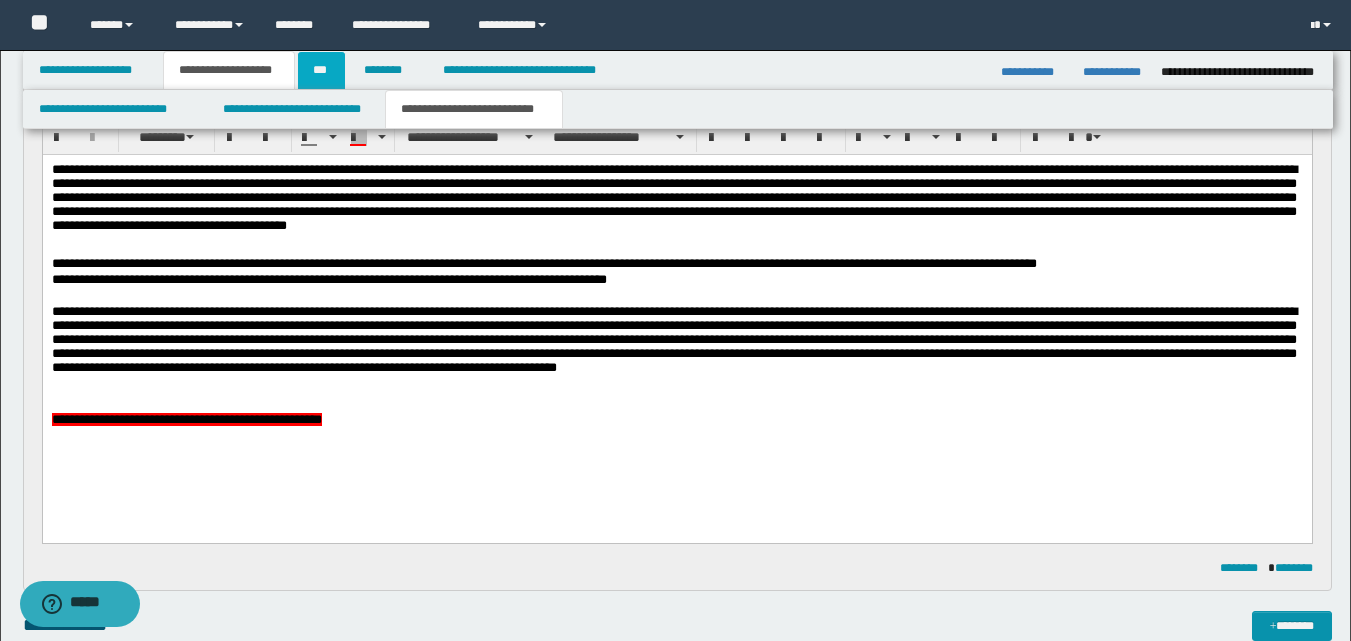 click on "***" at bounding box center (321, 70) 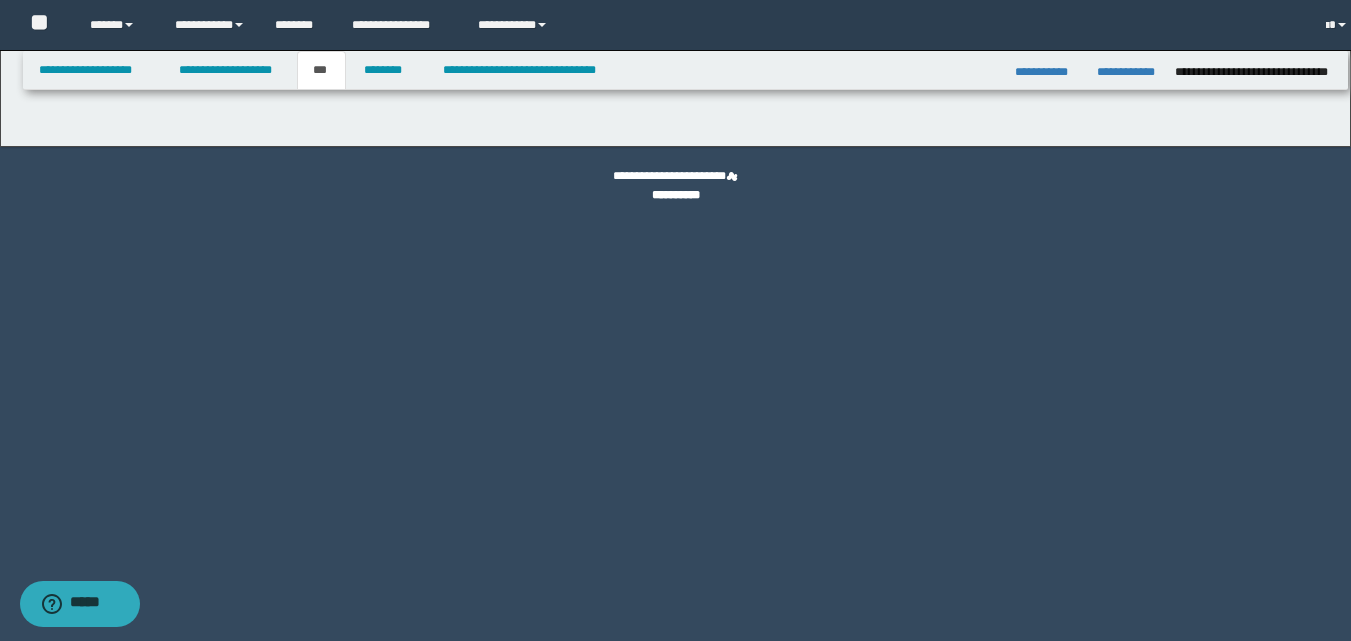 scroll, scrollTop: 0, scrollLeft: 0, axis: both 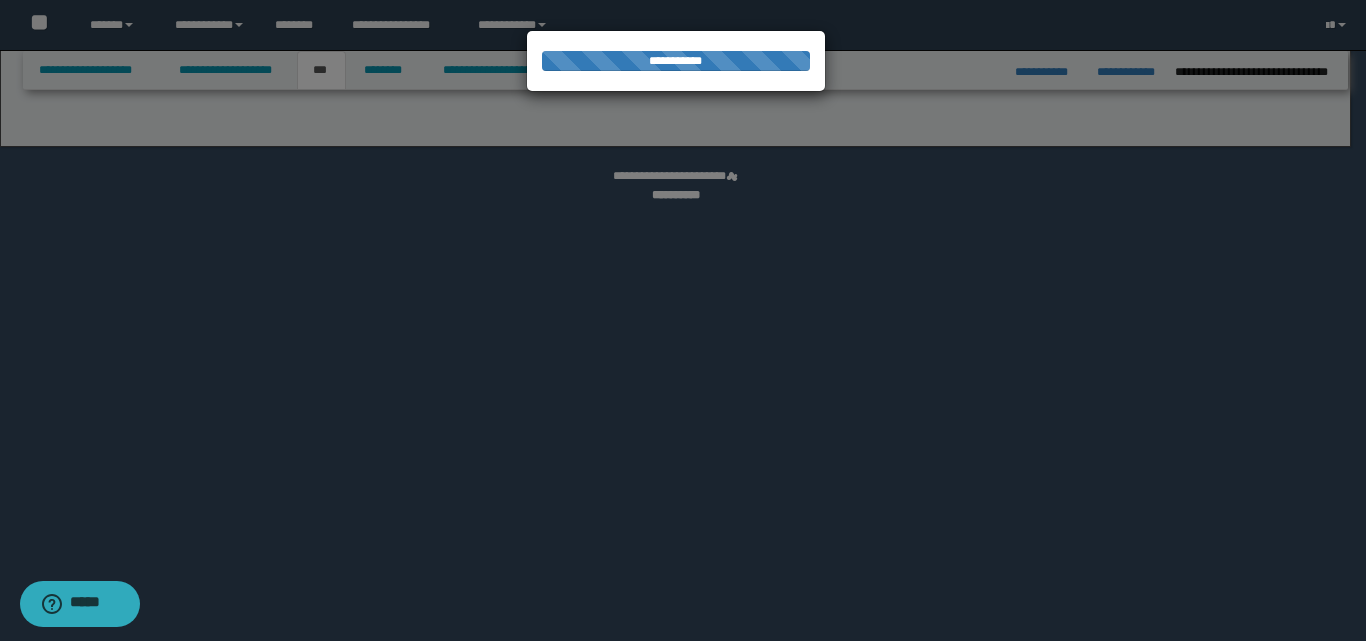 select on "*" 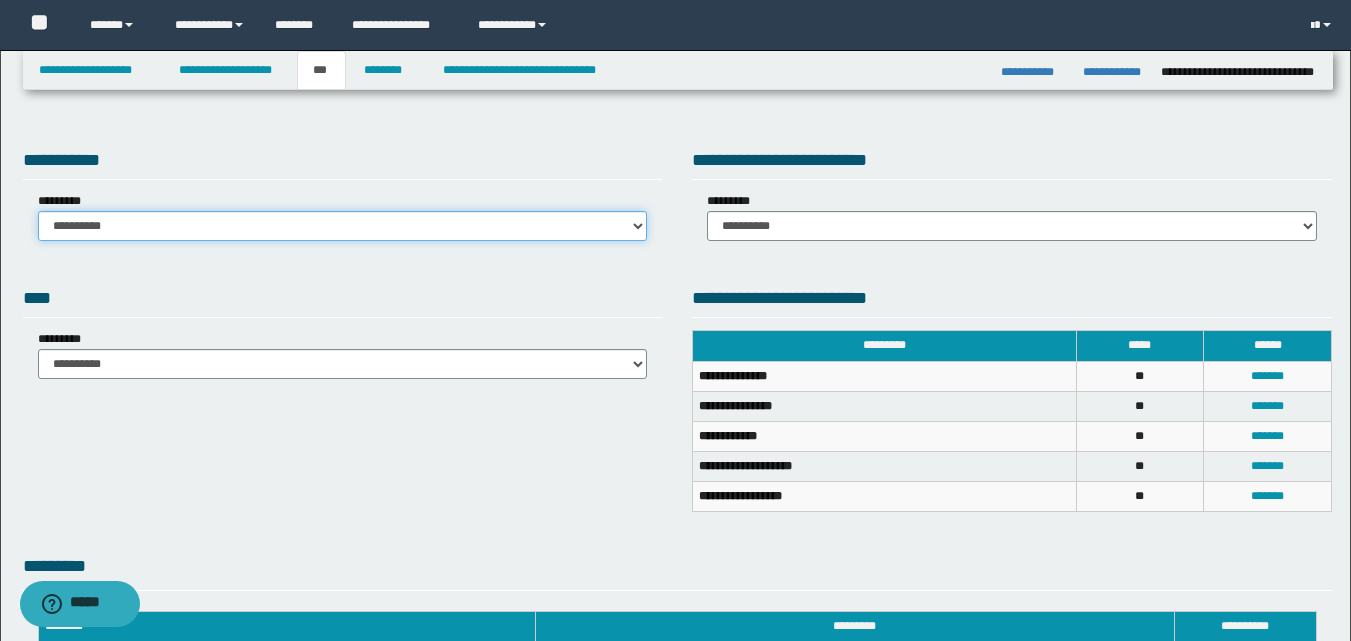 click on "**********" at bounding box center (343, 226) 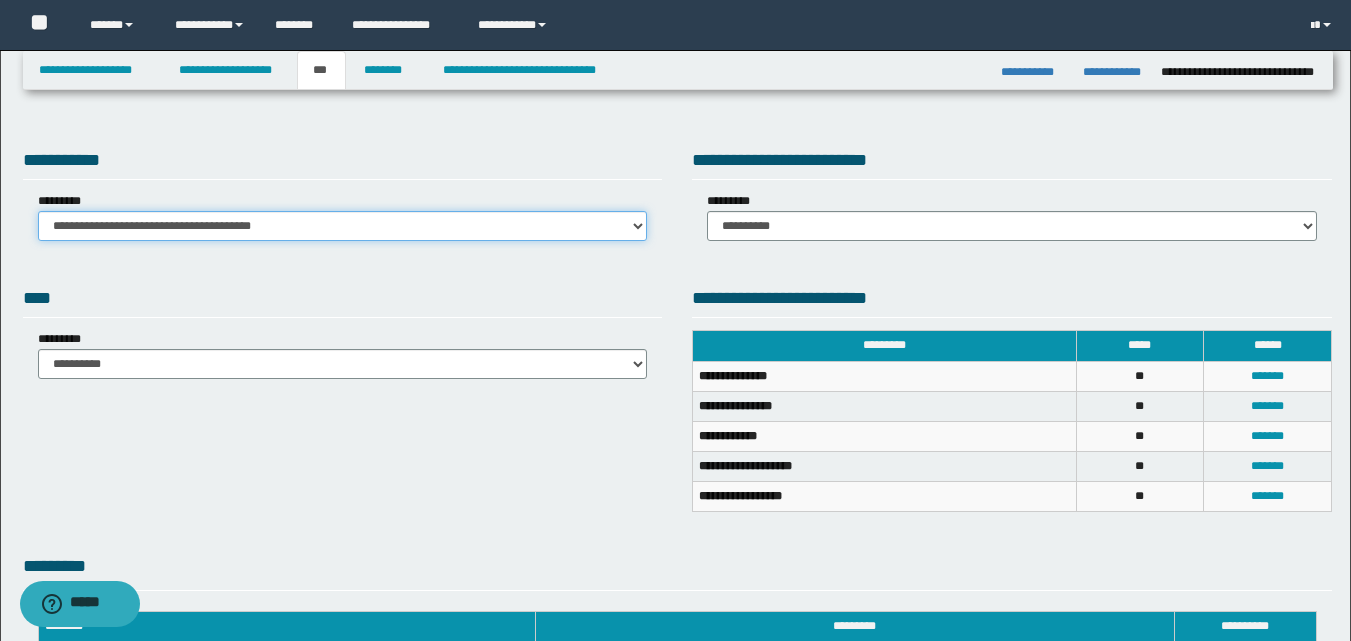 click on "**********" at bounding box center [343, 226] 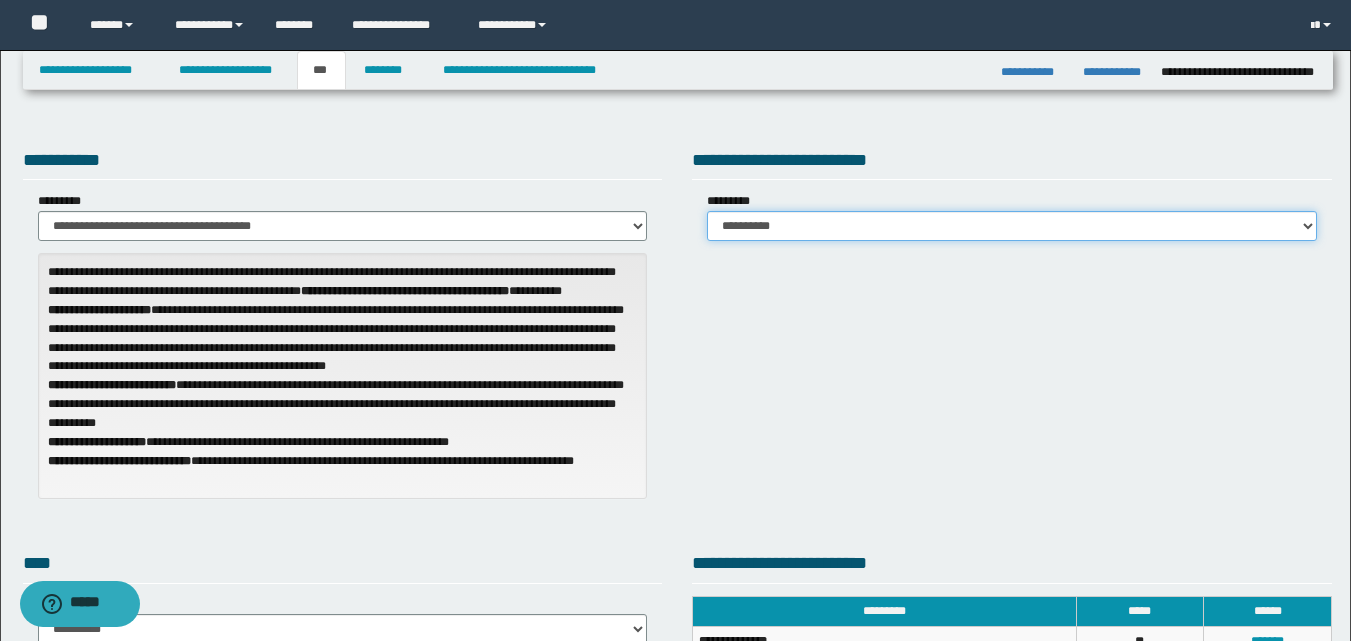 click on "**********" at bounding box center (1012, 226) 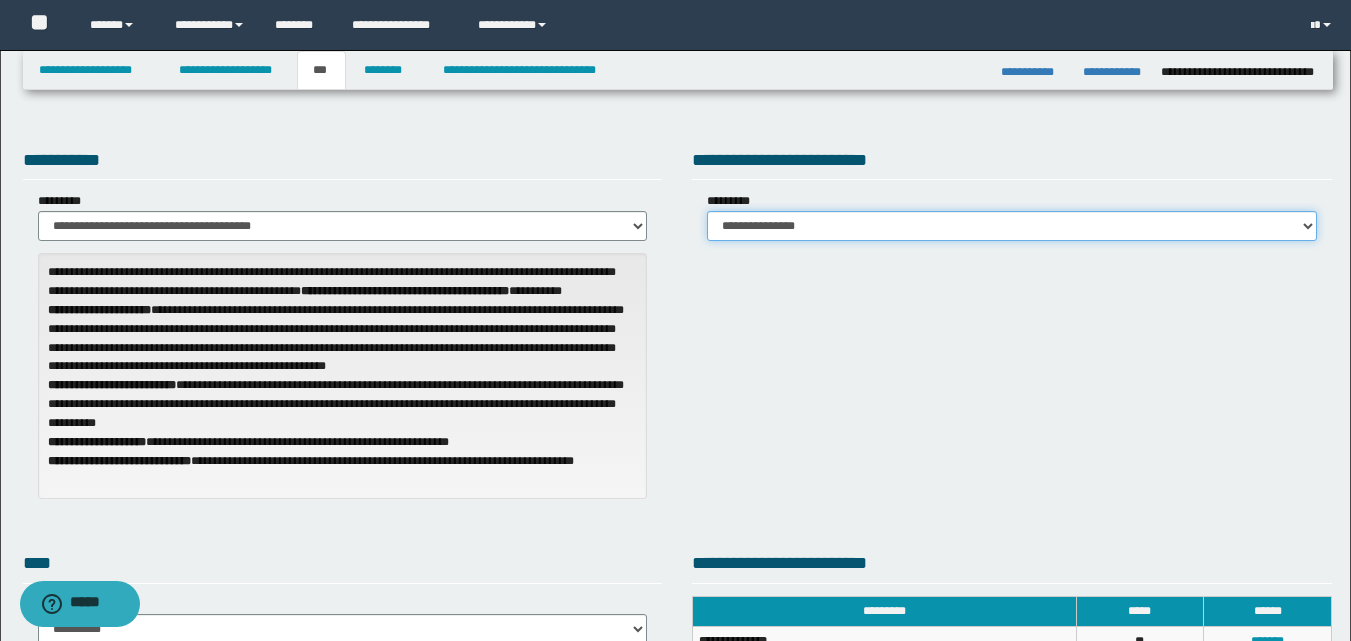 click on "**********" at bounding box center [1012, 226] 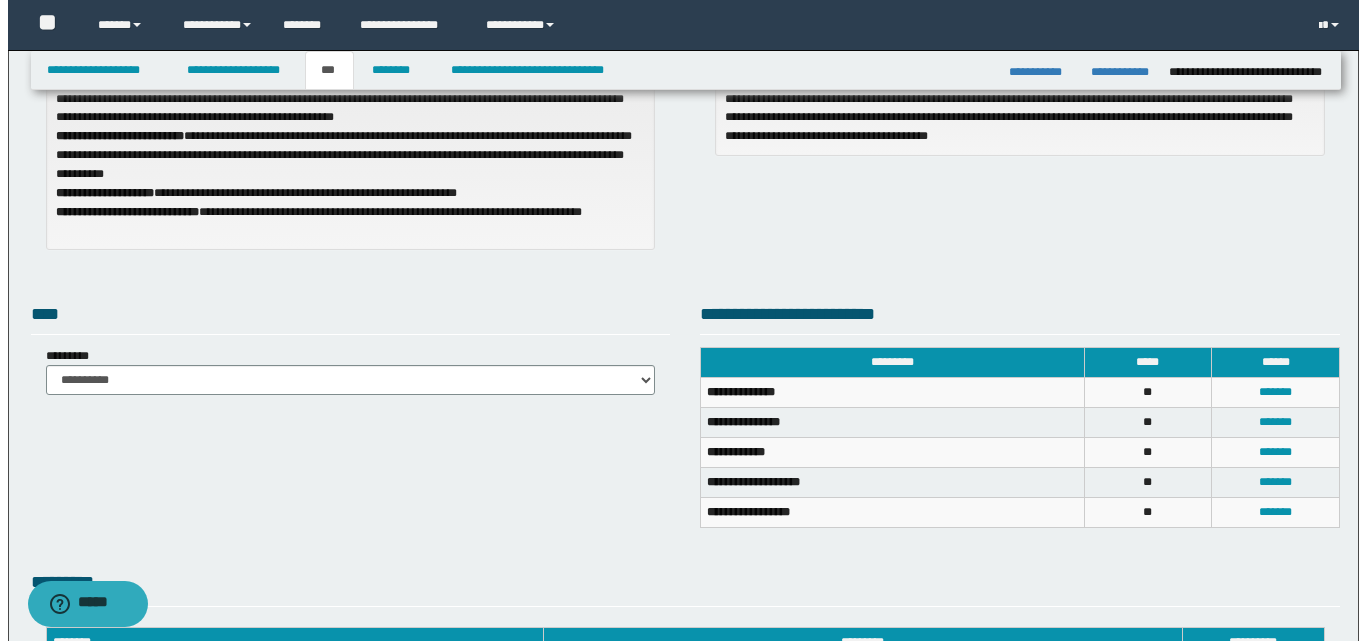 scroll, scrollTop: 400, scrollLeft: 0, axis: vertical 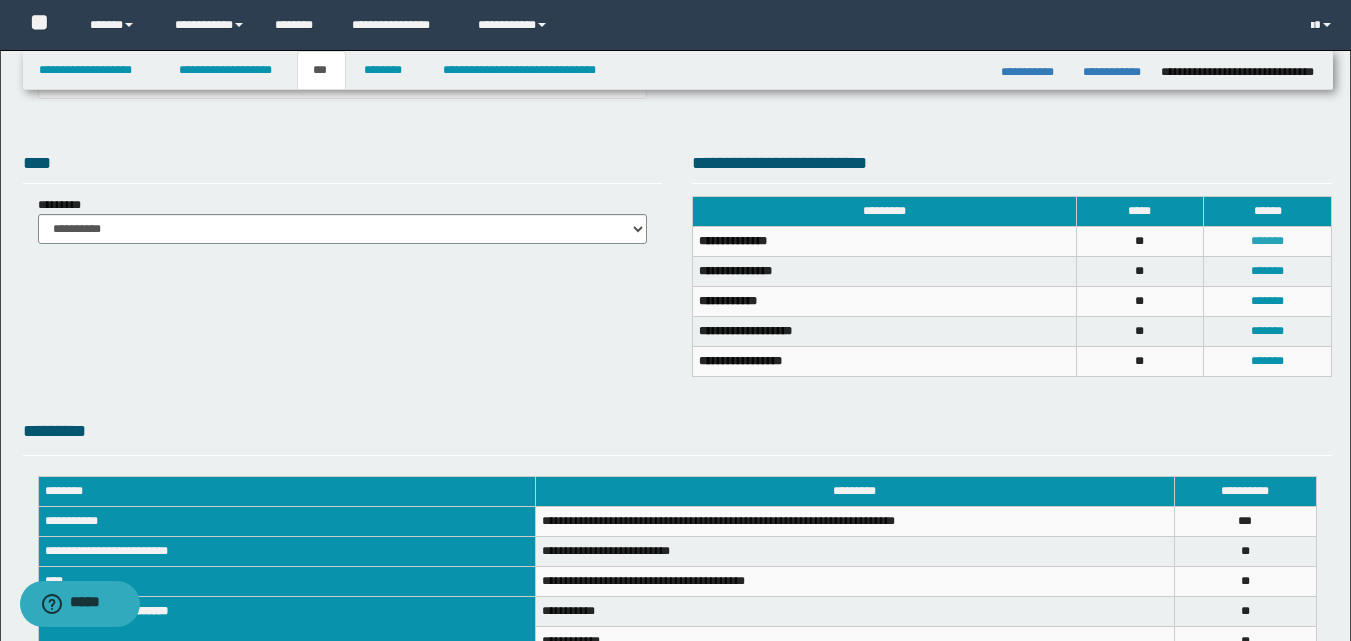 click on "*******" at bounding box center [1267, 241] 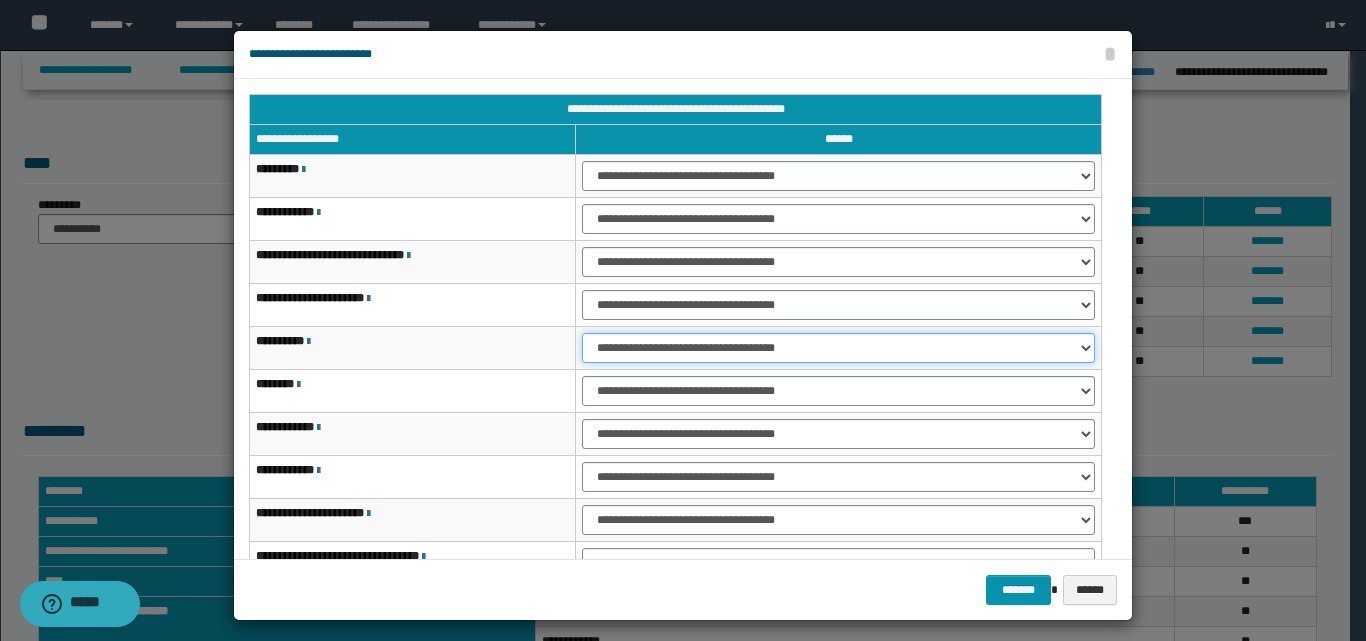 click on "**********" at bounding box center (838, 348) 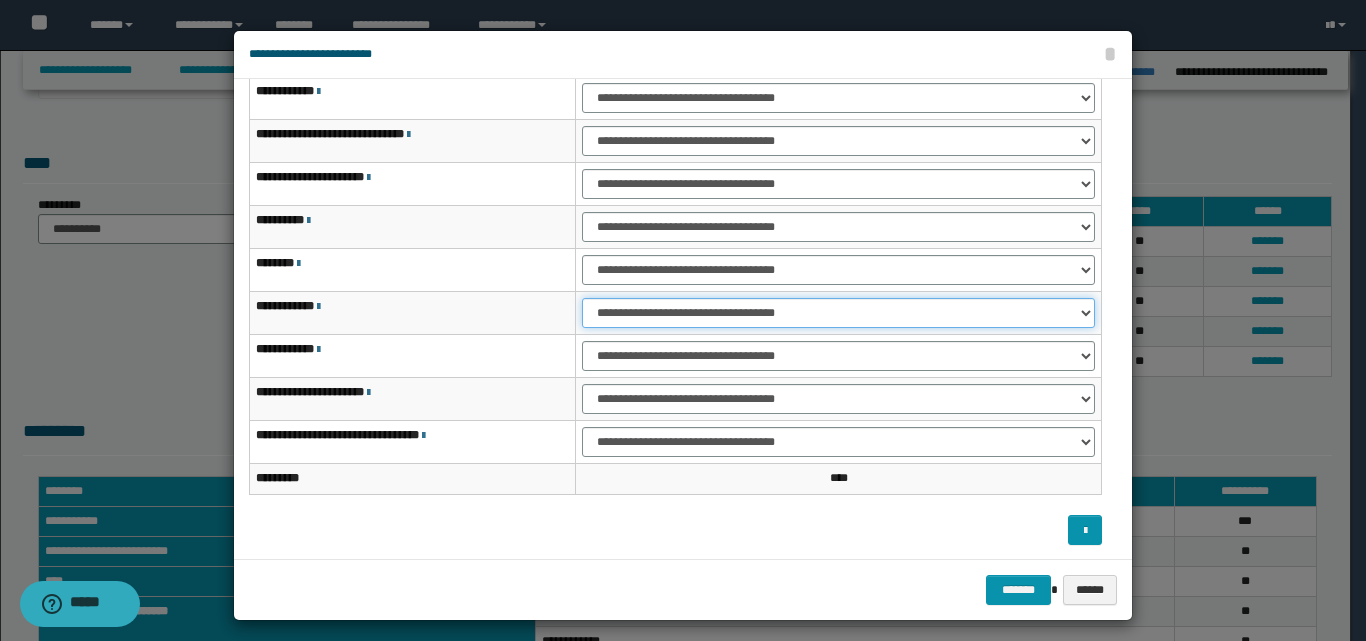 click on "**********" at bounding box center (838, 313) 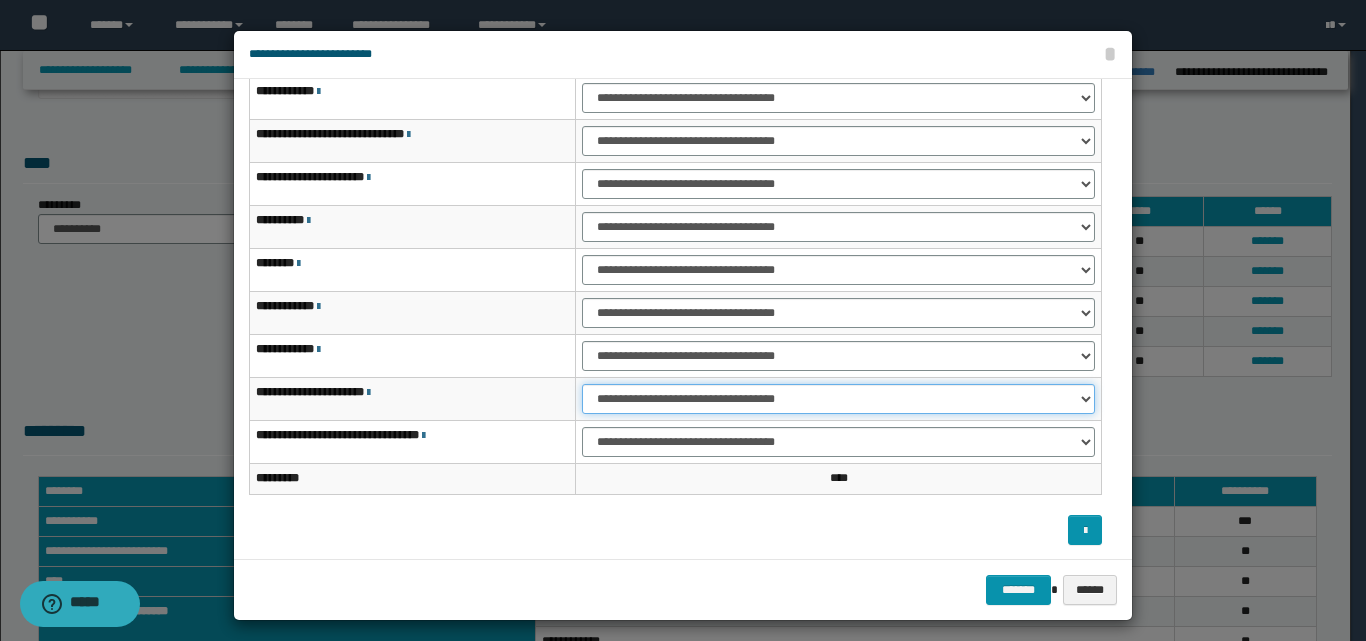 click on "**********" at bounding box center (838, 399) 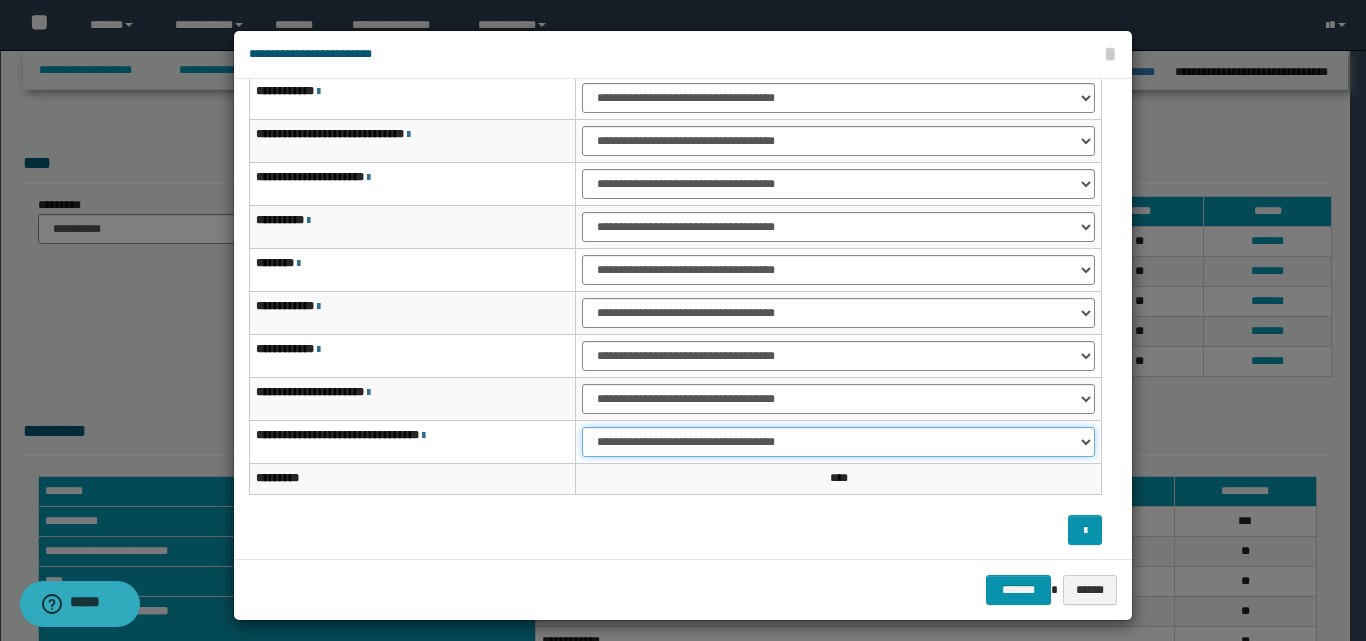 click on "**********" at bounding box center [838, 442] 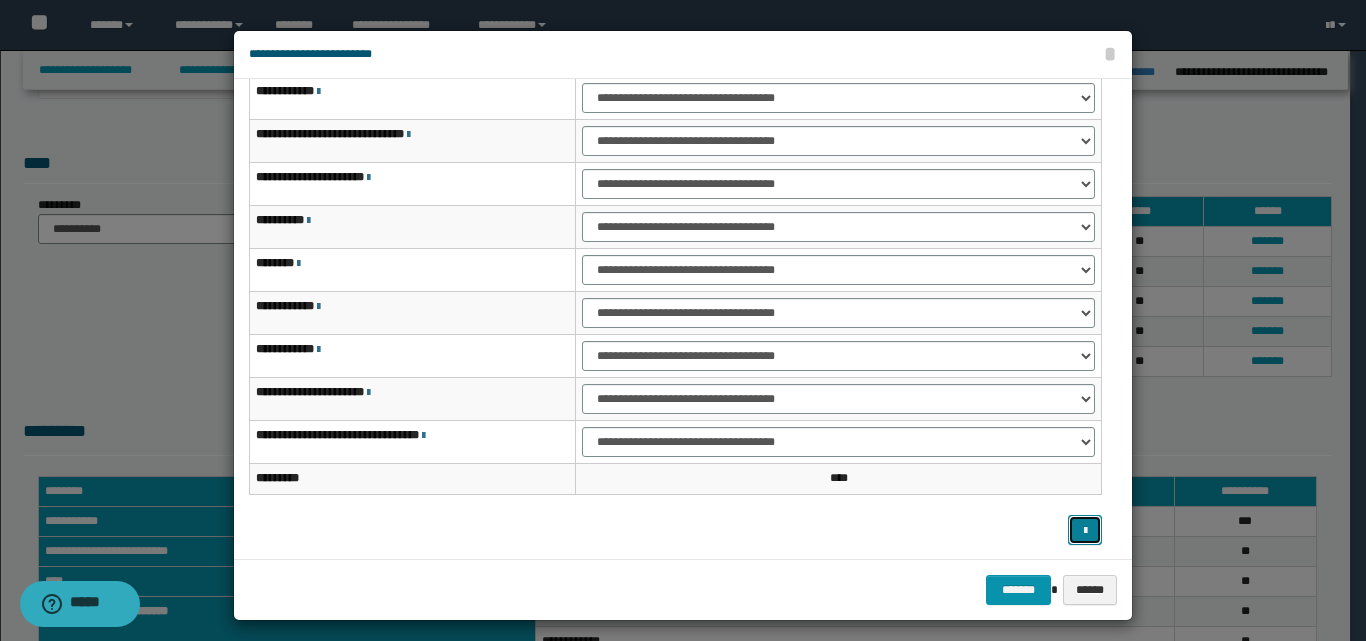 click at bounding box center [1085, 531] 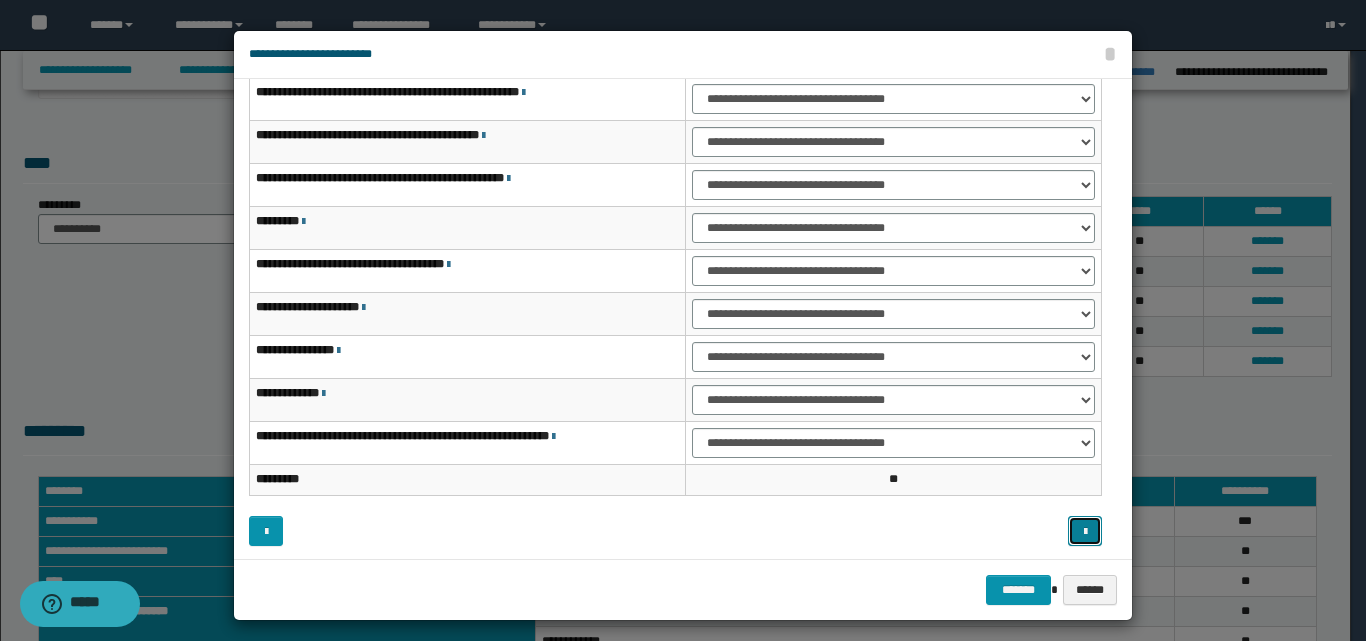 scroll, scrollTop: 121, scrollLeft: 0, axis: vertical 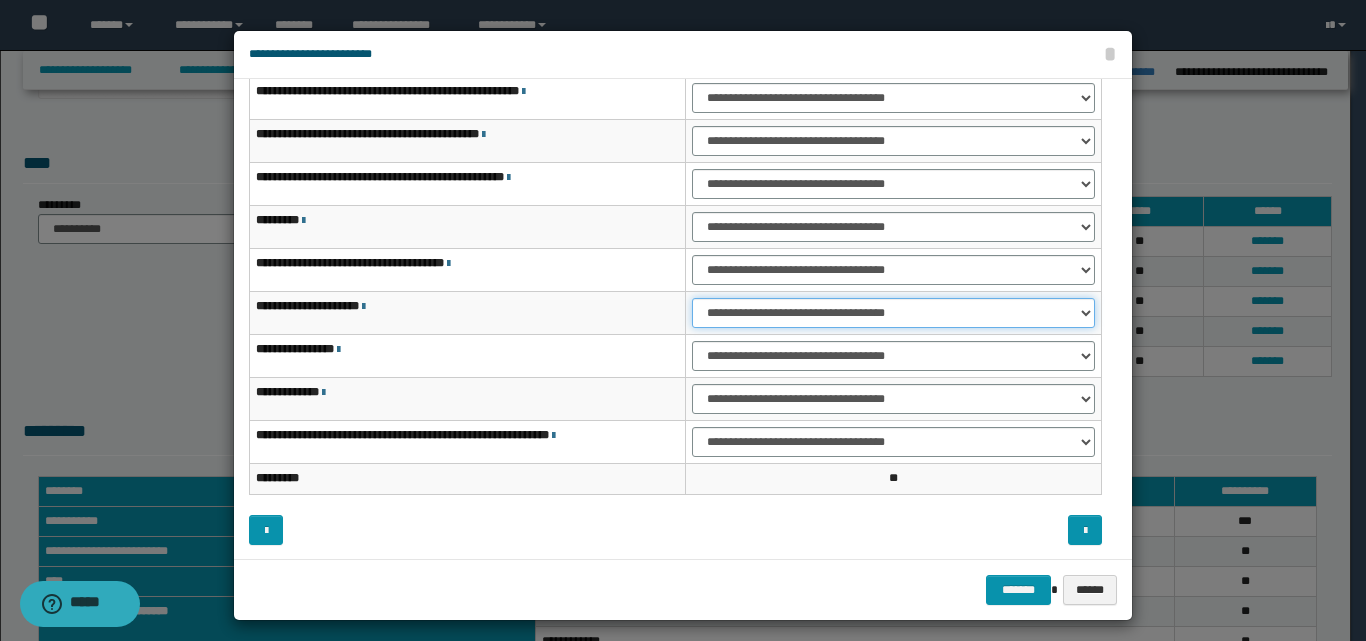 click on "**********" at bounding box center (893, 313) 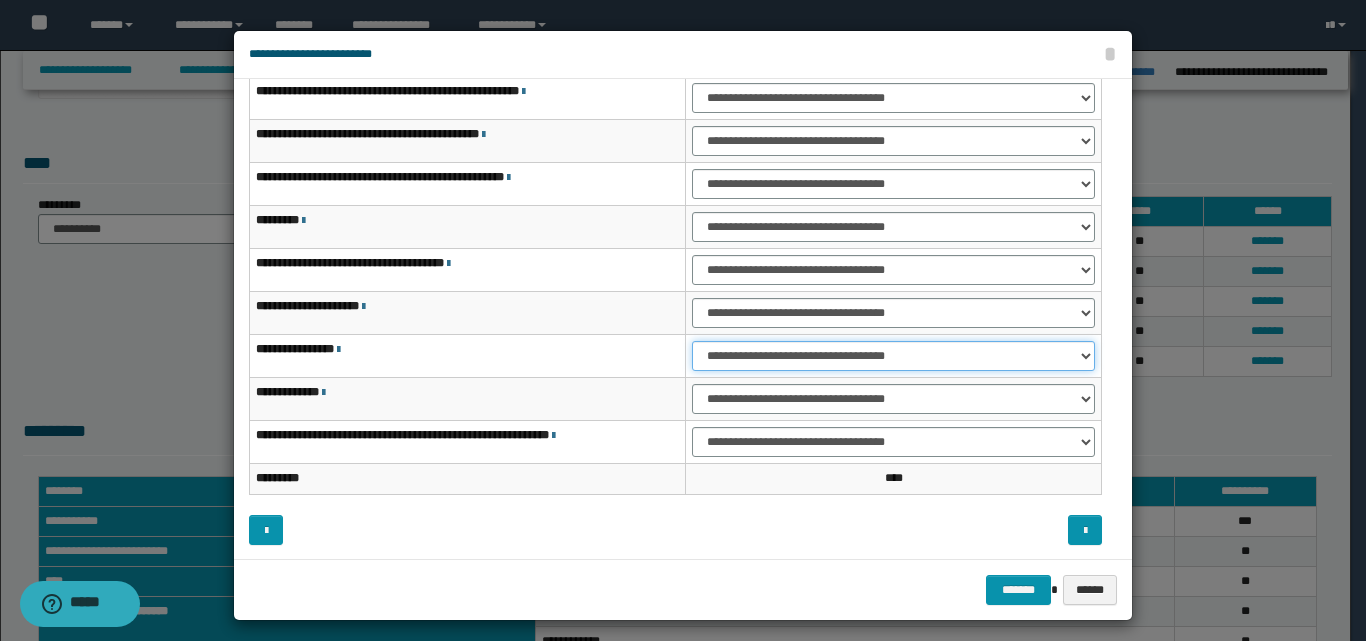 click on "**********" at bounding box center (893, 356) 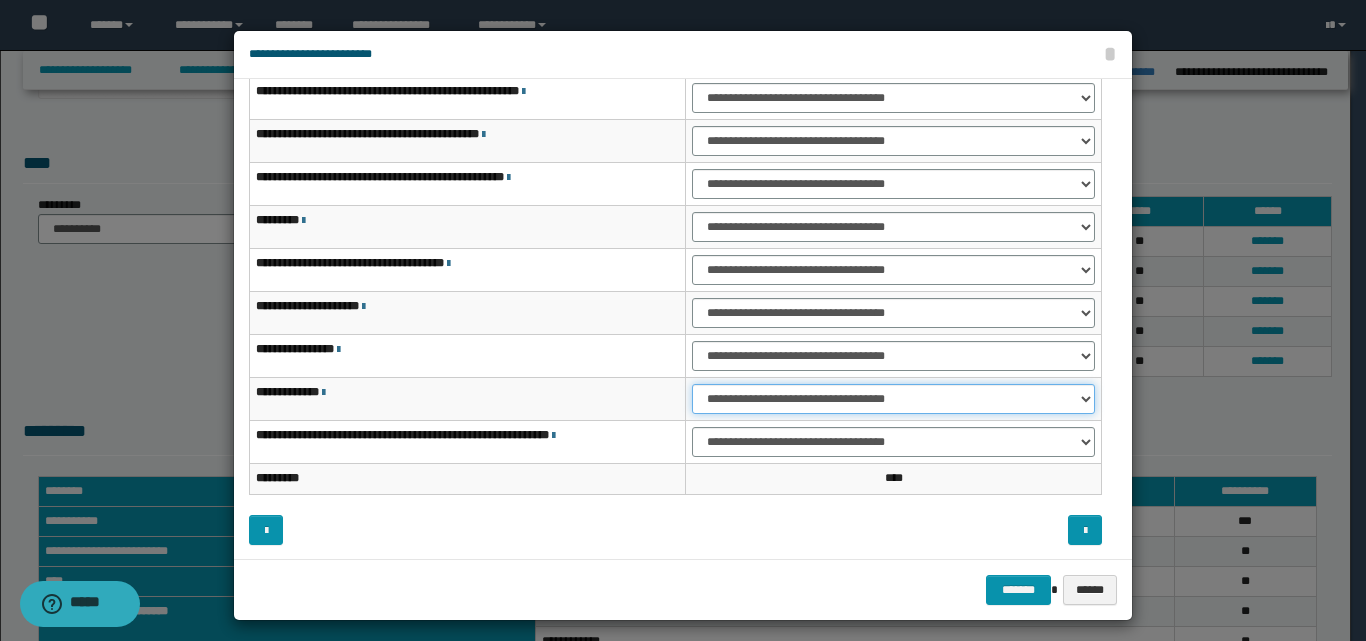 click on "**********" at bounding box center [893, 399] 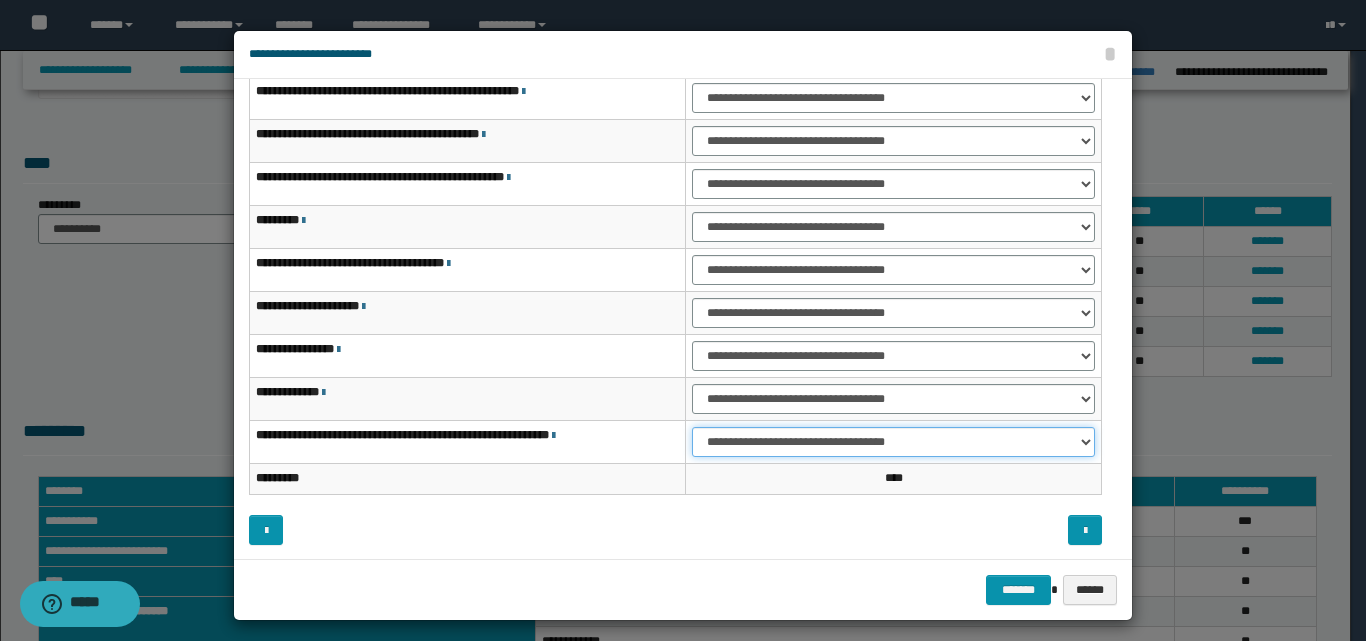 click on "**********" at bounding box center (893, 442) 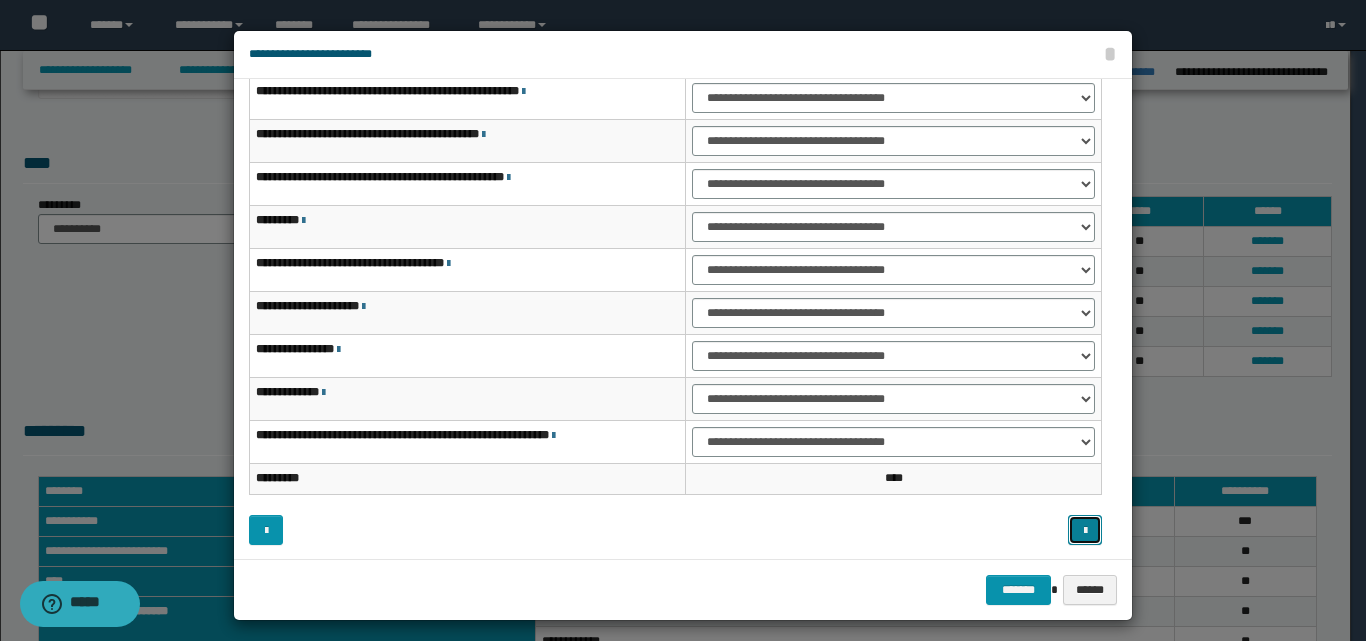 click at bounding box center (1085, 530) 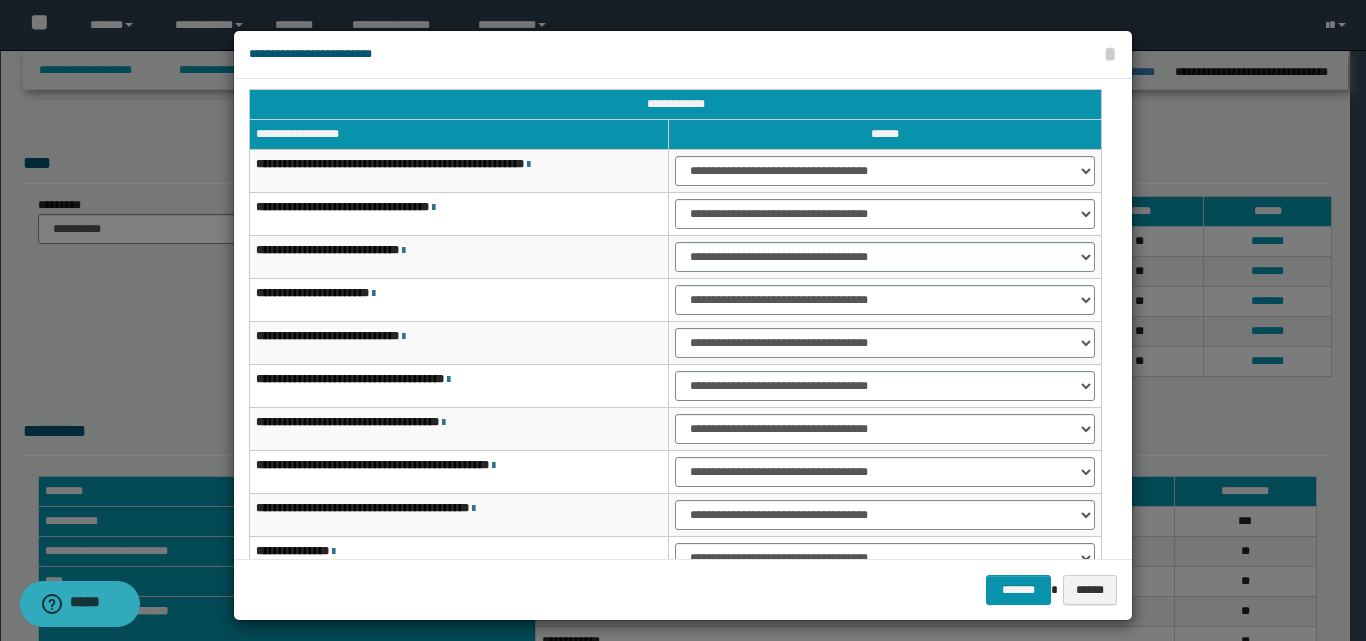 scroll, scrollTop: 0, scrollLeft: 0, axis: both 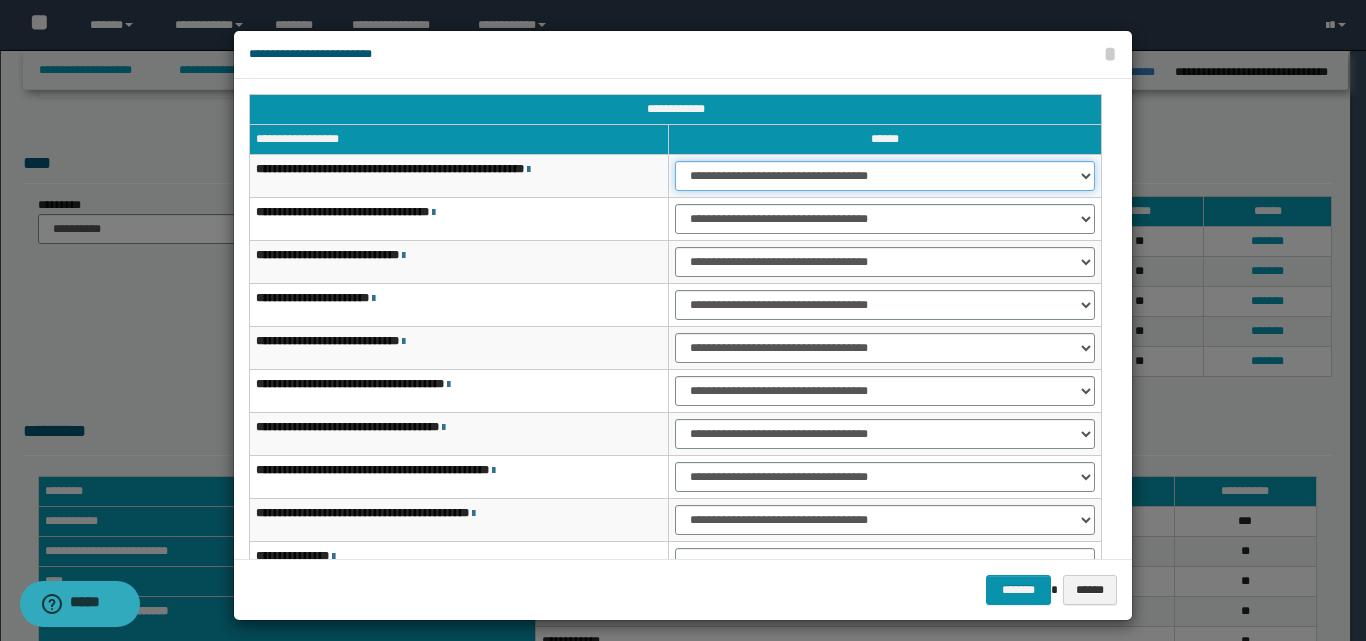 click on "**********" at bounding box center (885, 176) 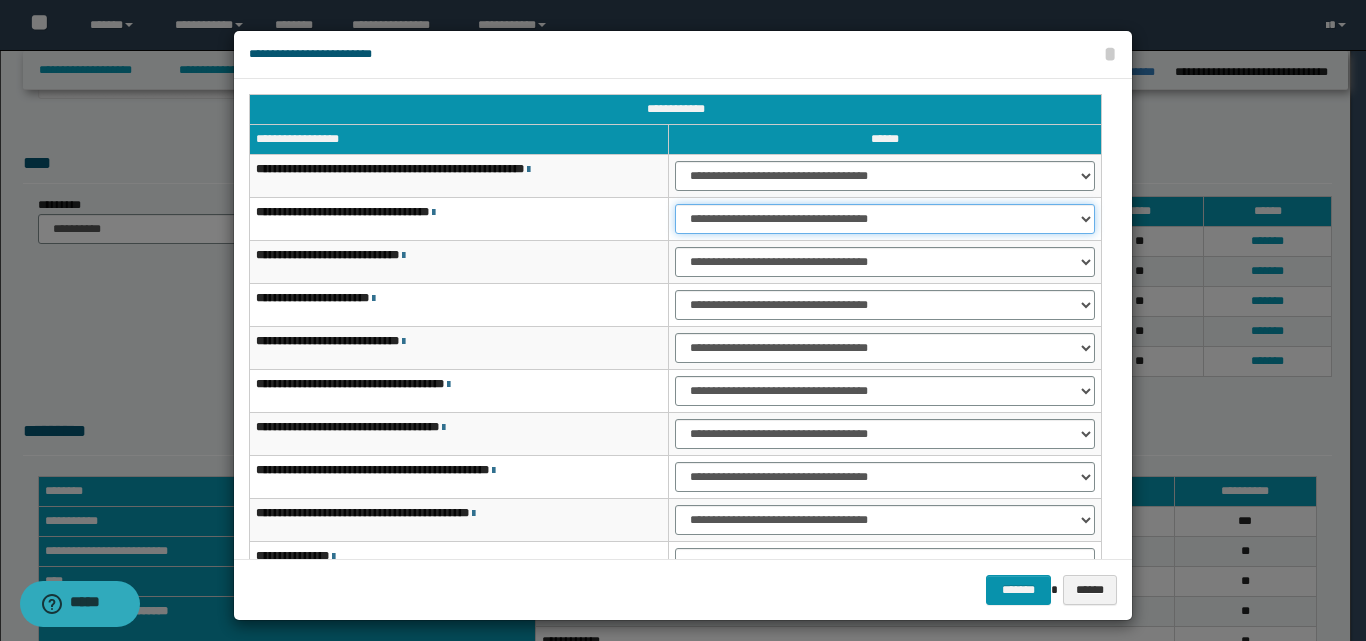 click on "**********" at bounding box center (885, 219) 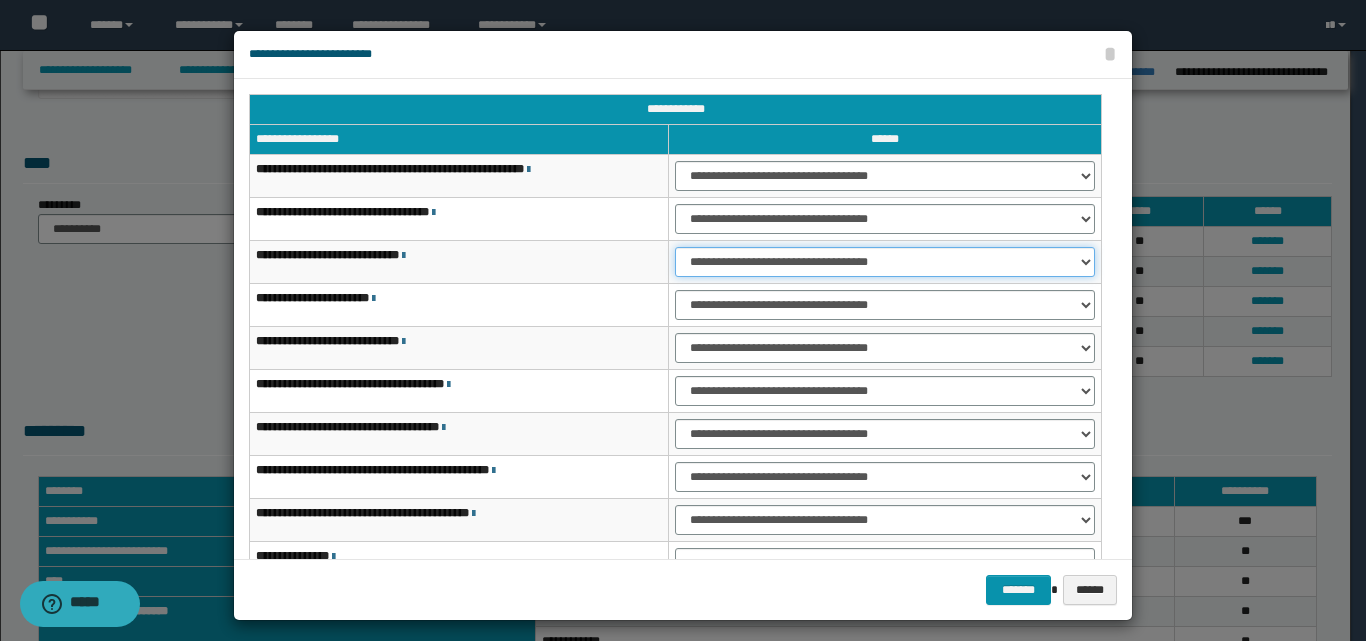 click on "**********" at bounding box center [885, 262] 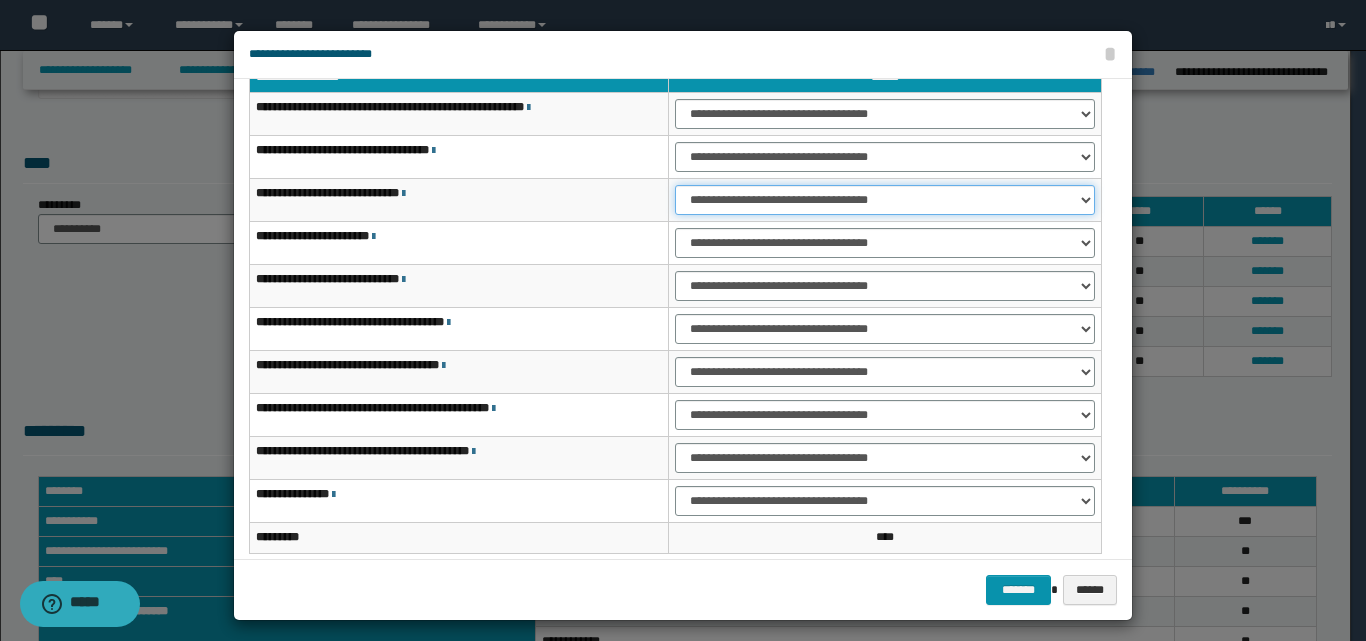 scroll, scrollTop: 121, scrollLeft: 0, axis: vertical 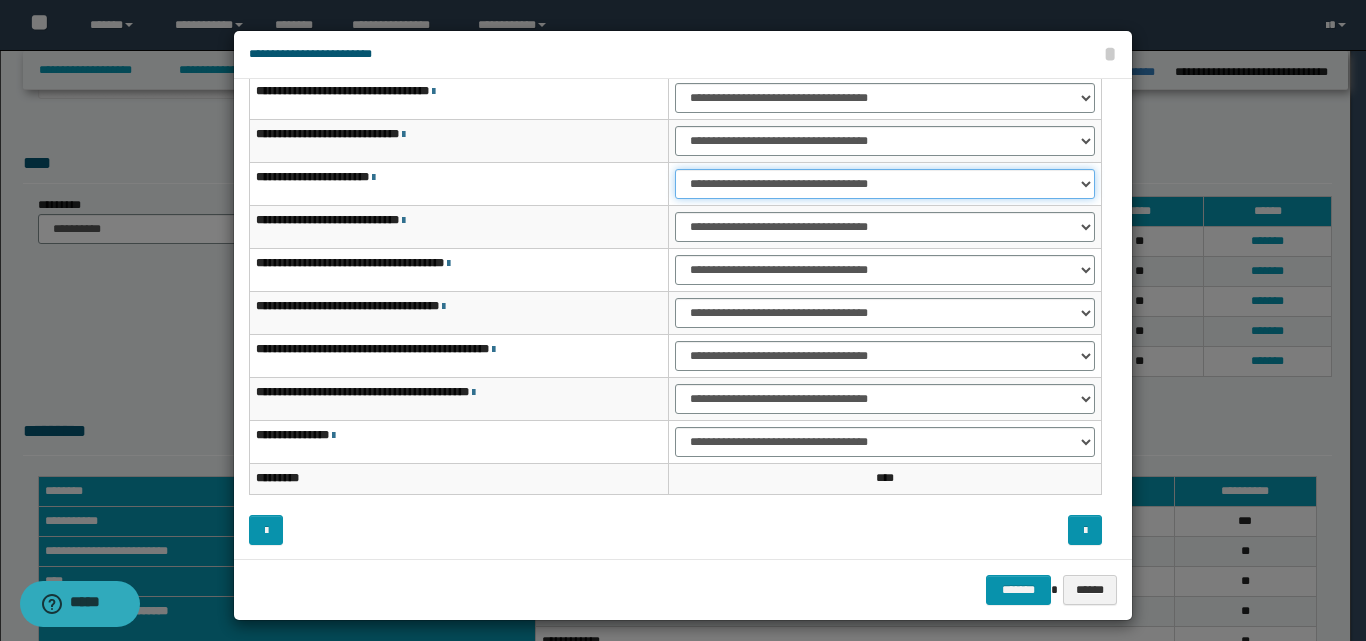click on "**********" at bounding box center (885, 184) 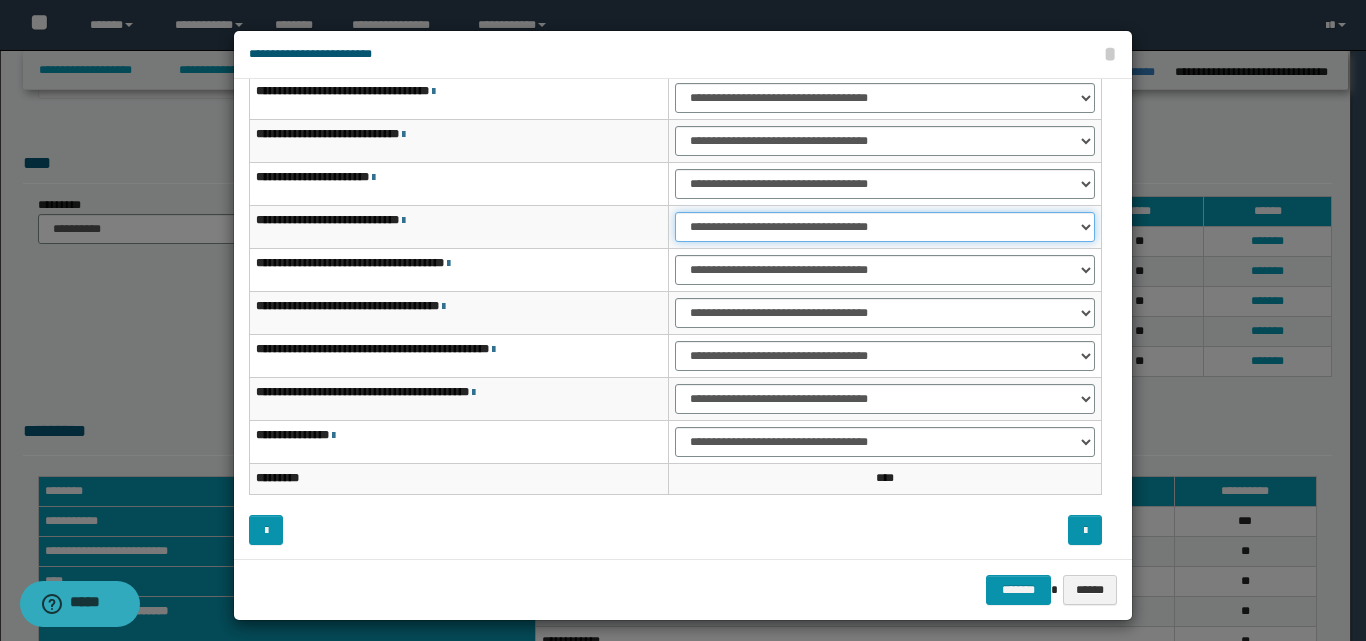 click on "**********" at bounding box center [885, 227] 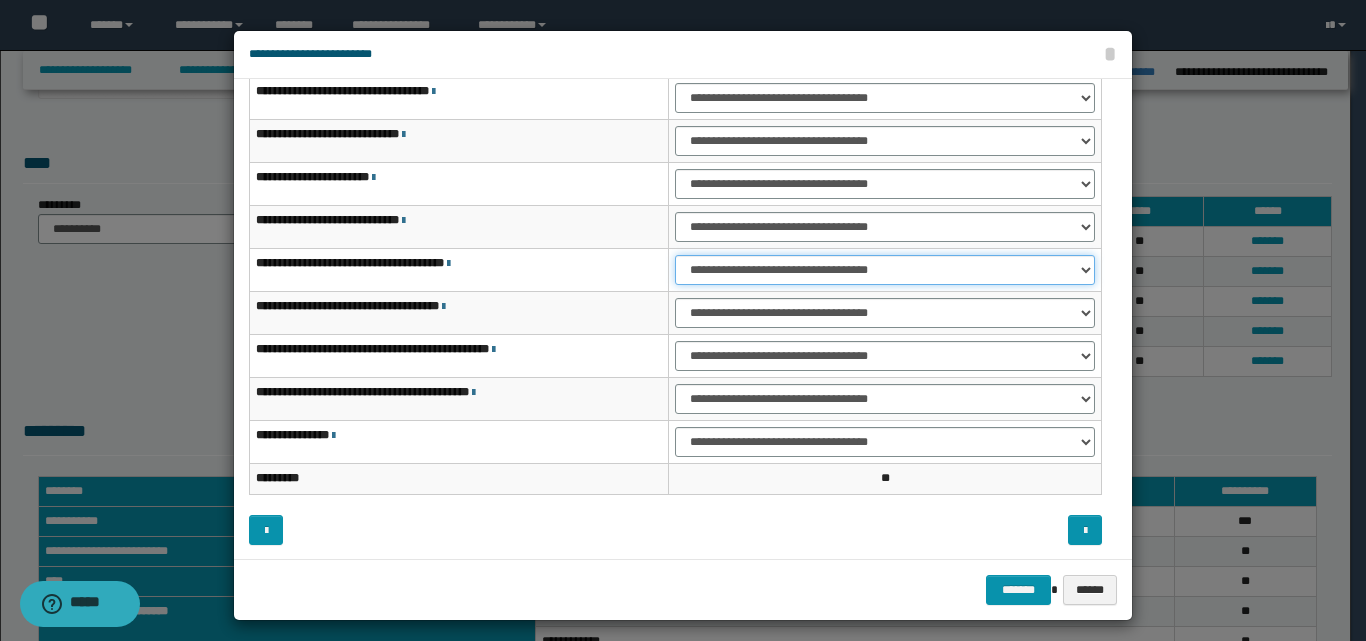 click on "**********" at bounding box center (885, 270) 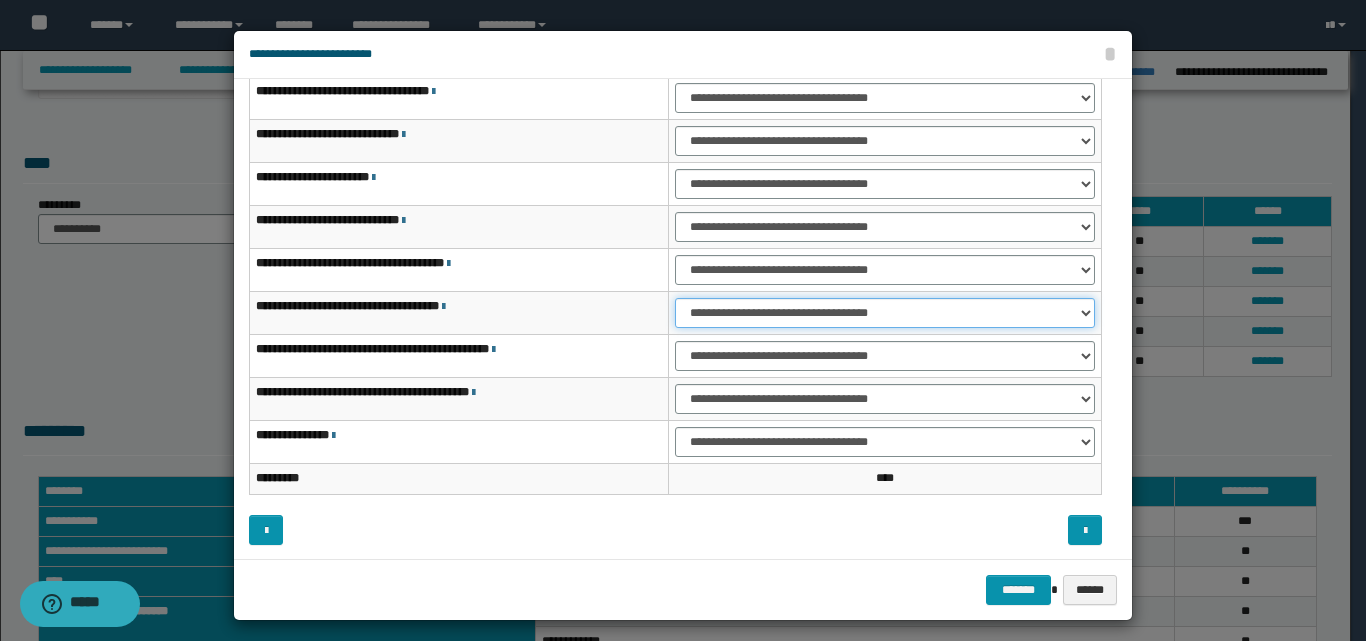 click on "**********" at bounding box center (885, 313) 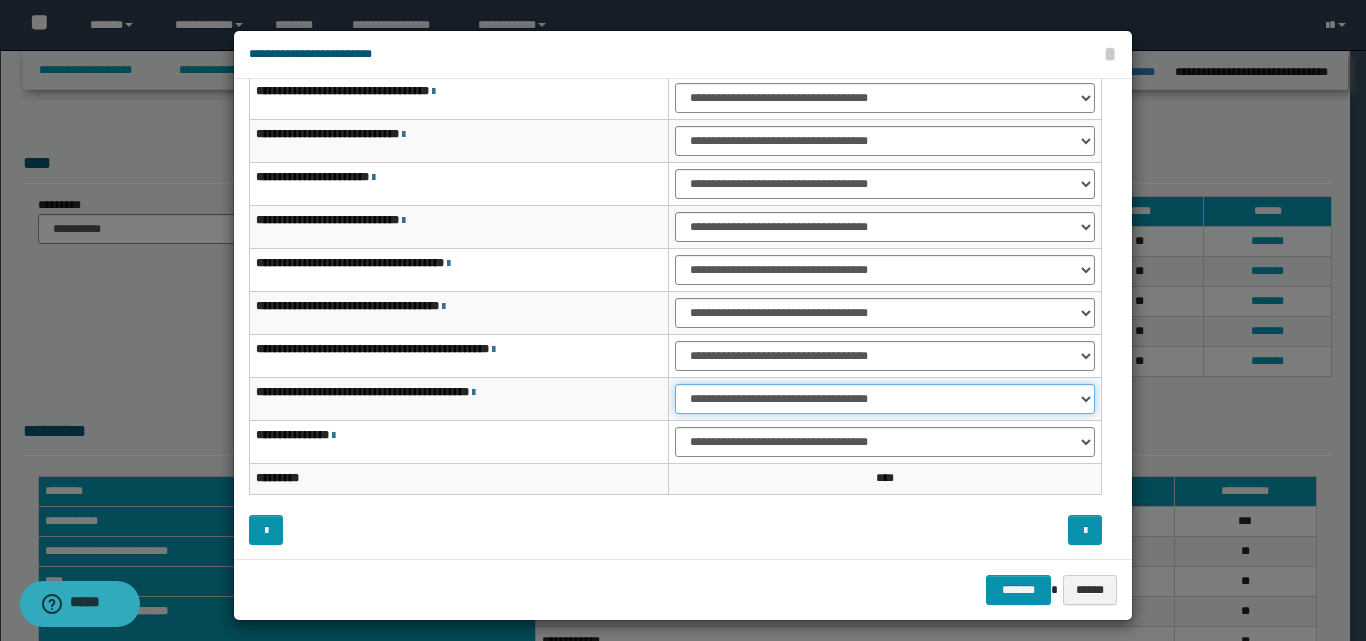 click on "**********" at bounding box center [885, 399] 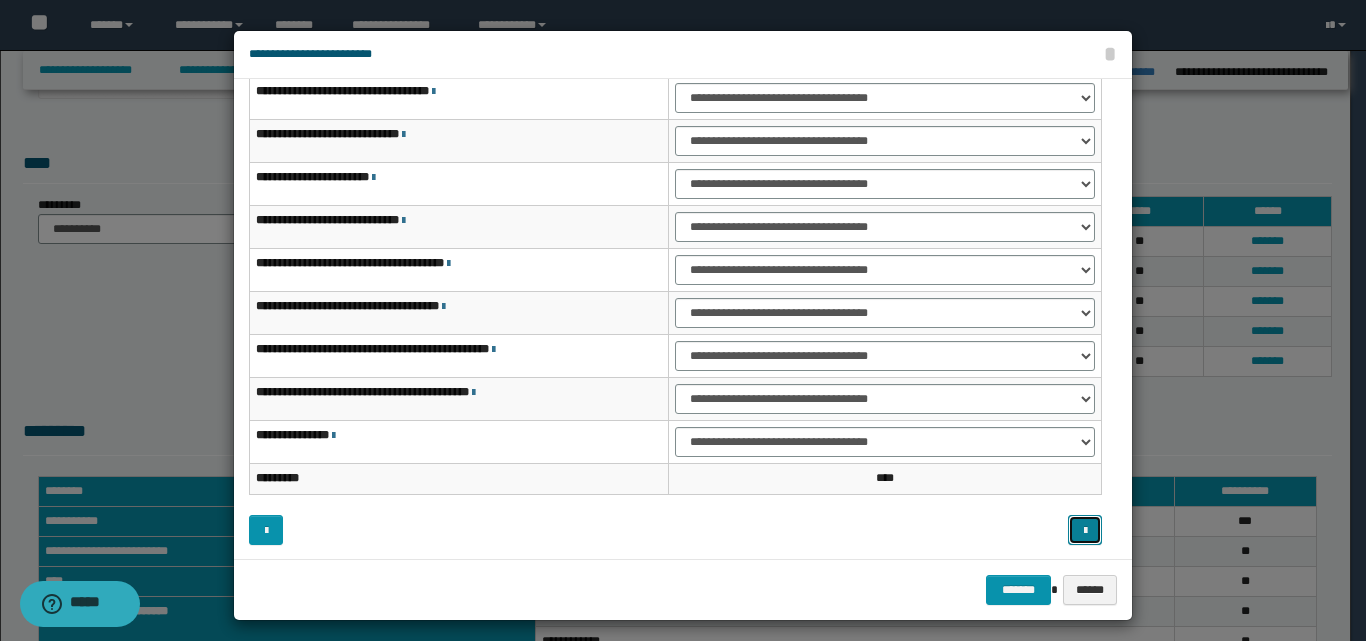 drag, startPoint x: 1078, startPoint y: 527, endPoint x: 1037, endPoint y: 500, distance: 49.09175 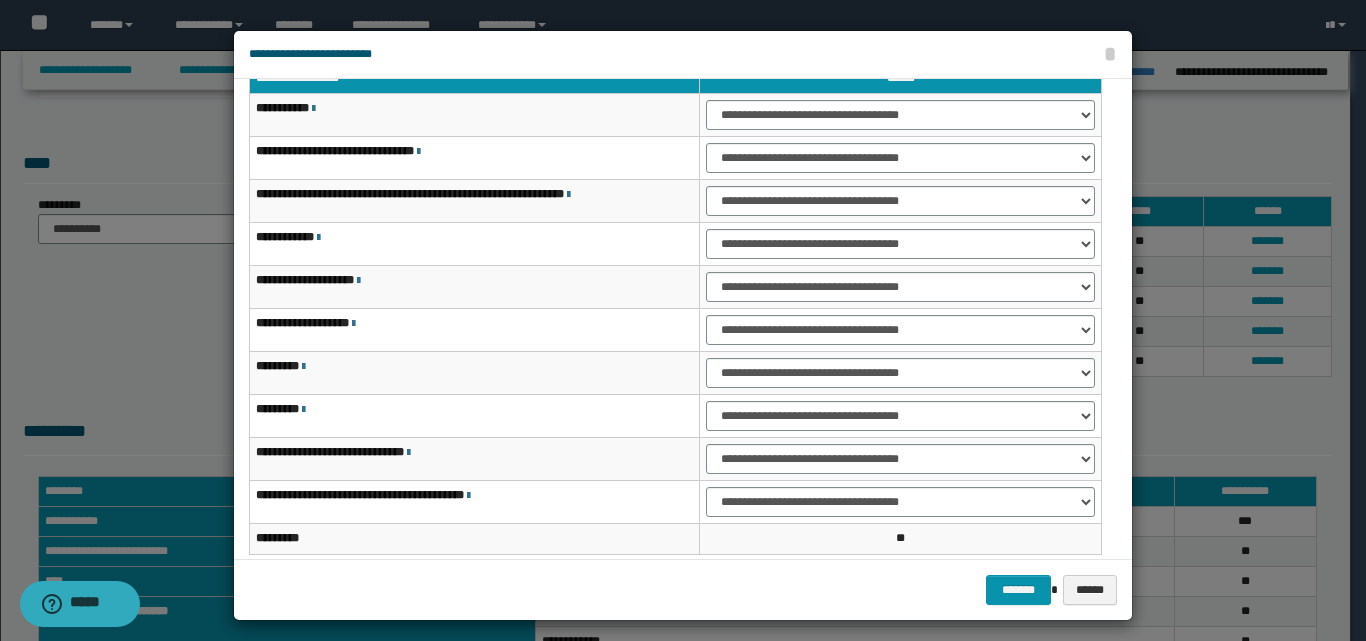 scroll, scrollTop: 0, scrollLeft: 0, axis: both 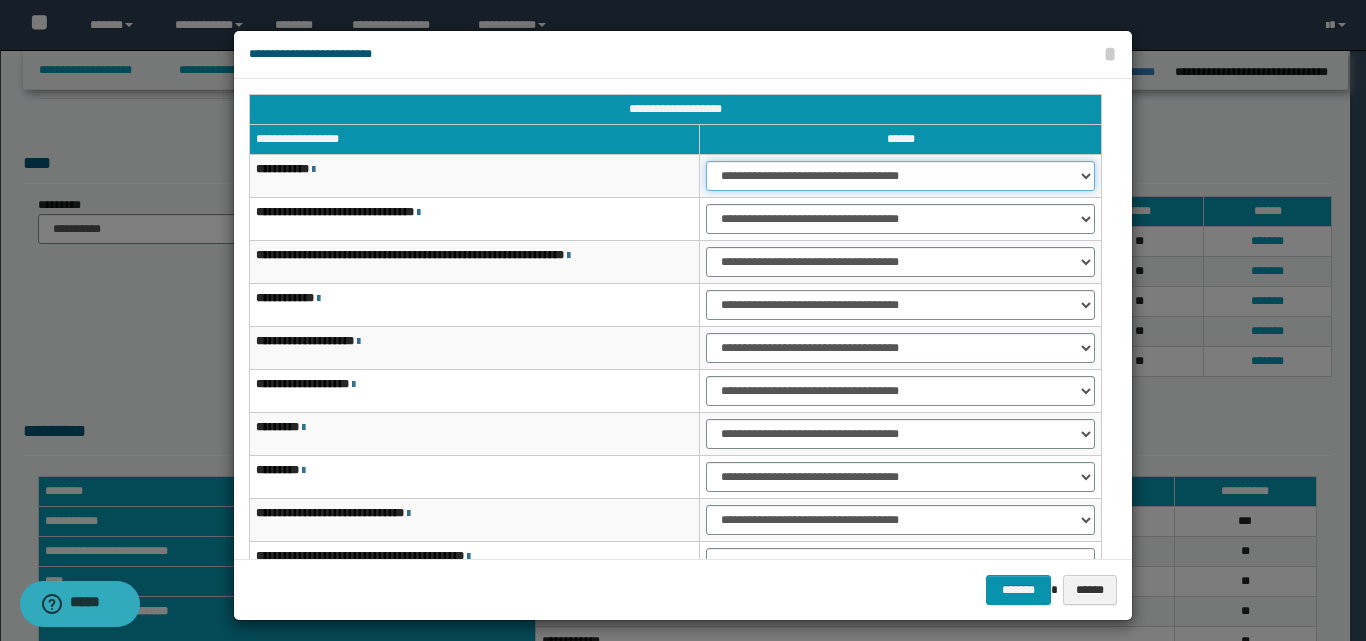 click on "**********" at bounding box center [900, 176] 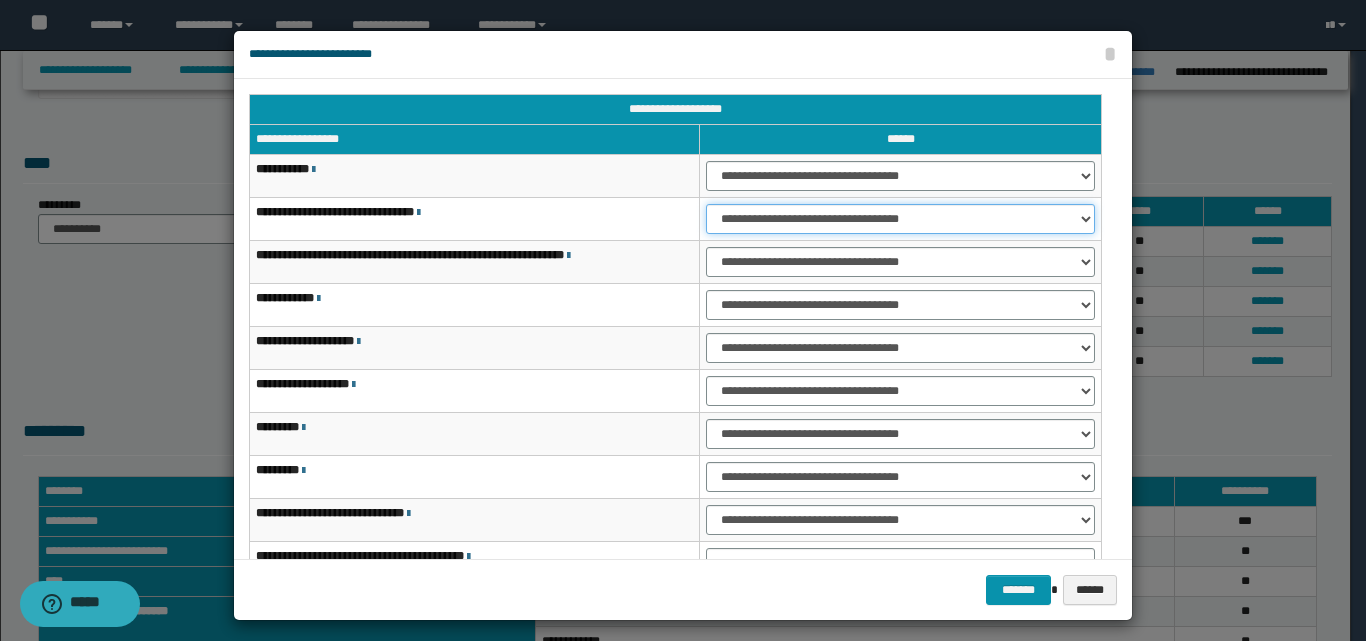 click on "**********" at bounding box center [900, 219] 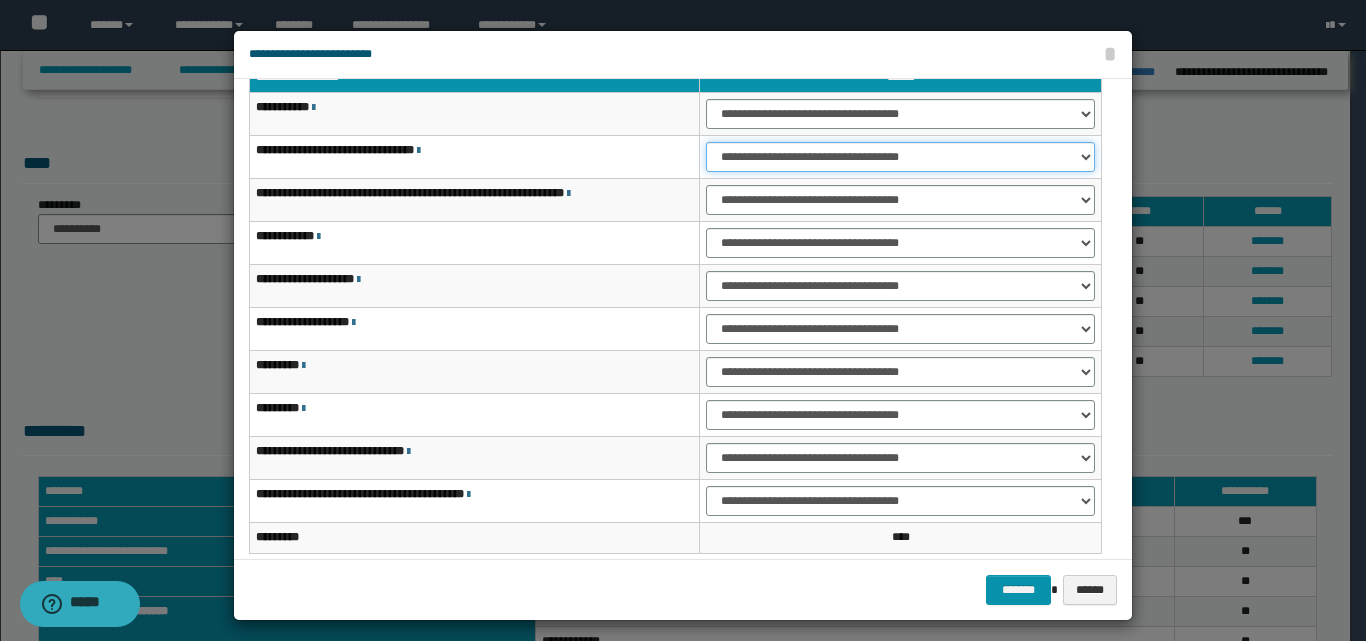 scroll, scrollTop: 121, scrollLeft: 0, axis: vertical 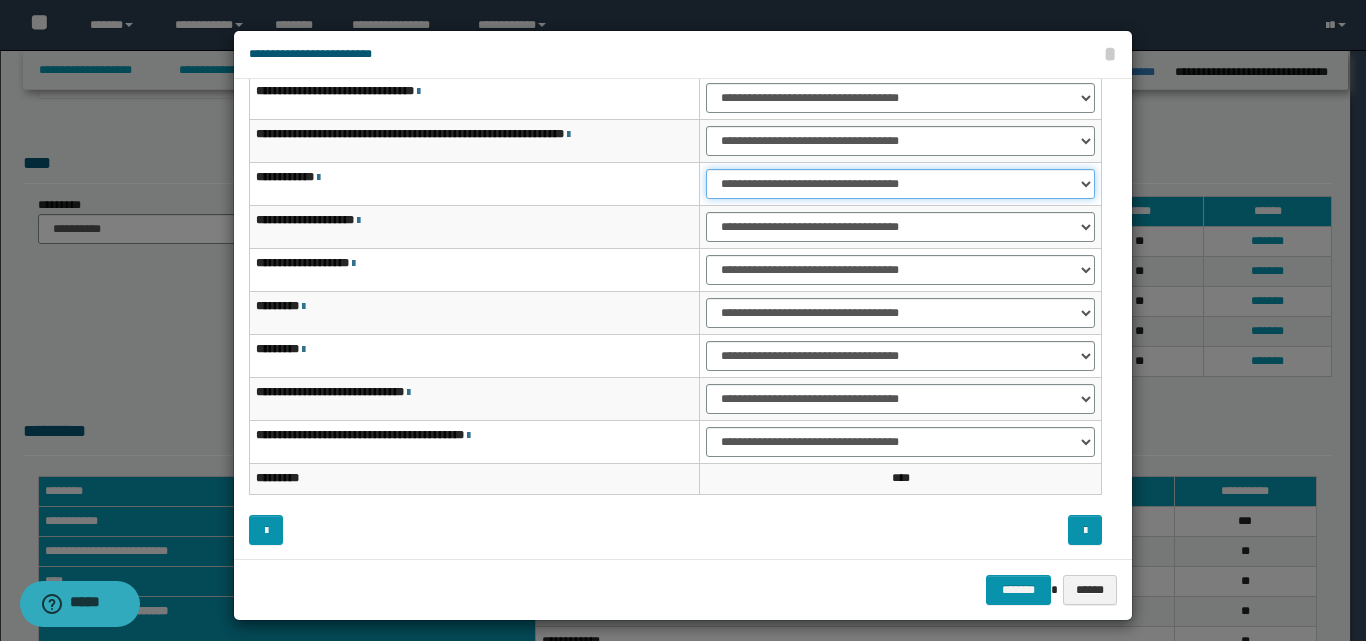 click on "**********" at bounding box center [900, 184] 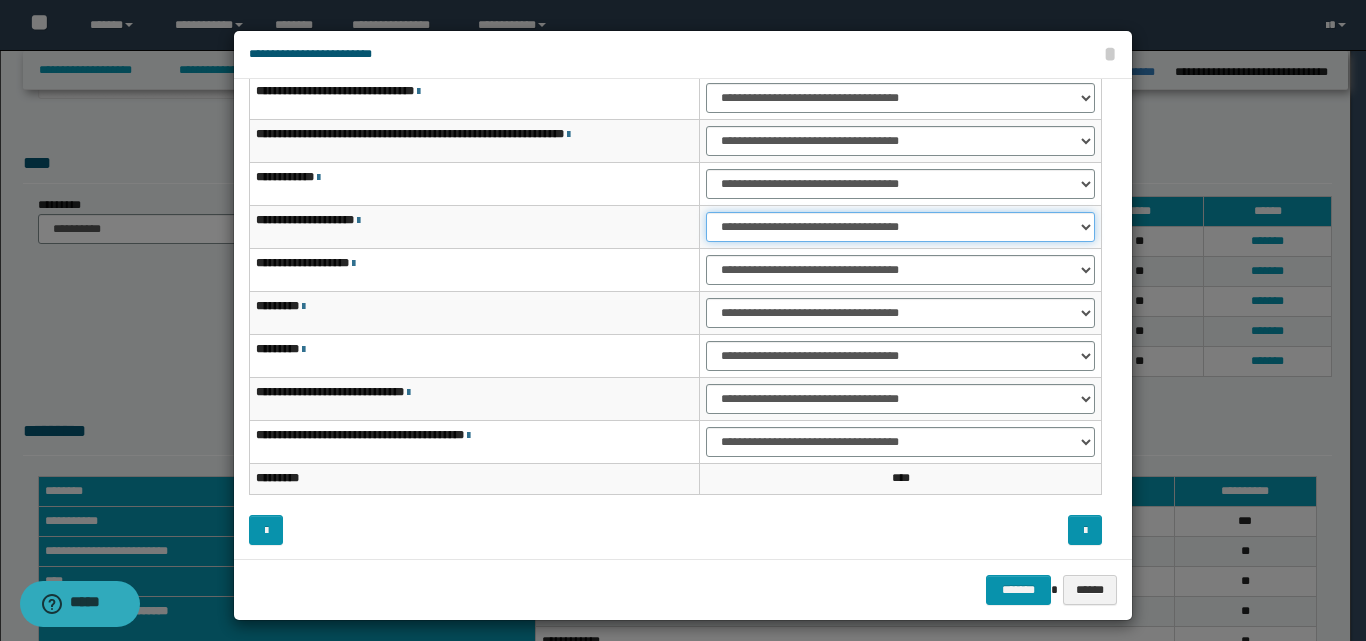 click on "**********" at bounding box center [900, 227] 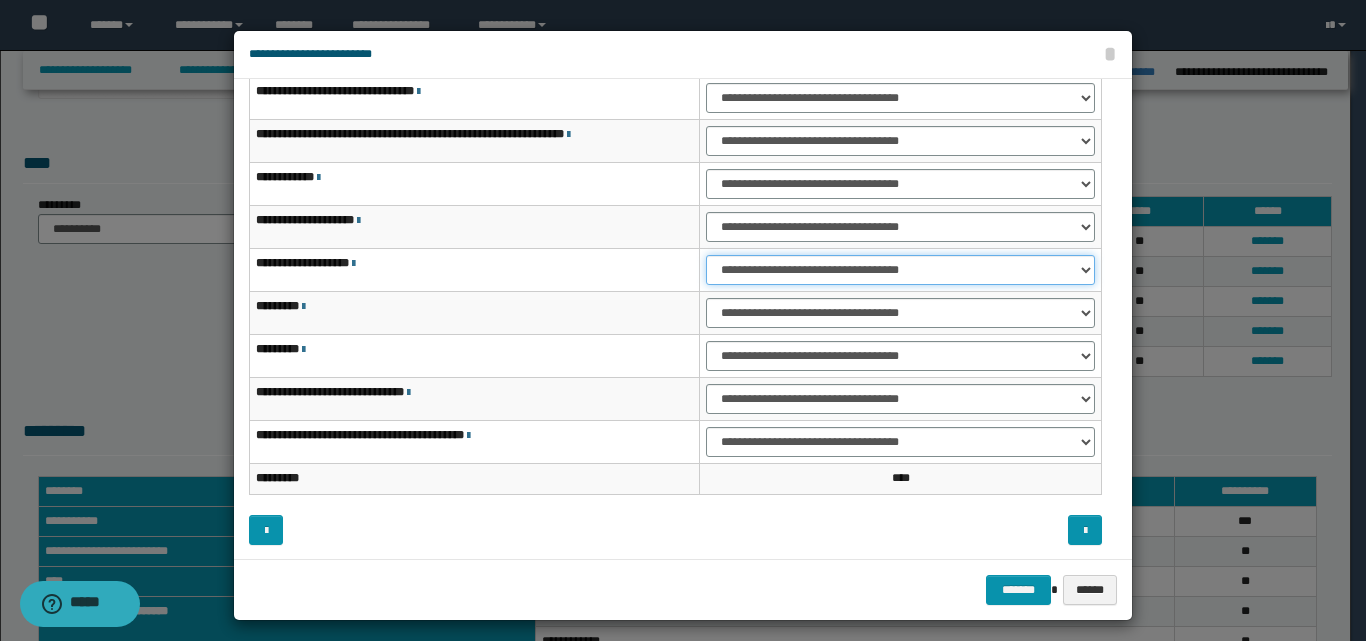 click on "**********" at bounding box center (900, 270) 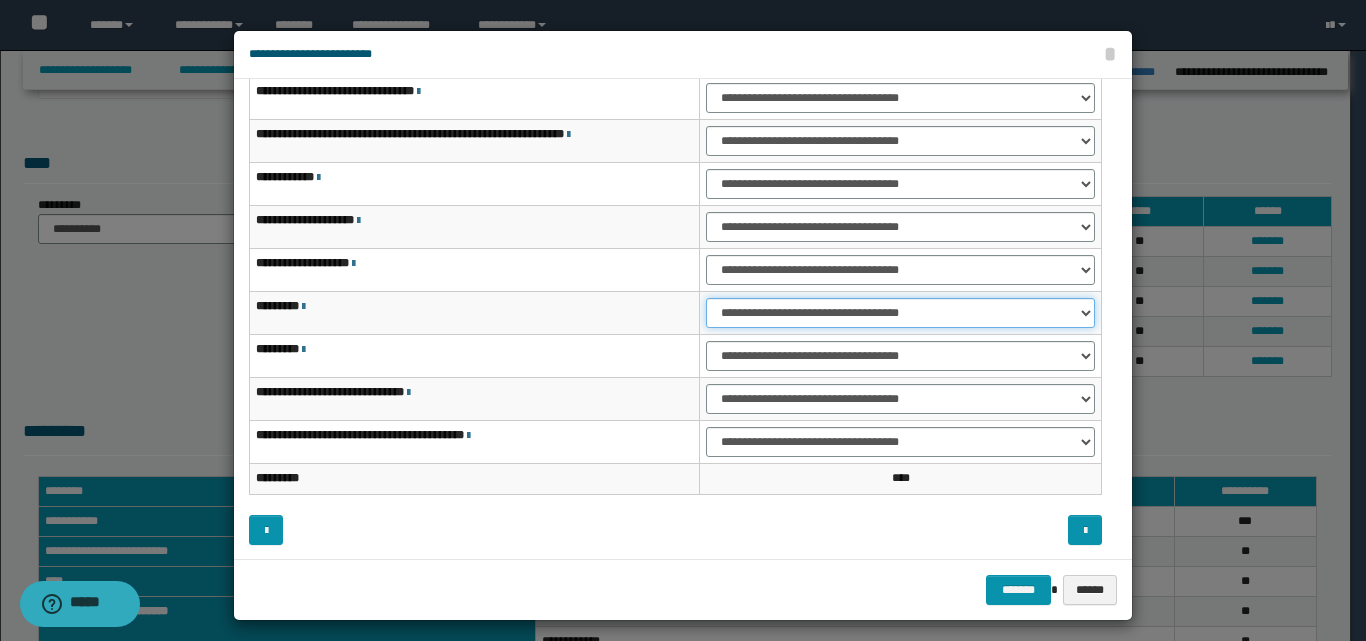 click on "**********" at bounding box center (900, 313) 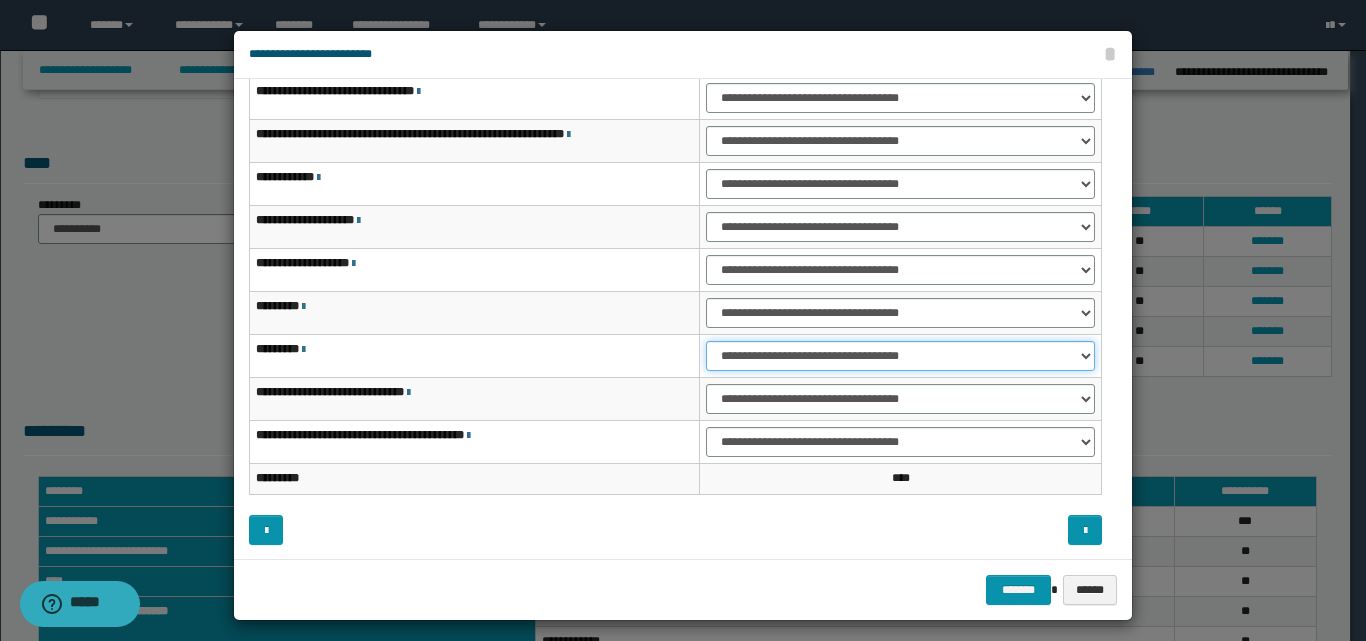 click on "**********" at bounding box center [900, 356] 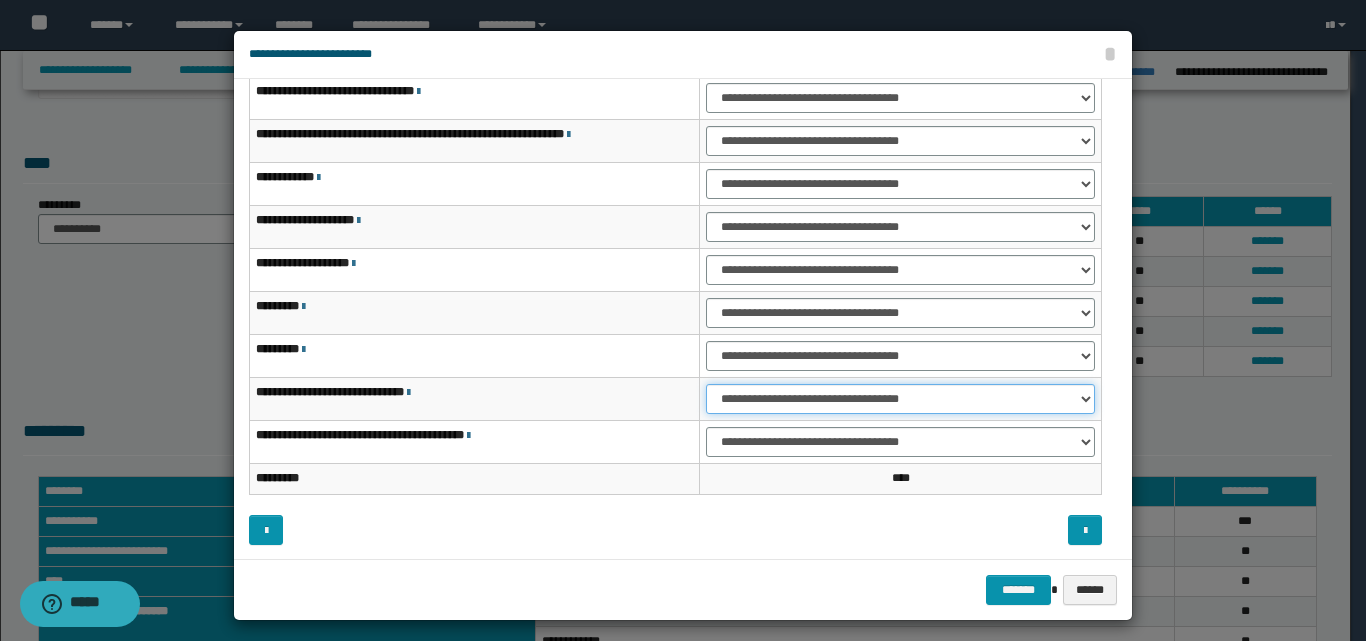 click on "**********" at bounding box center (900, 399) 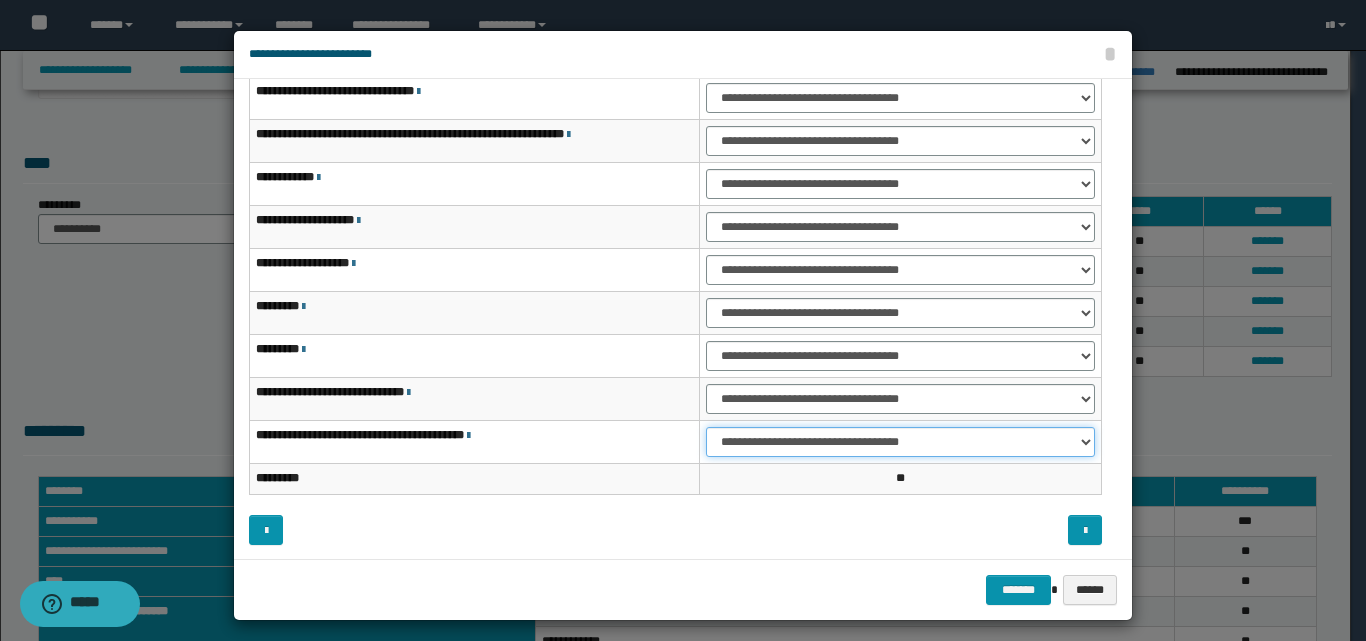 click on "**********" at bounding box center (900, 442) 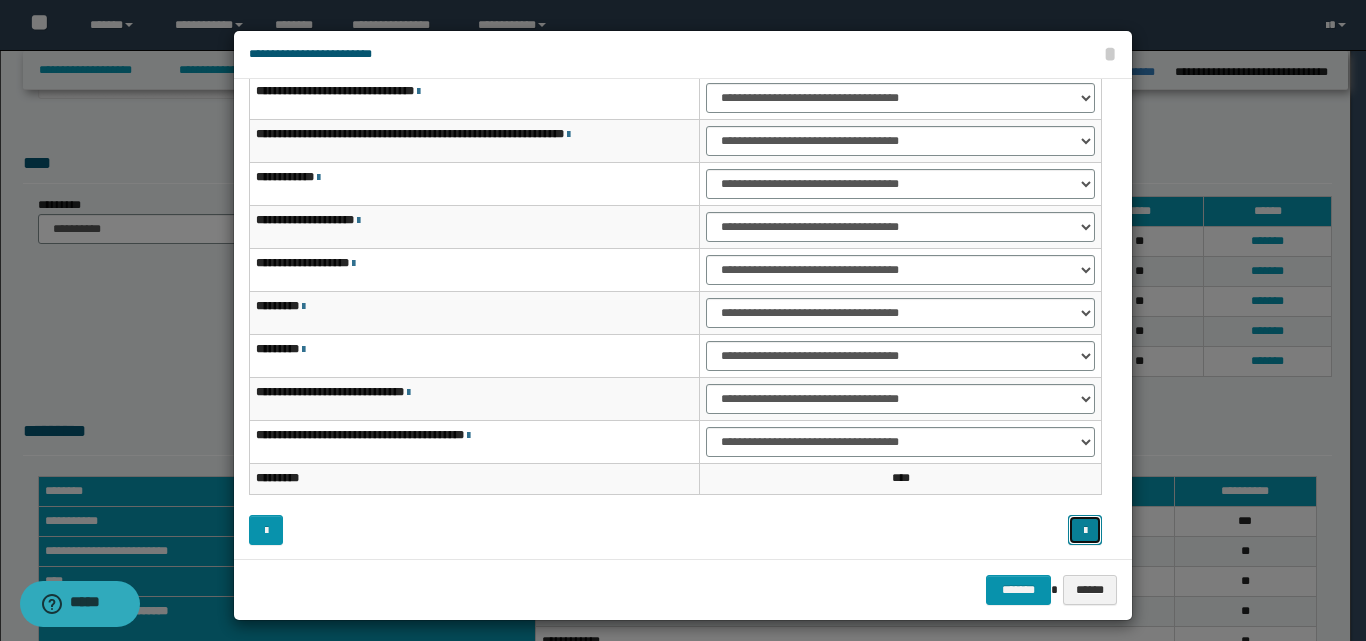 click at bounding box center (1085, 530) 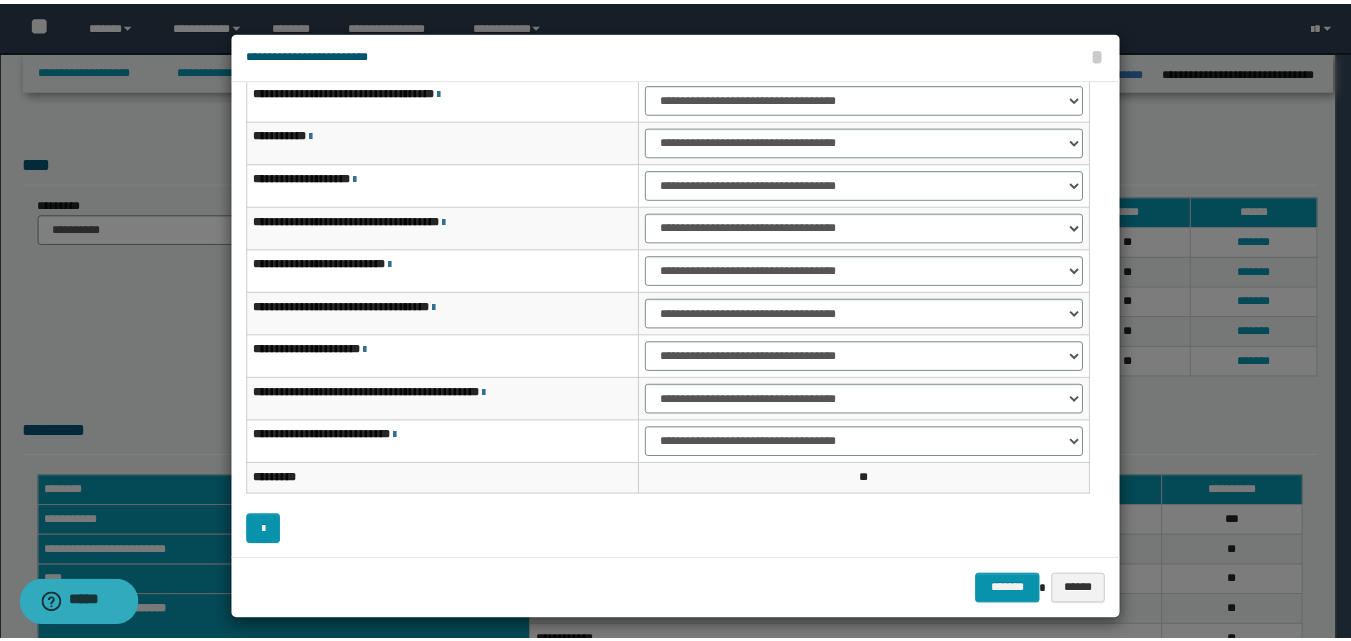 scroll, scrollTop: 0, scrollLeft: 0, axis: both 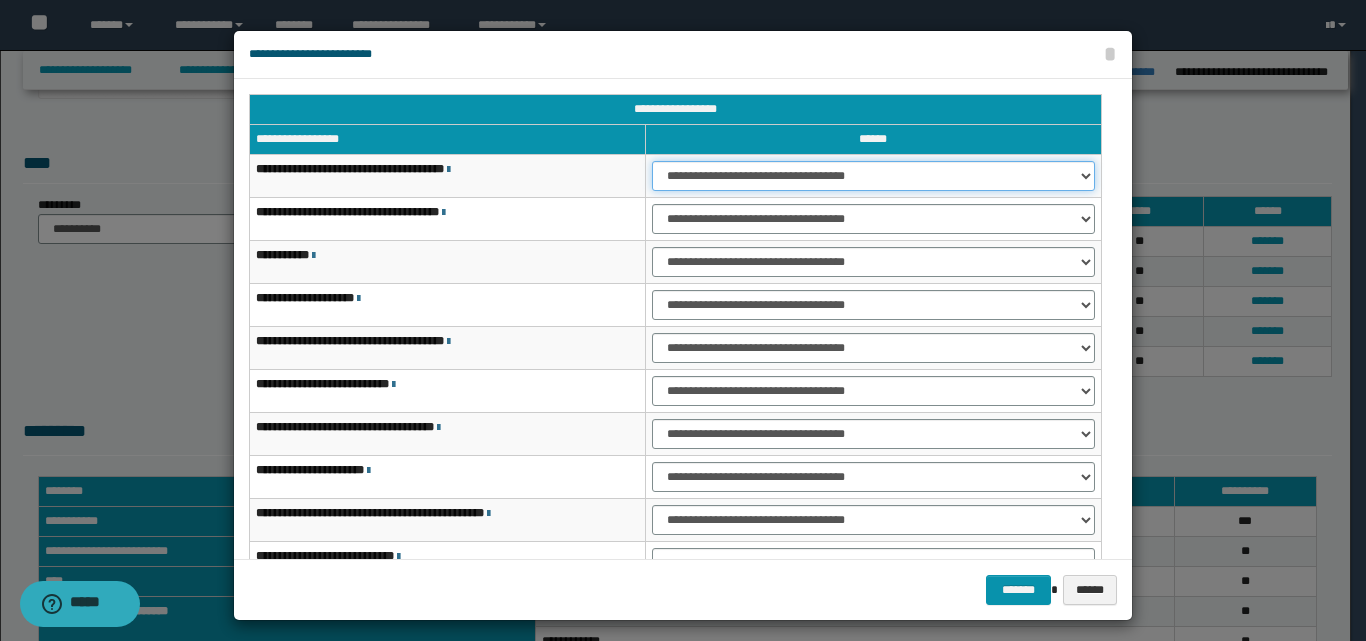 click on "**********" at bounding box center [873, 176] 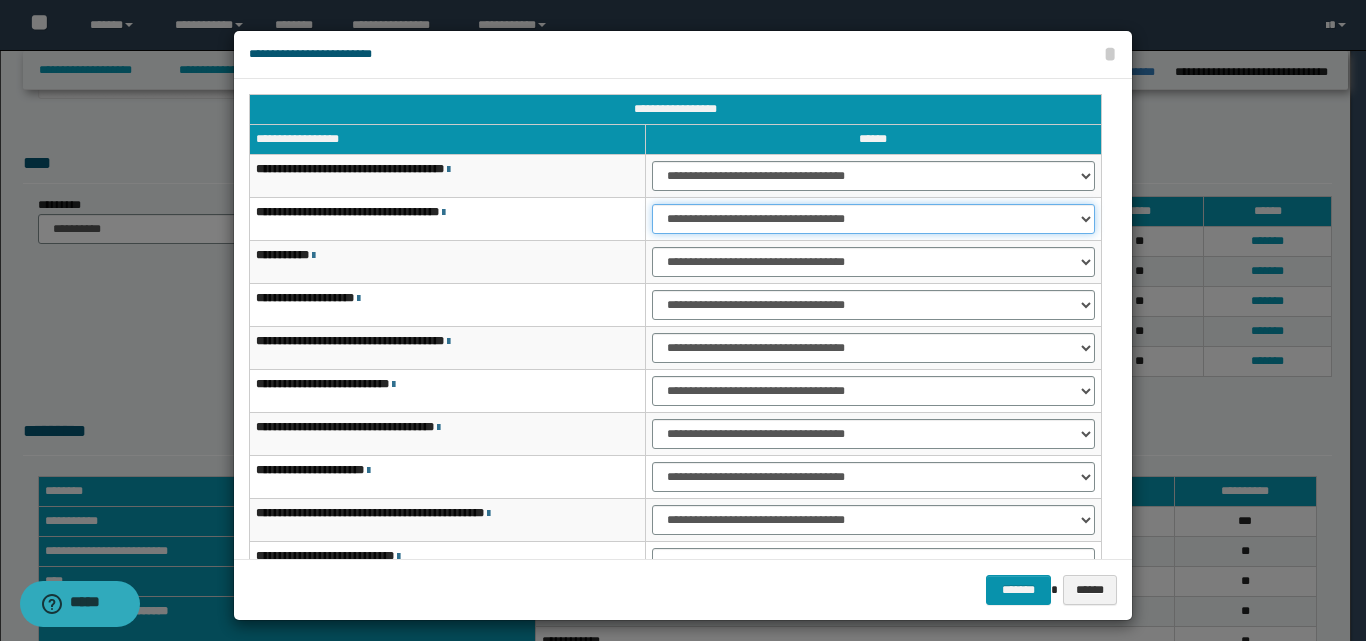 click on "**********" at bounding box center (873, 219) 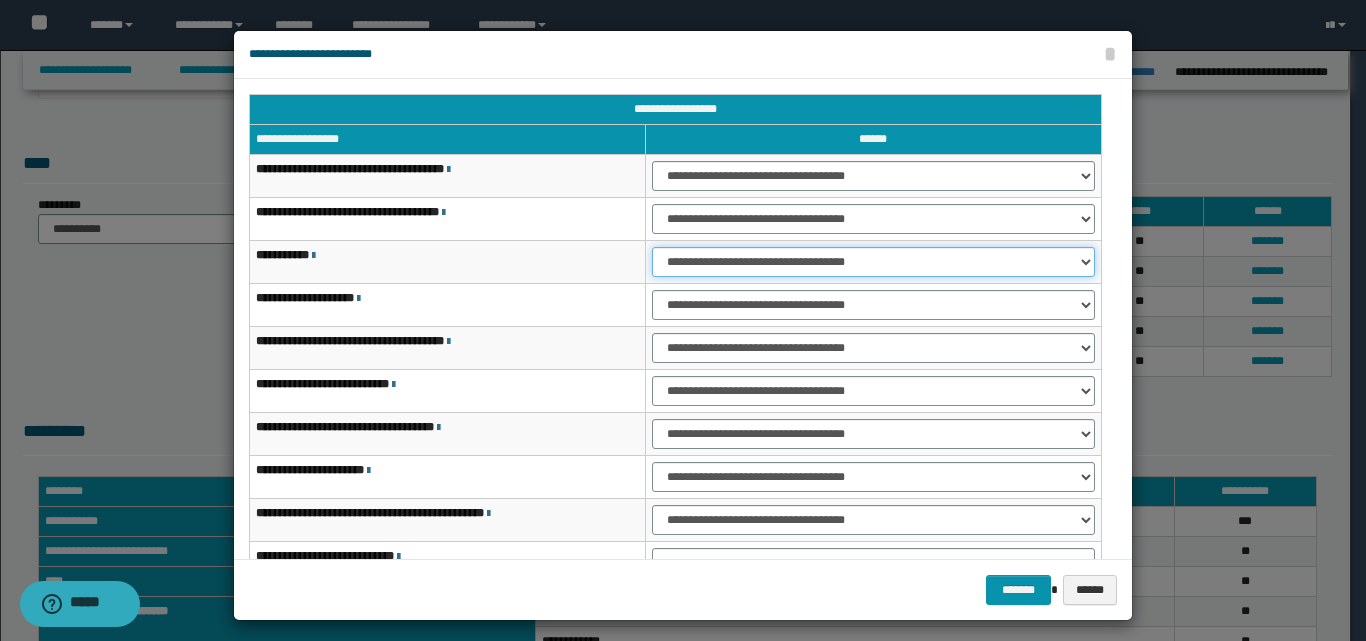 click on "**********" at bounding box center [873, 262] 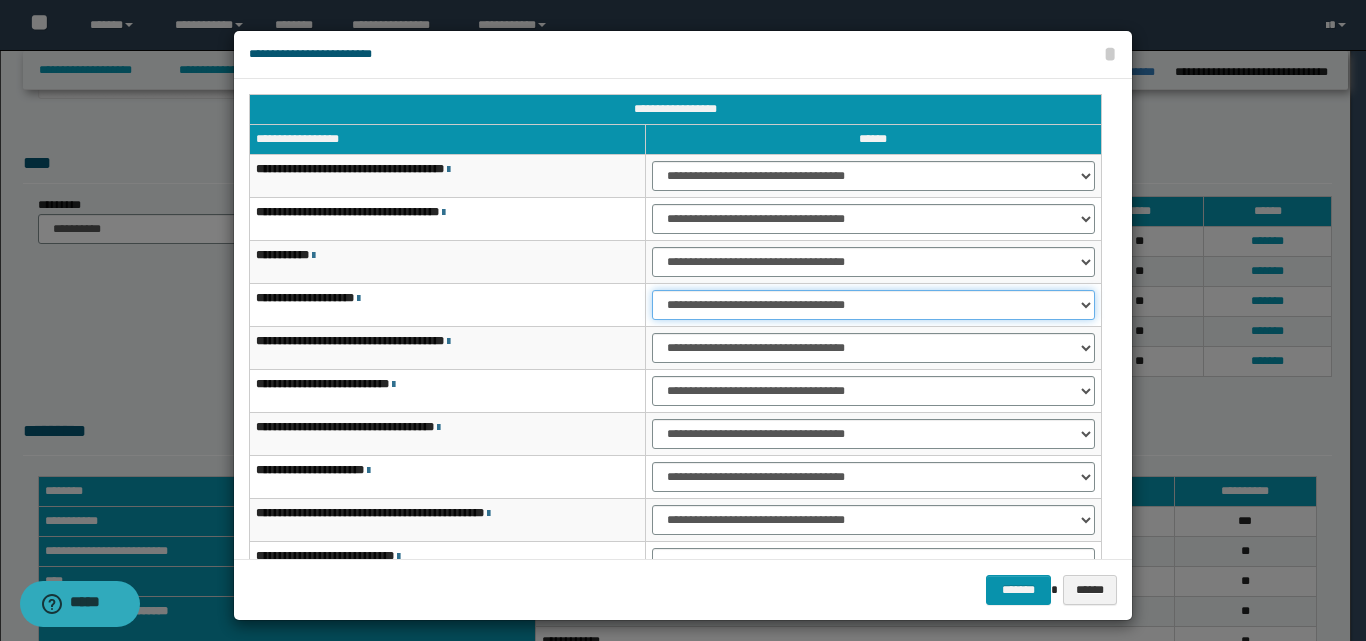 click on "**********" at bounding box center (873, 305) 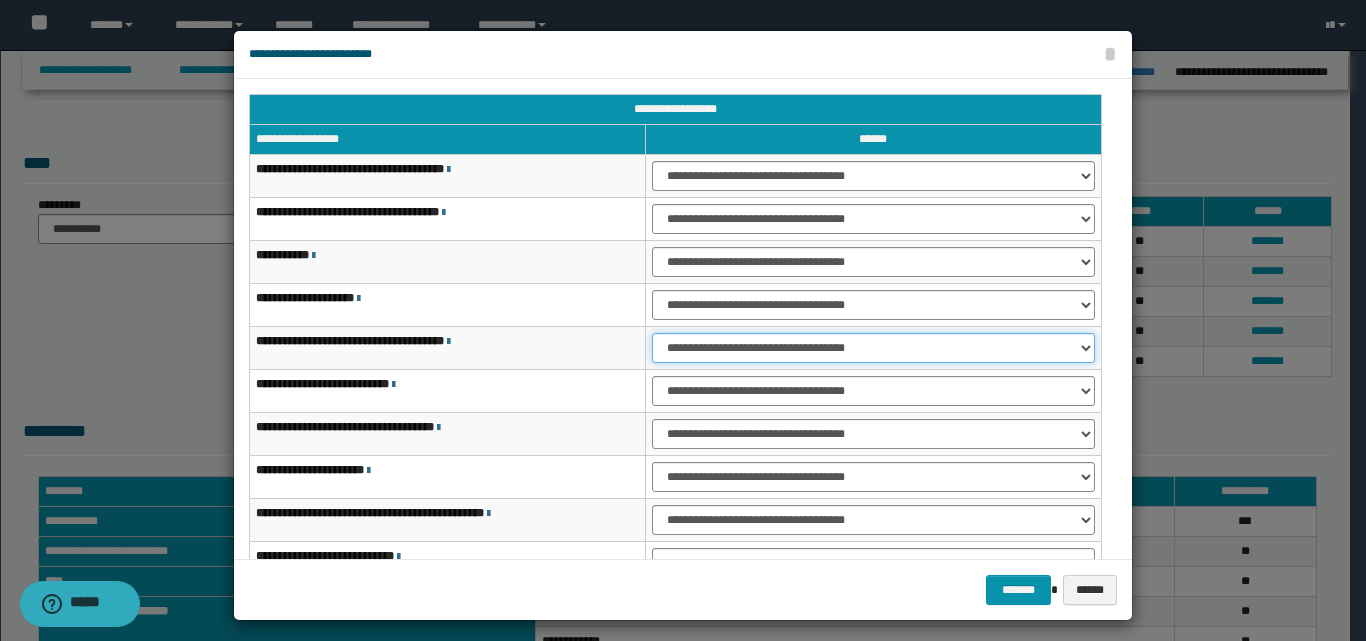 click on "**********" at bounding box center [873, 348] 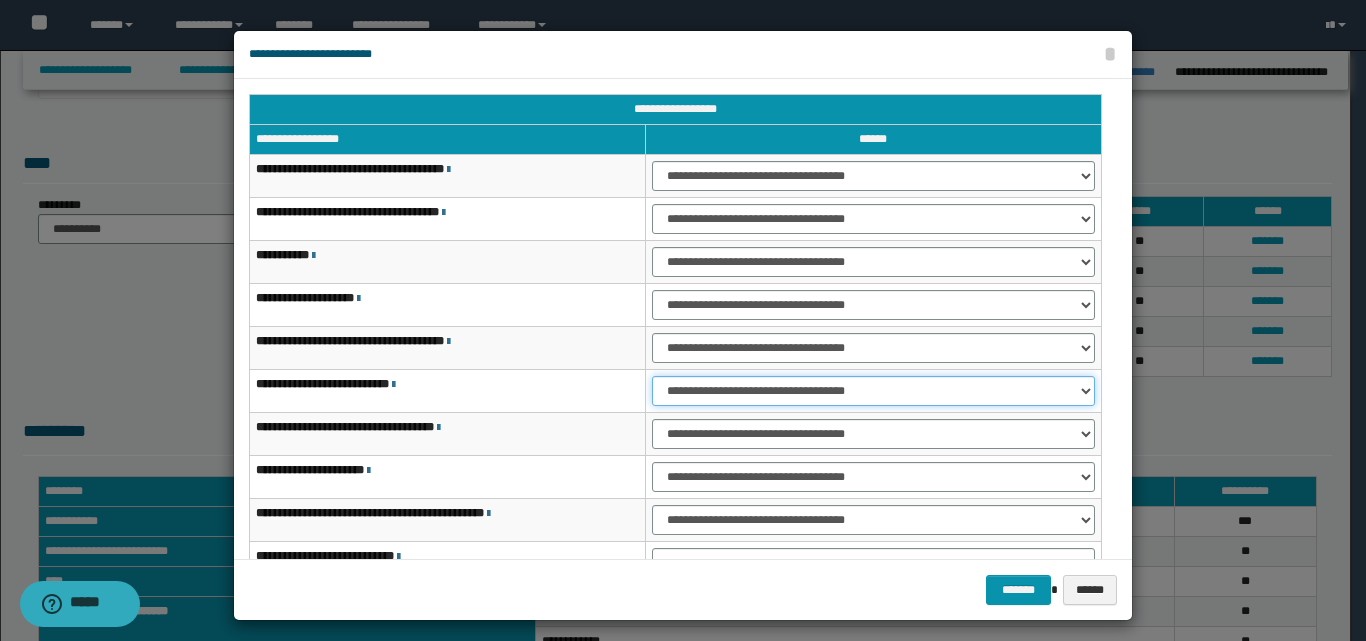 click on "**********" at bounding box center (873, 391) 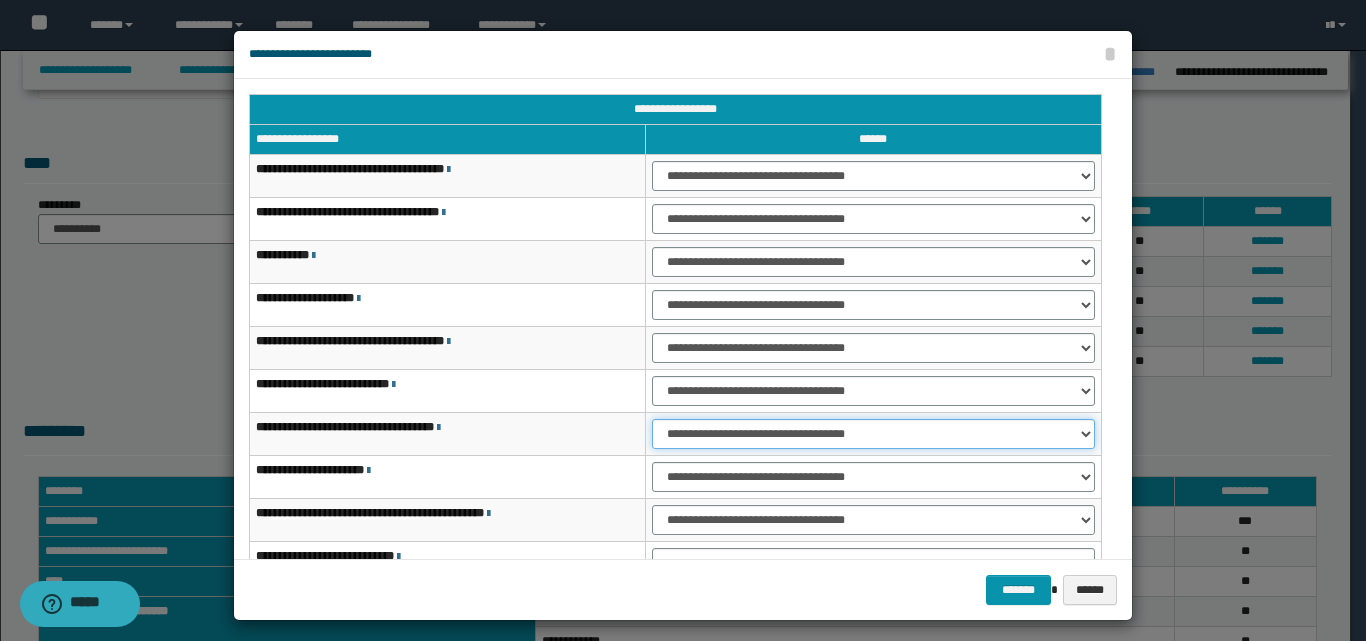 click on "**********" at bounding box center (873, 434) 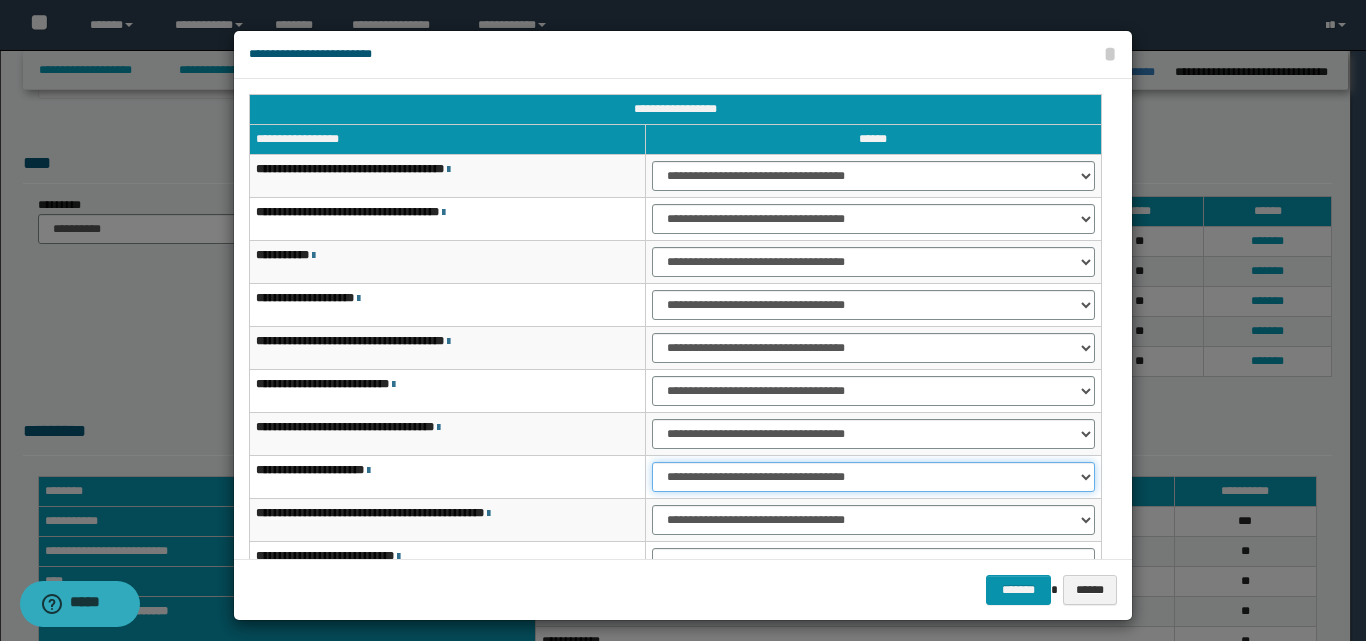click on "**********" at bounding box center (873, 477) 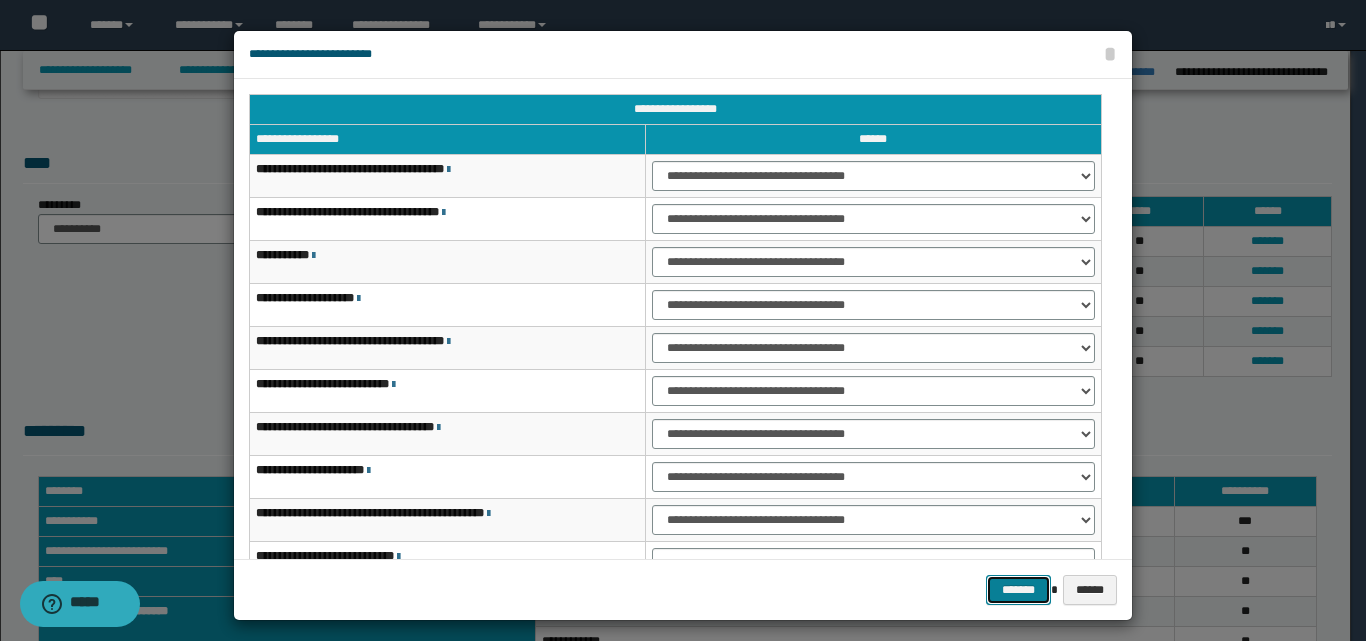 click on "*******" at bounding box center [1018, 590] 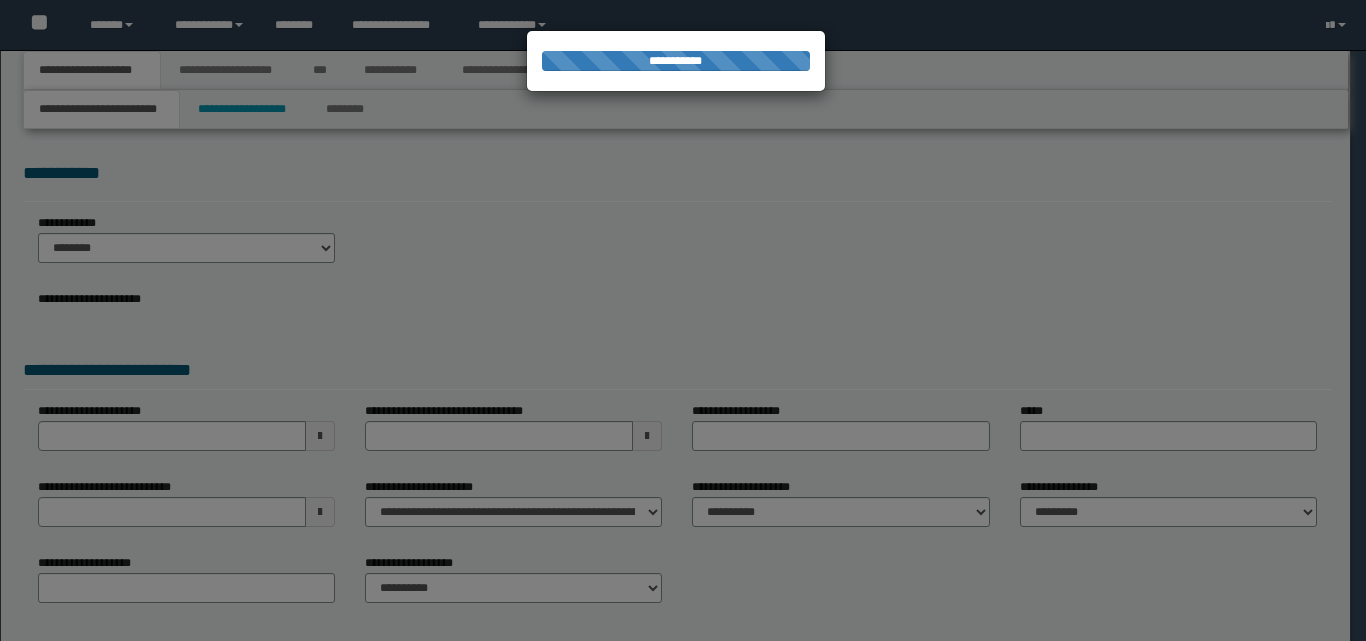 scroll, scrollTop: 0, scrollLeft: 0, axis: both 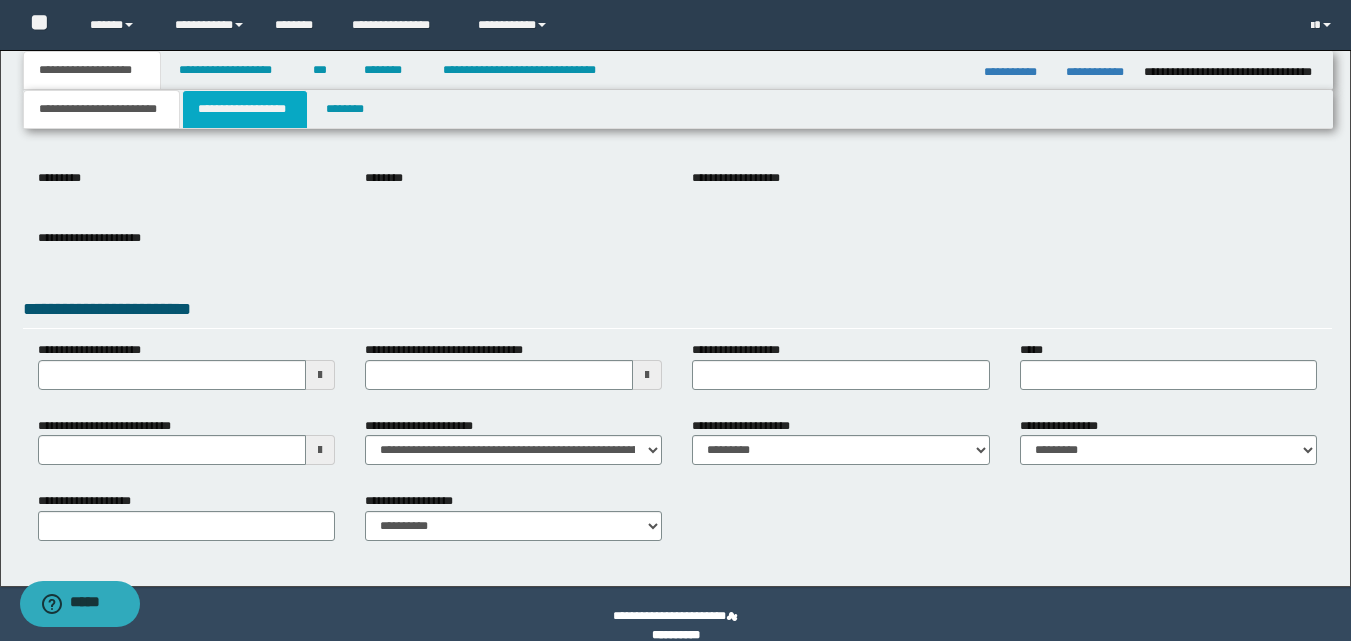 click on "**********" at bounding box center (245, 109) 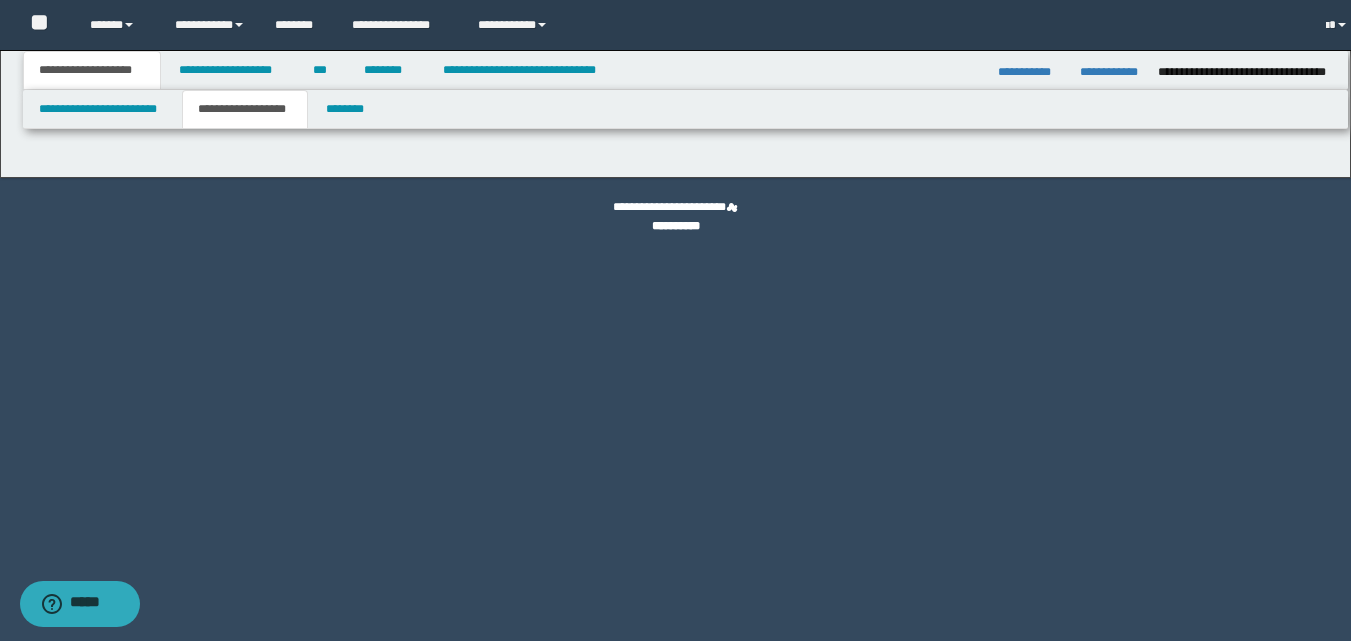 scroll, scrollTop: 0, scrollLeft: 0, axis: both 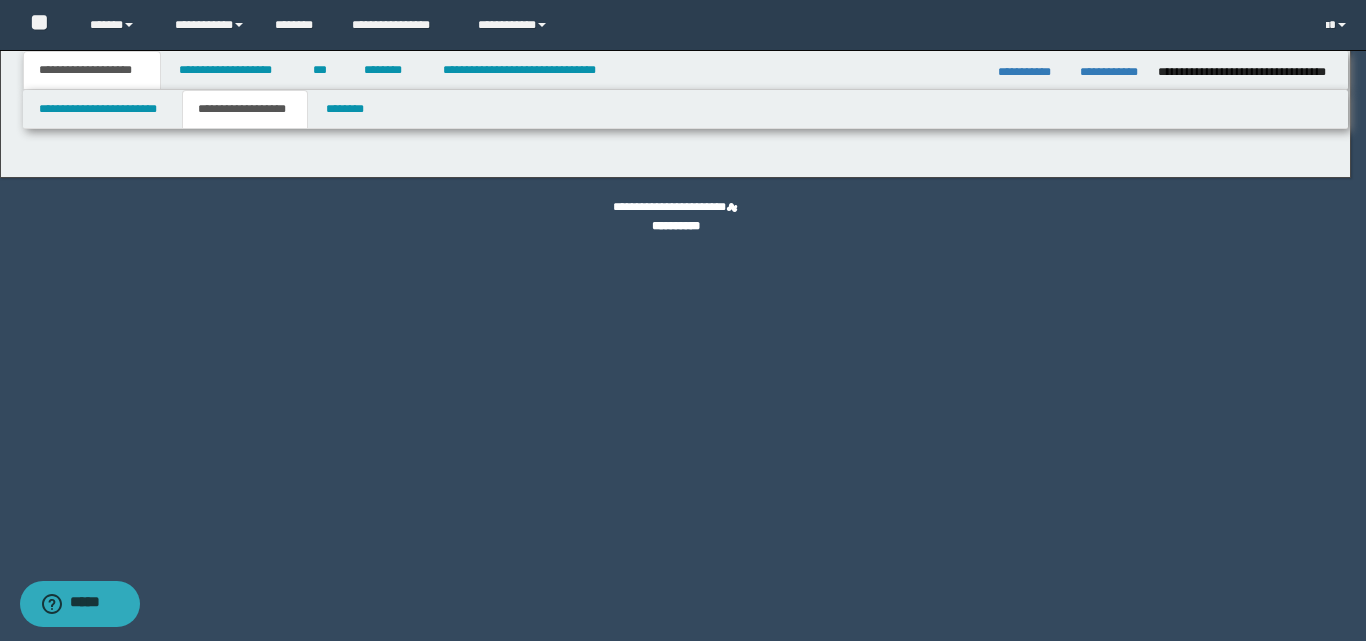 type on "********" 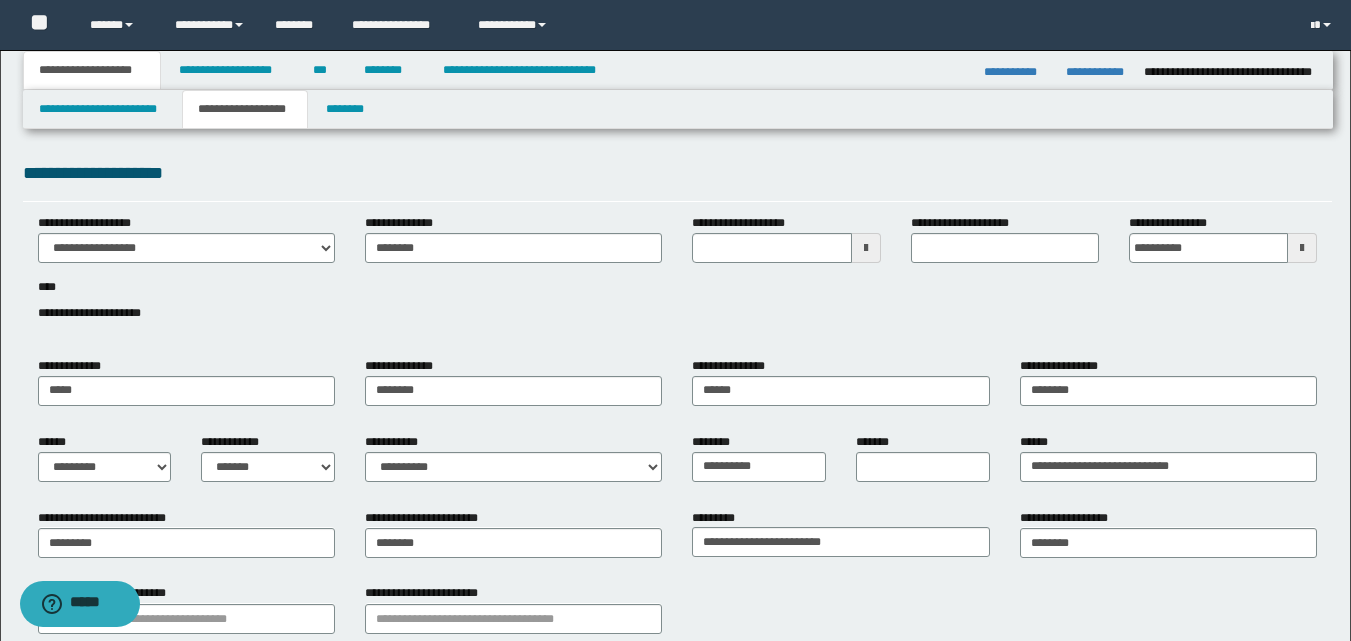 type 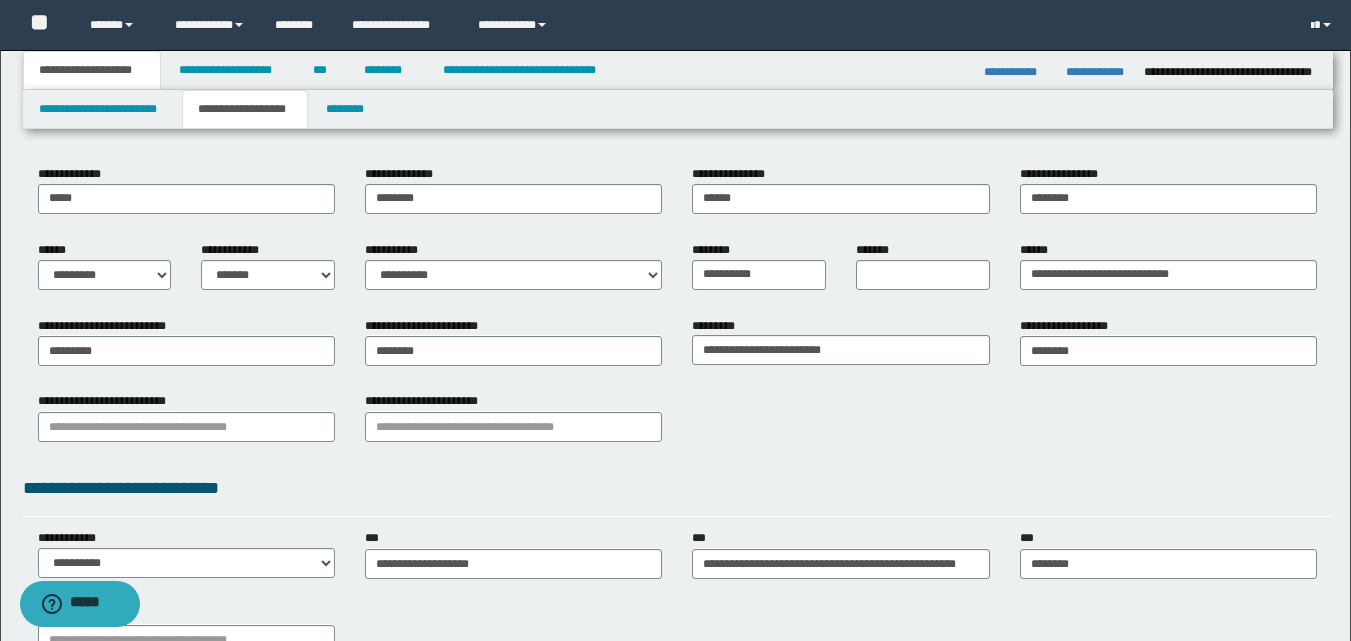 scroll, scrollTop: 200, scrollLeft: 0, axis: vertical 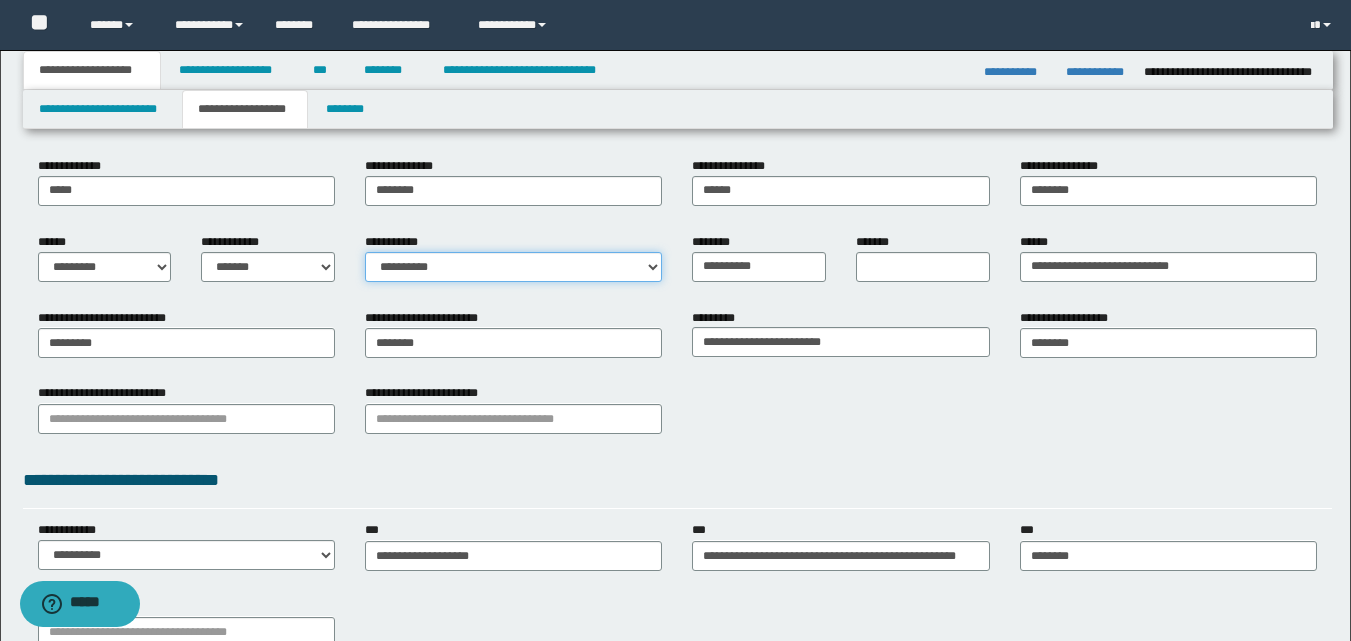 click on "**********" at bounding box center (513, 267) 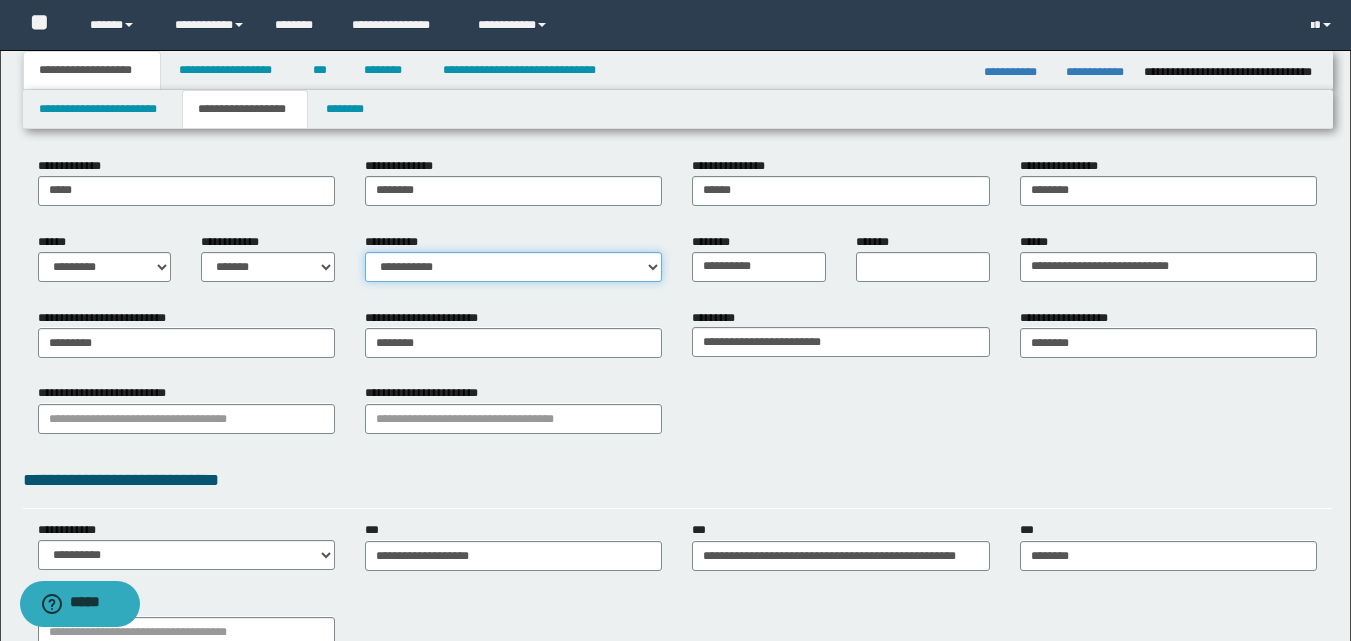 click on "**********" at bounding box center [513, 267] 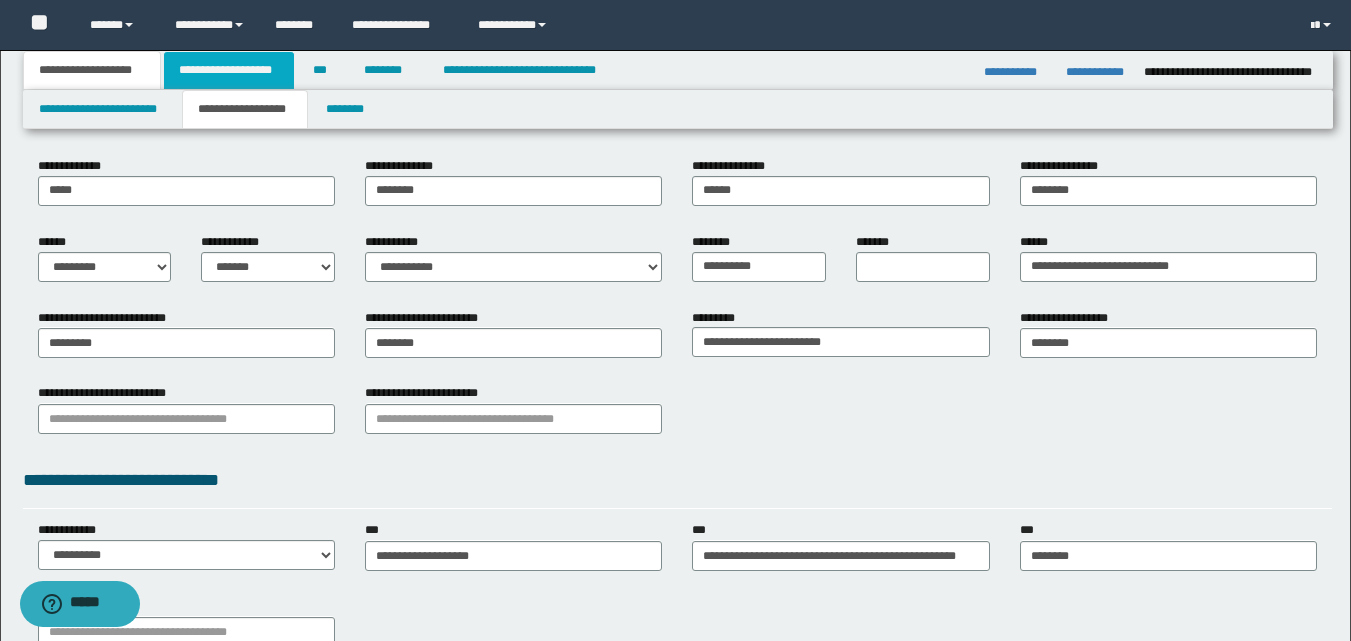 click on "**********" at bounding box center (229, 70) 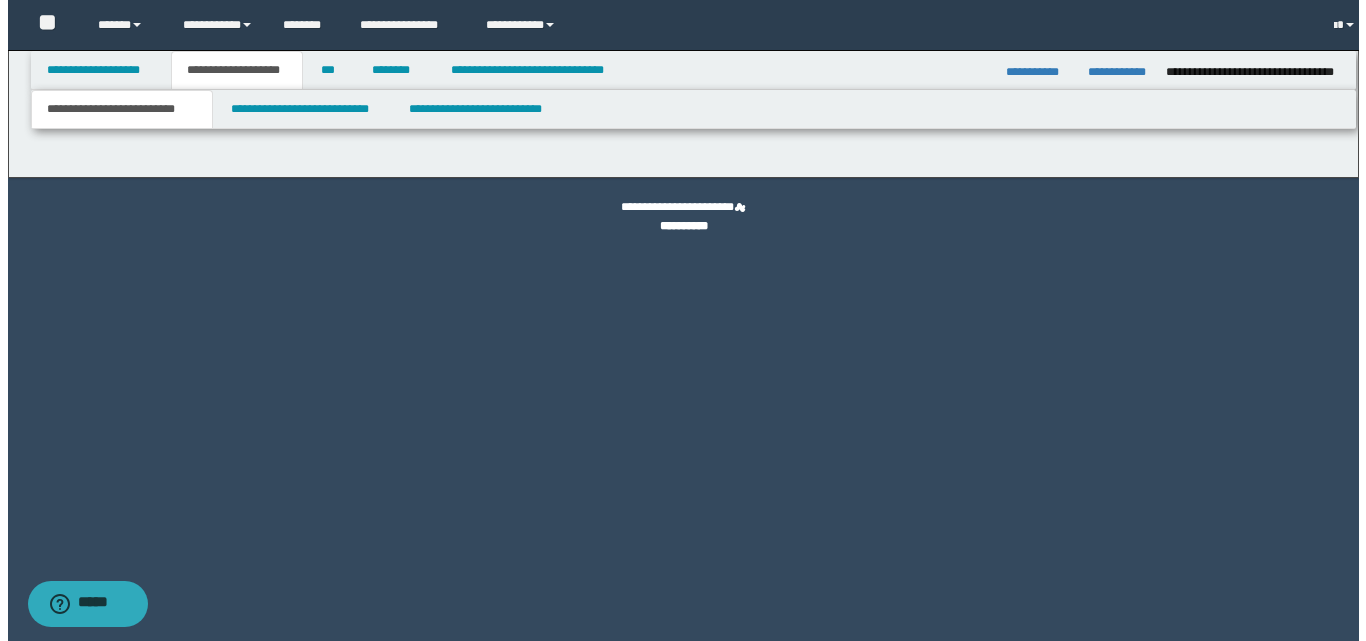 scroll, scrollTop: 0, scrollLeft: 0, axis: both 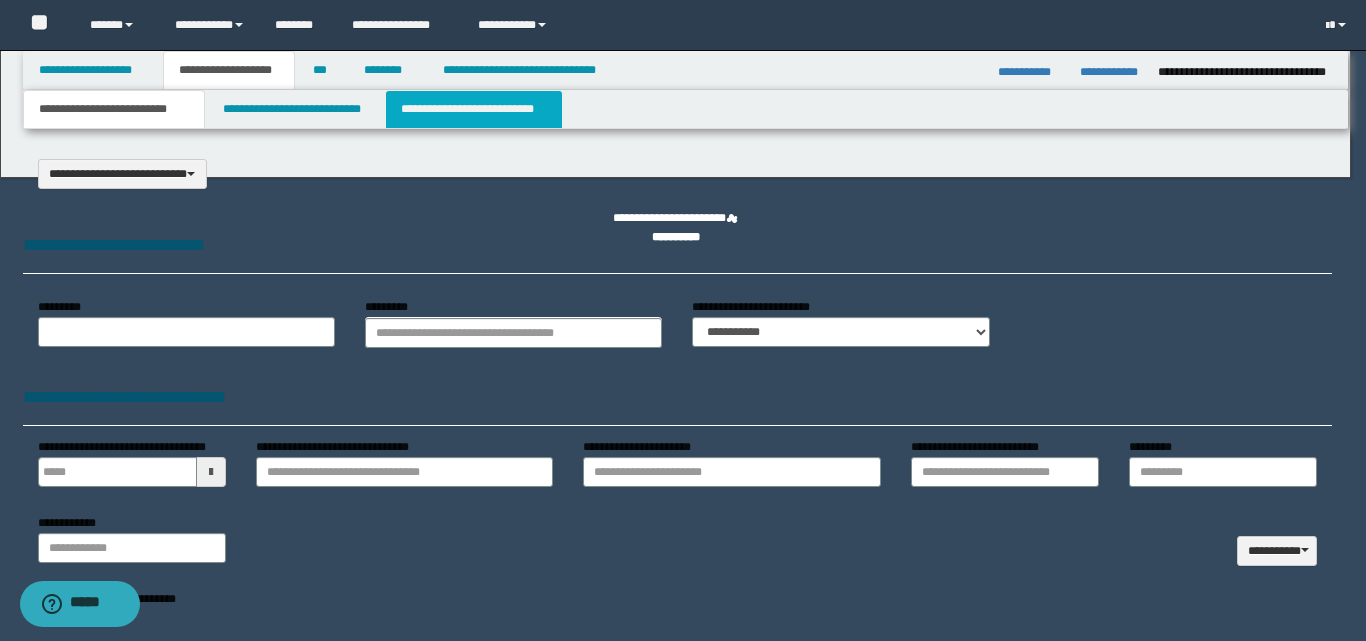 select on "*" 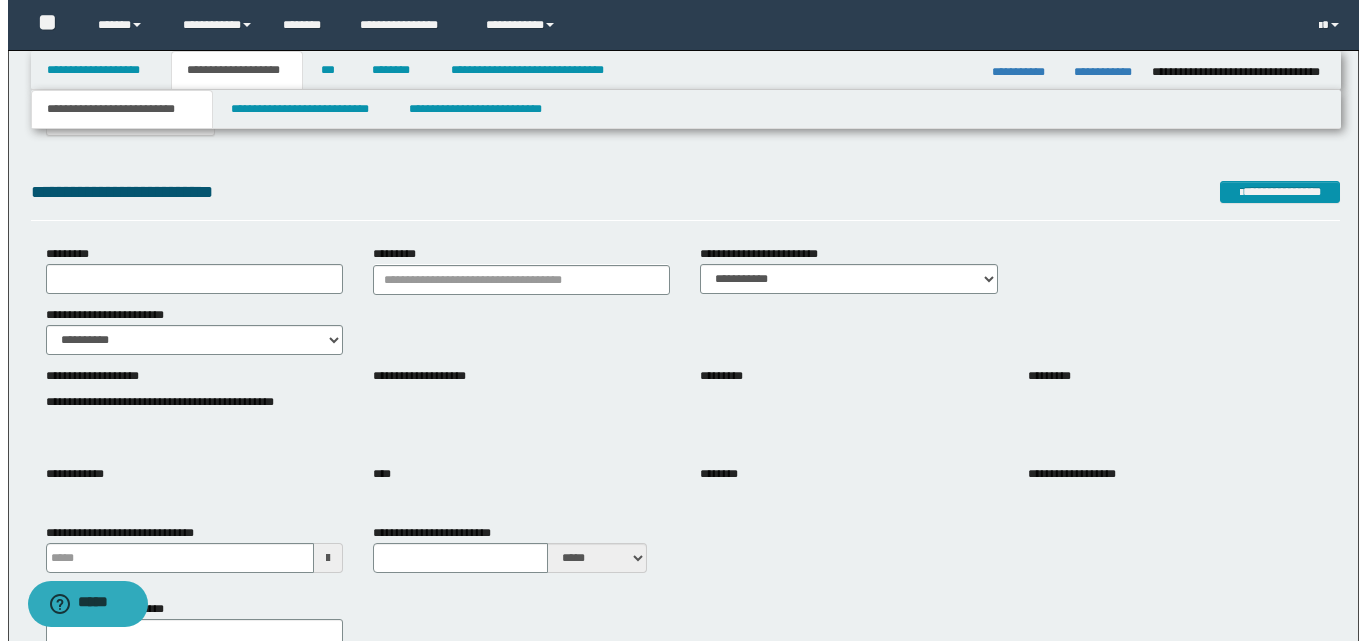 scroll, scrollTop: 0, scrollLeft: 0, axis: both 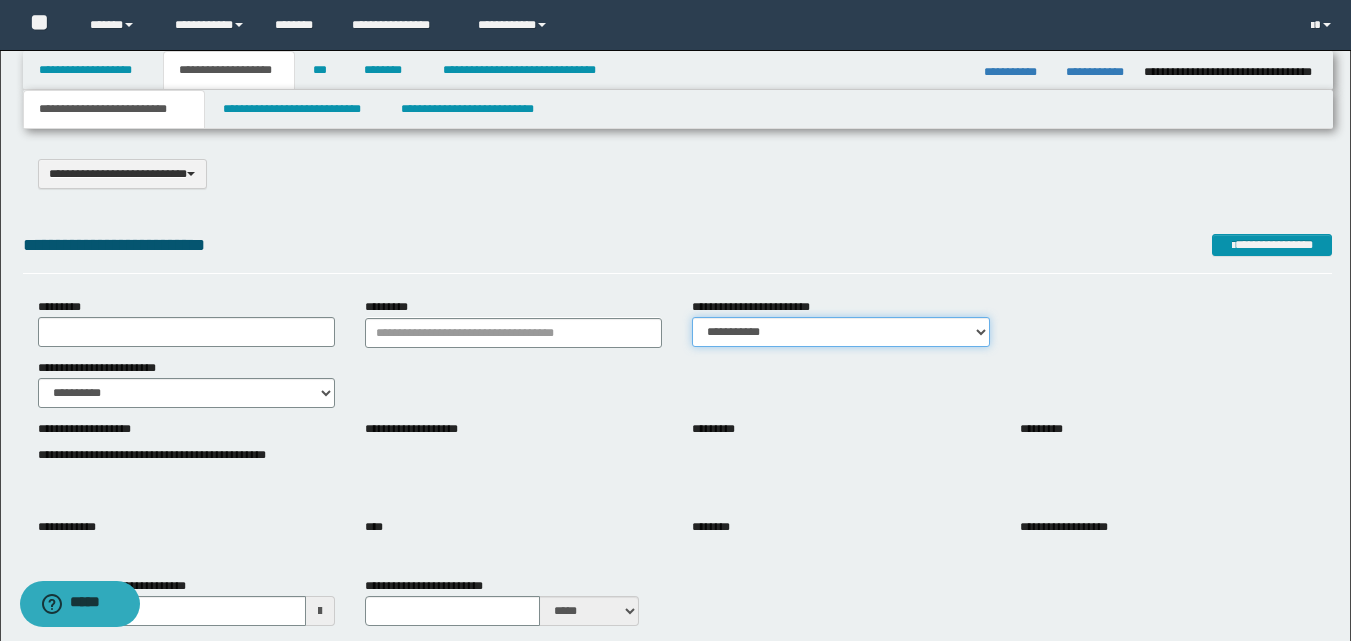 click on "**********" at bounding box center (840, 332) 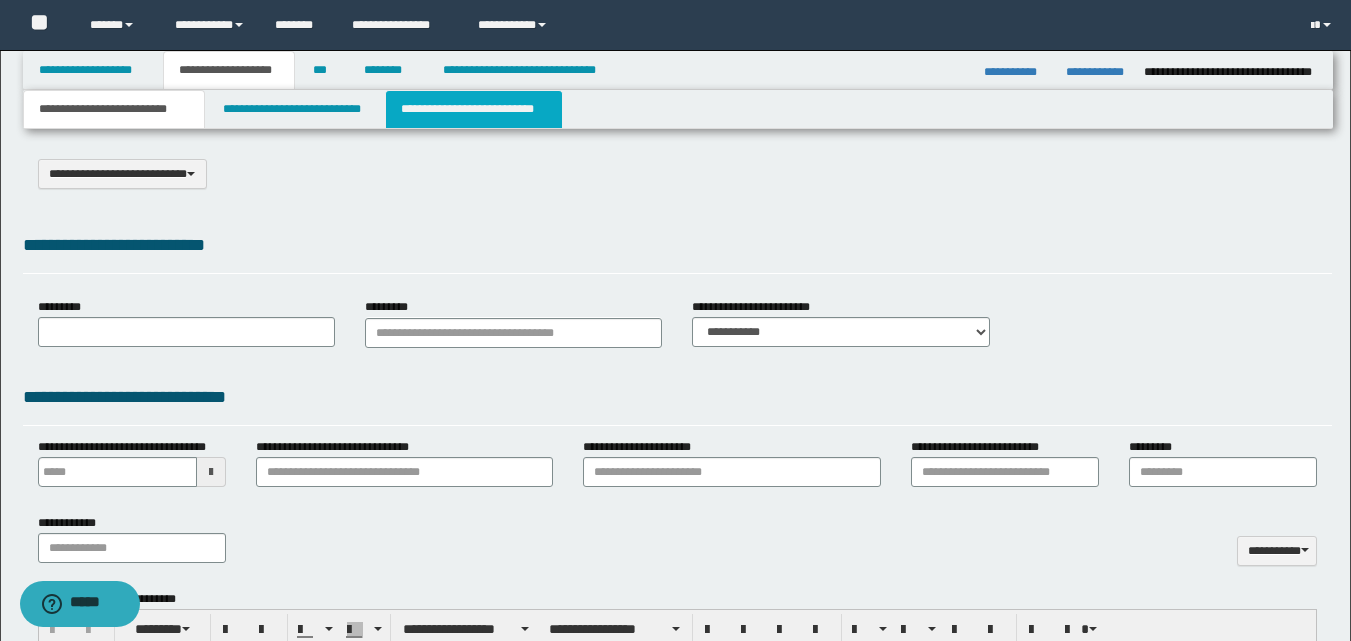 click on "**********" at bounding box center (474, 109) 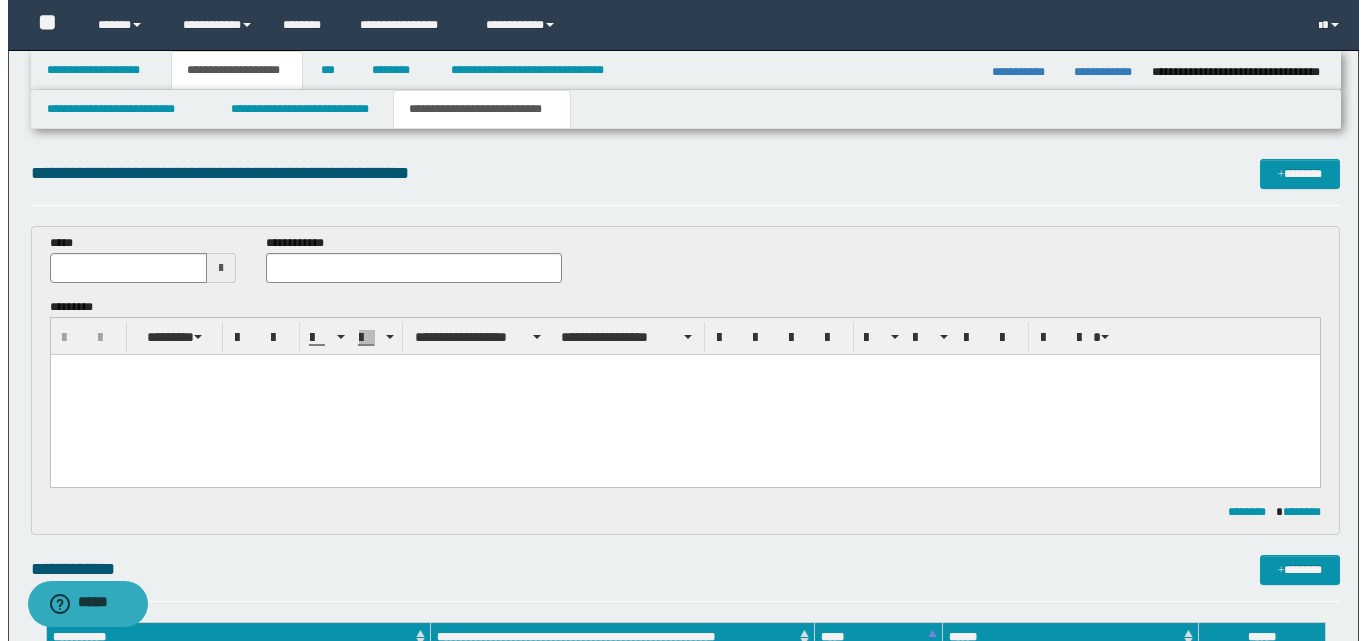 scroll, scrollTop: 0, scrollLeft: 0, axis: both 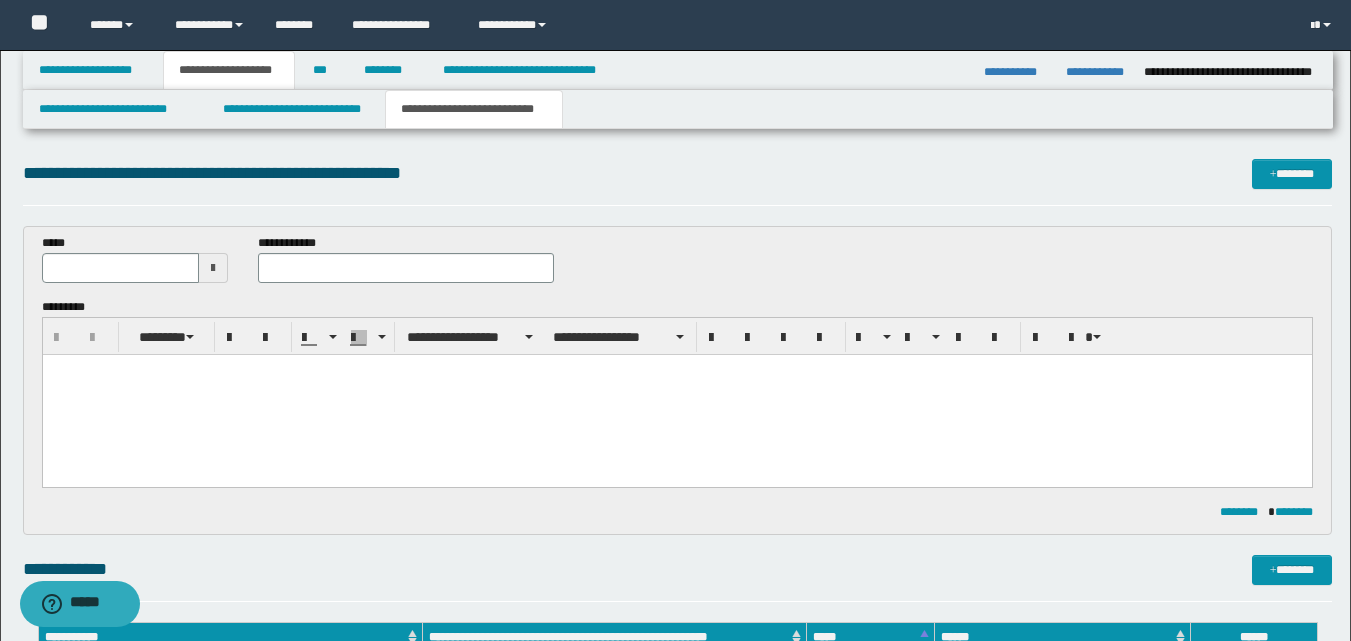 click at bounding box center [213, 268] 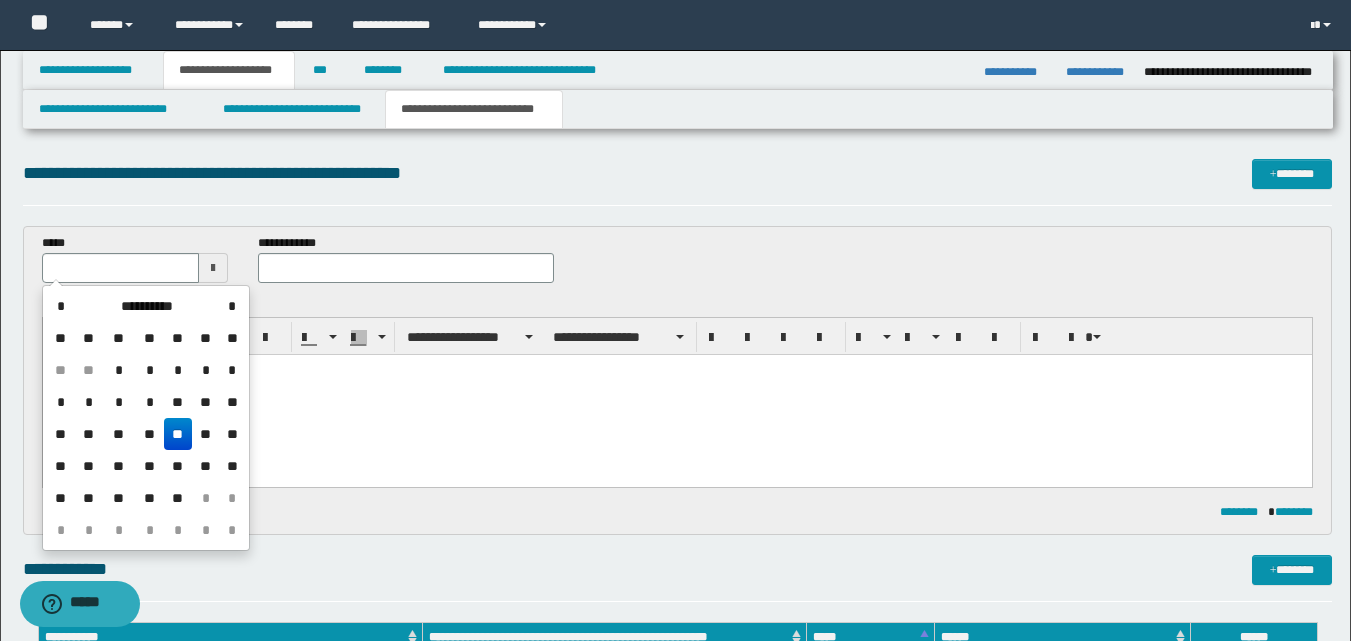 click on "**" at bounding box center (178, 434) 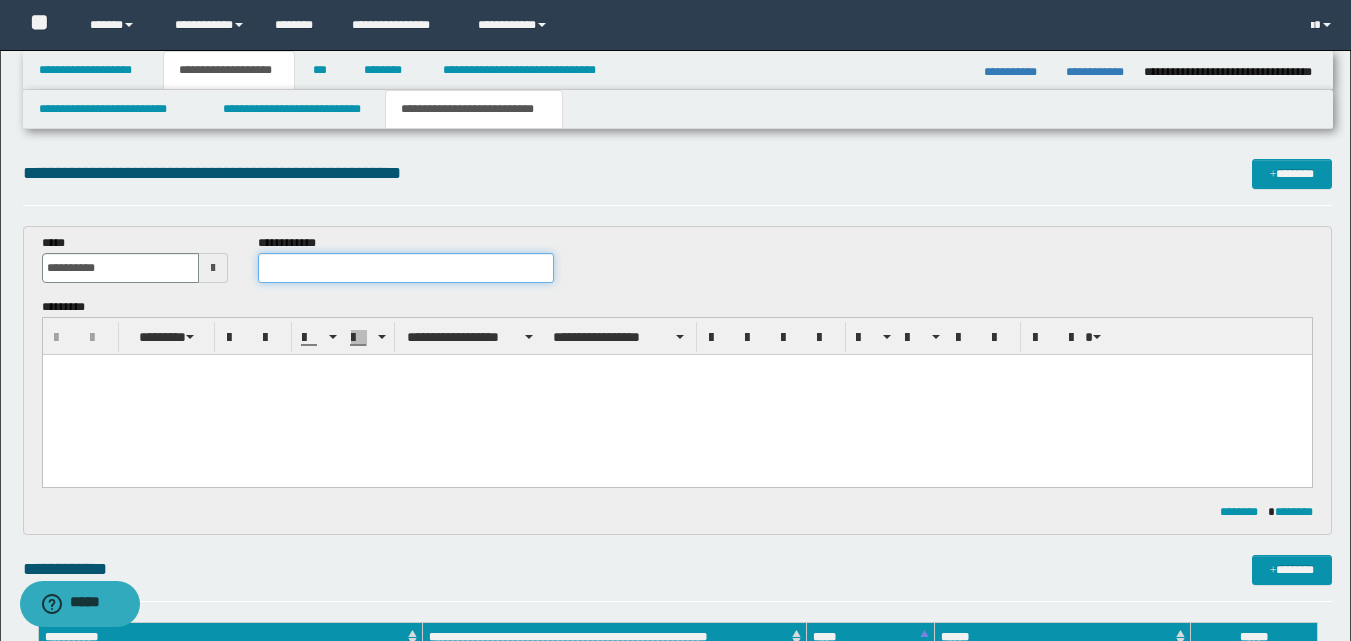 click at bounding box center (405, 268) 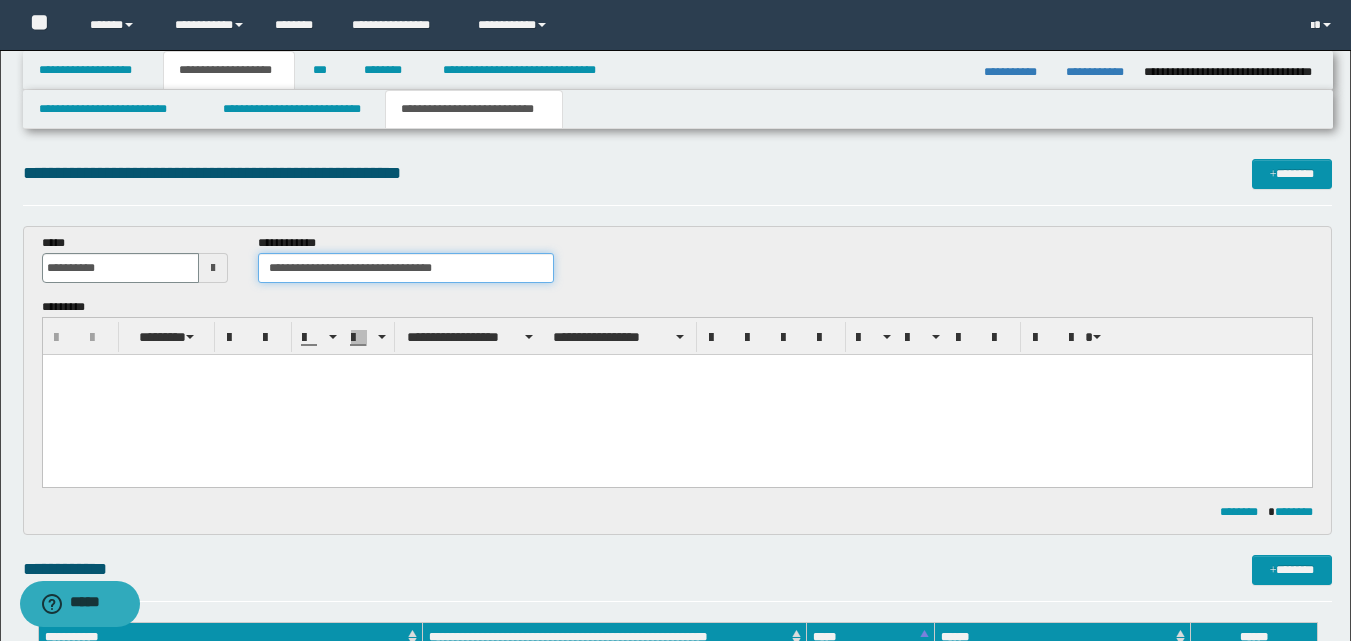 type on "**********" 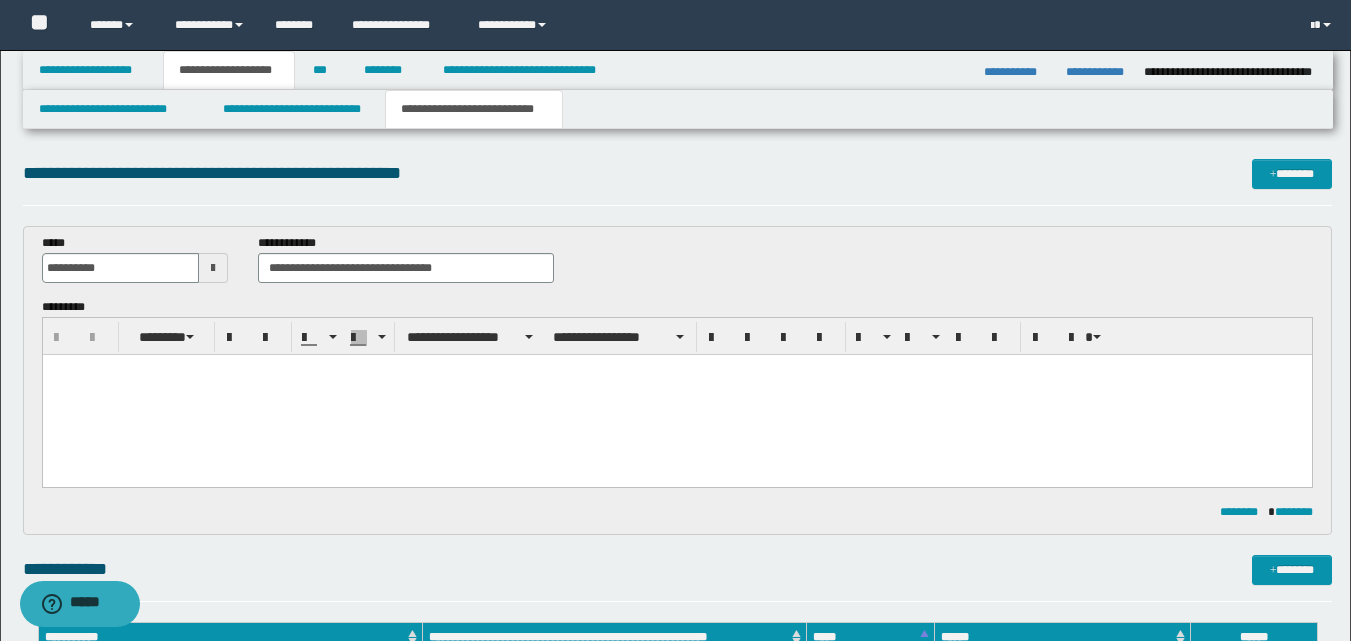 click at bounding box center (676, 395) 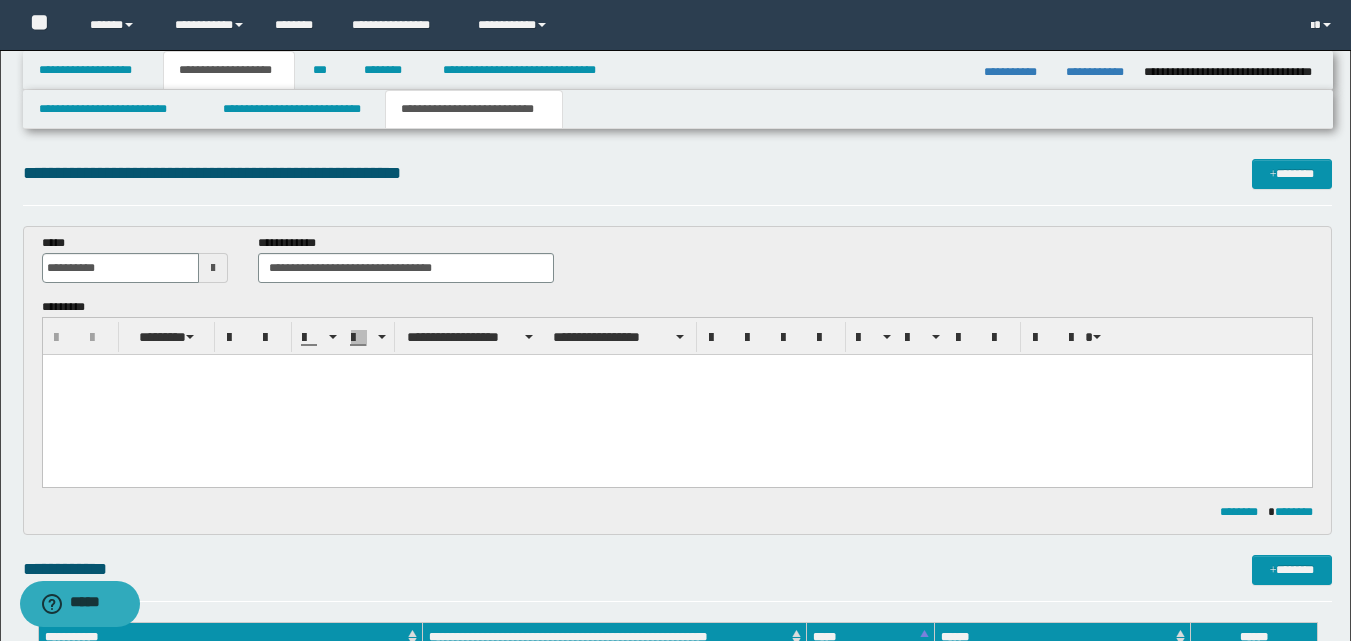 type 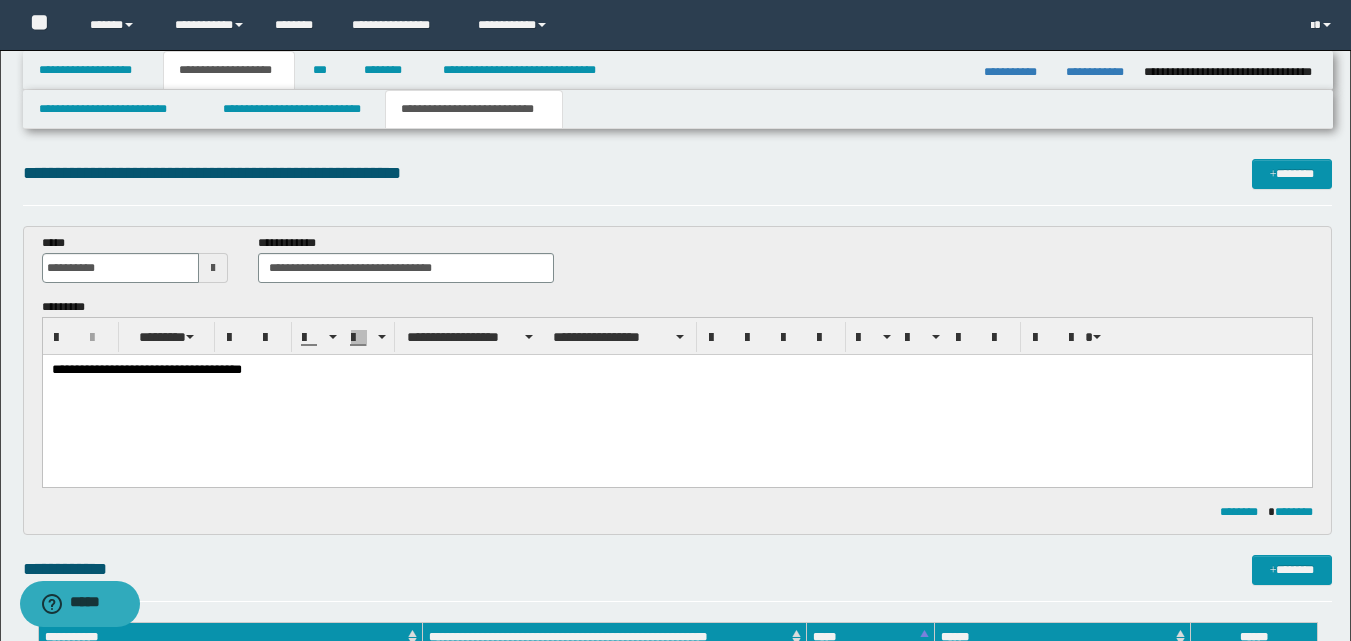 click on "**********" at bounding box center (676, 371) 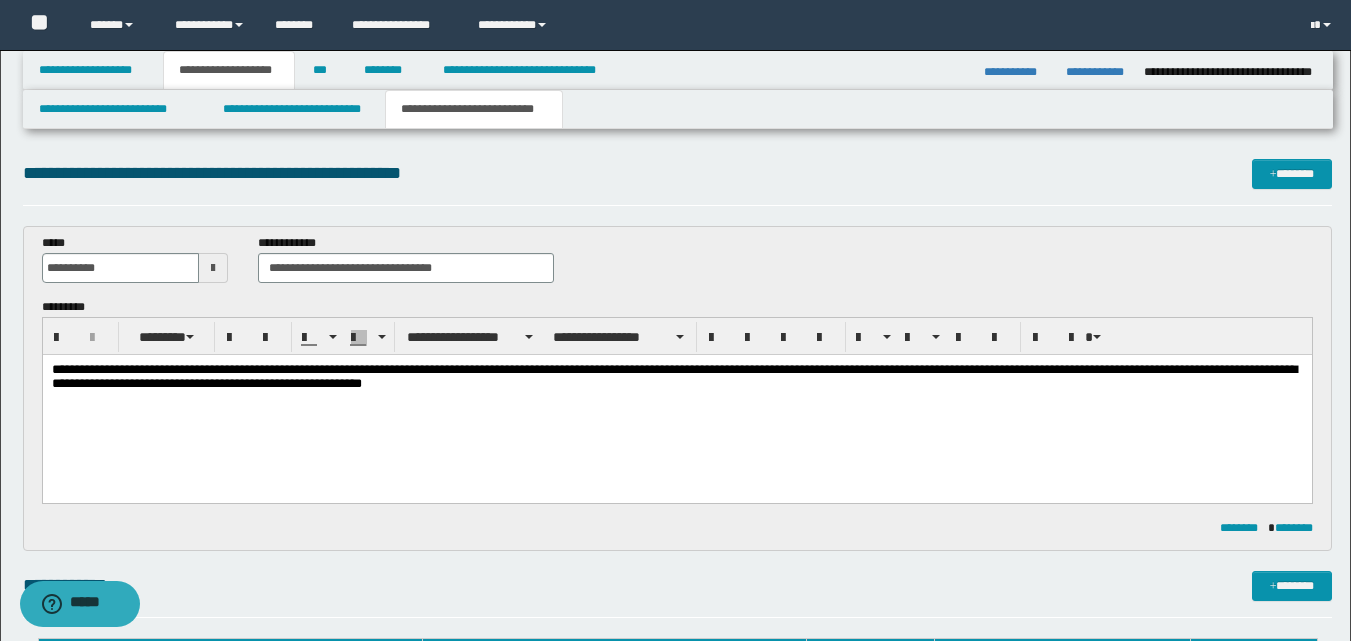 drag, startPoint x: 416, startPoint y: 391, endPoint x: 425, endPoint y: 427, distance: 37.107952 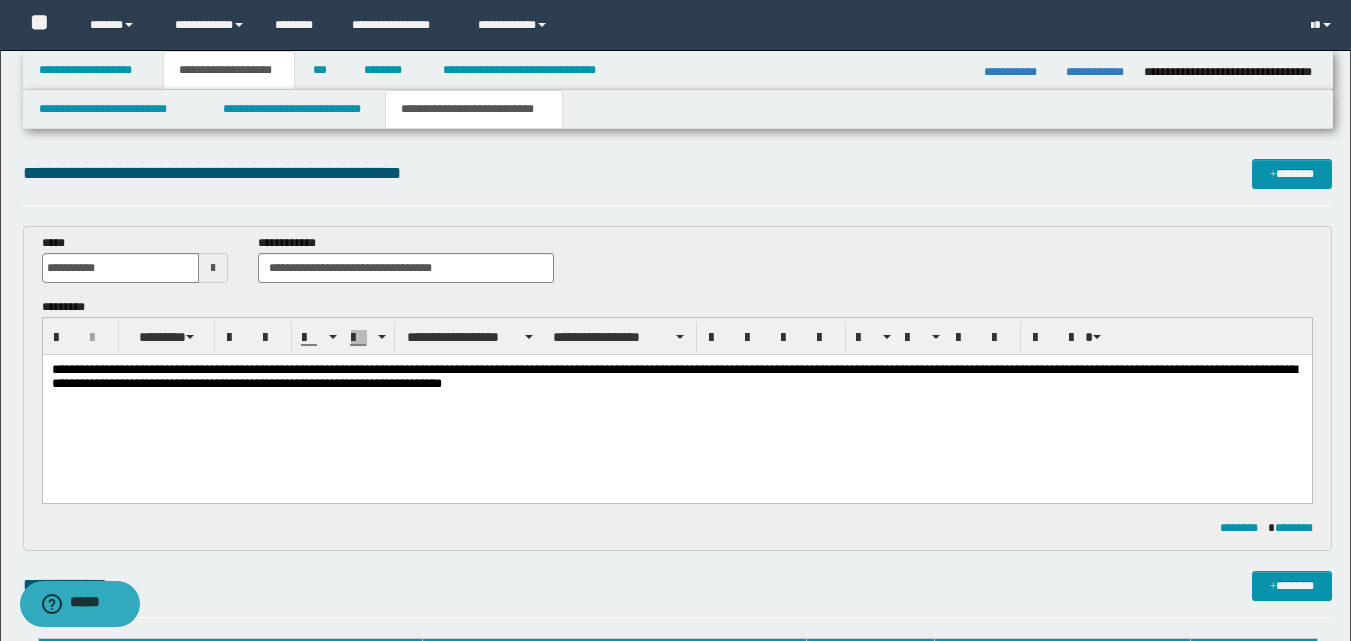 click on "**********" at bounding box center [676, 379] 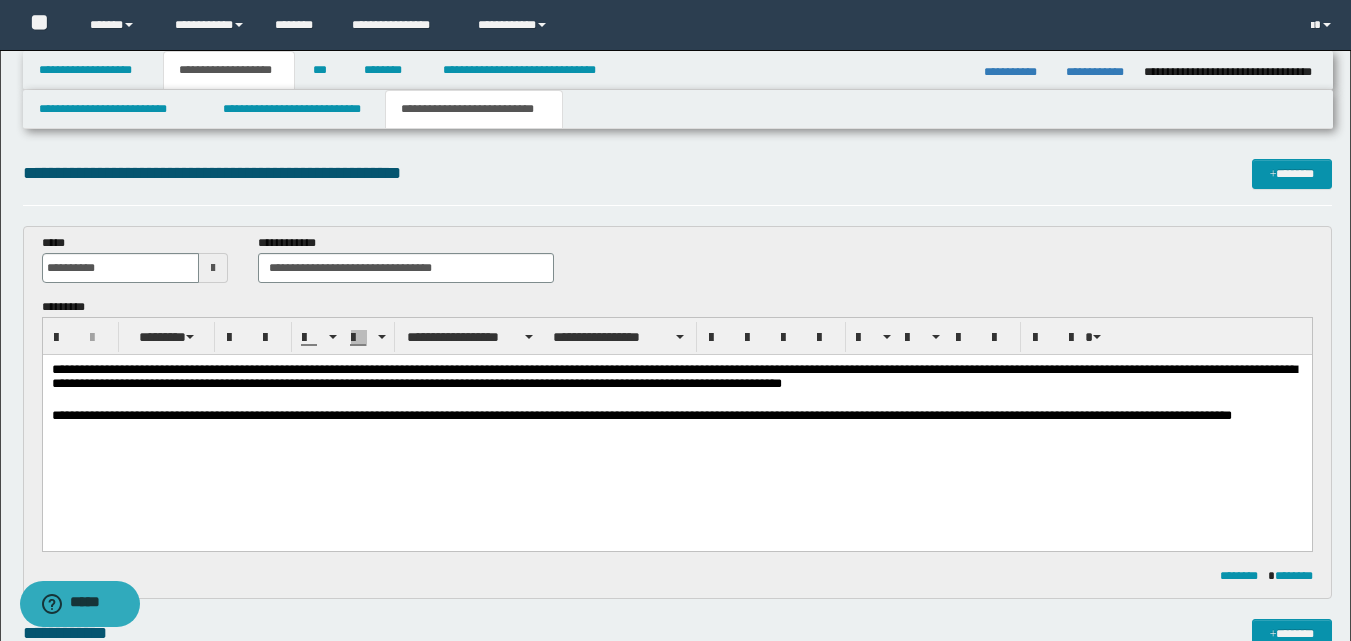 click on "**********" at bounding box center [676, 425] 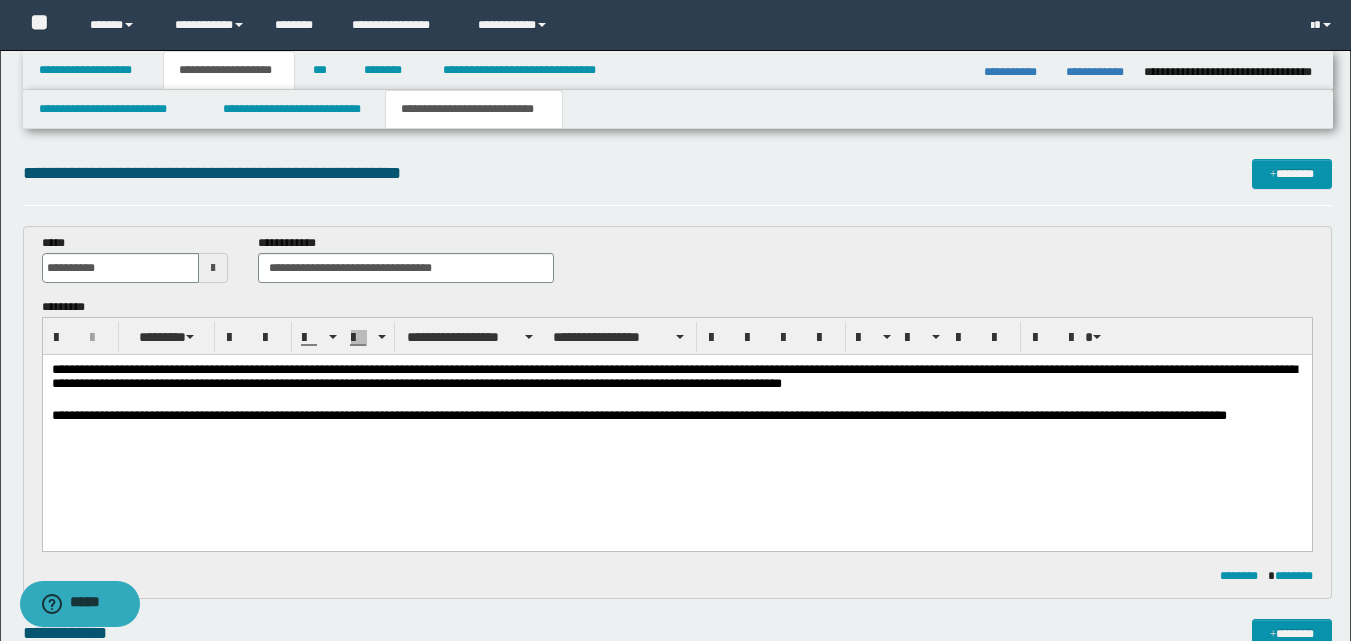 click on "**********" at bounding box center [676, 425] 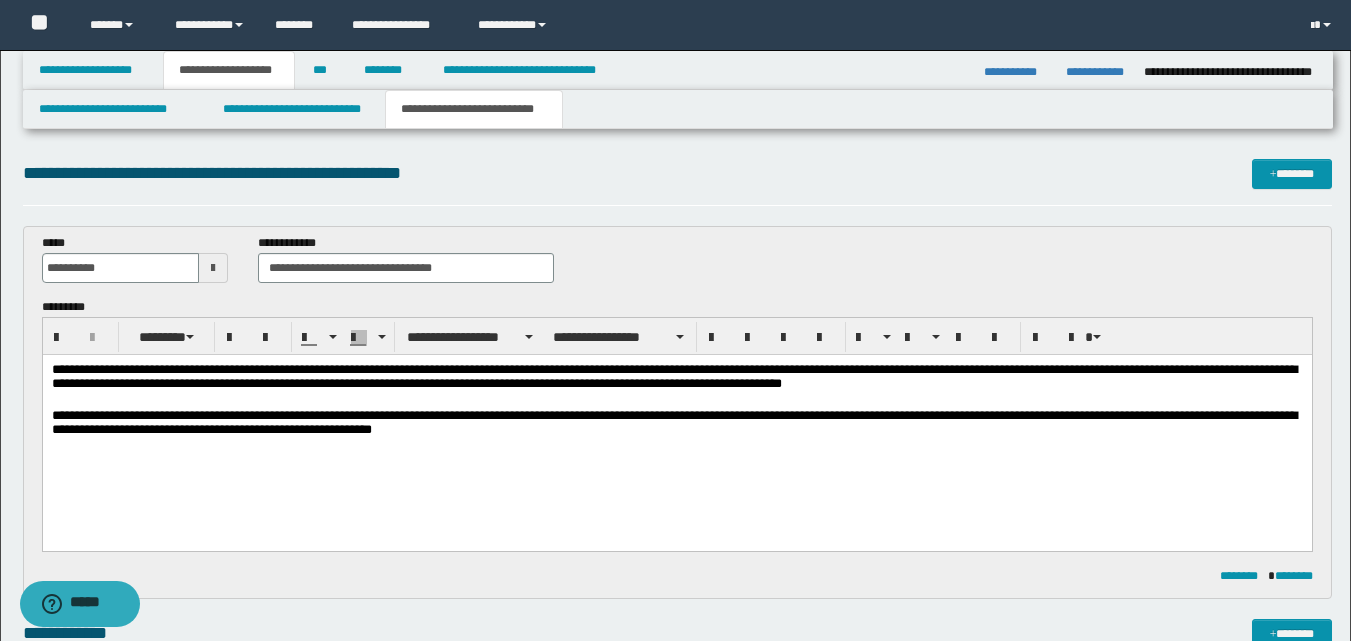 click on "**********" at bounding box center (676, 425) 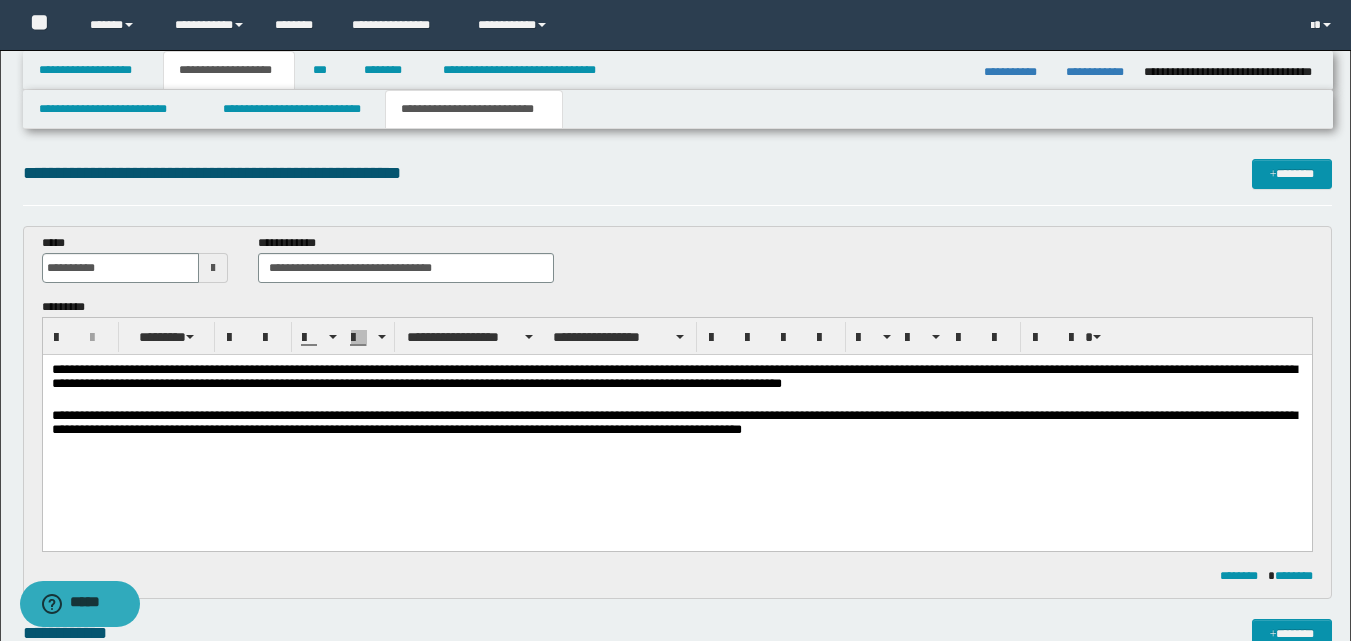 click on "**********" at bounding box center [676, 425] 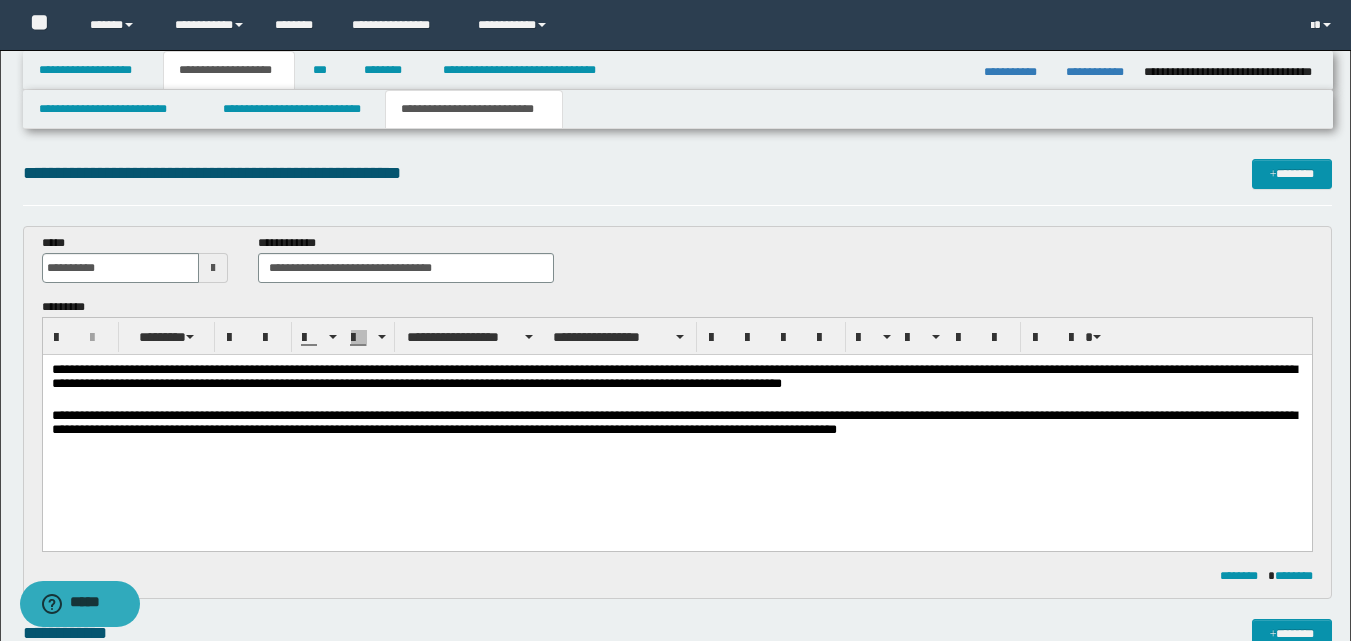 click on "**********" at bounding box center (676, 379) 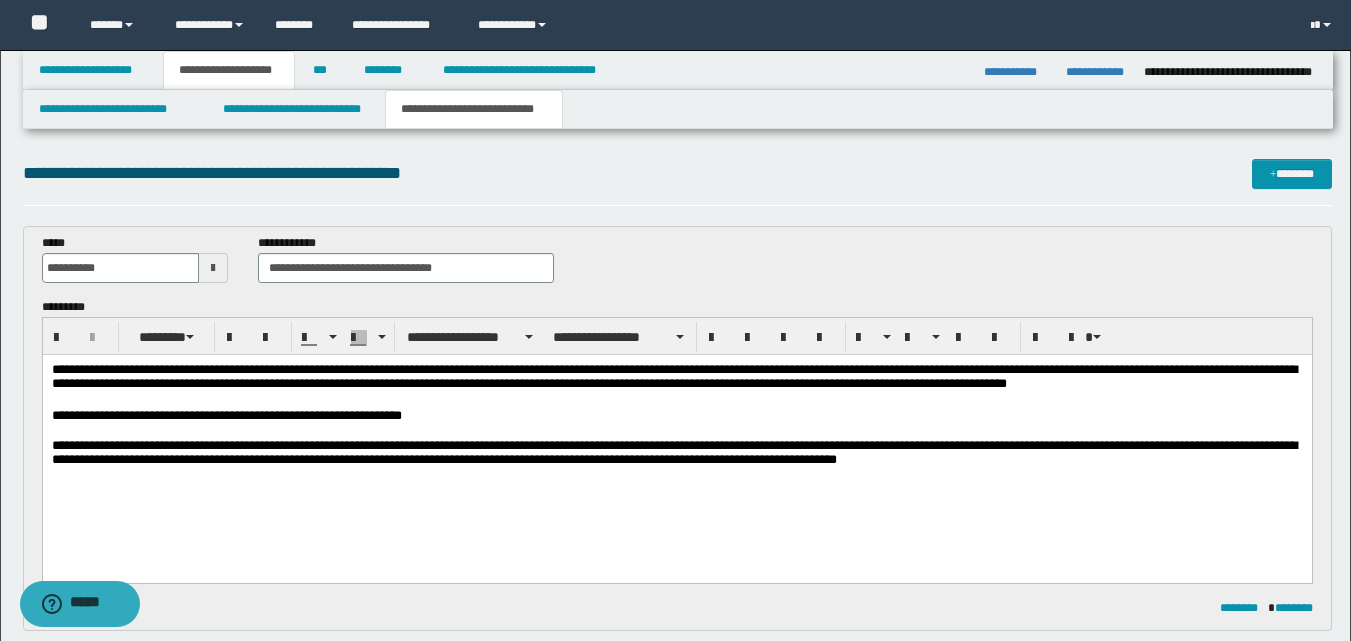 click on "**********" at bounding box center (676, 455) 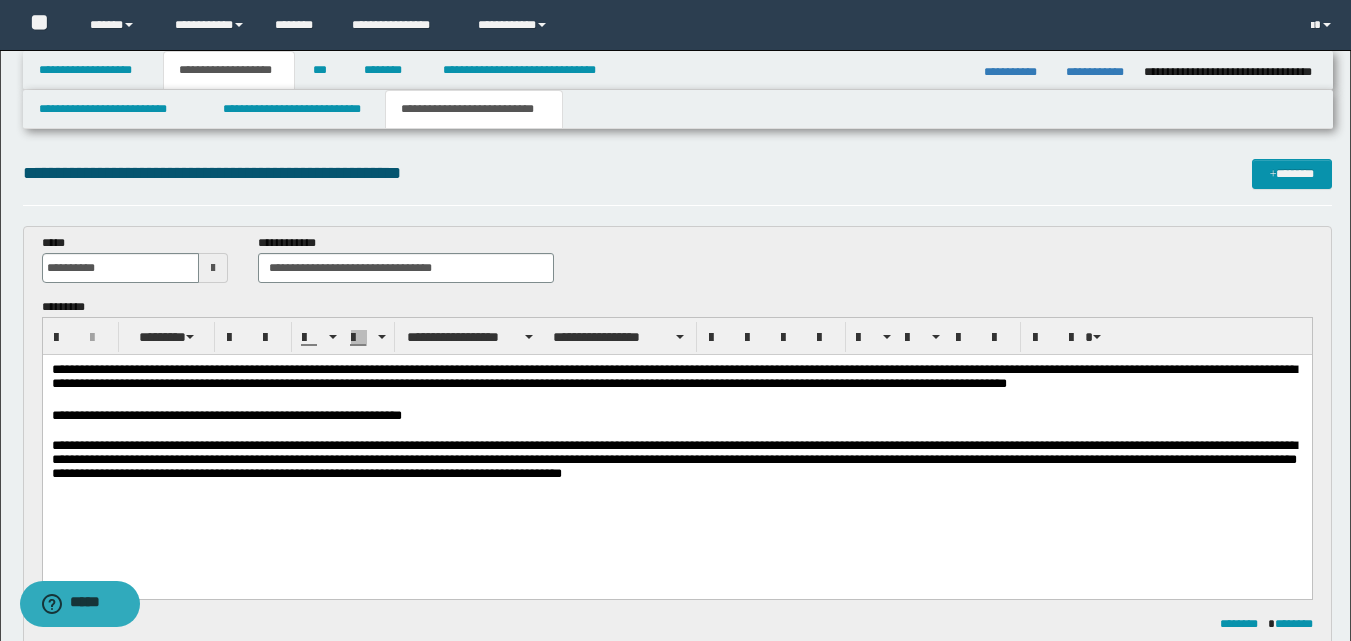 click on "**********" at bounding box center [676, 463] 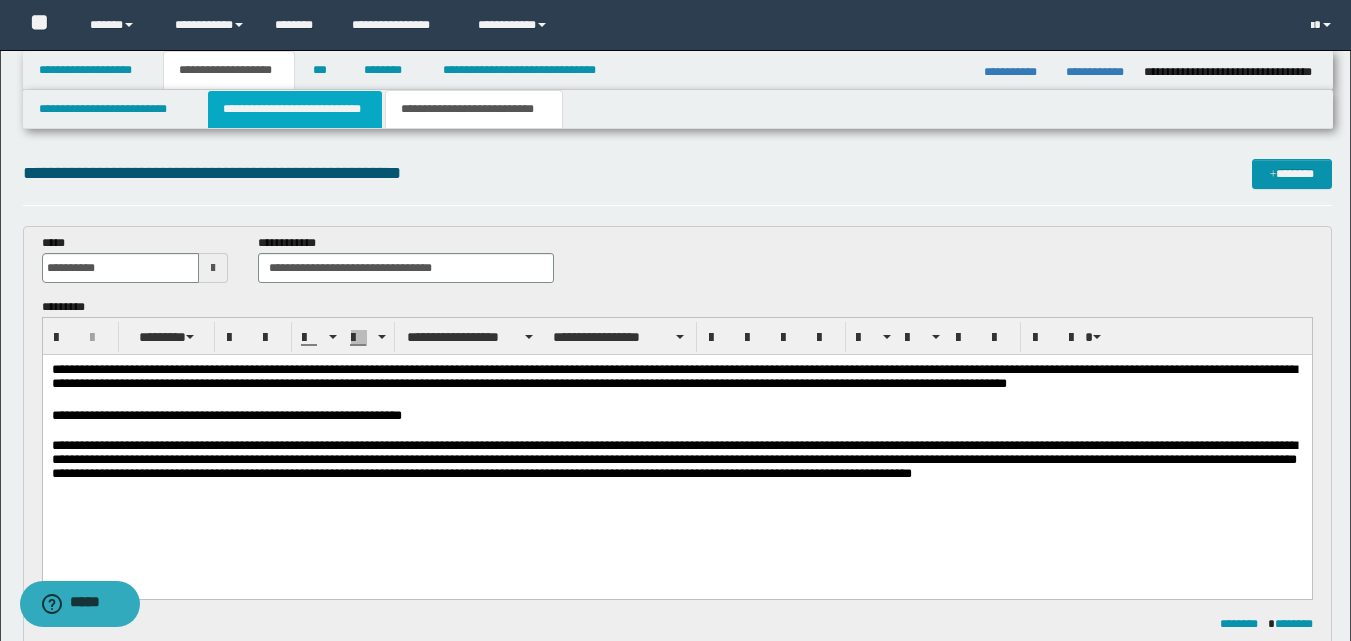 click on "**********" at bounding box center [295, 109] 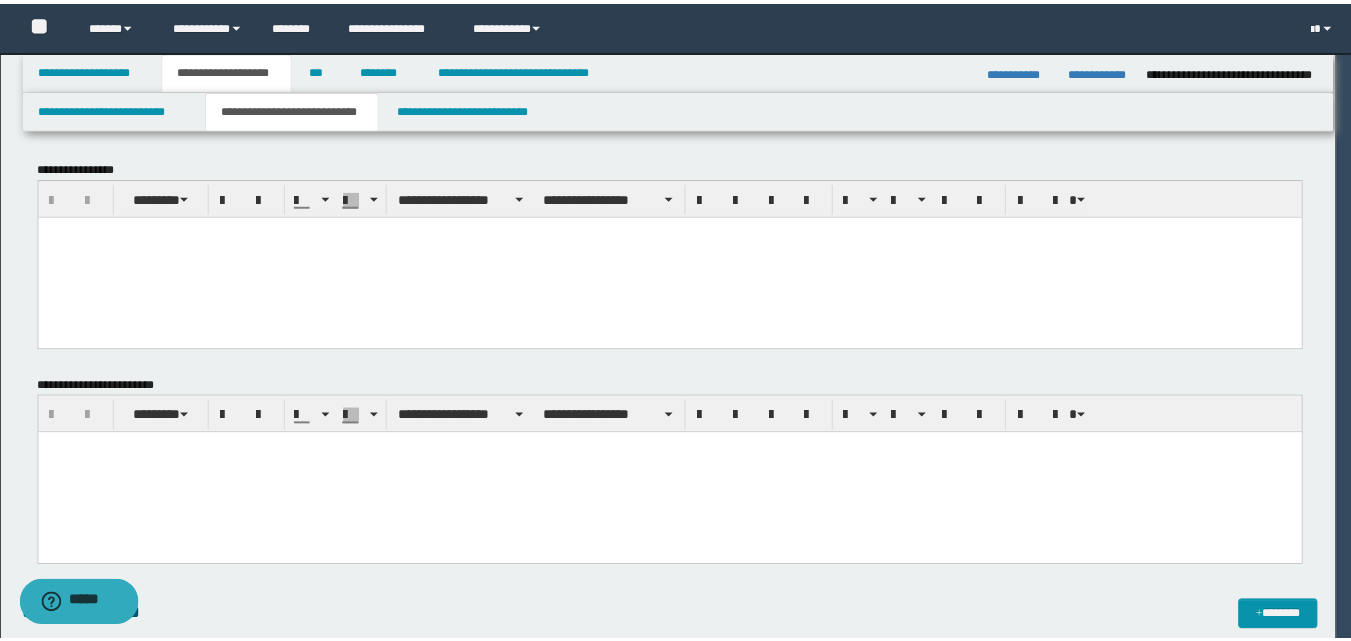 scroll, scrollTop: 0, scrollLeft: 0, axis: both 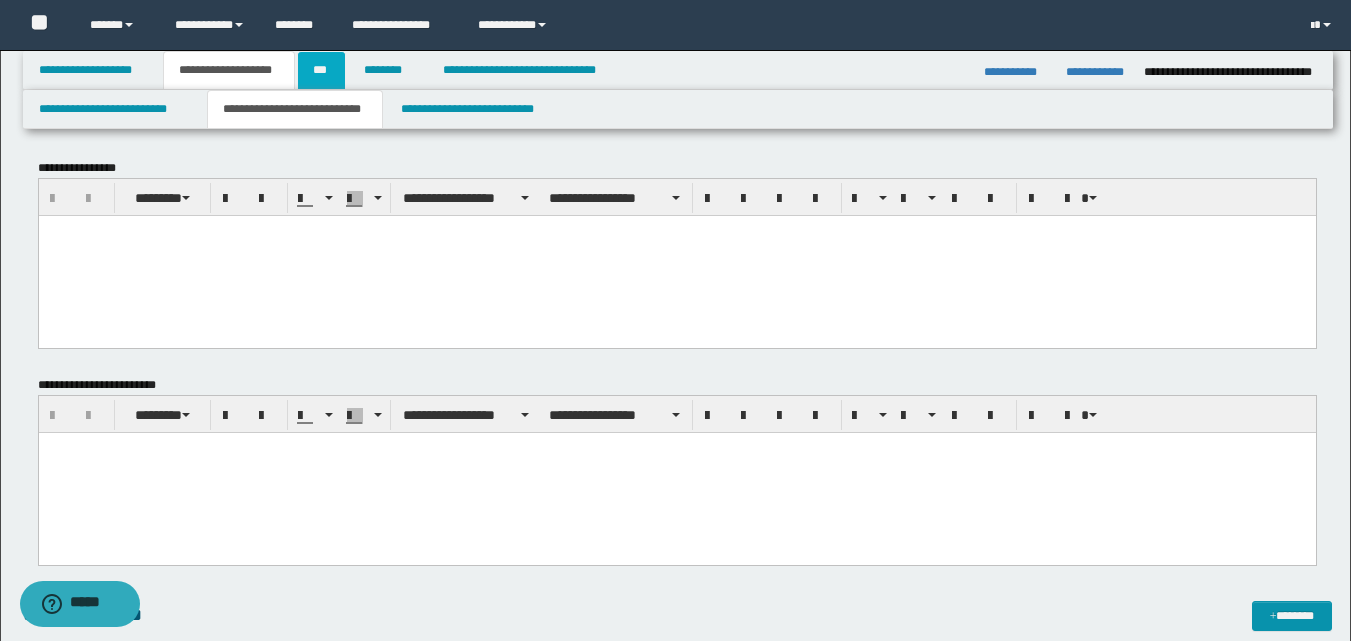 click on "***" at bounding box center (321, 70) 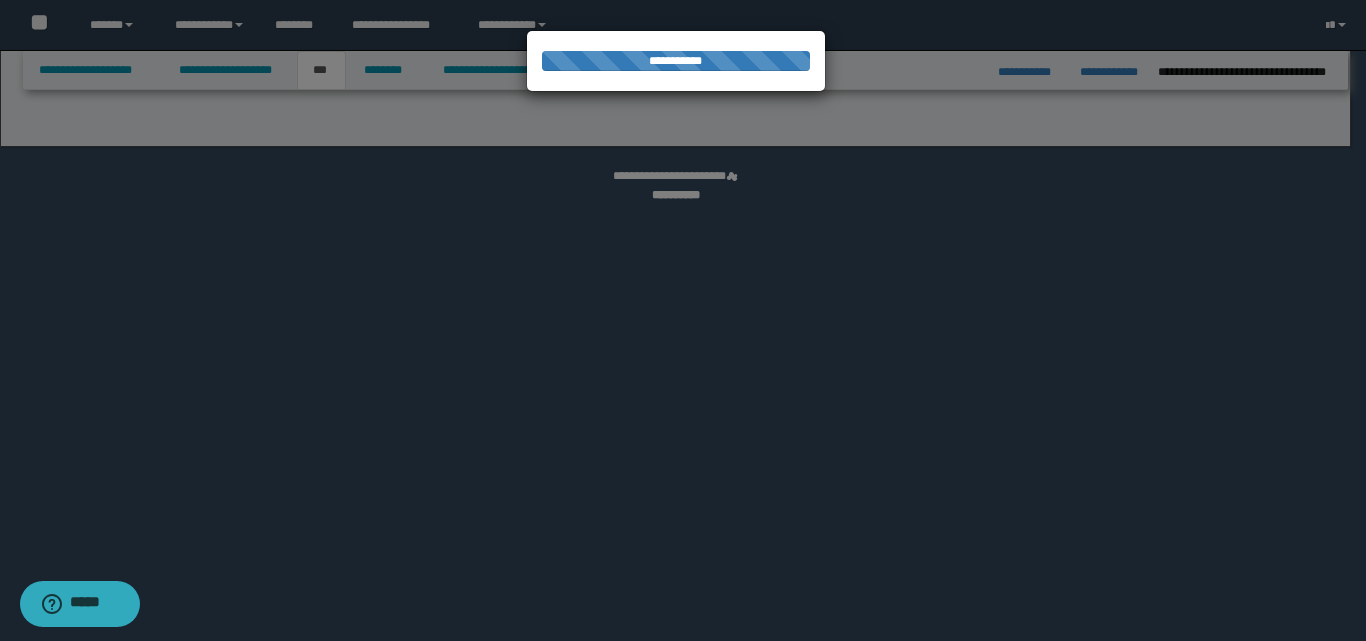 select on "*" 